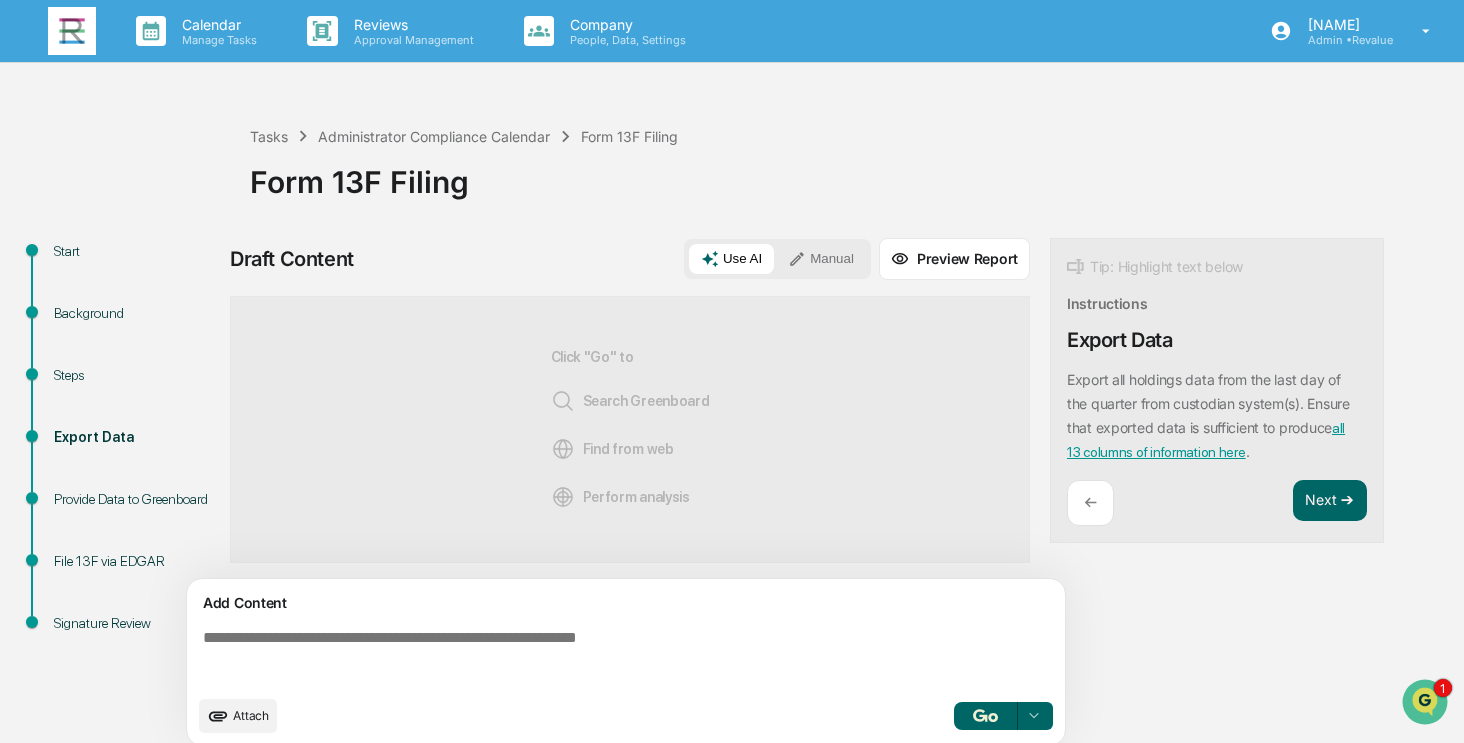 scroll, scrollTop: 0, scrollLeft: 0, axis: both 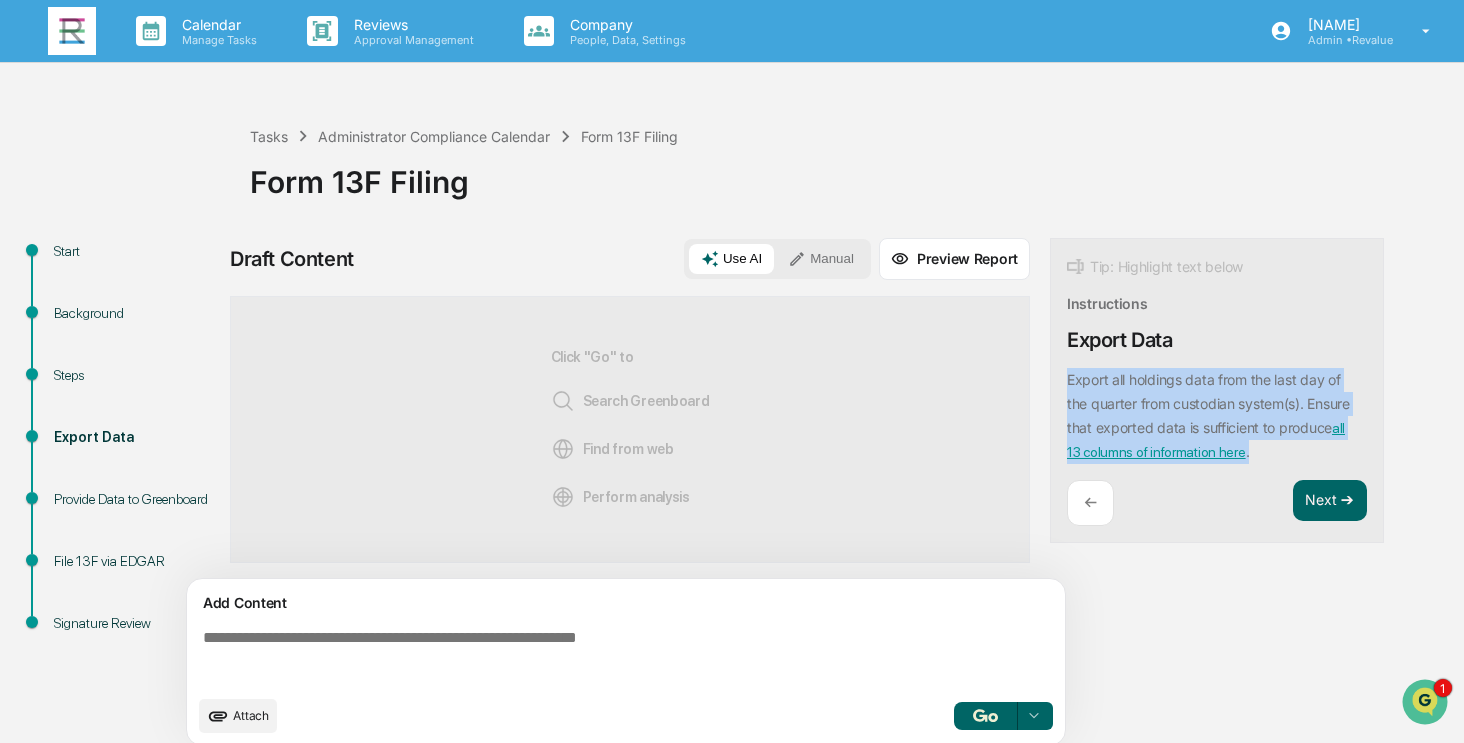 drag, startPoint x: 1255, startPoint y: 455, endPoint x: 1067, endPoint y: 379, distance: 202.78067 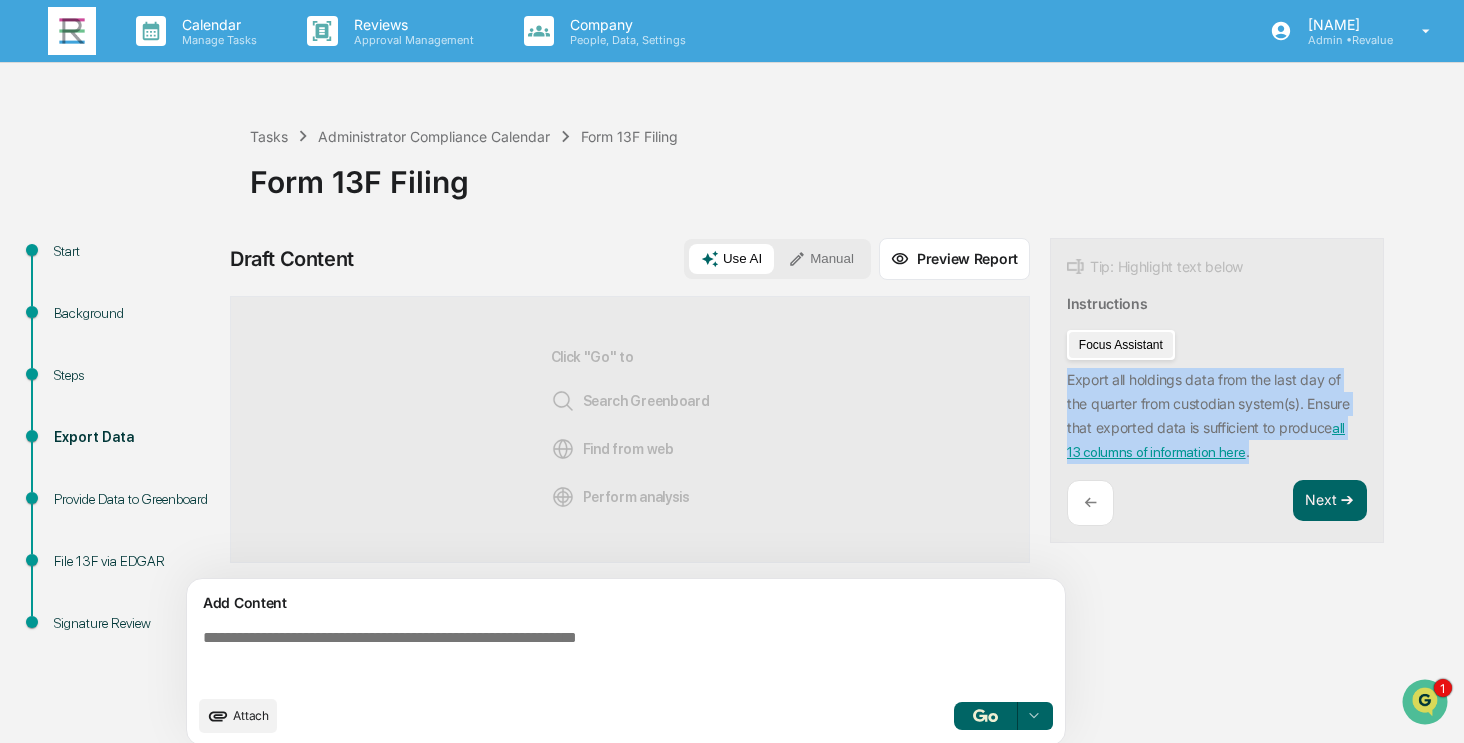 click on "Focus Assistant" at bounding box center [1121, 345] 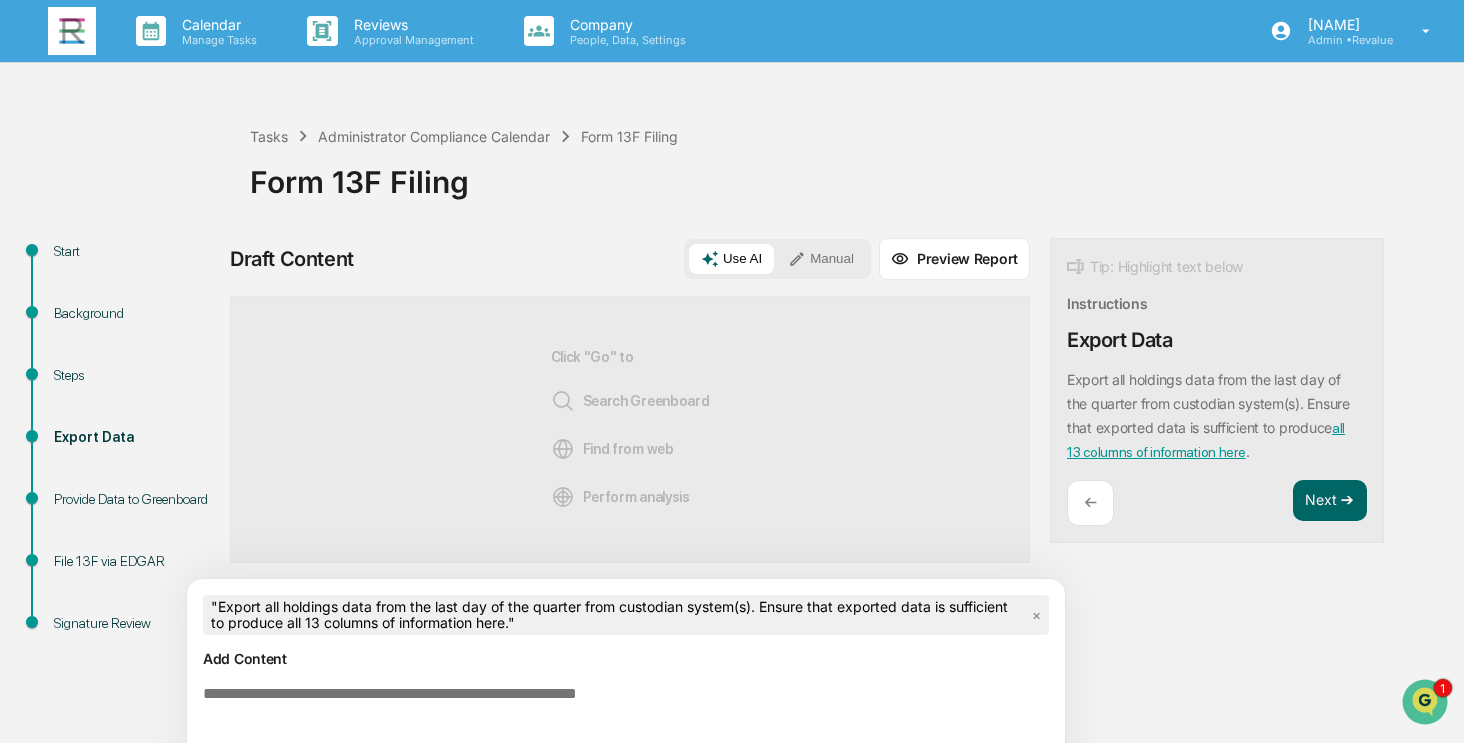 click at bounding box center (630, 713) 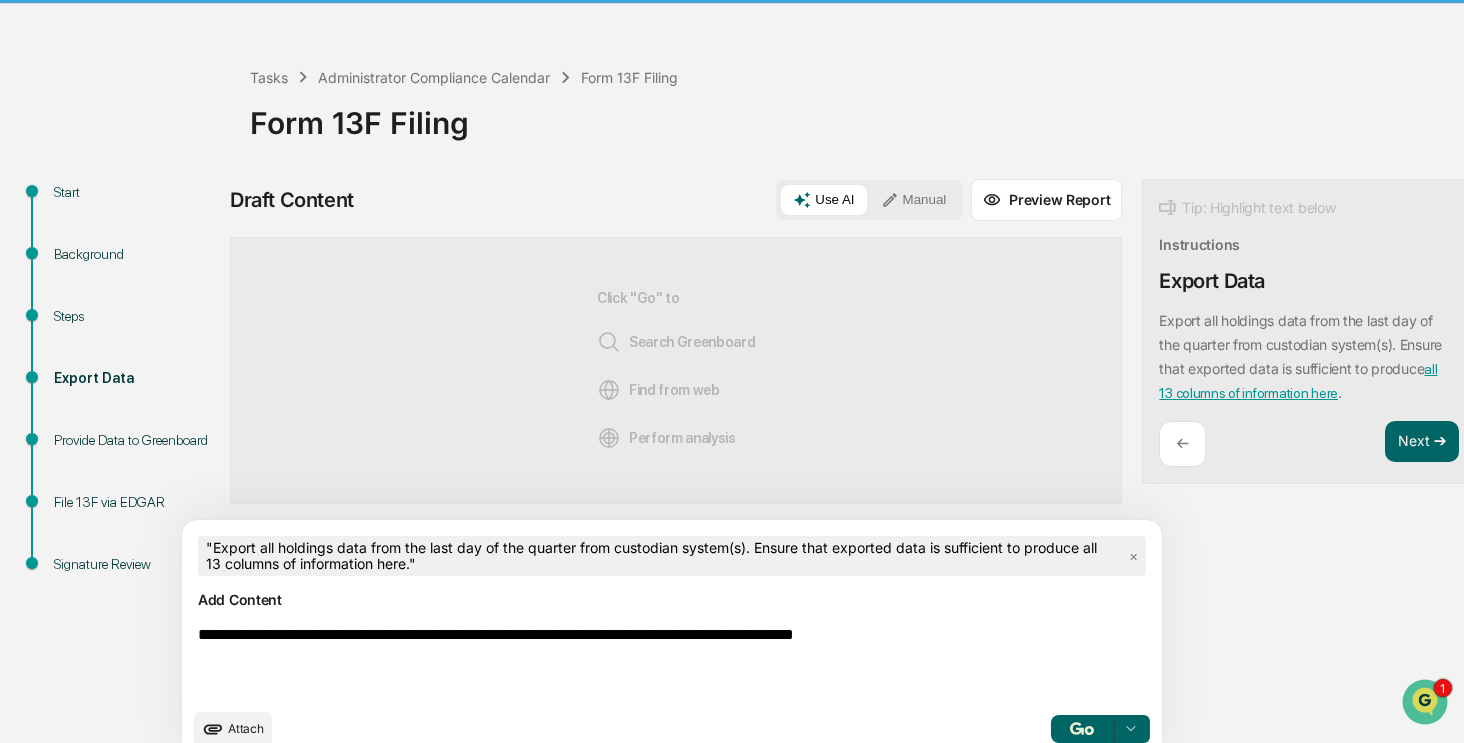 scroll, scrollTop: 86, scrollLeft: 0, axis: vertical 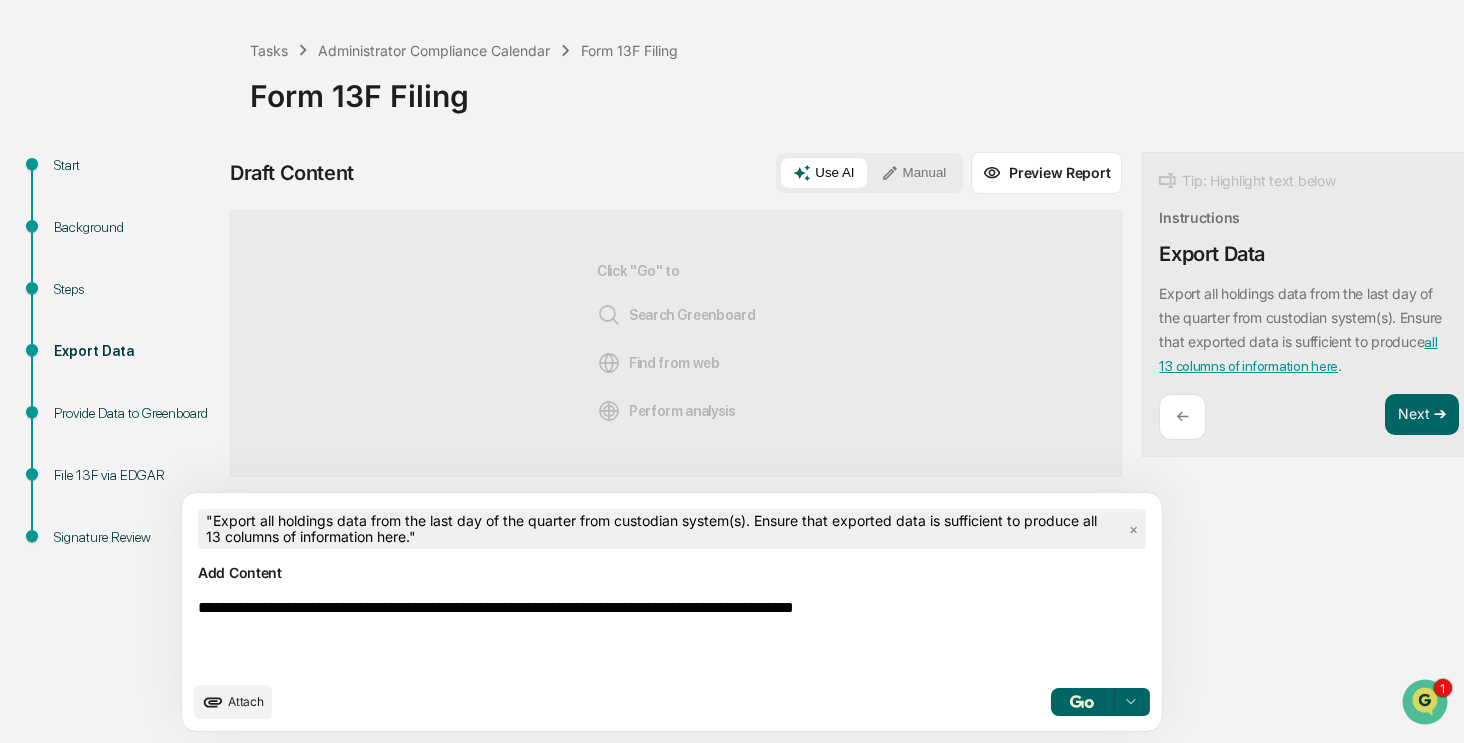 type on "**********" 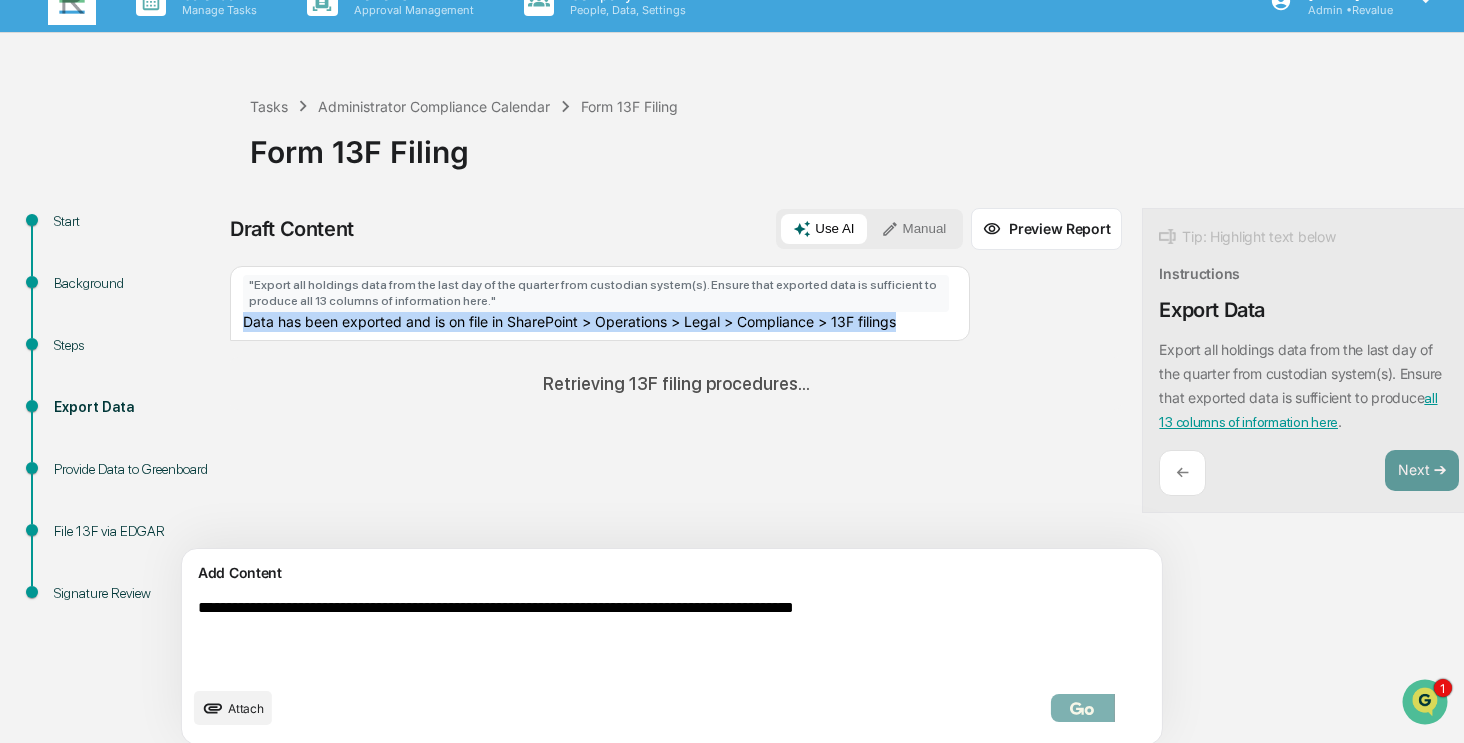 drag, startPoint x: 313, startPoint y: 346, endPoint x: 246, endPoint y: 319, distance: 72.235725 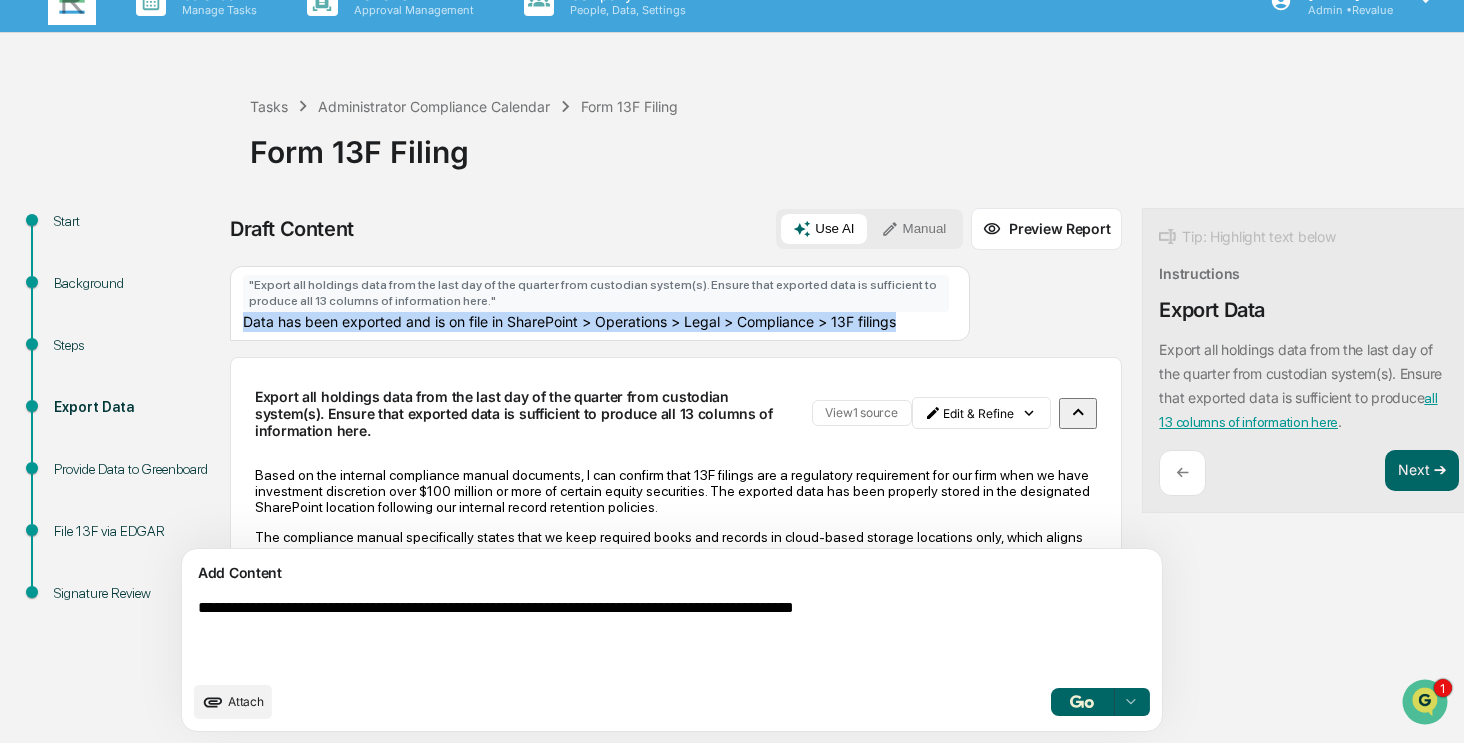 copy on "Data has been exported and is on file in SharePoint > Operations > Legal > Compliance > 13F filings" 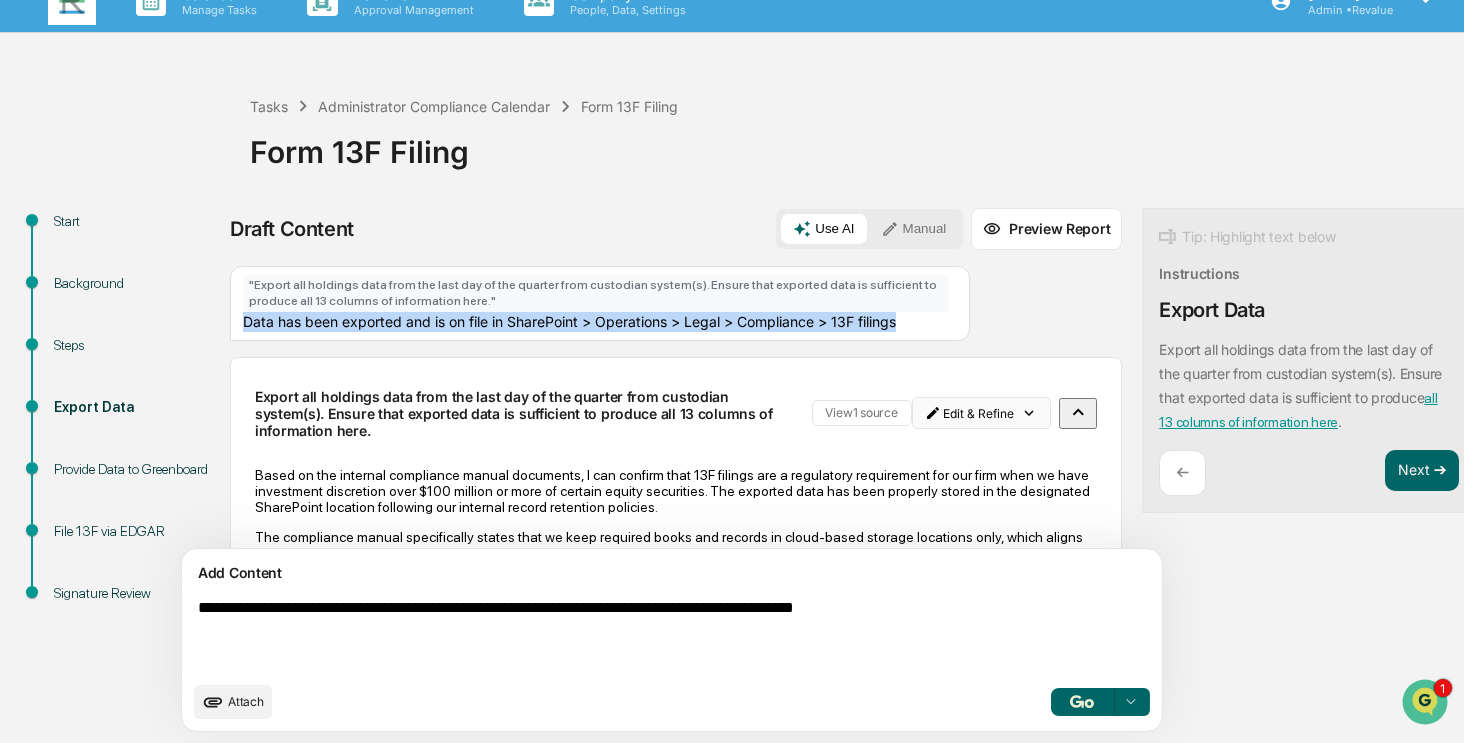 click on "Calendar Manage Tasks Reviews Approval Management Company People, Data, Settings Angela Barbash Admin •  Revalue Tasks Administrator Compliance Calendar Form 13F Filing Form 13F Filing Start Background Steps Export Data Provide Data to Greenboard File 13F via EDGAR
Signature Review Draft Content  Use AI  Manual Preview Report Sources " Export all holdings data from the last day of the quarter from custodian system(s). Ensure that exported data is sufficient to produce all 13 columns of information here. " Data has been exported and is on file in SharePoint > Operations > Legal > Compliance > 13F filings Export all holdings data from the last day of the quarter from custodian system(s). Ensure that exported data is sufficient to produce all 13 columns of information here. View  1 source Edit & Refine According to the internal documents, this filing falls under Section 13(f) of the Securities Exchange Act of 1934 requirements, which mandates quarterly reporting for investment advisers meeting the threshold." at bounding box center (732, 341) 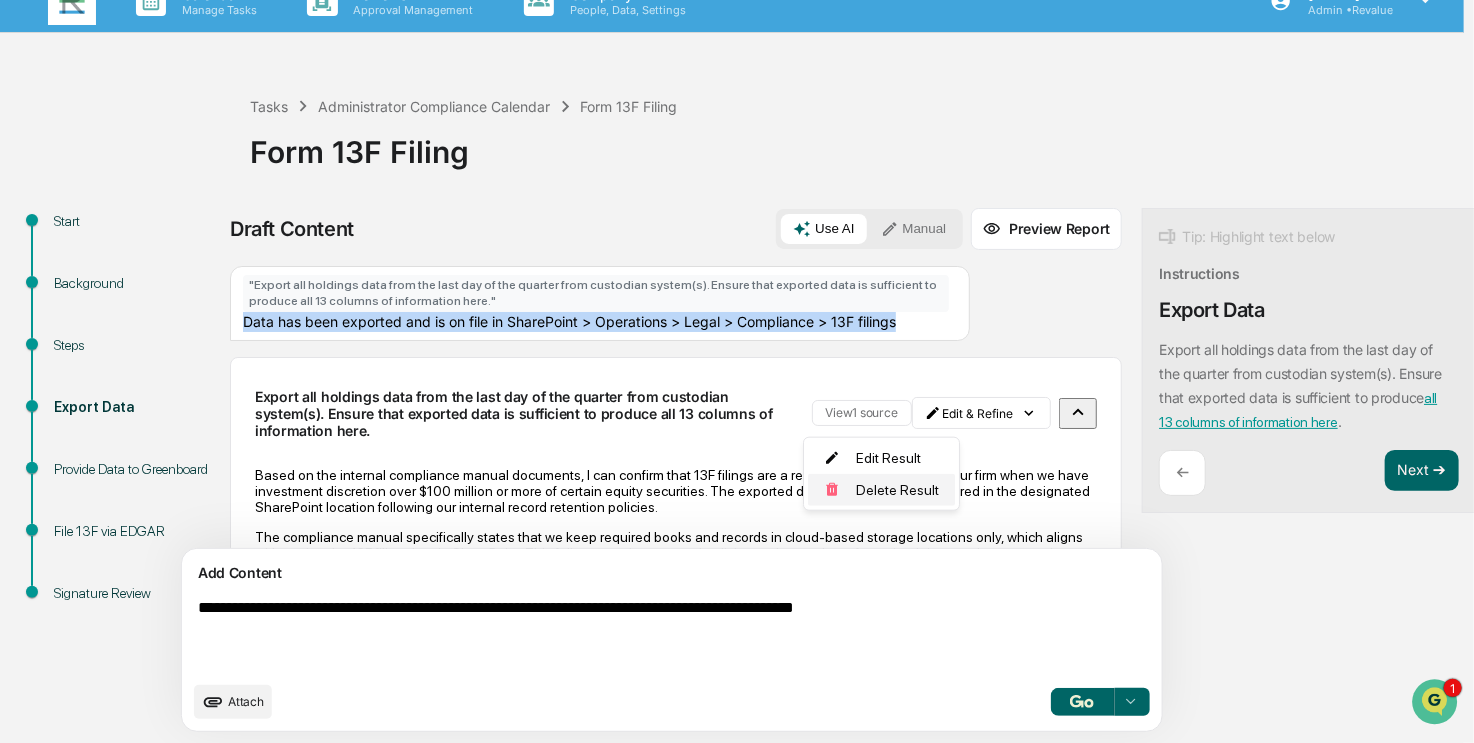 click on "Delete Result" at bounding box center [881, 490] 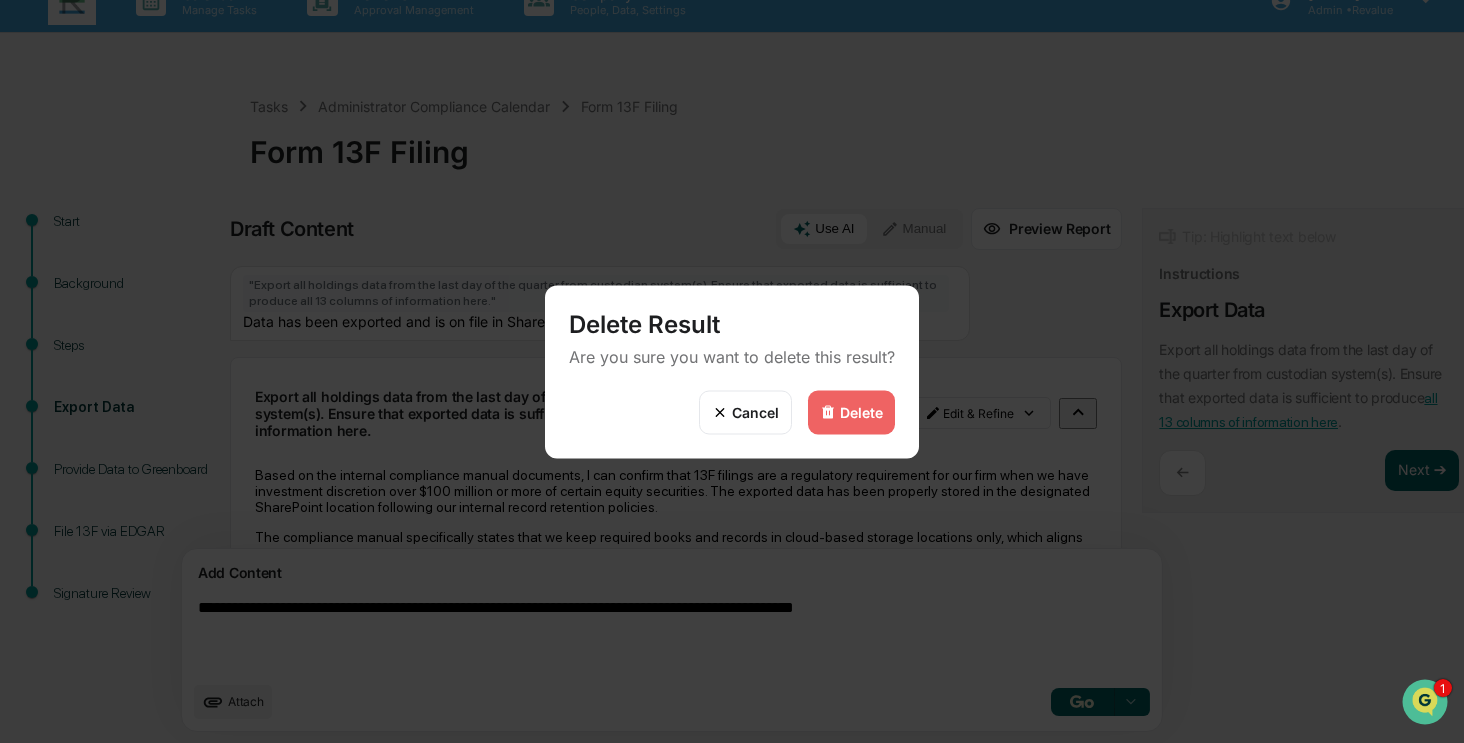 click on "Delete" at bounding box center [861, 412] 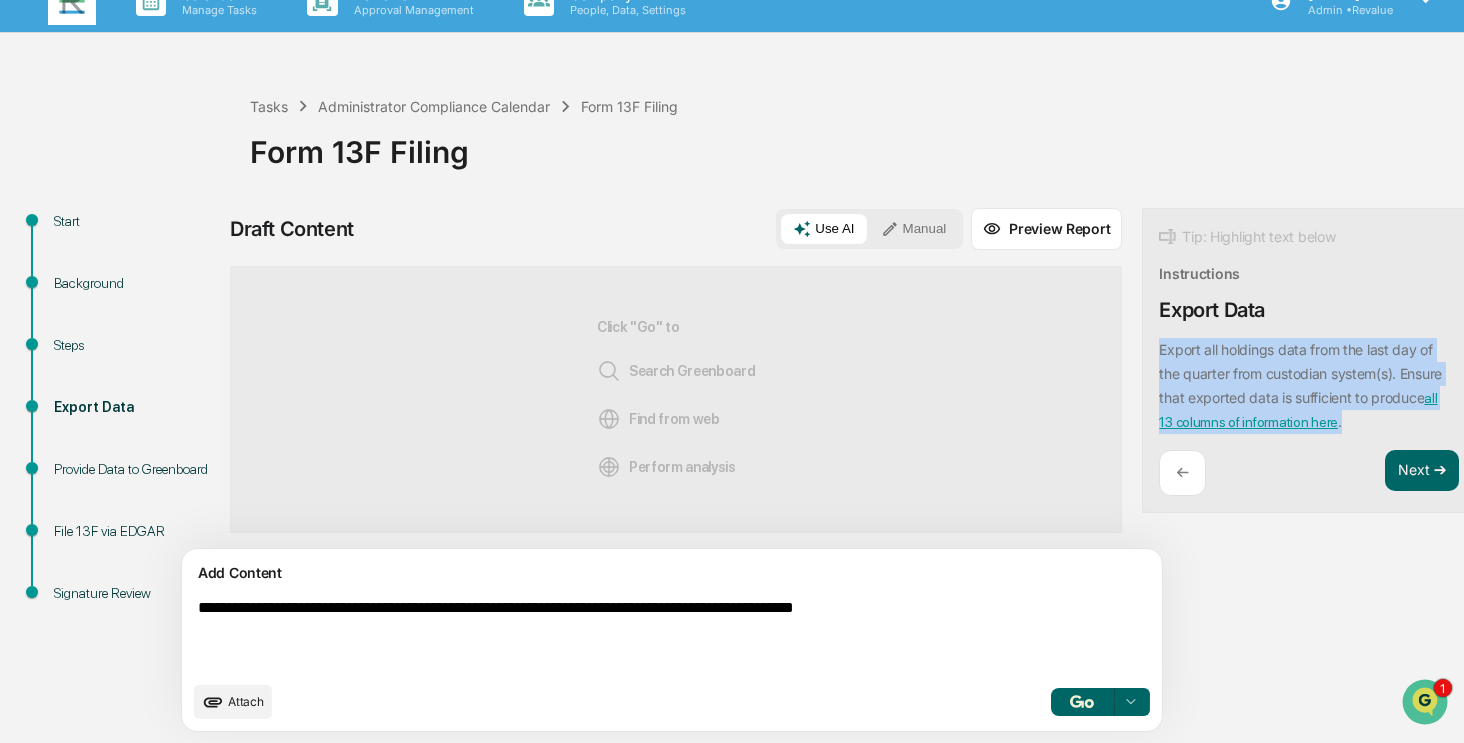 drag, startPoint x: 1248, startPoint y: 420, endPoint x: 1065, endPoint y: 353, distance: 194.87946 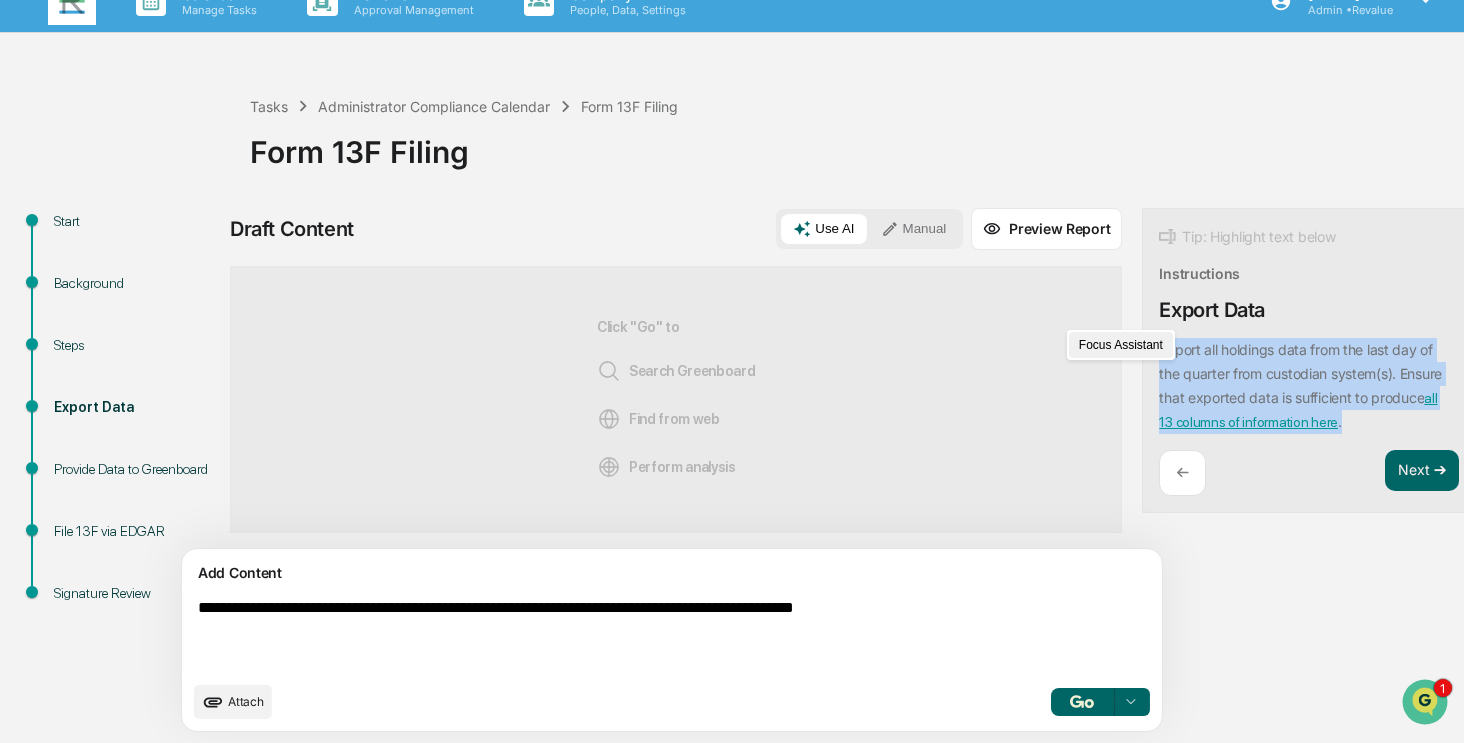 click on "Focus Assistant" at bounding box center [1121, 345] 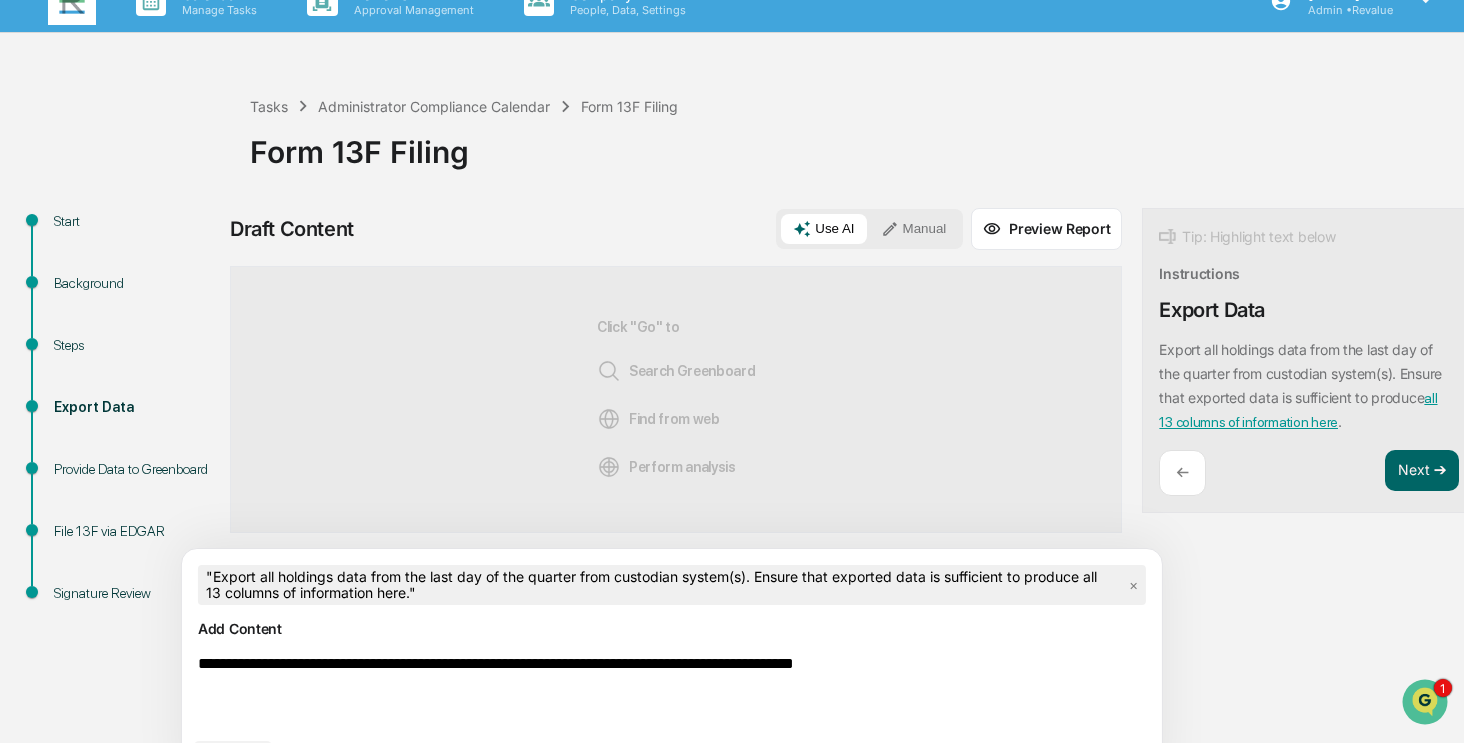 click on "**********" at bounding box center [625, 691] 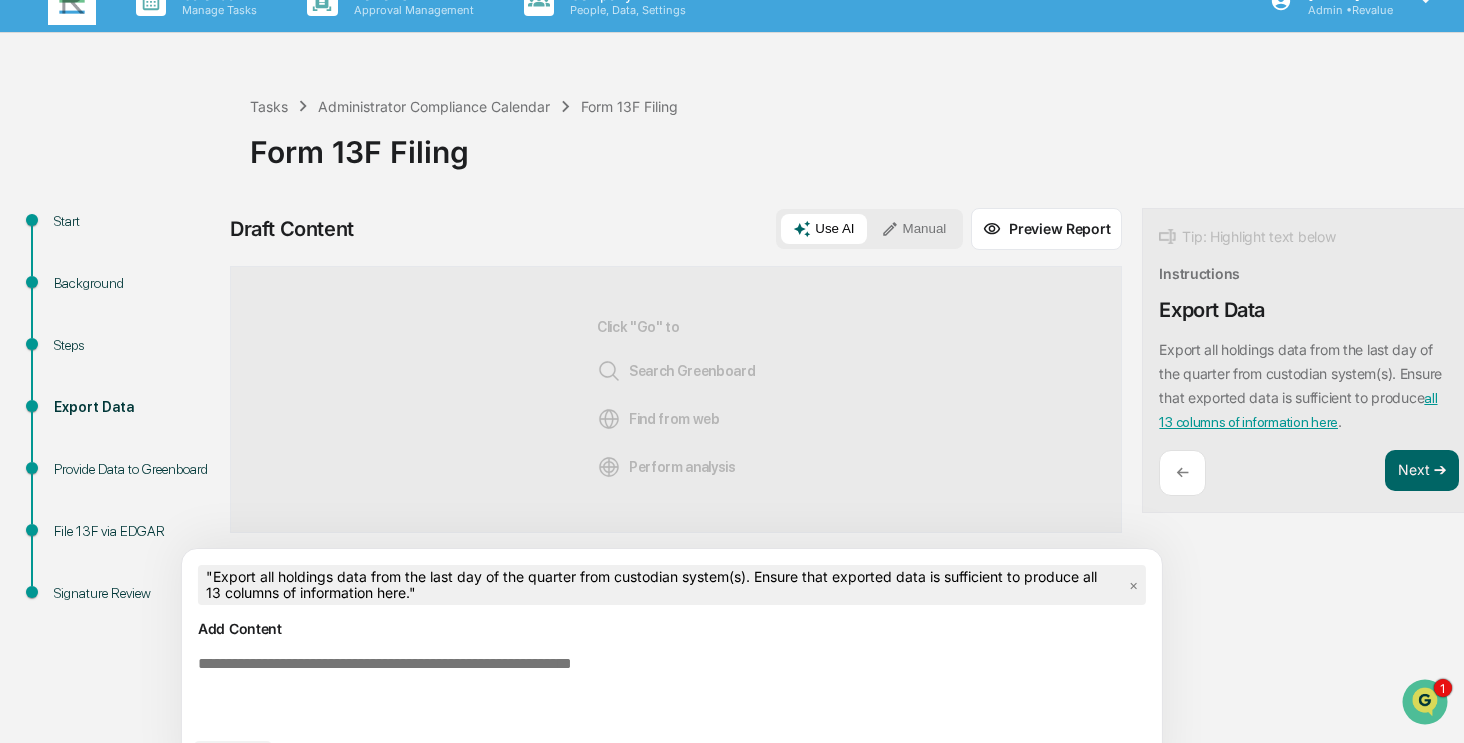 paste on "**********" 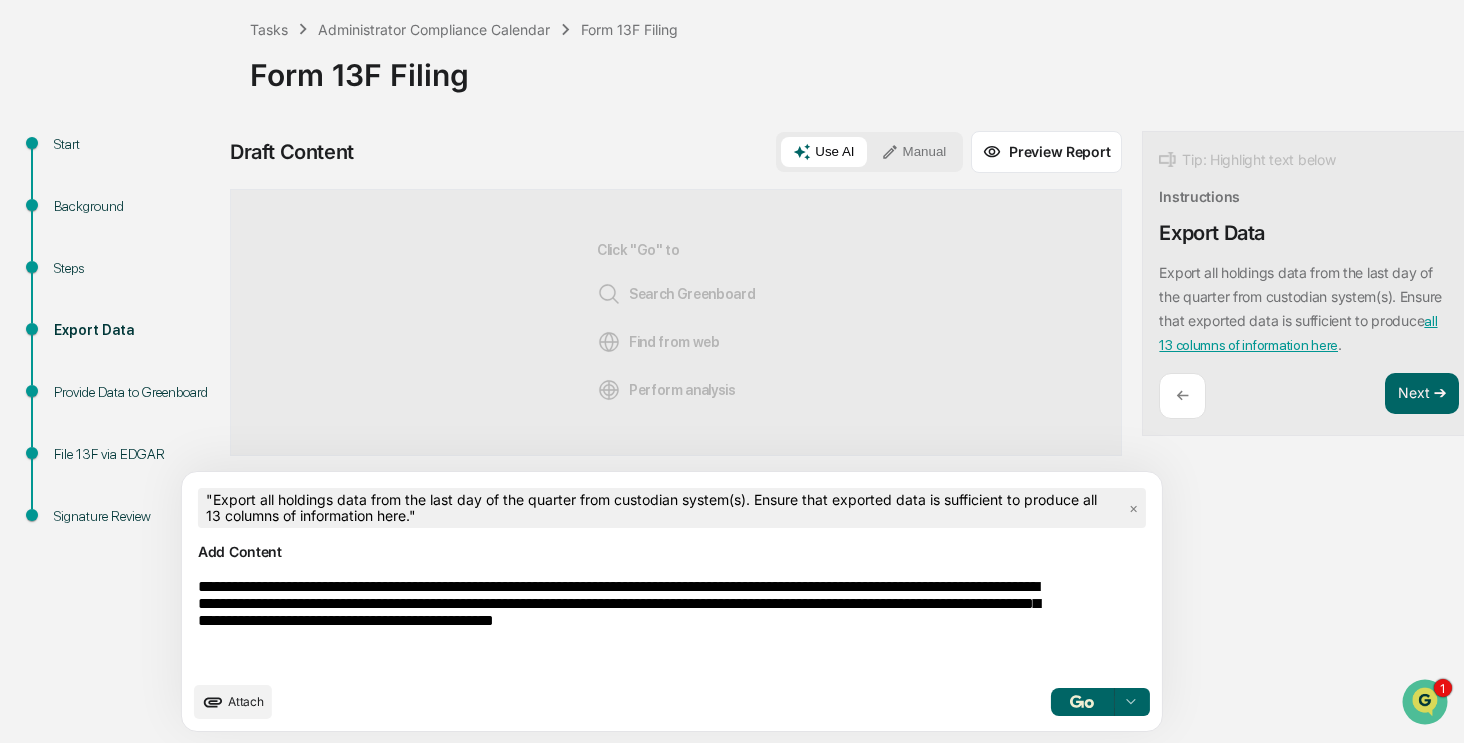 type on "**********" 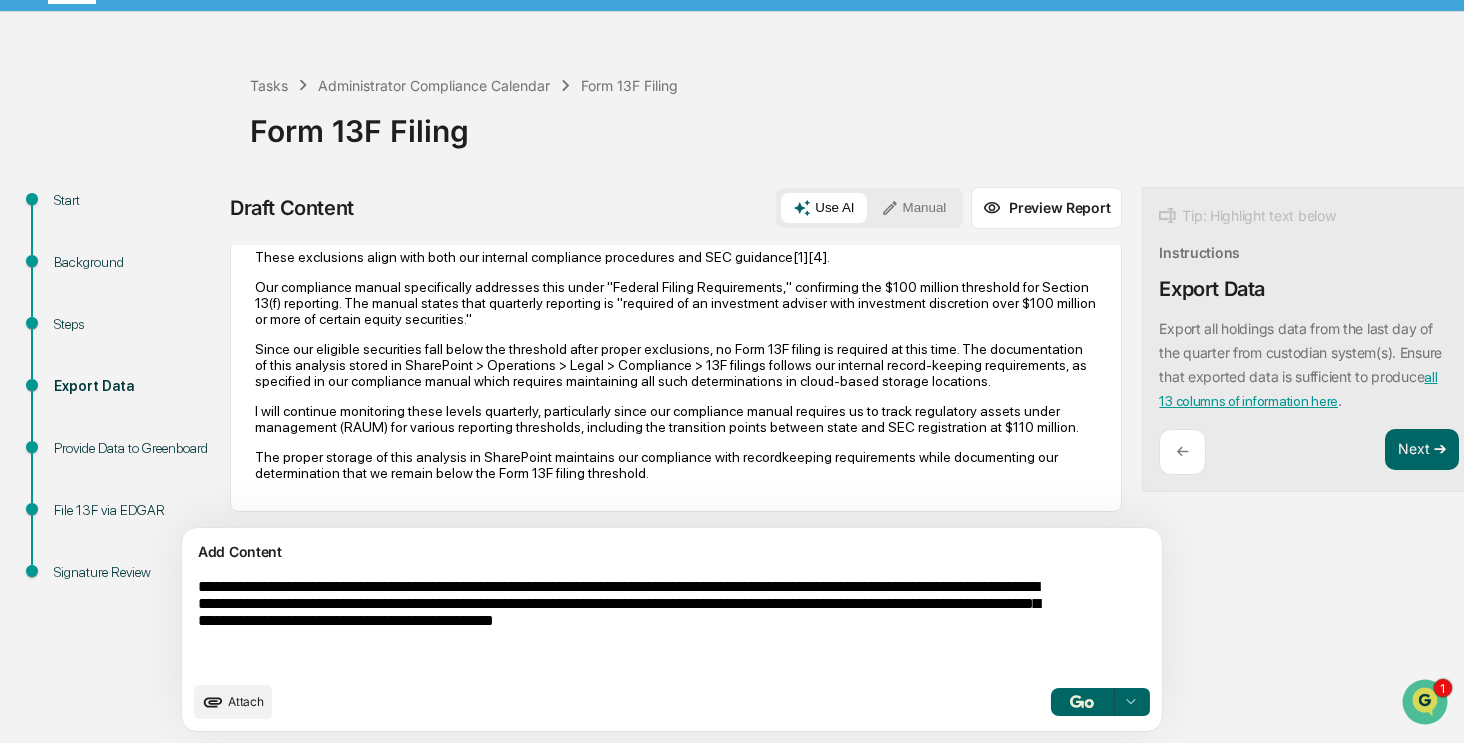 scroll, scrollTop: 456, scrollLeft: 0, axis: vertical 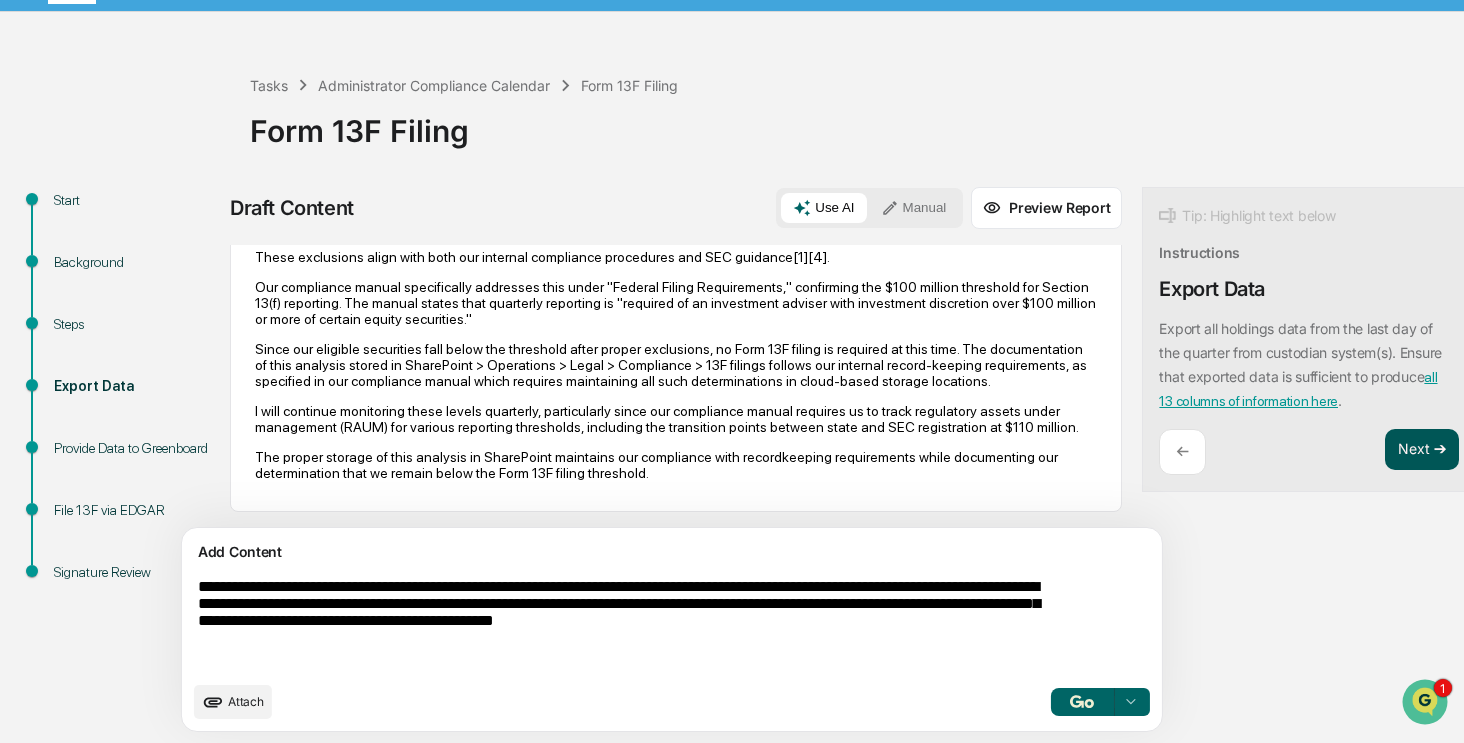 click on "Next ➔" at bounding box center [1422, 450] 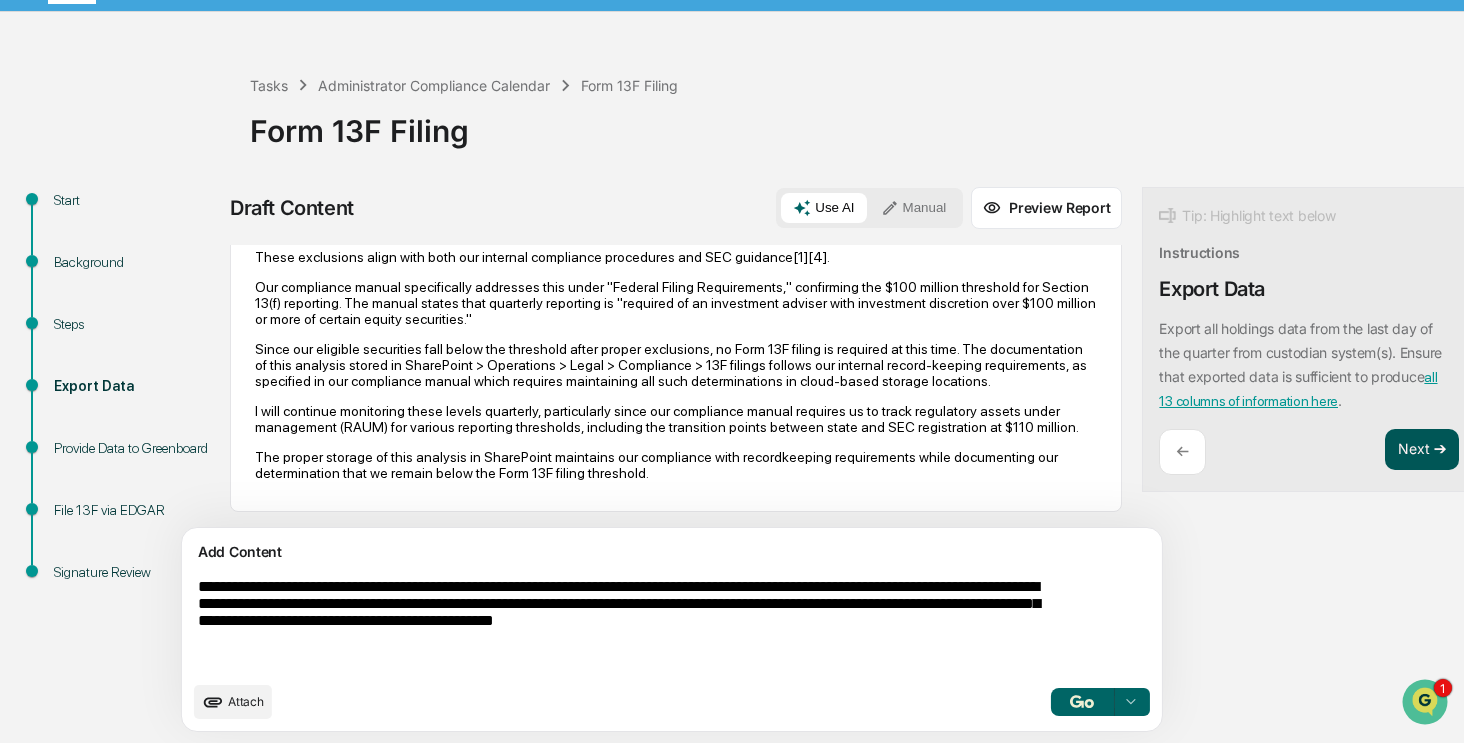 scroll, scrollTop: 0, scrollLeft: 0, axis: both 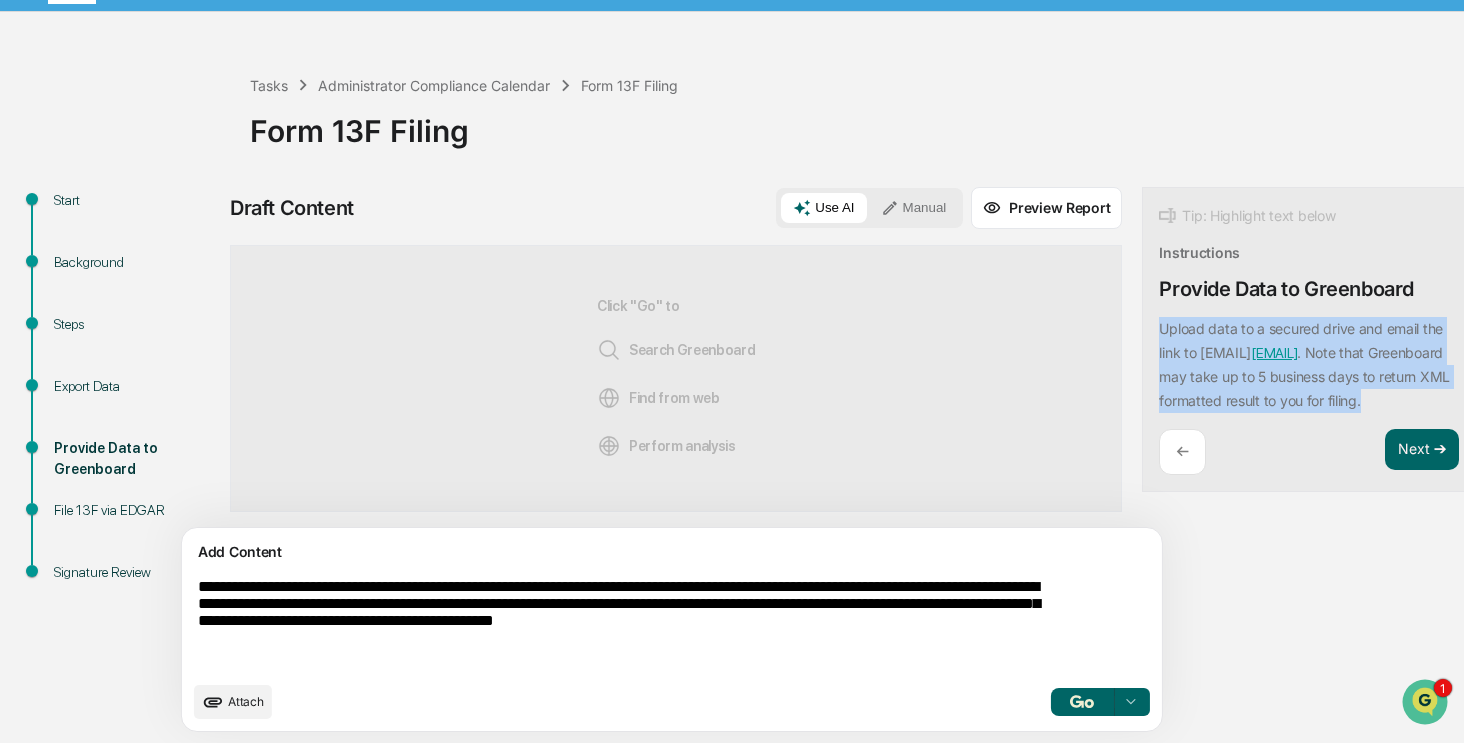 drag, startPoint x: 1113, startPoint y: 426, endPoint x: 1058, endPoint y: 331, distance: 109.77249 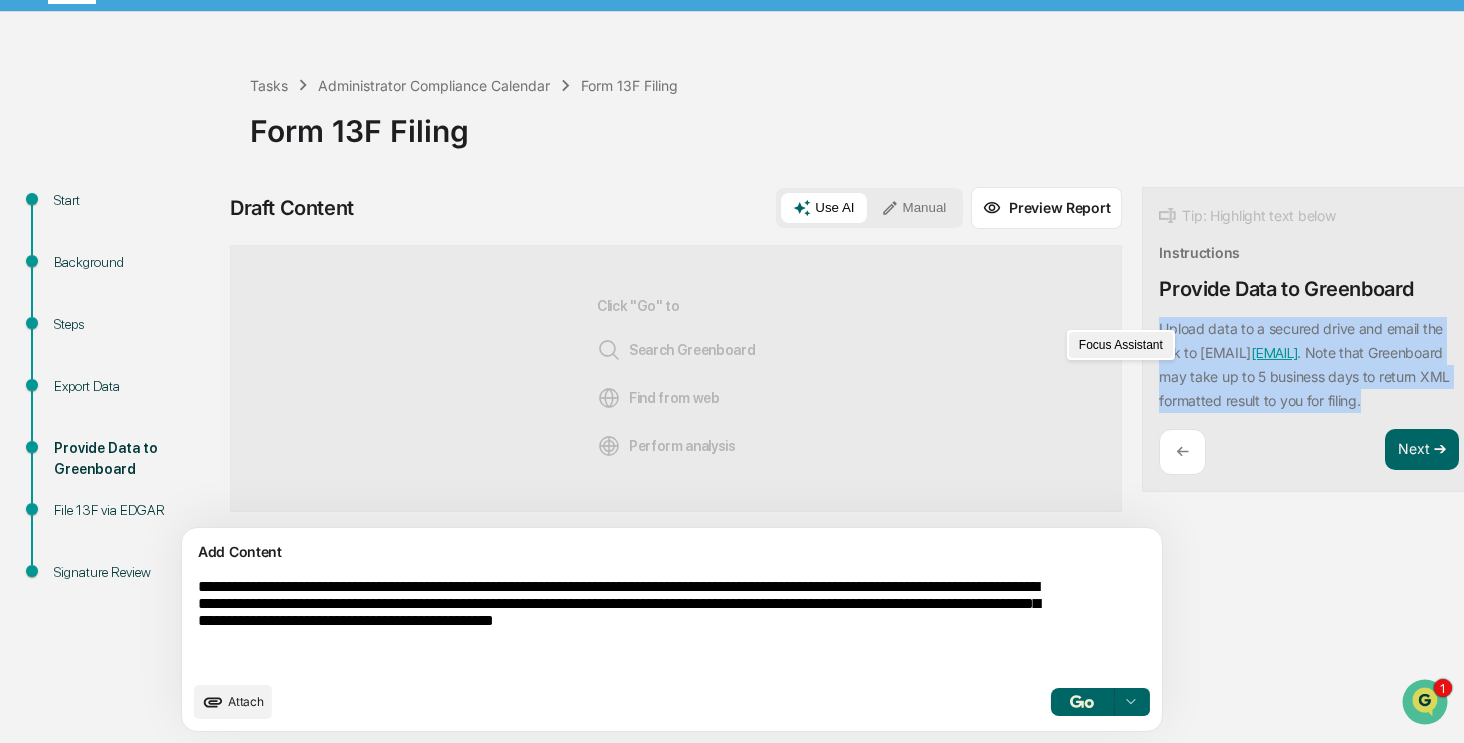 click on "Focus Assistant" at bounding box center [1121, 345] 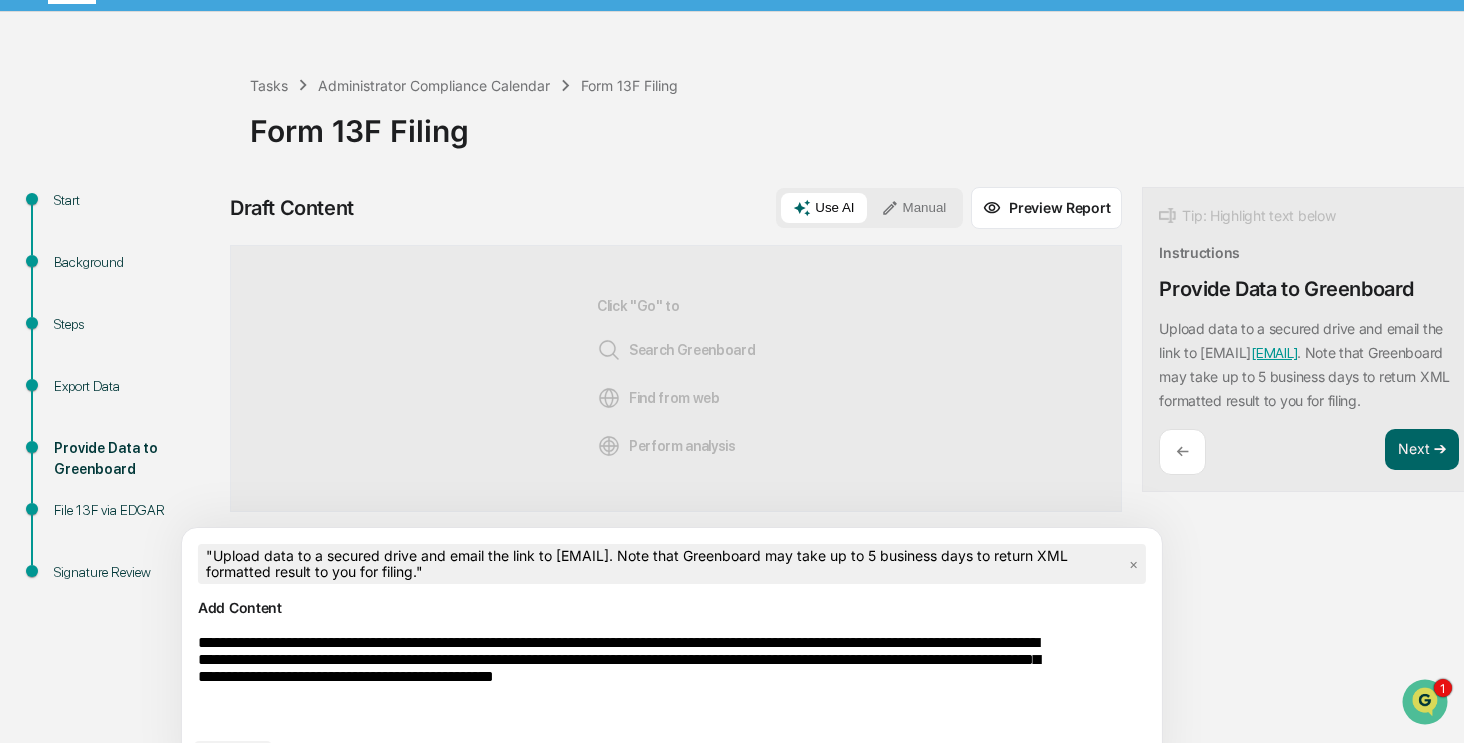 click on "**********" at bounding box center (625, 680) 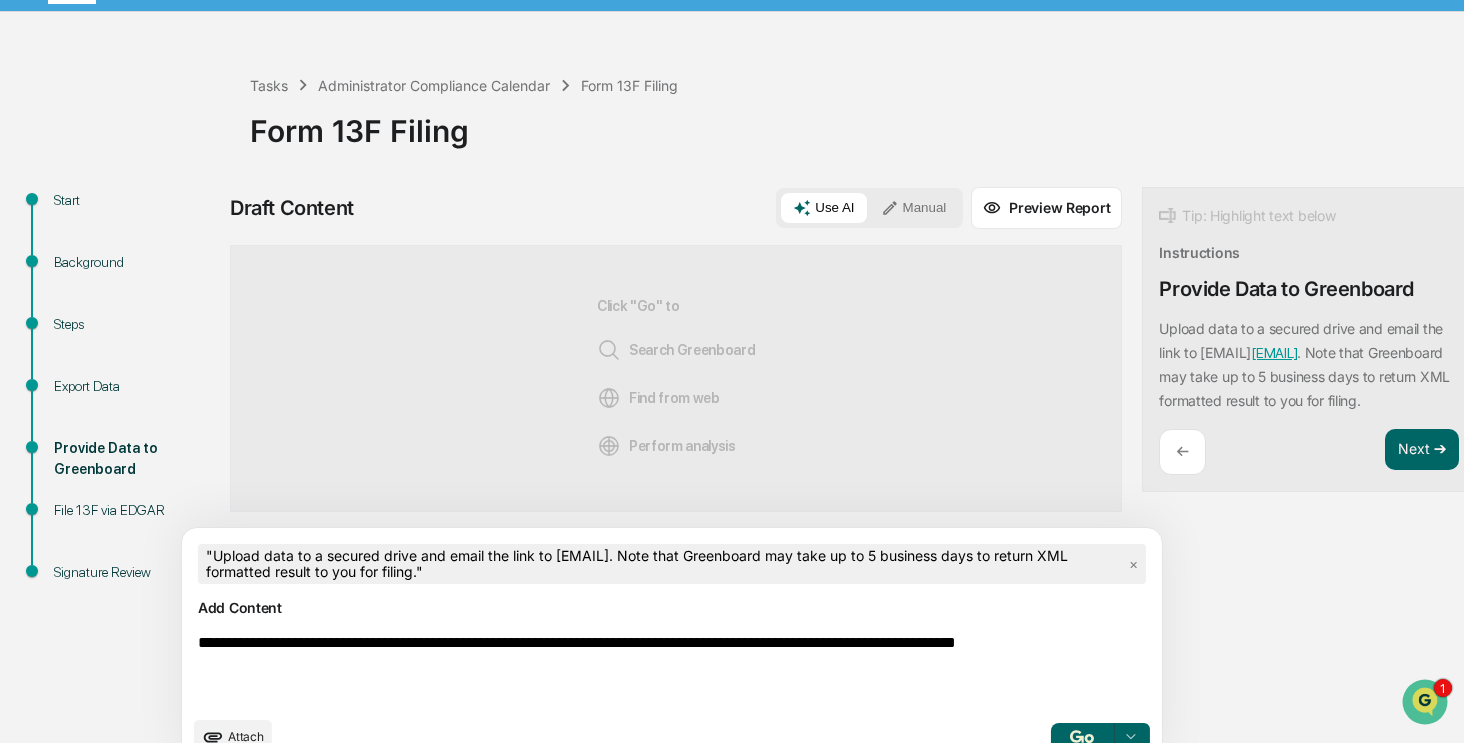 type on "**********" 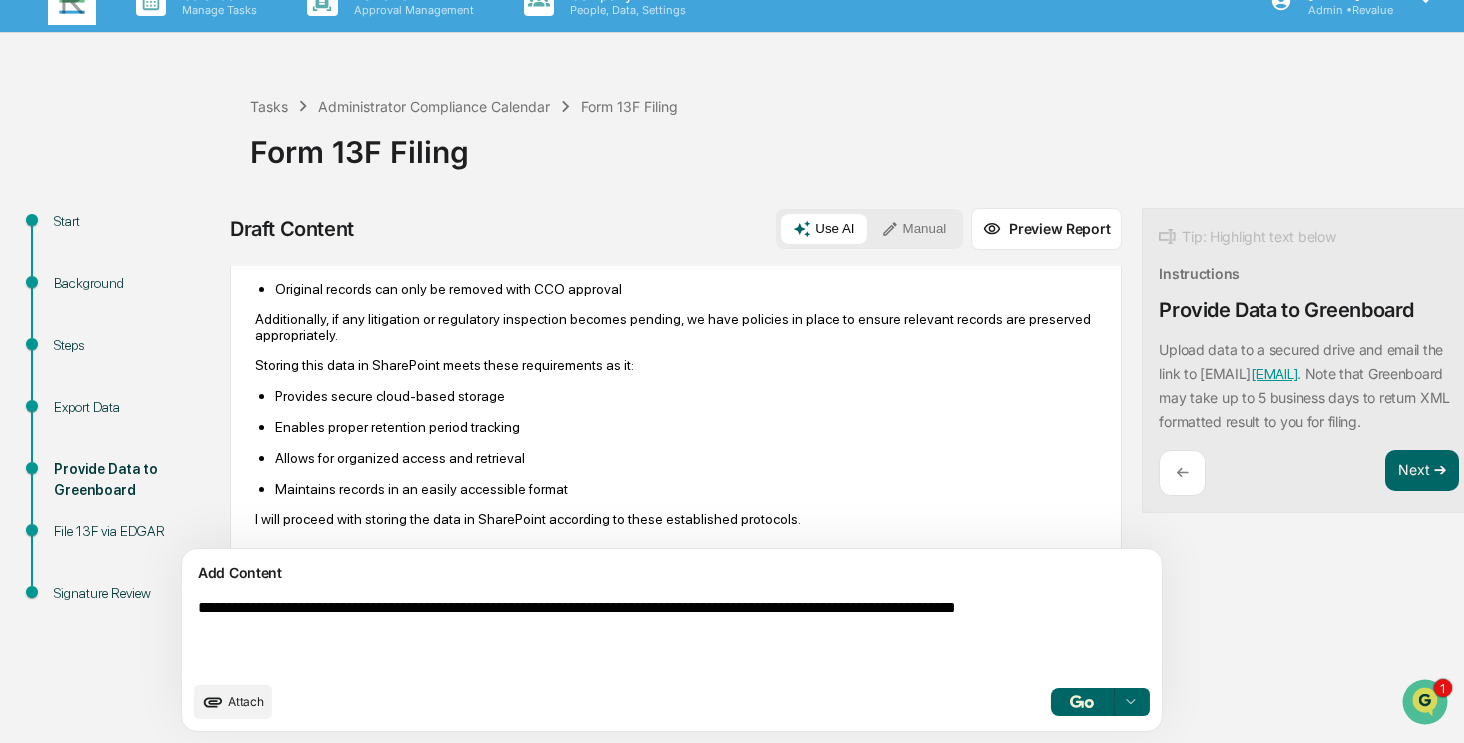 scroll, scrollTop: 392, scrollLeft: 0, axis: vertical 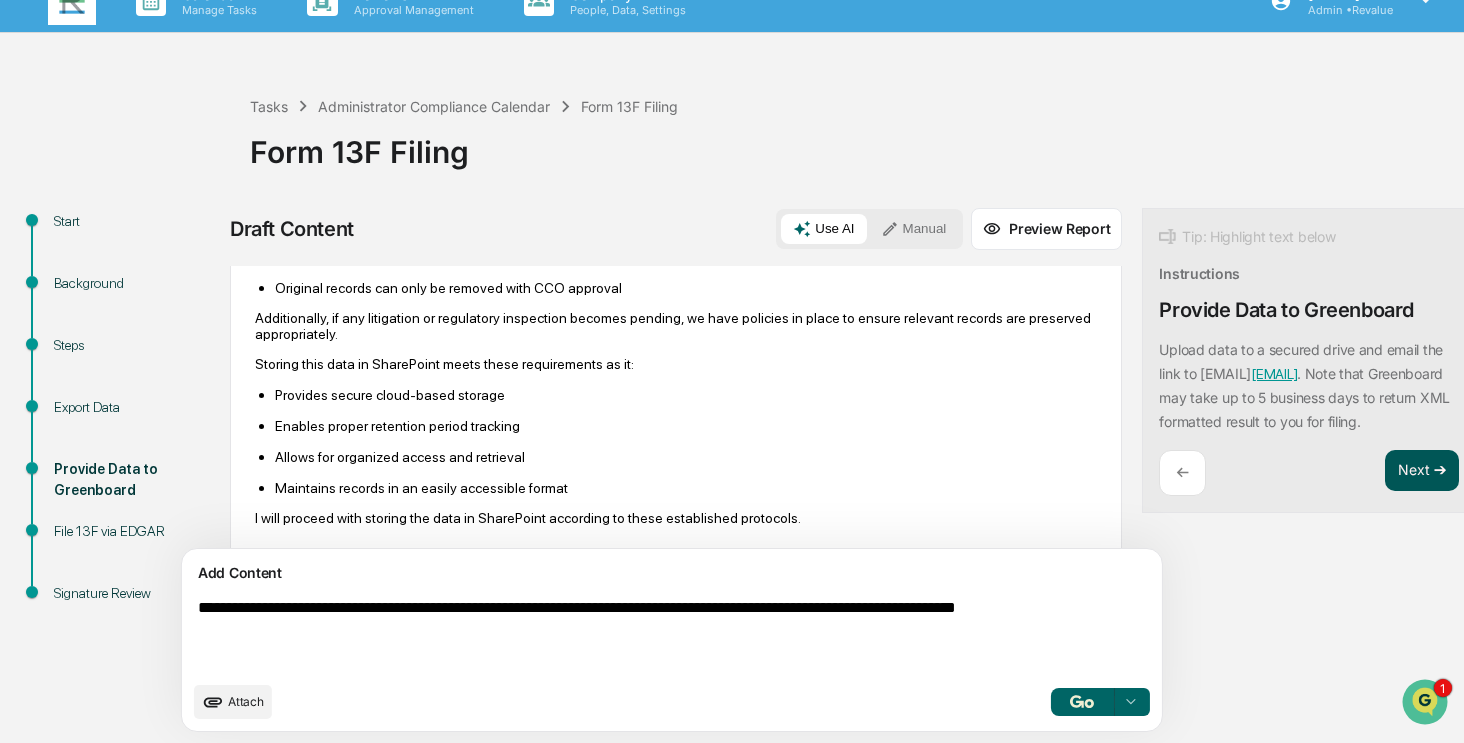 click on "Next ➔" at bounding box center [1422, 471] 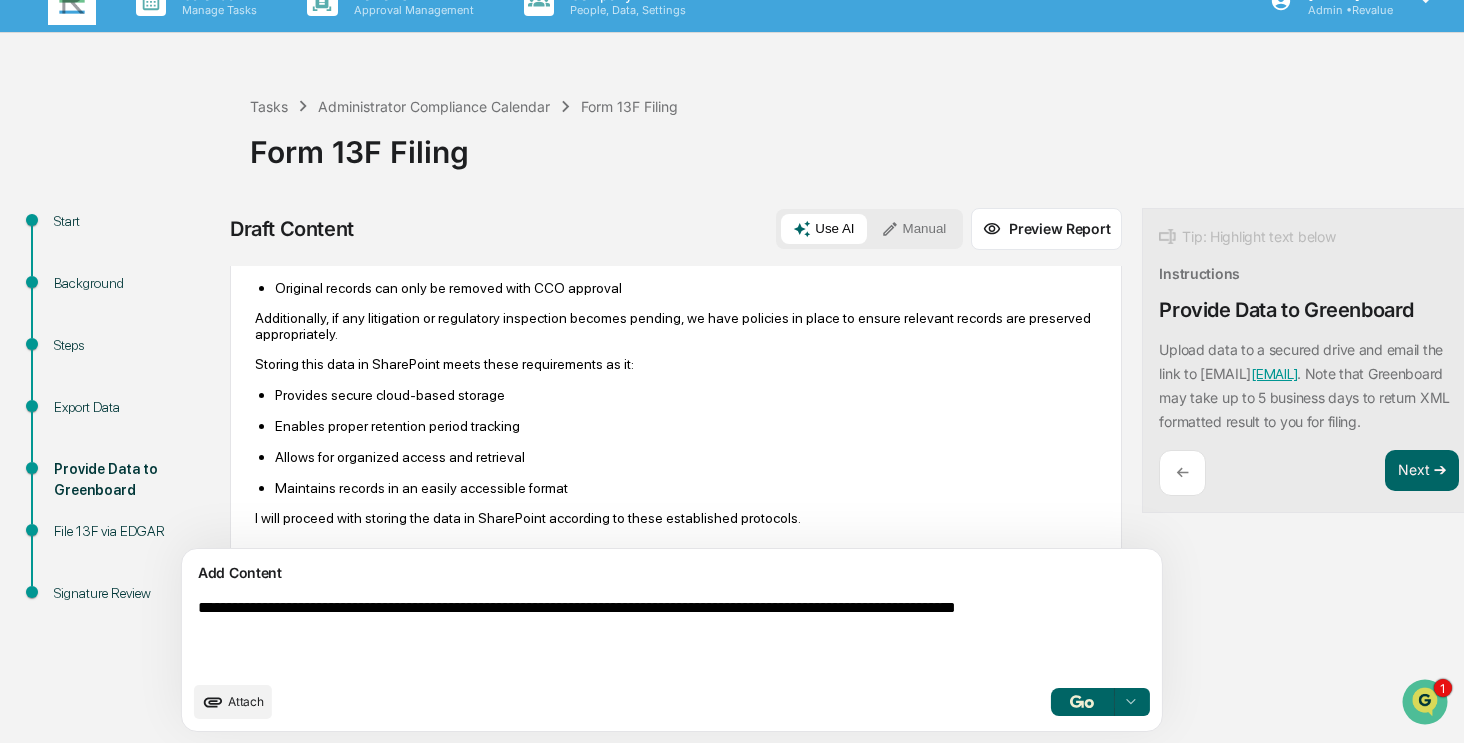 scroll, scrollTop: 0, scrollLeft: 0, axis: both 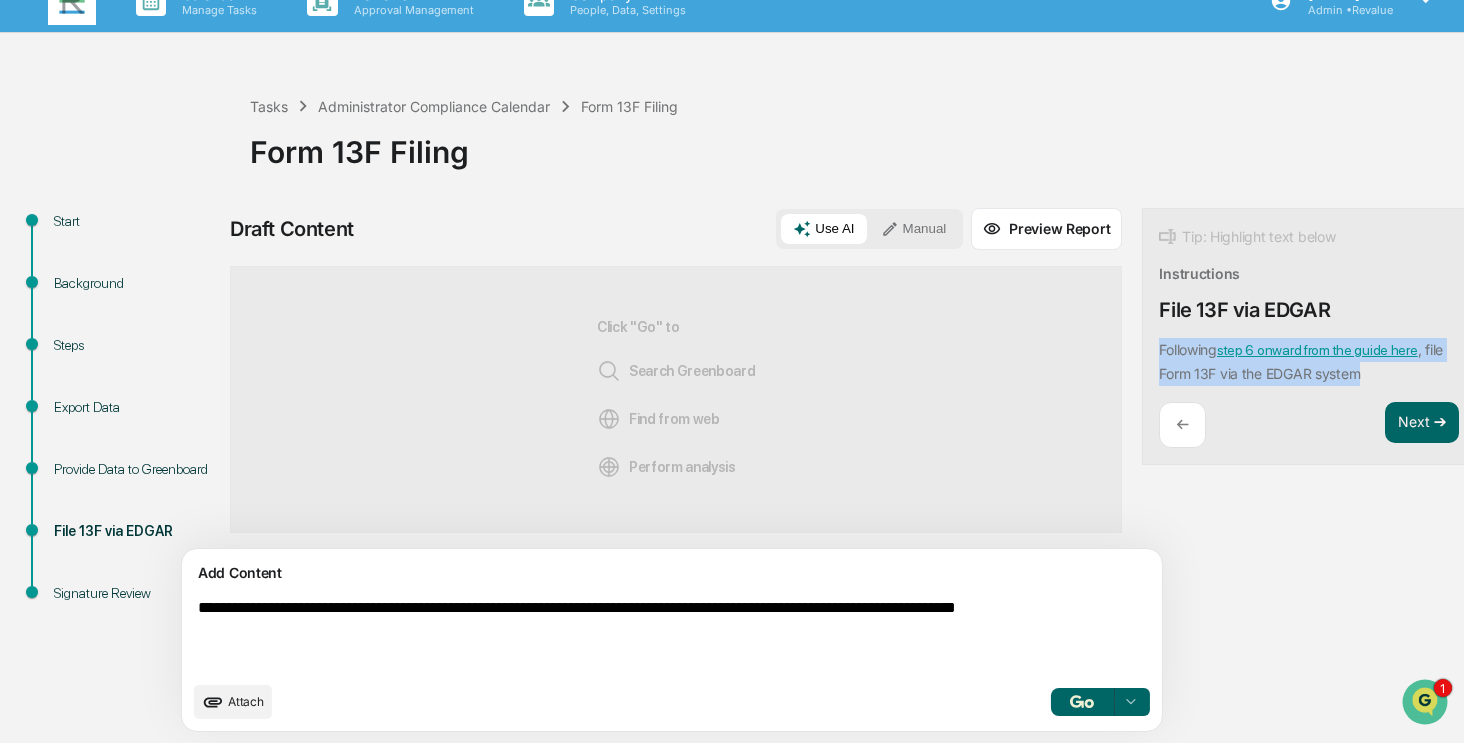 drag, startPoint x: 1292, startPoint y: 374, endPoint x: 1066, endPoint y: 354, distance: 226.88322 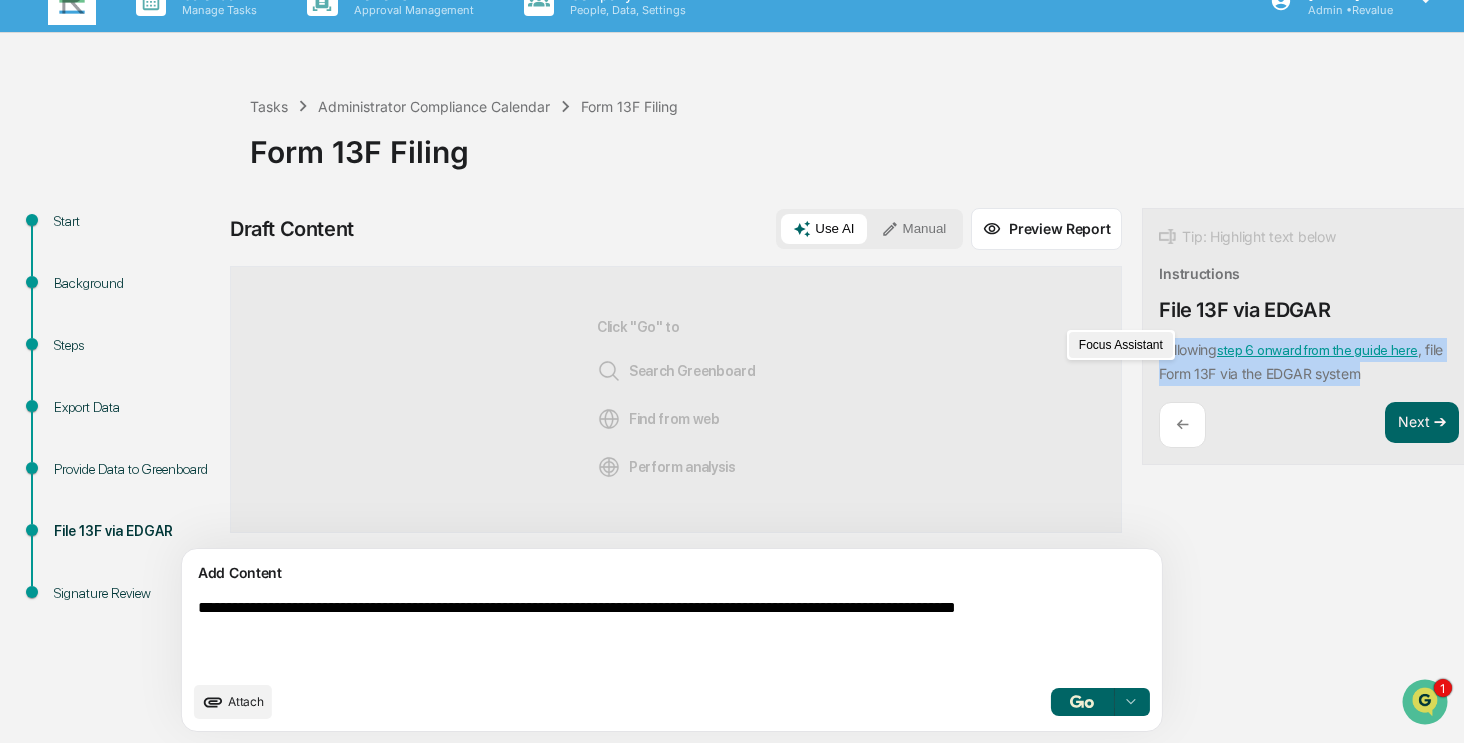 click on "Focus Assistant" at bounding box center [1121, 345] 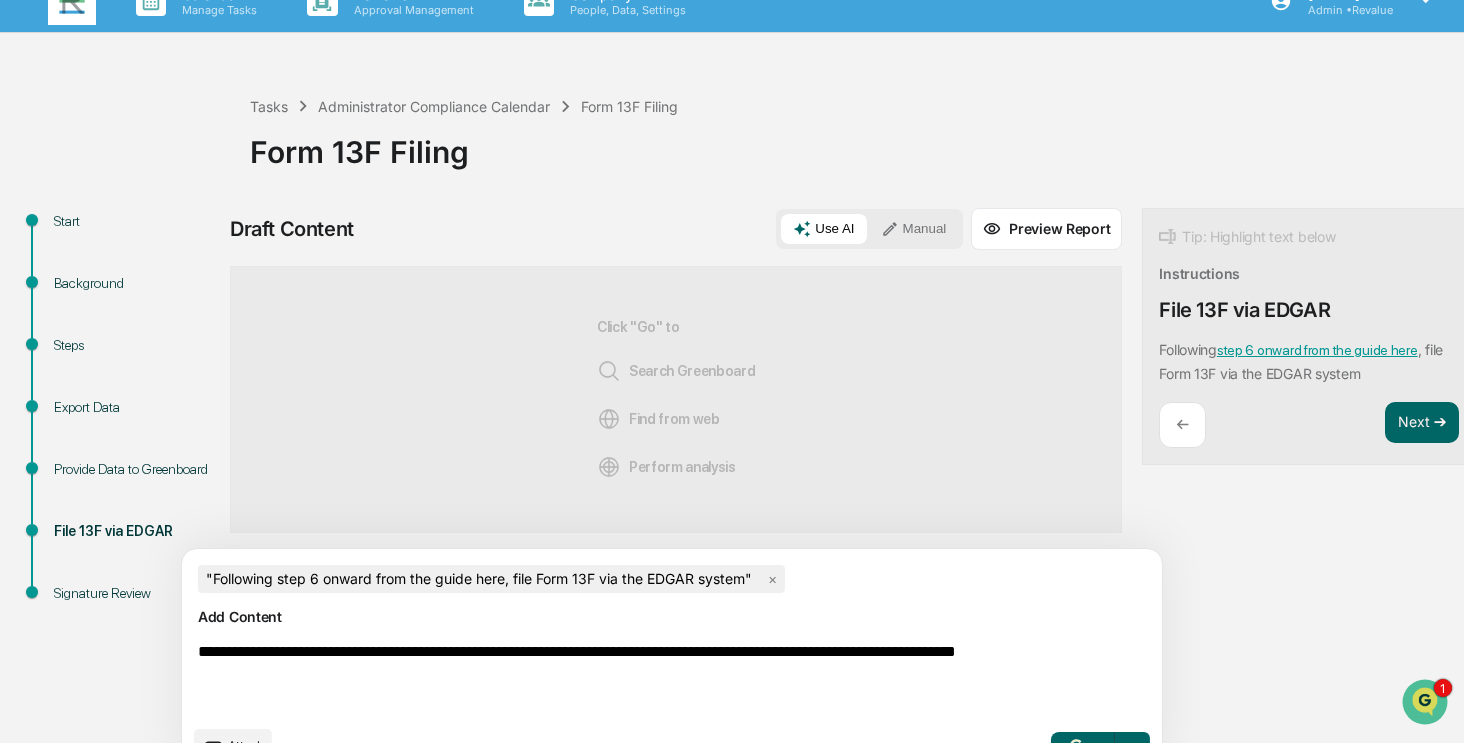 click on "**********" at bounding box center (625, 679) 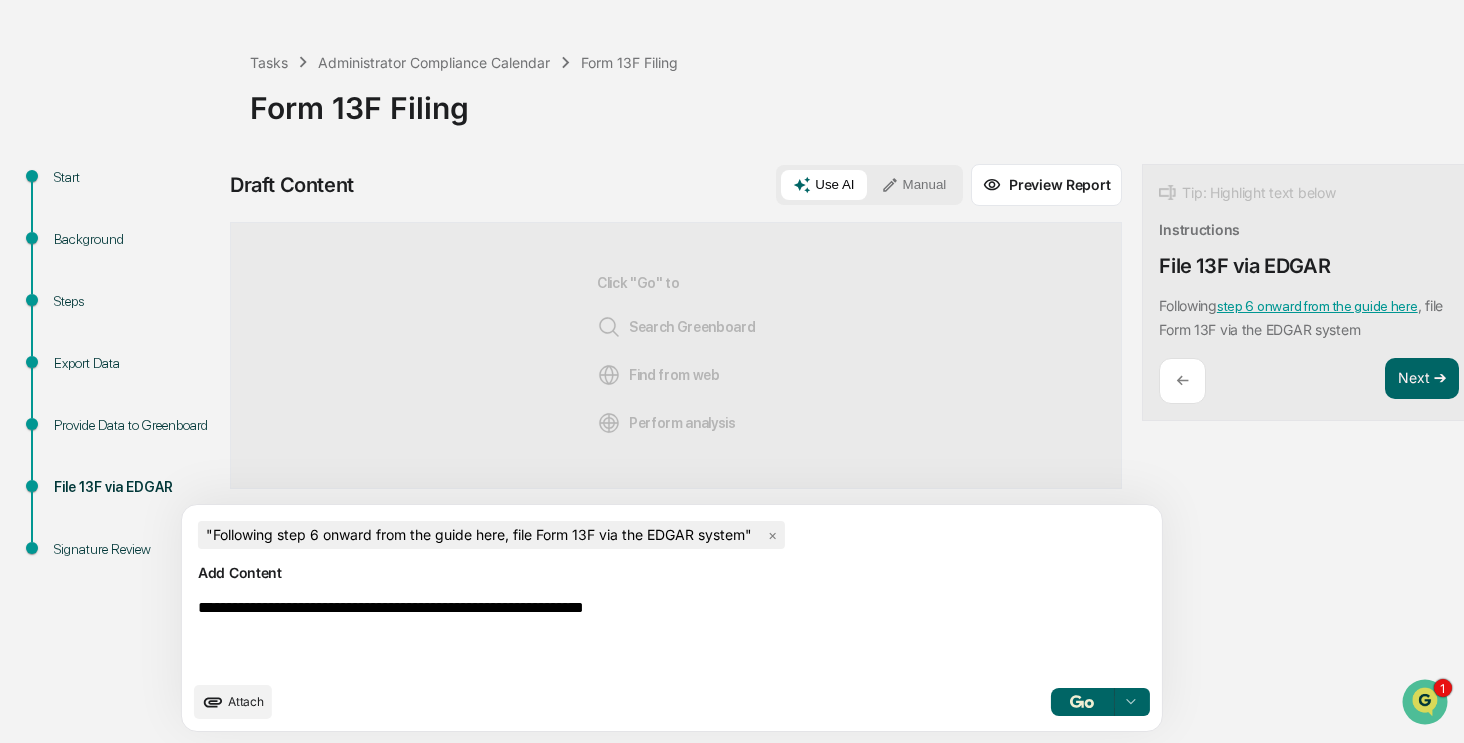 type on "**********" 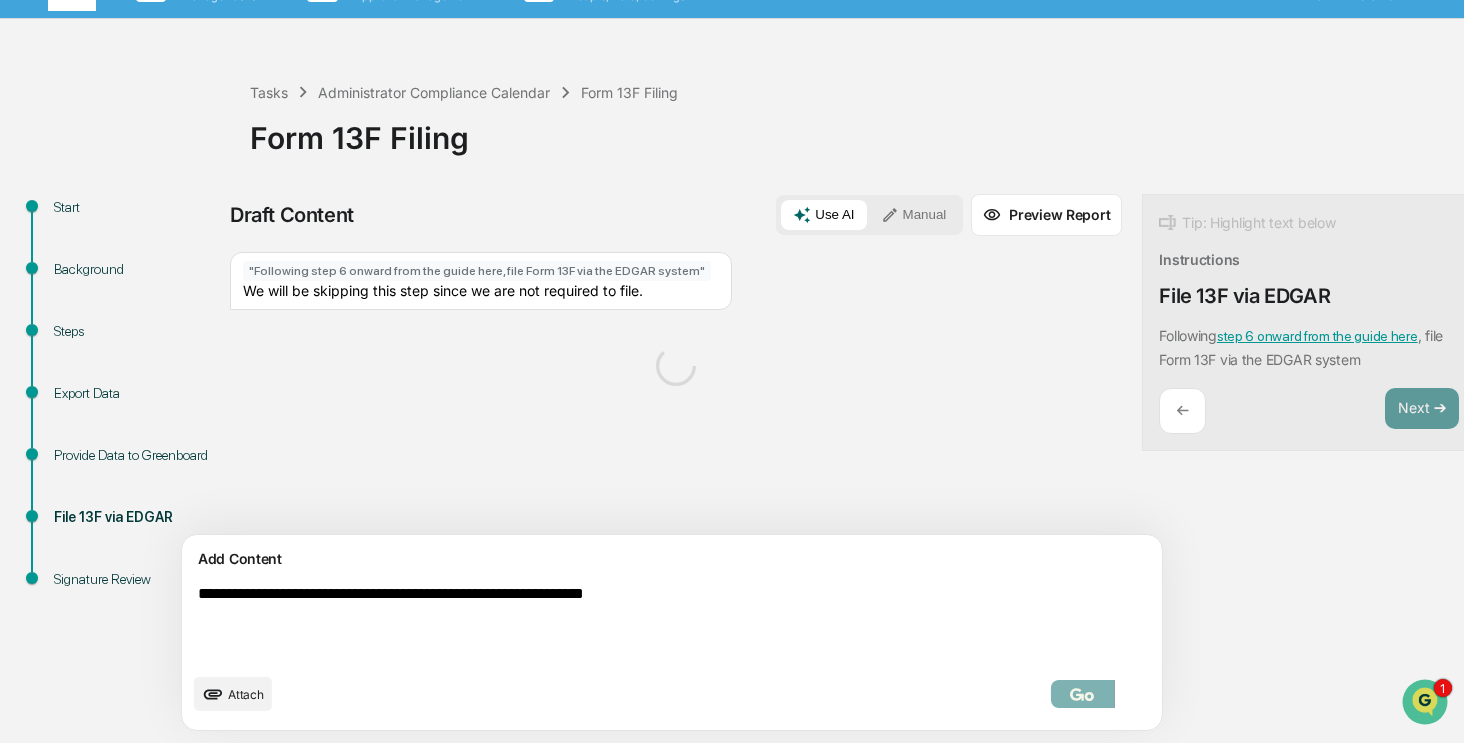 scroll, scrollTop: 30, scrollLeft: 0, axis: vertical 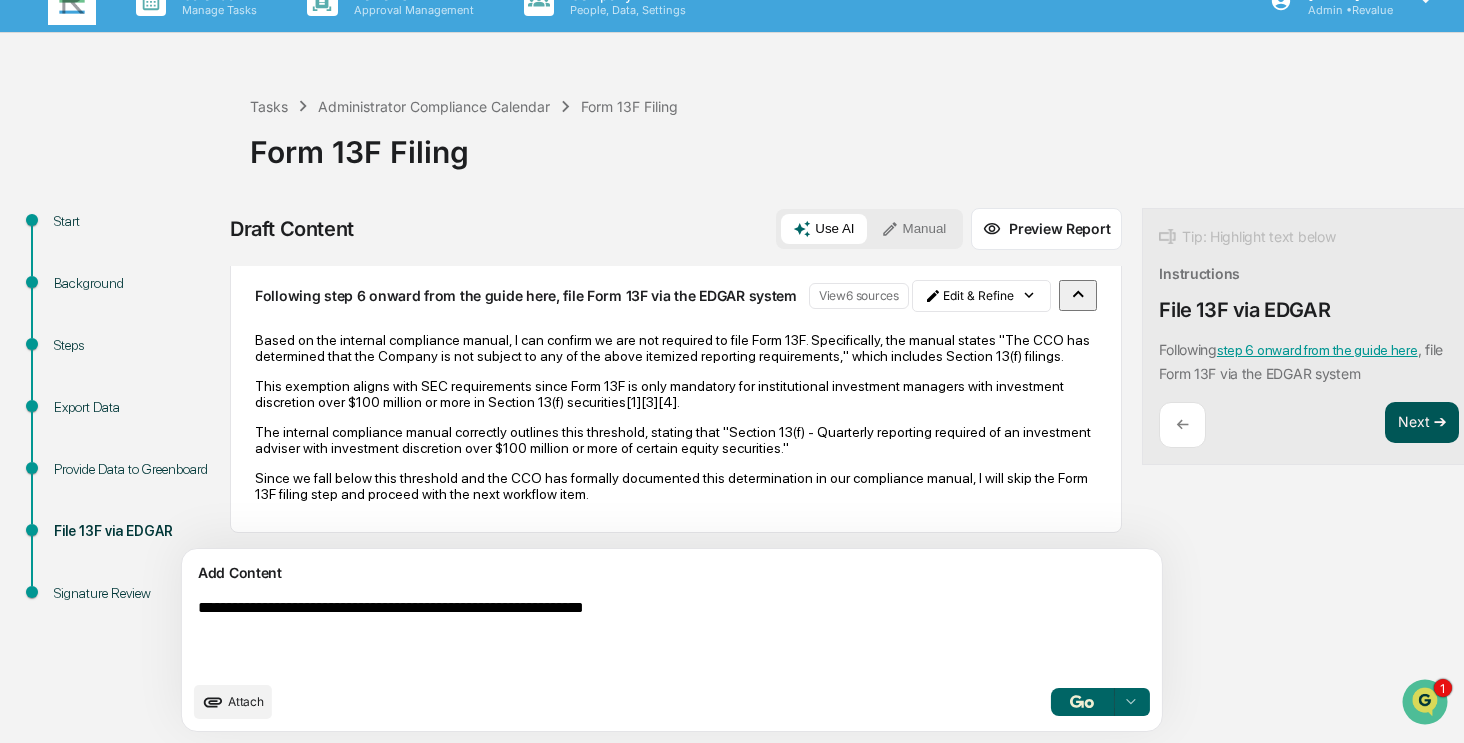 click on "Next ➔" at bounding box center [1422, 423] 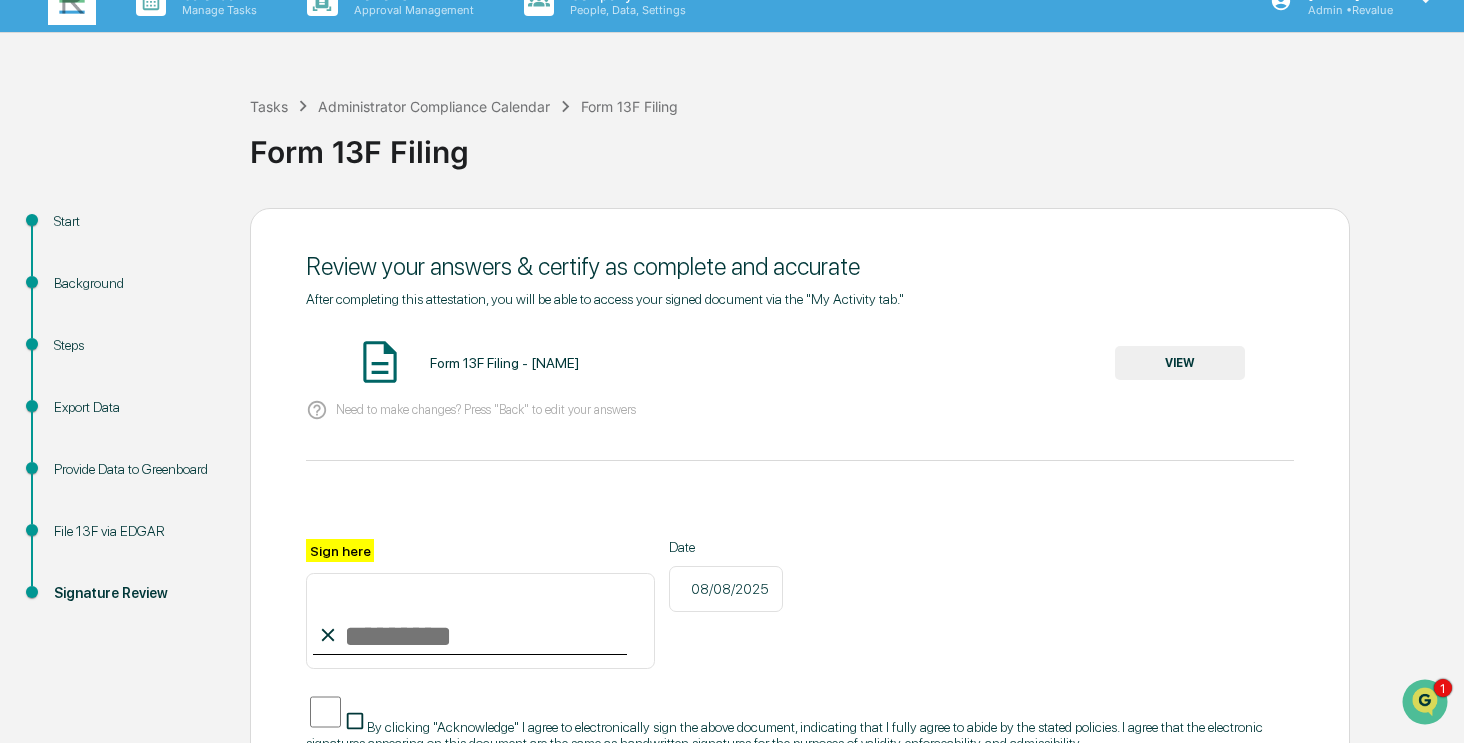 click on "VIEW" at bounding box center [1180, 363] 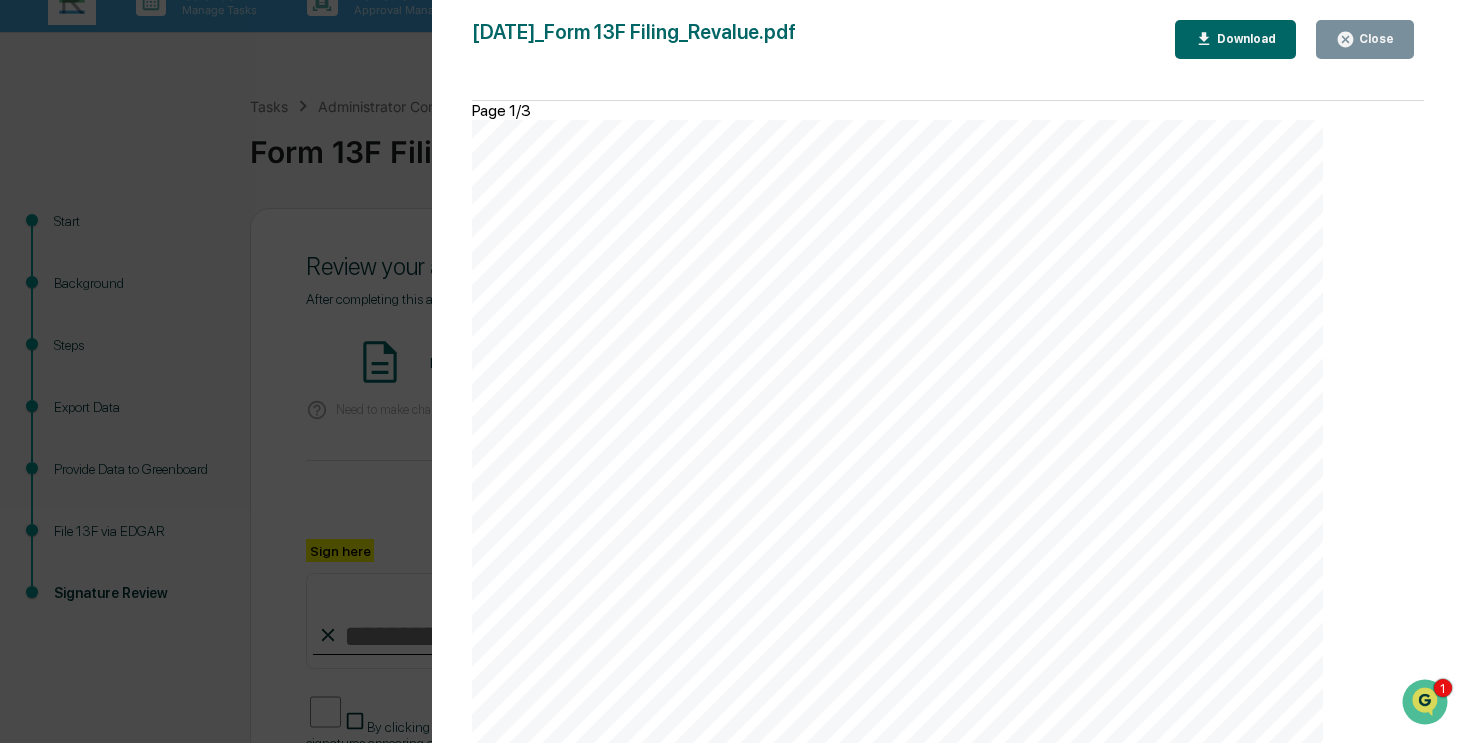 scroll, scrollTop: 2600, scrollLeft: 0, axis: vertical 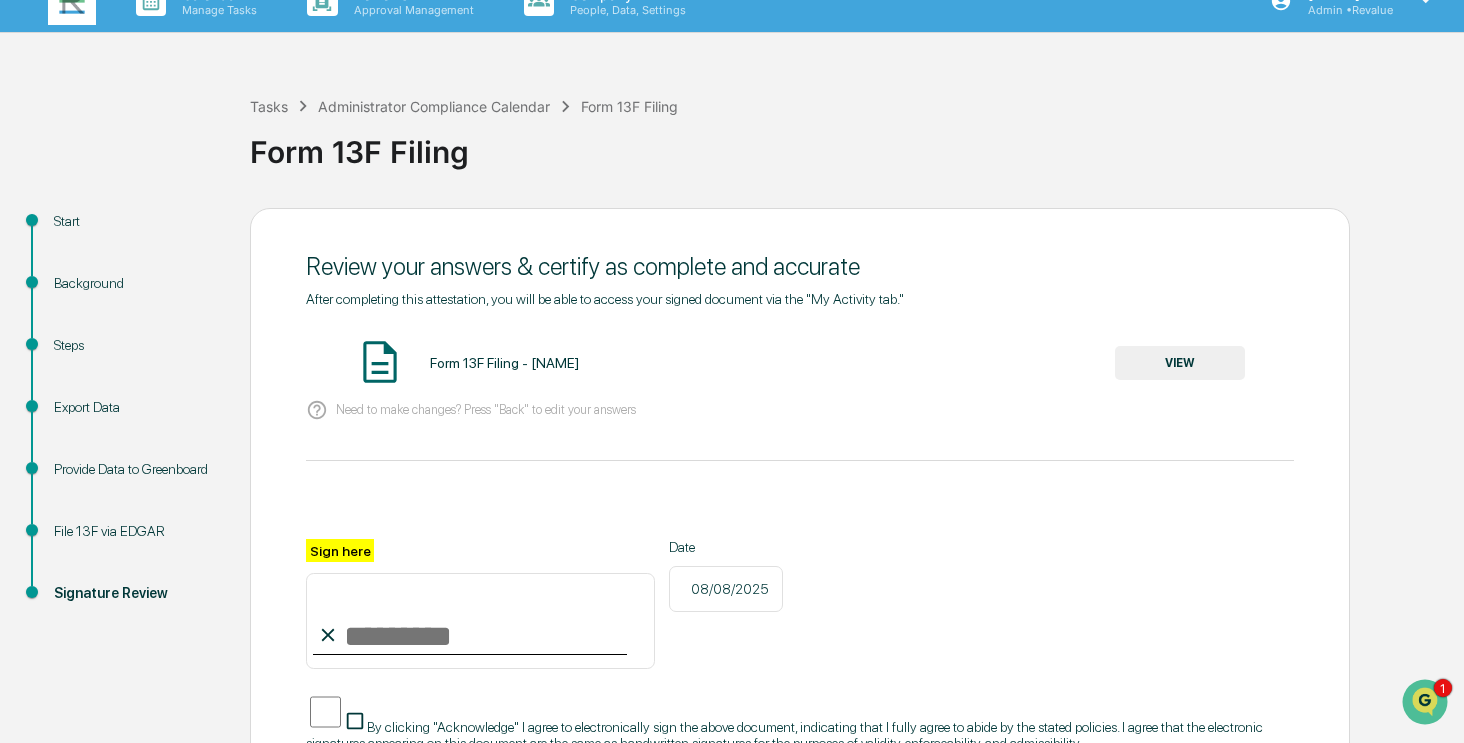 click on "Sign here" at bounding box center [480, 621] 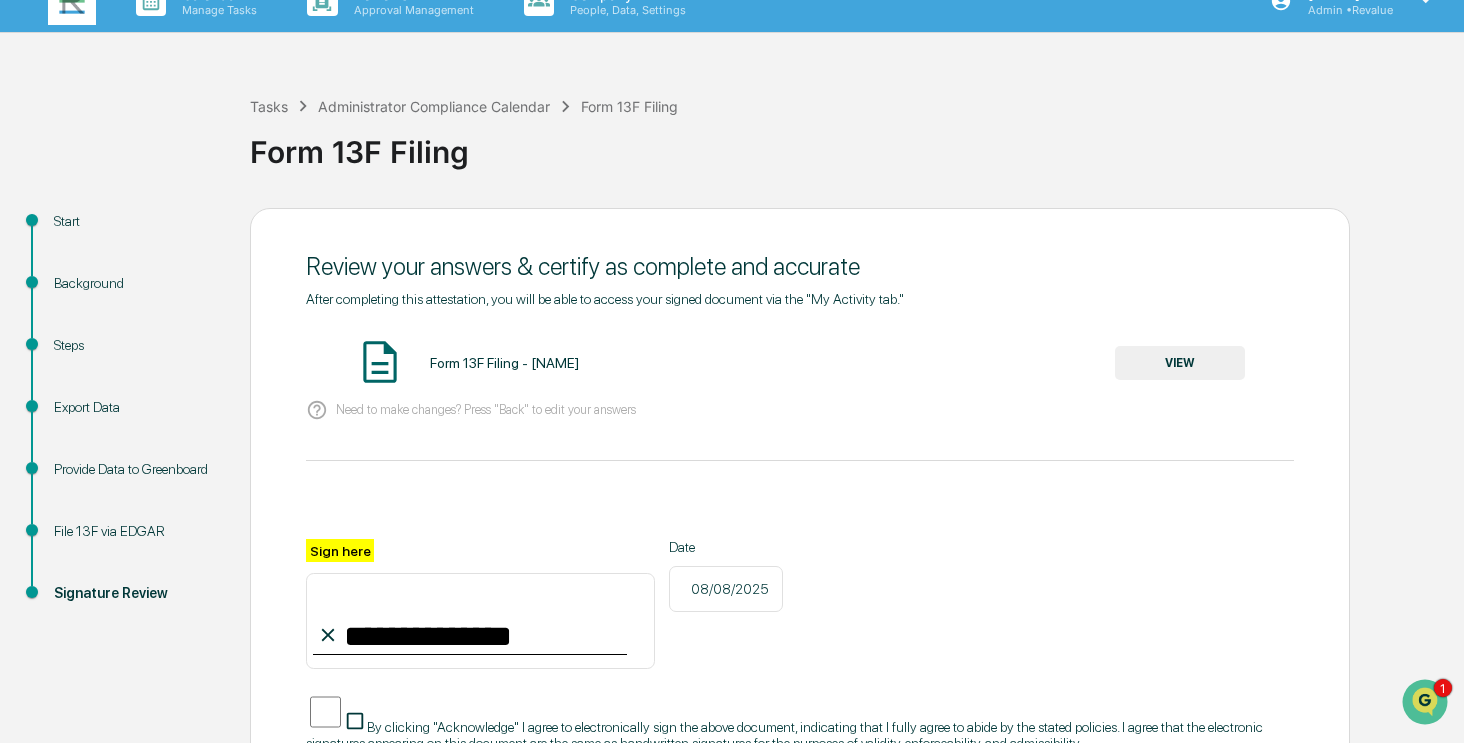 click on "By clicking "Acknowledge" I agree to electronically sign the above document, indicating that I fully agree to abide by the stated policies. I agree that the electronic signatures appearing on this document are the same as handwritten signatures for the purposes of validity, enforceability, and admissibility" at bounding box center [784, 735] 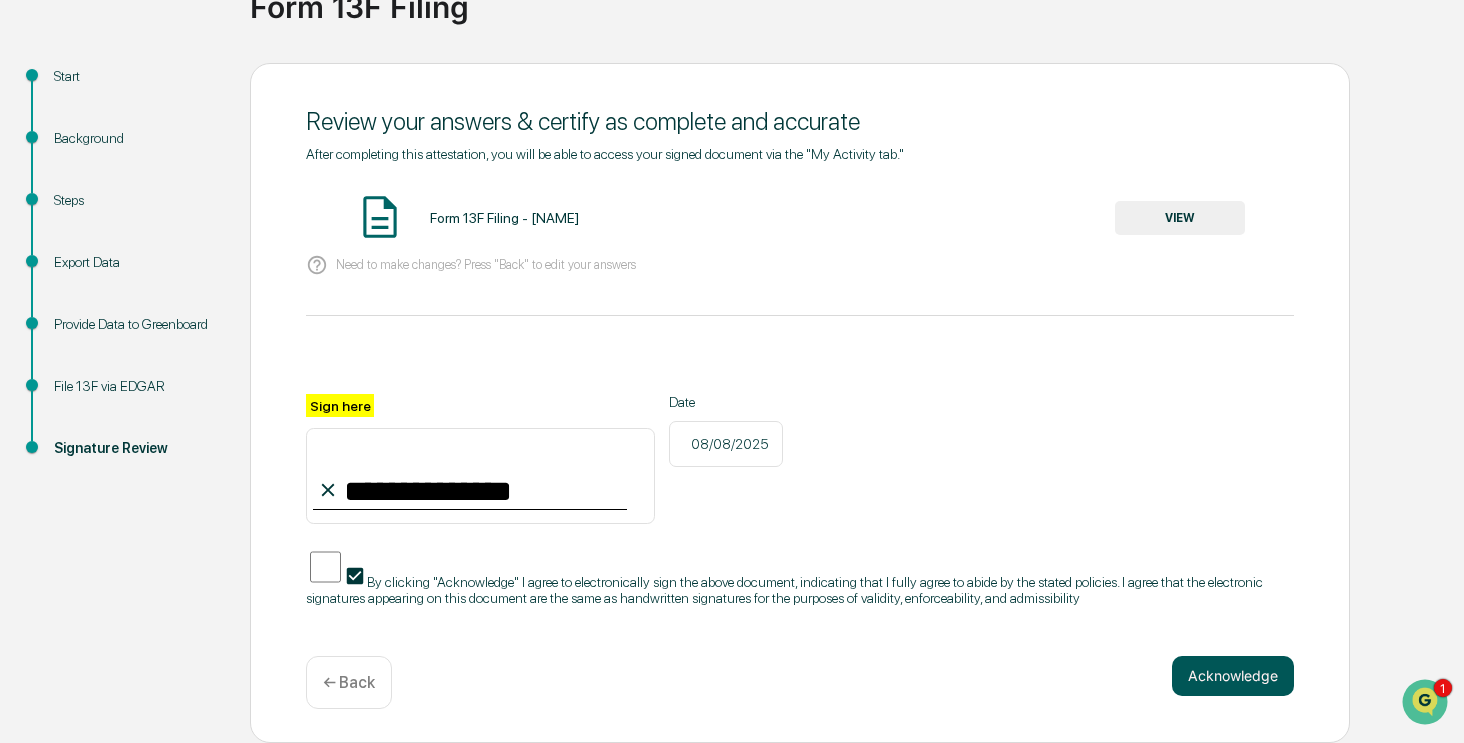 click on "Acknowledge" at bounding box center (1233, 676) 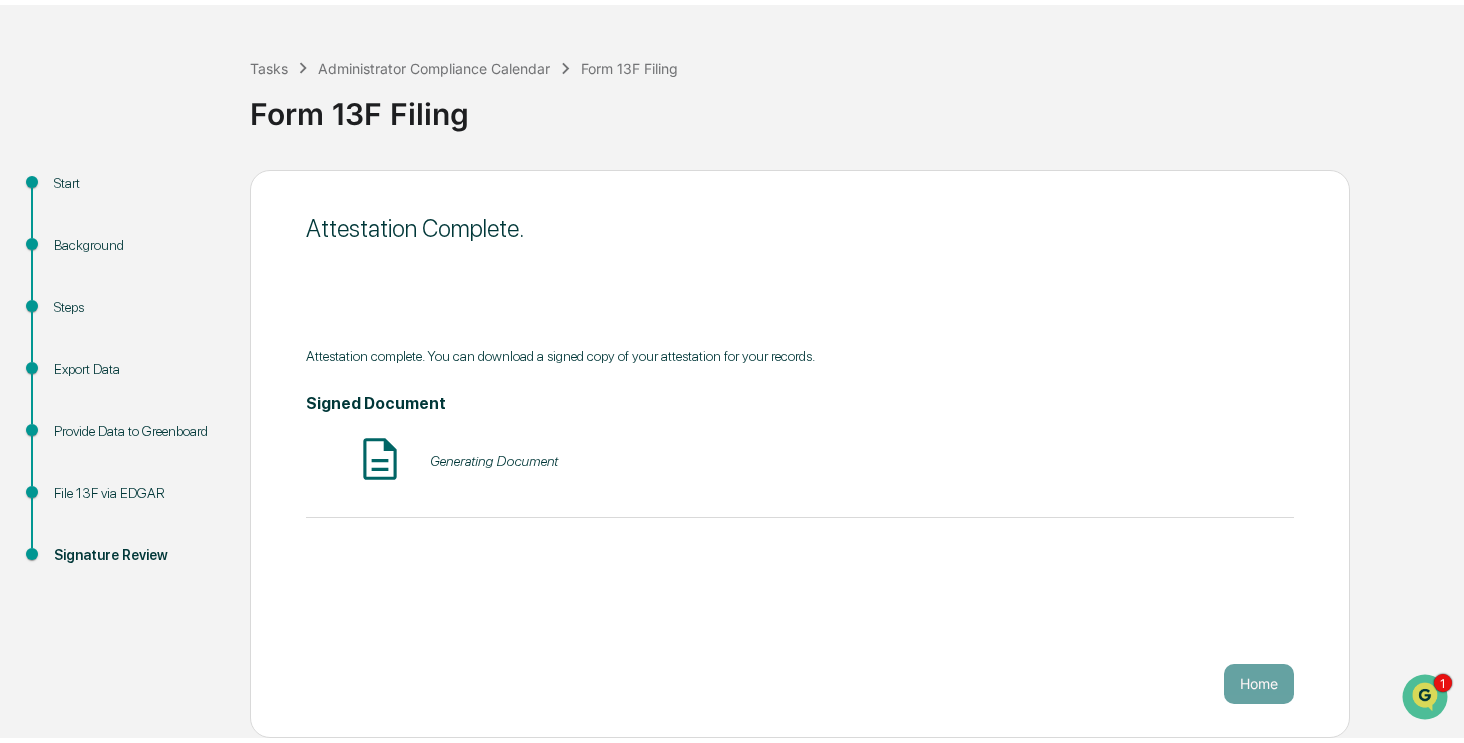 scroll, scrollTop: 61, scrollLeft: 0, axis: vertical 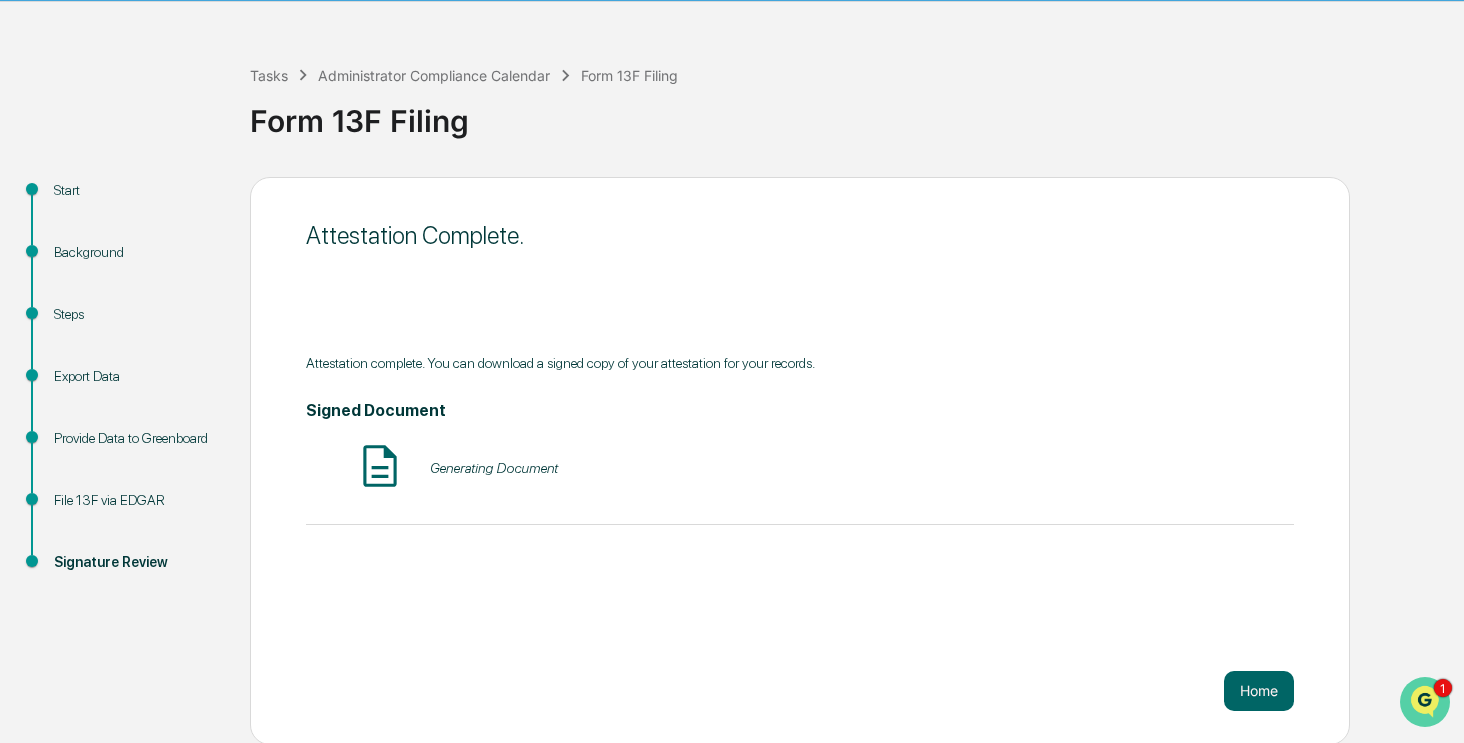 click 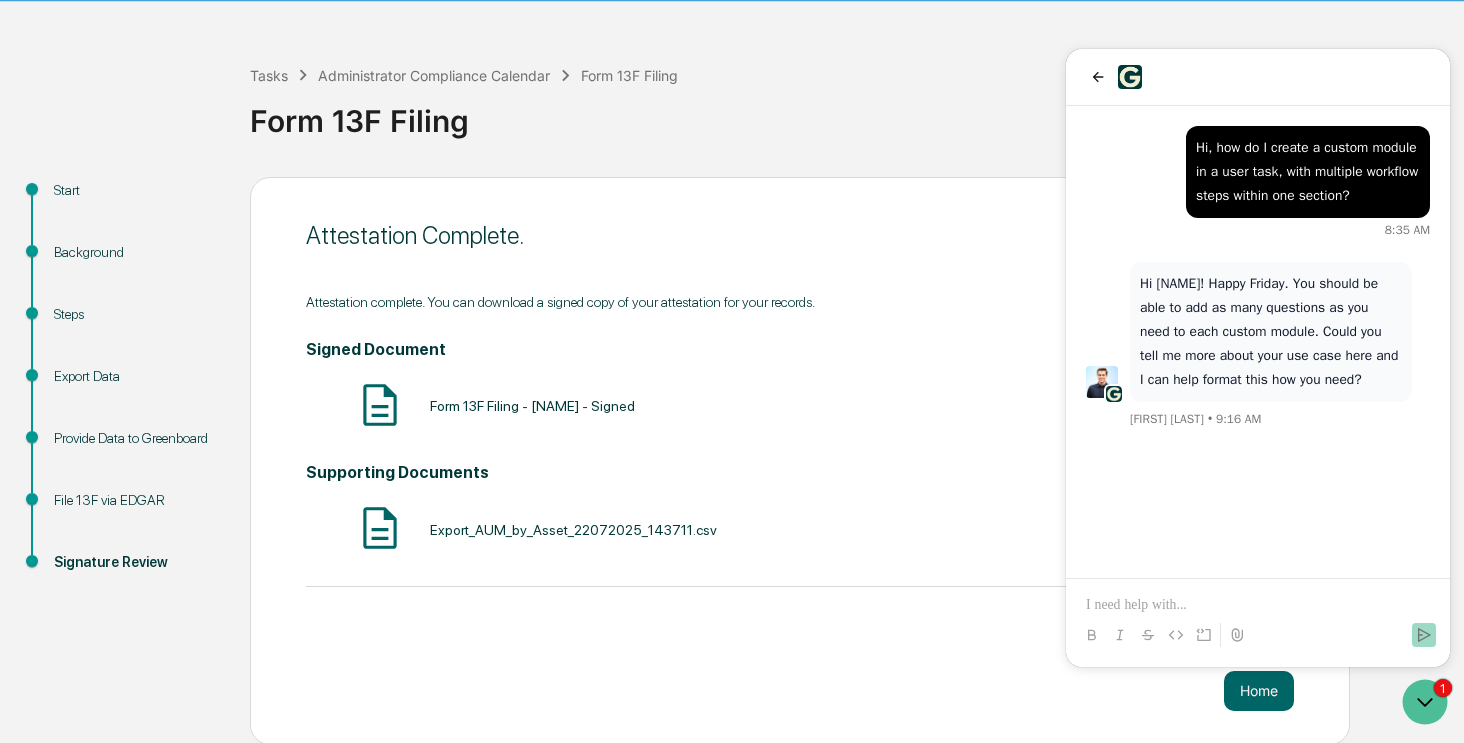 click at bounding box center [1258, 605] 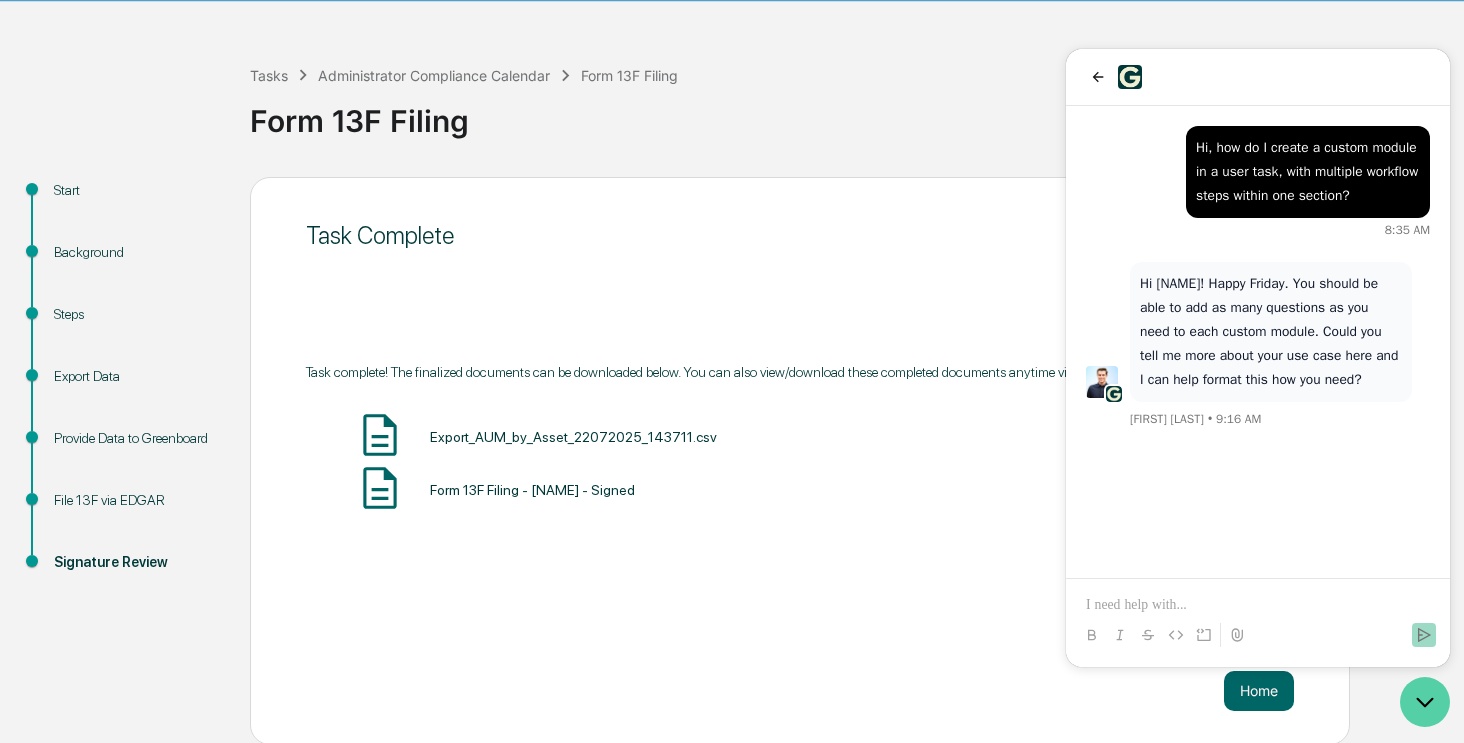 click 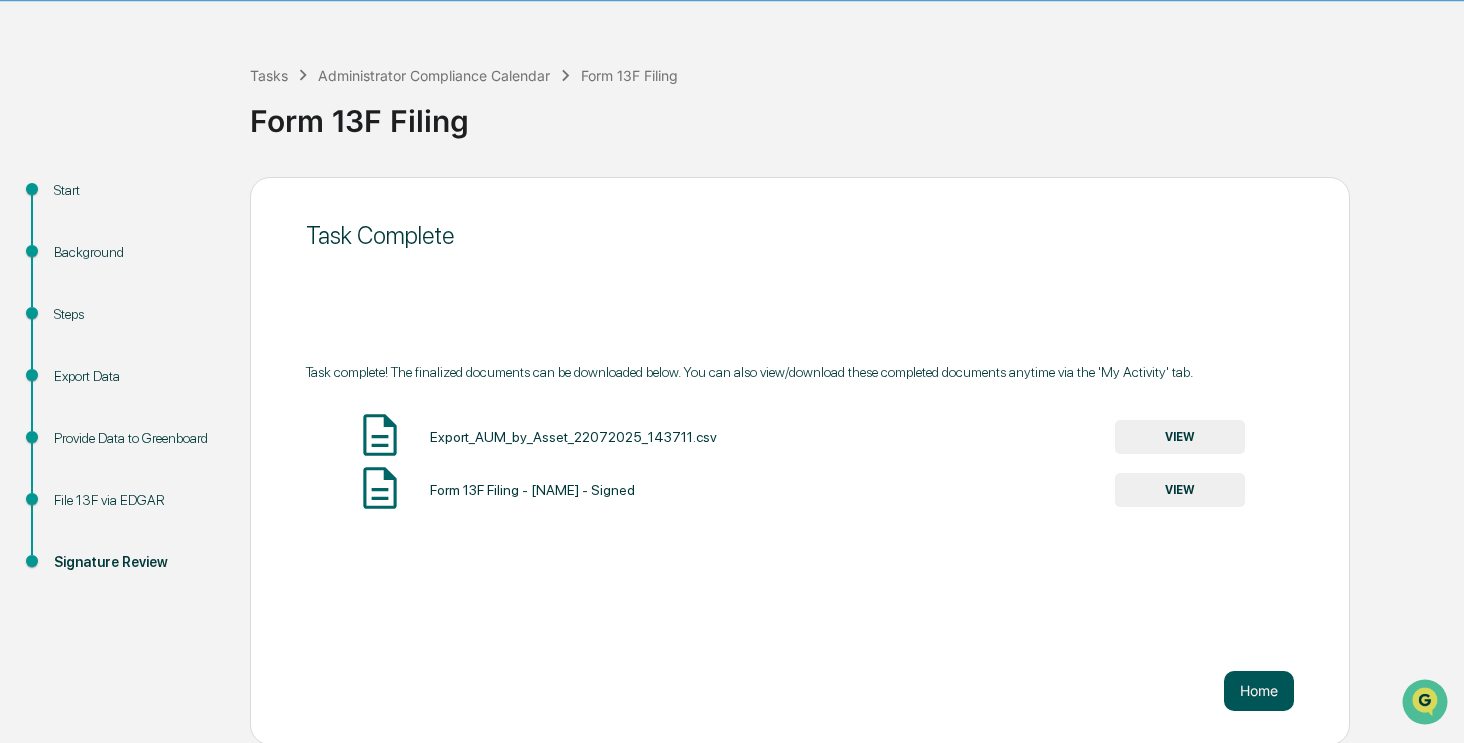 click on "Home" at bounding box center [1259, 691] 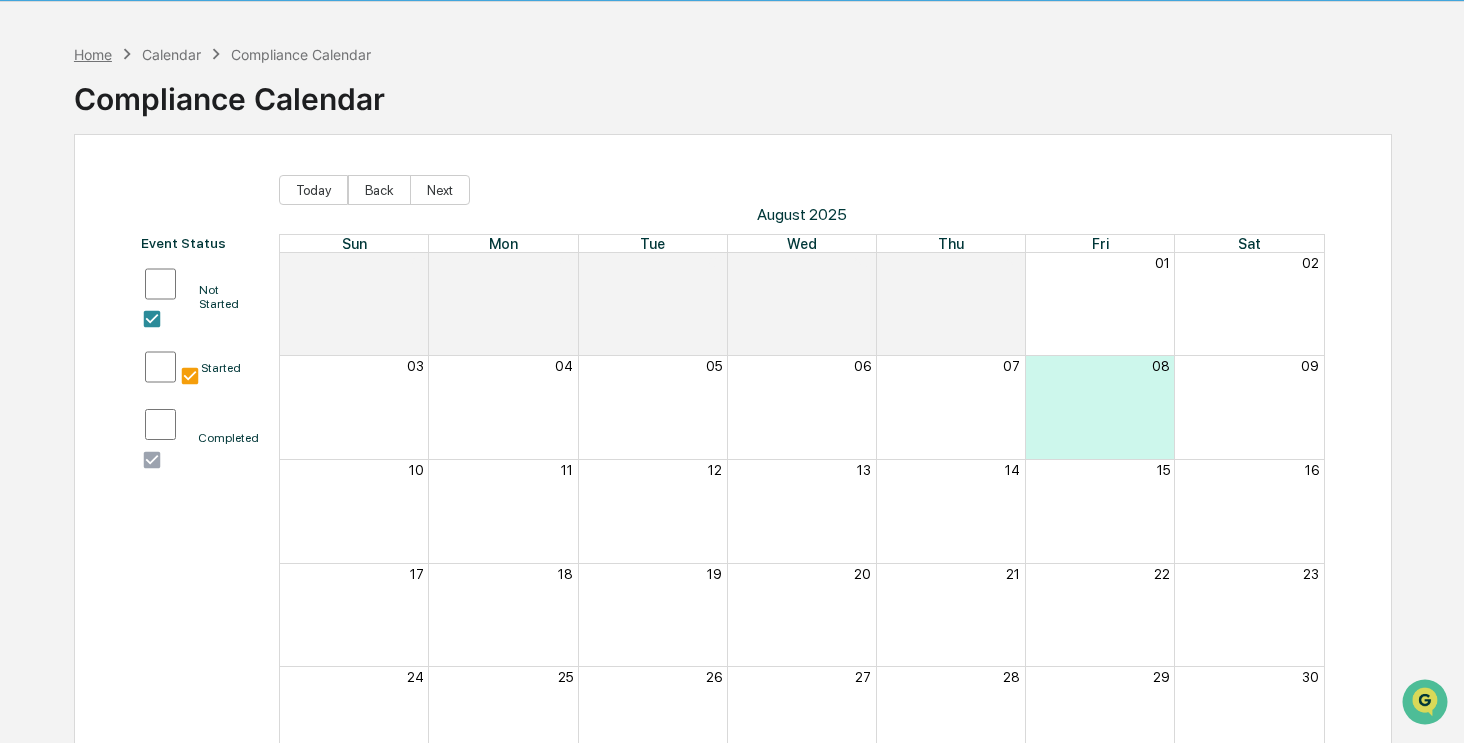 click on "Home" at bounding box center [93, 54] 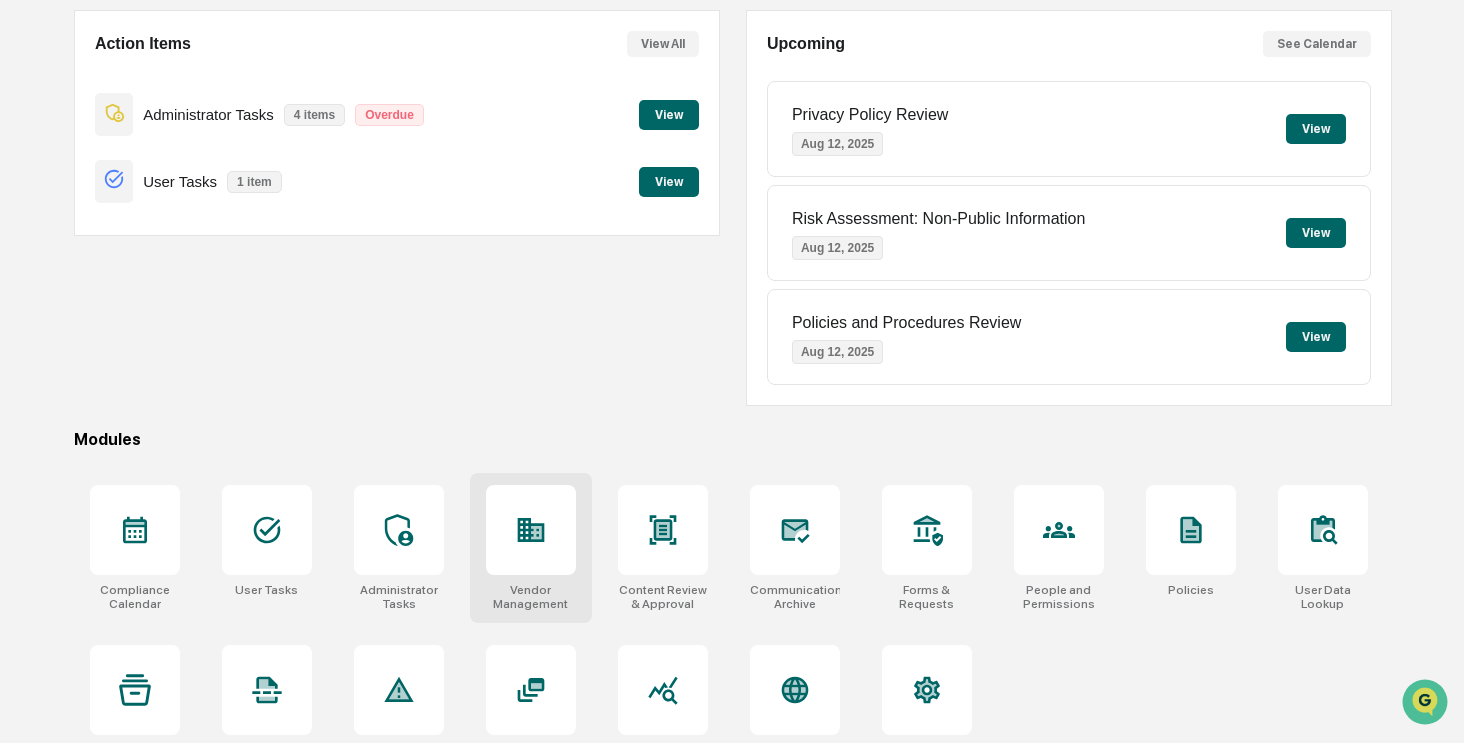 scroll, scrollTop: 224, scrollLeft: 0, axis: vertical 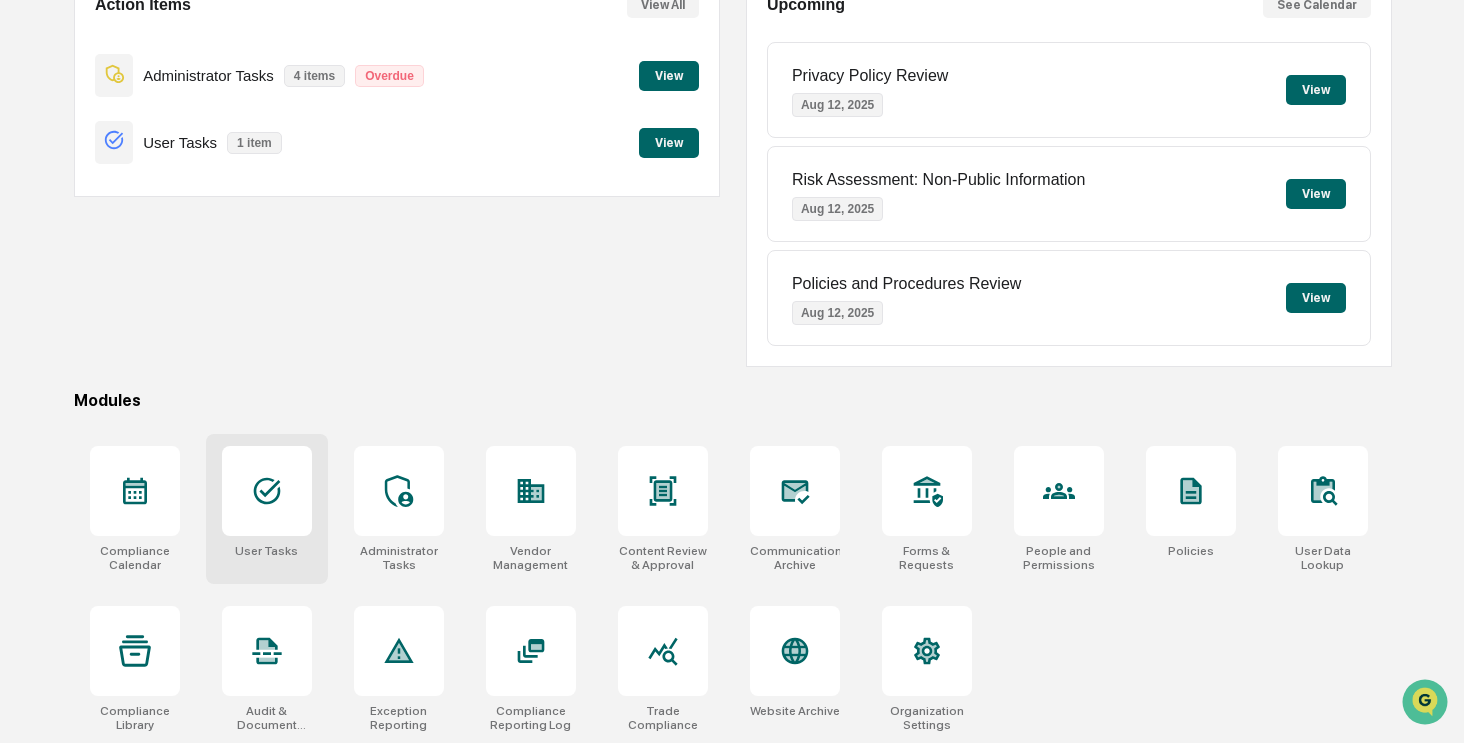 click at bounding box center [267, 491] 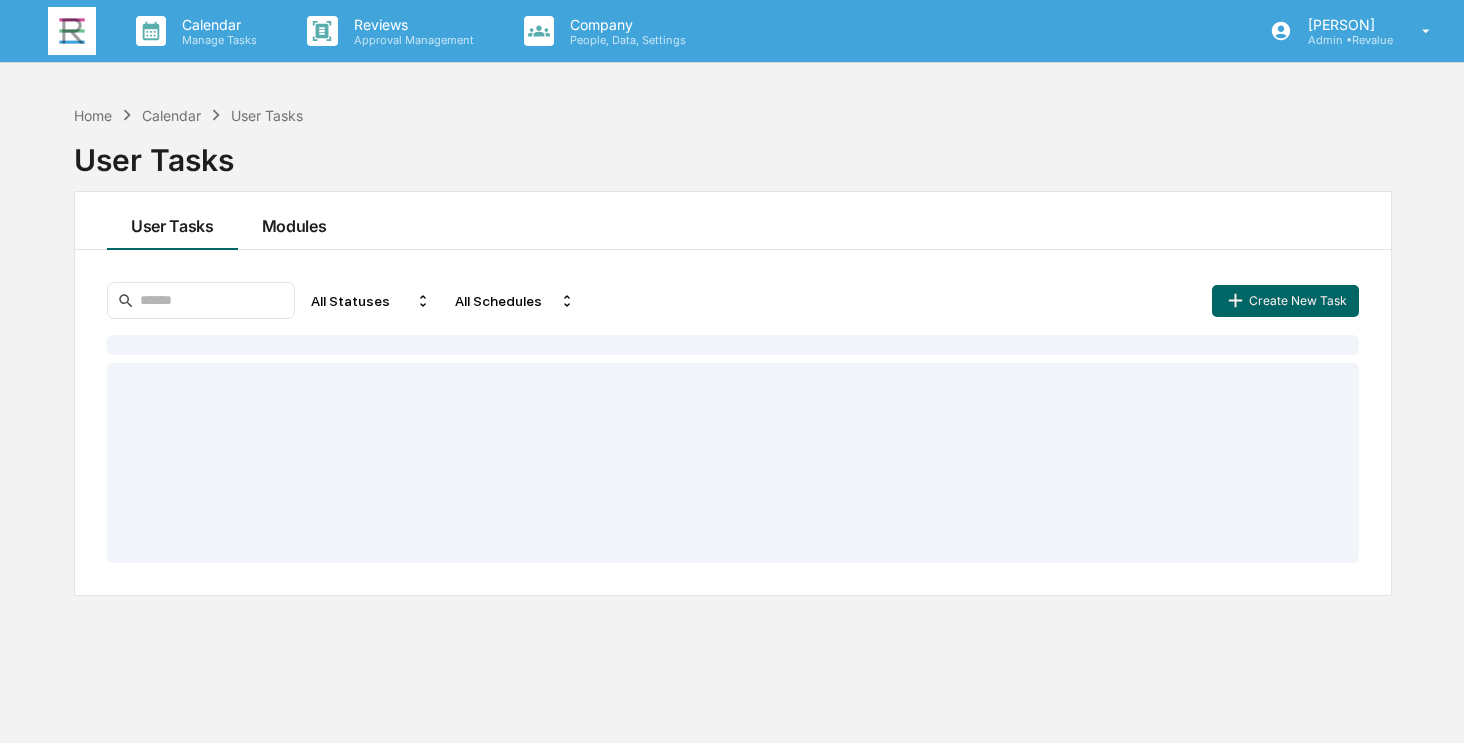 scroll, scrollTop: 0, scrollLeft: 0, axis: both 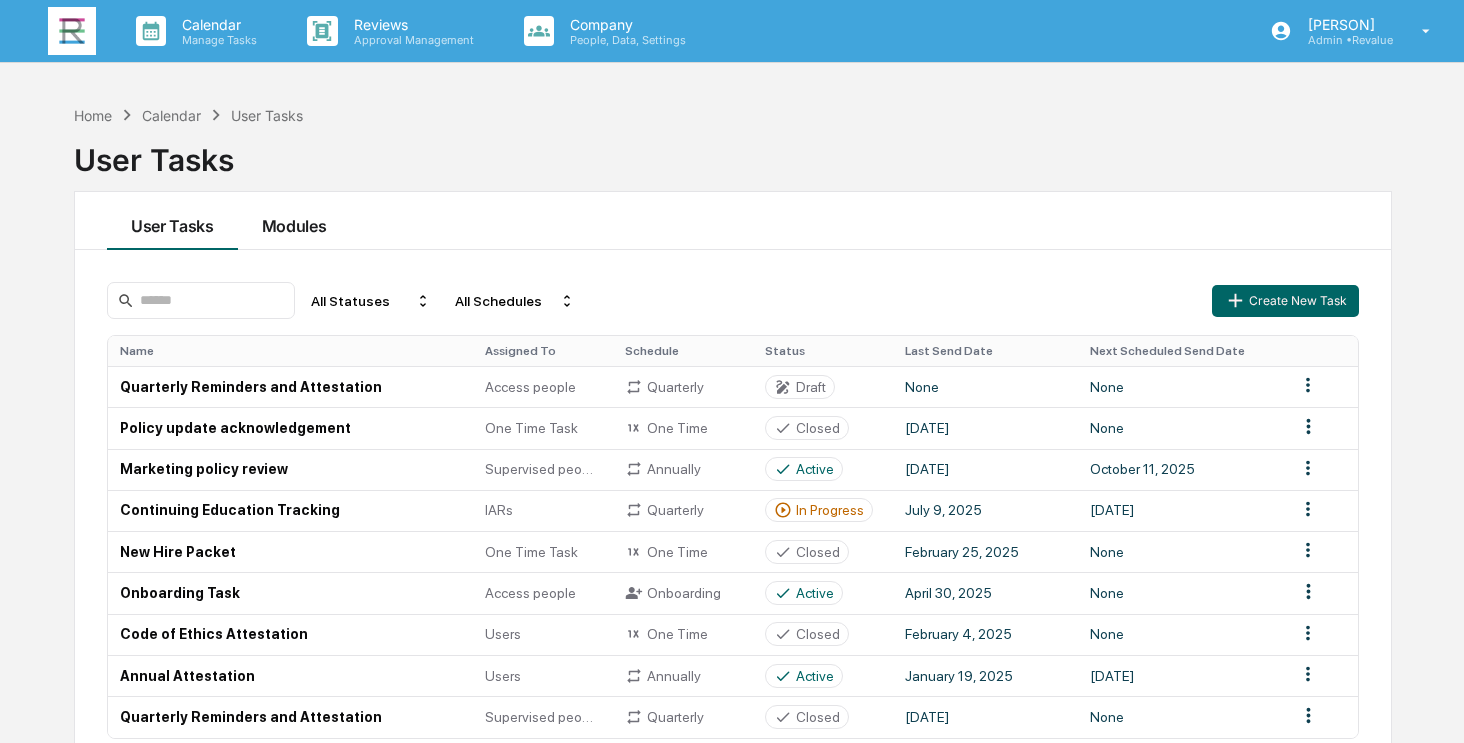 click on "Modules" at bounding box center [294, 221] 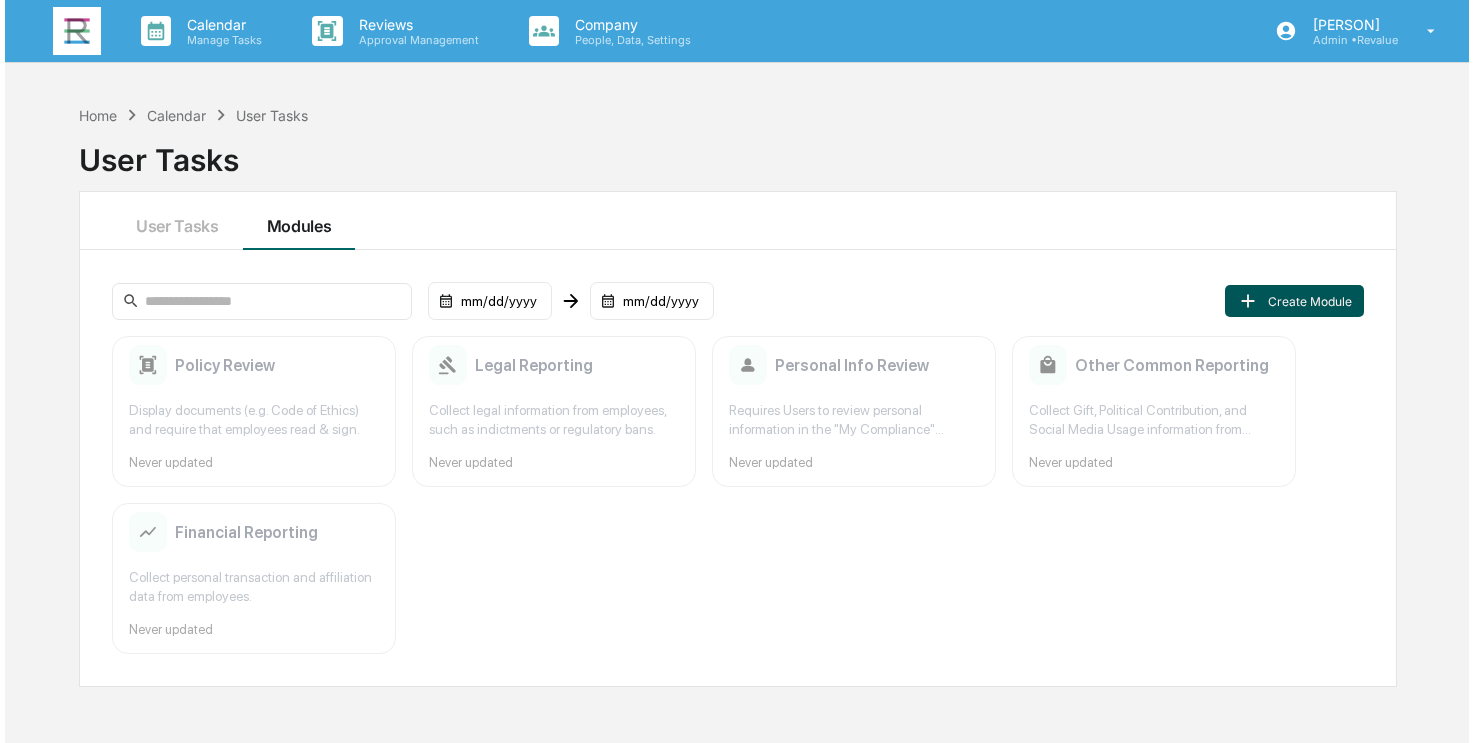 scroll, scrollTop: 0, scrollLeft: 0, axis: both 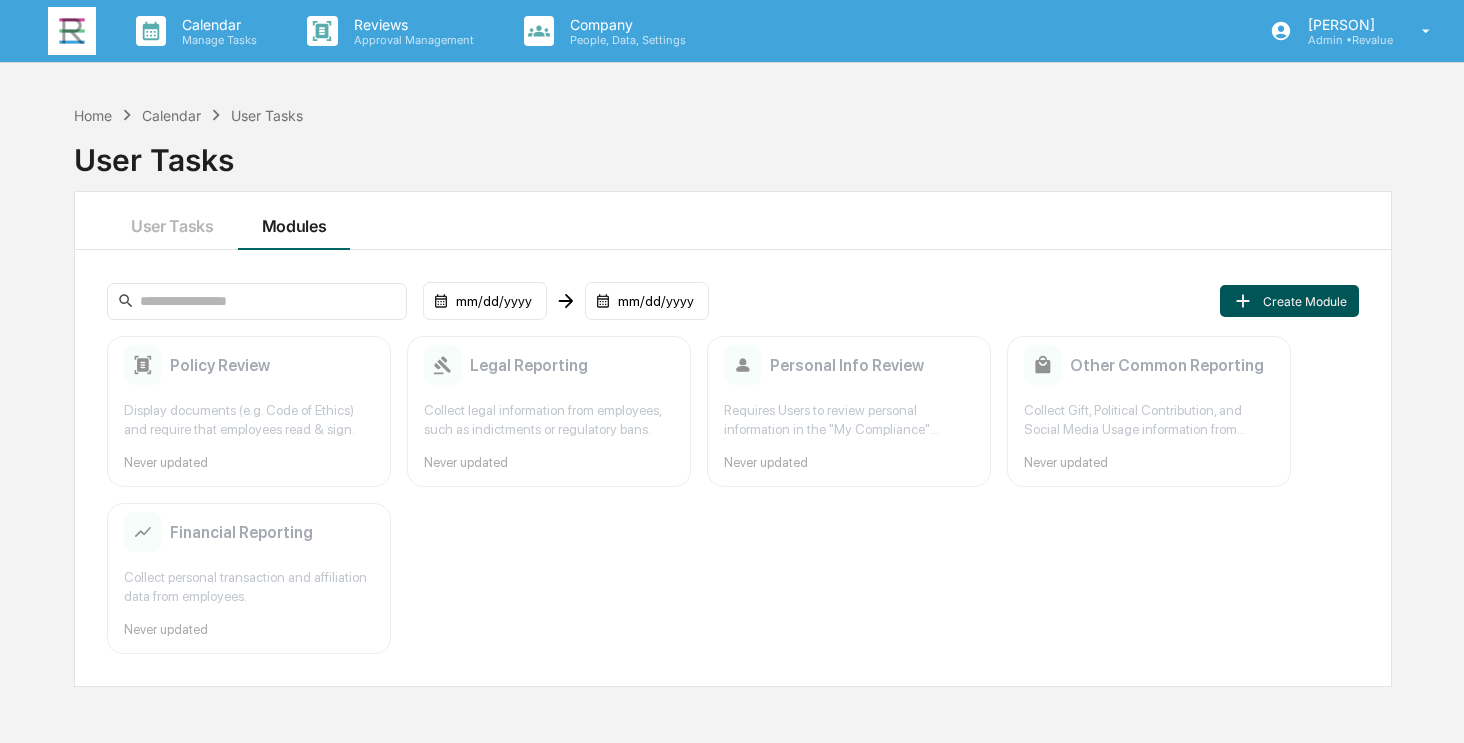 click on "Create Module" at bounding box center [1289, 301] 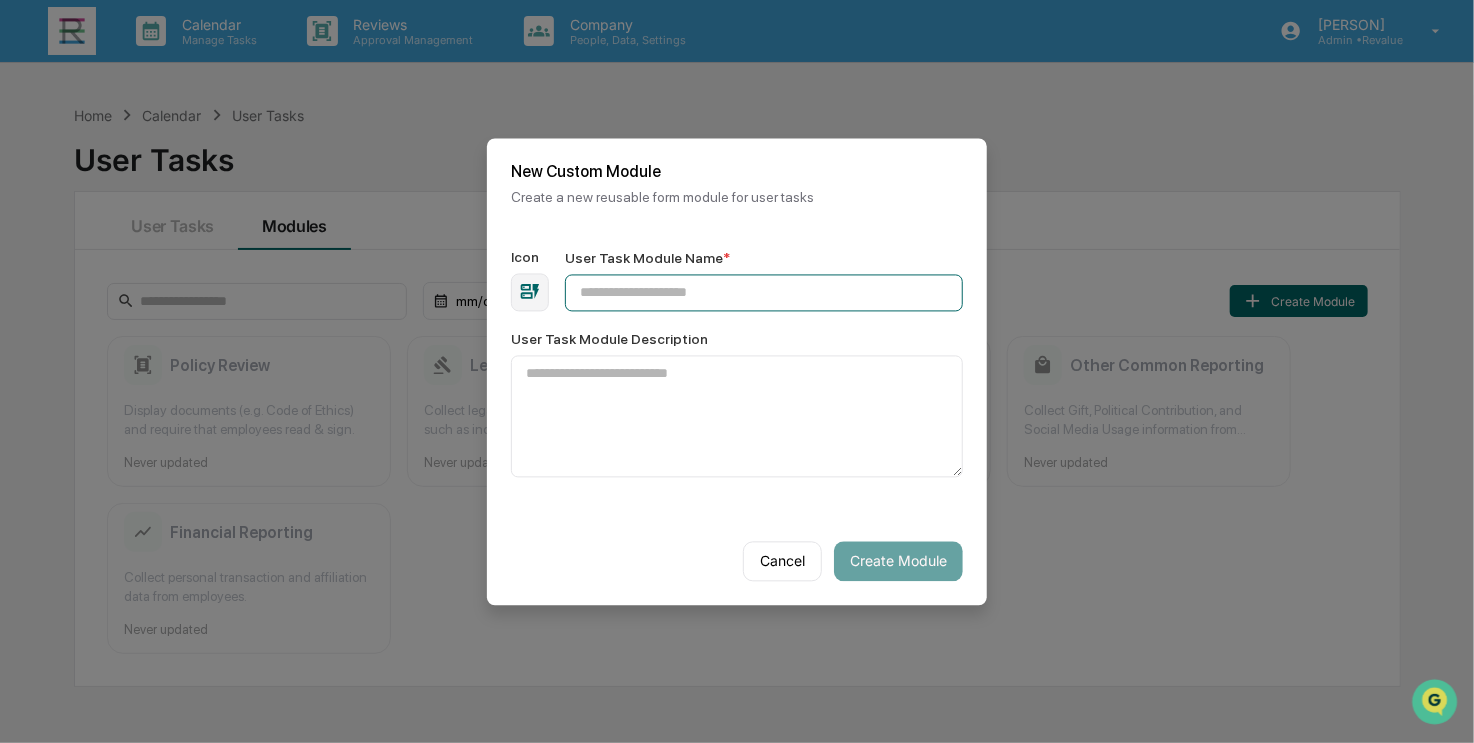 click on "User Task Module Name  *" at bounding box center [764, 292] 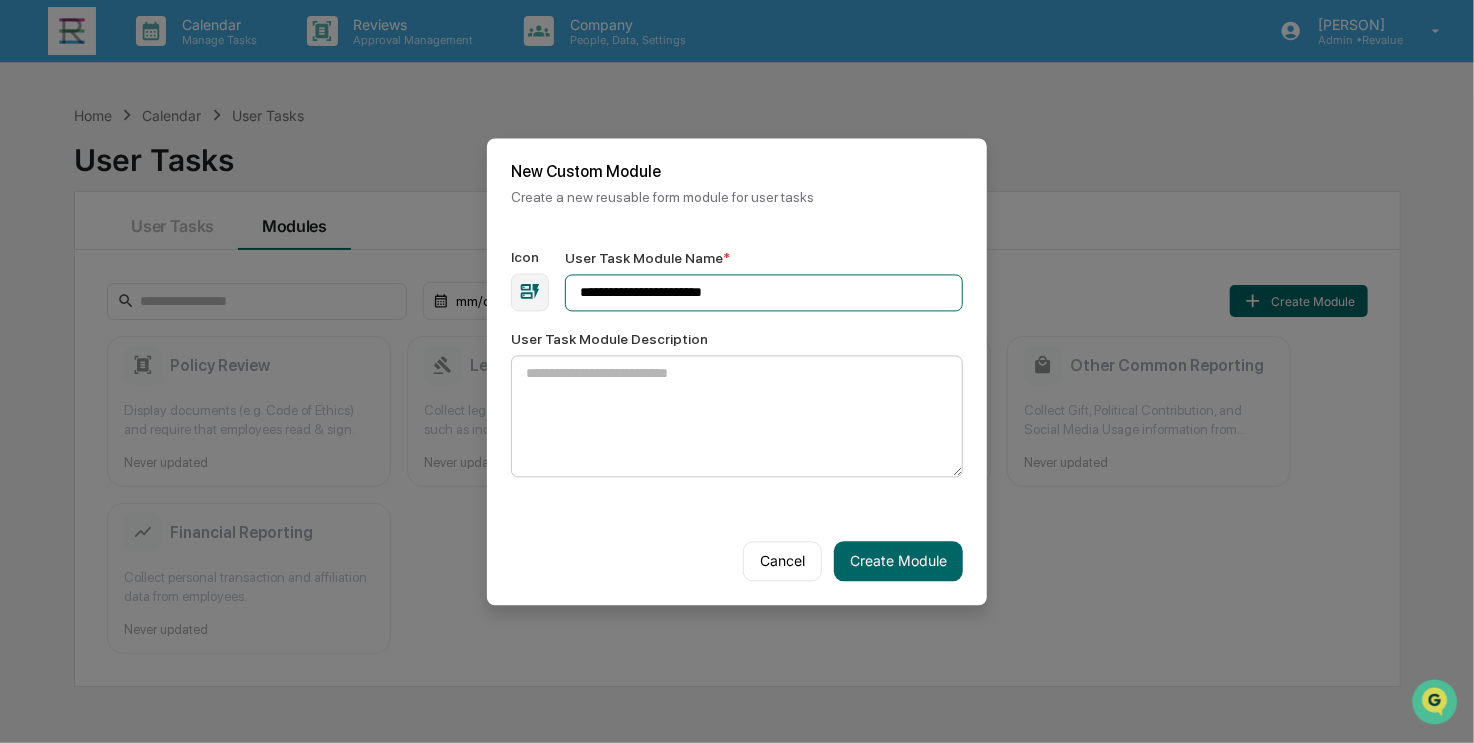 type on "**********" 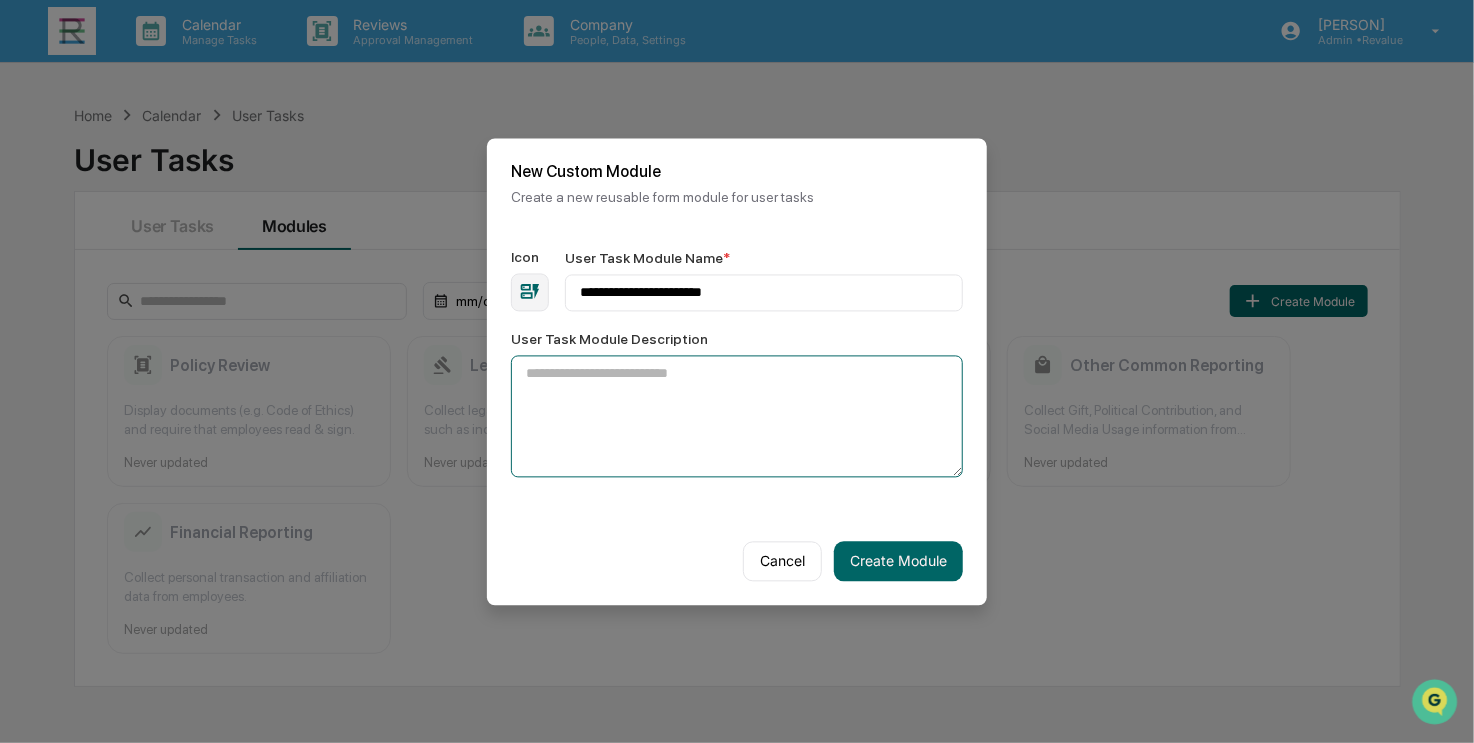 click on "User Task Module Description" at bounding box center (737, 416) 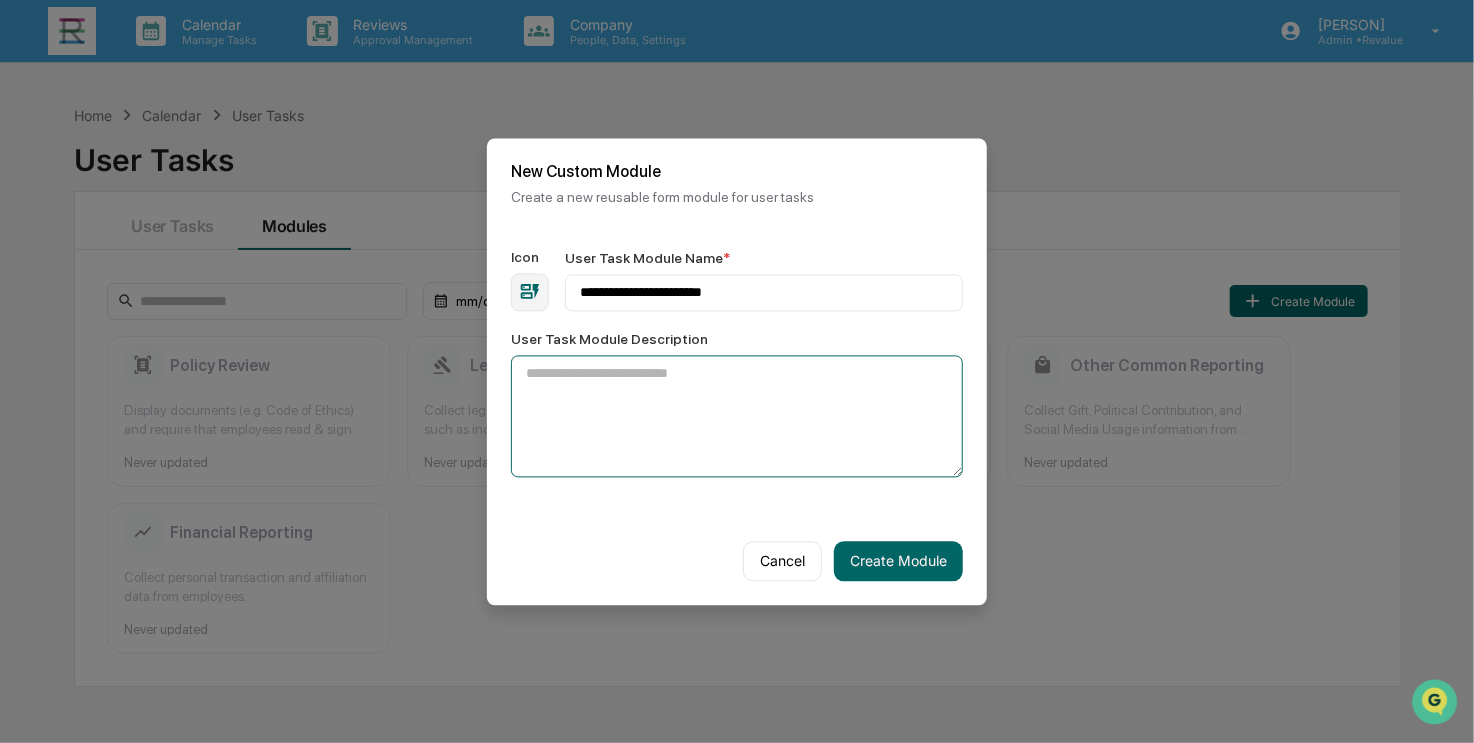 click on "User Task Module Description" at bounding box center (737, 416) 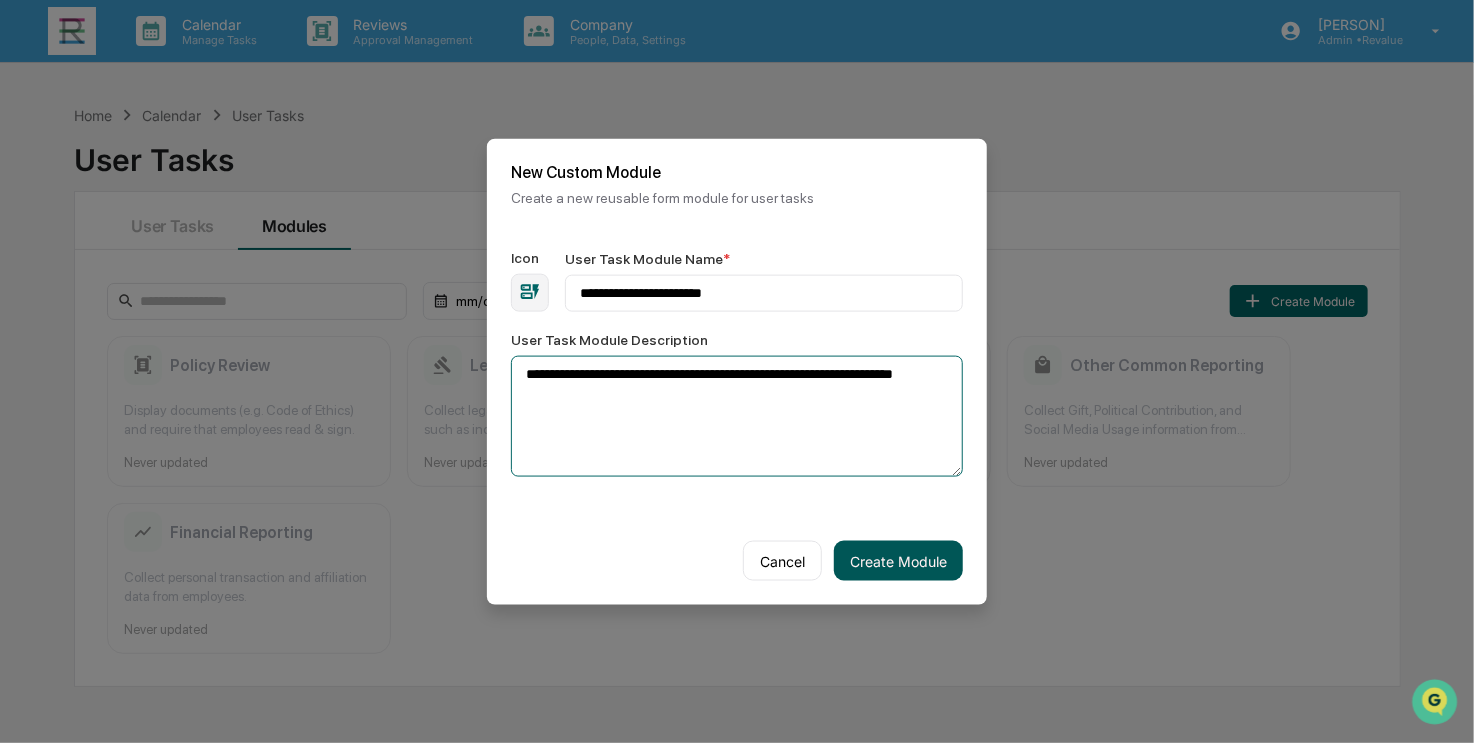 type on "**********" 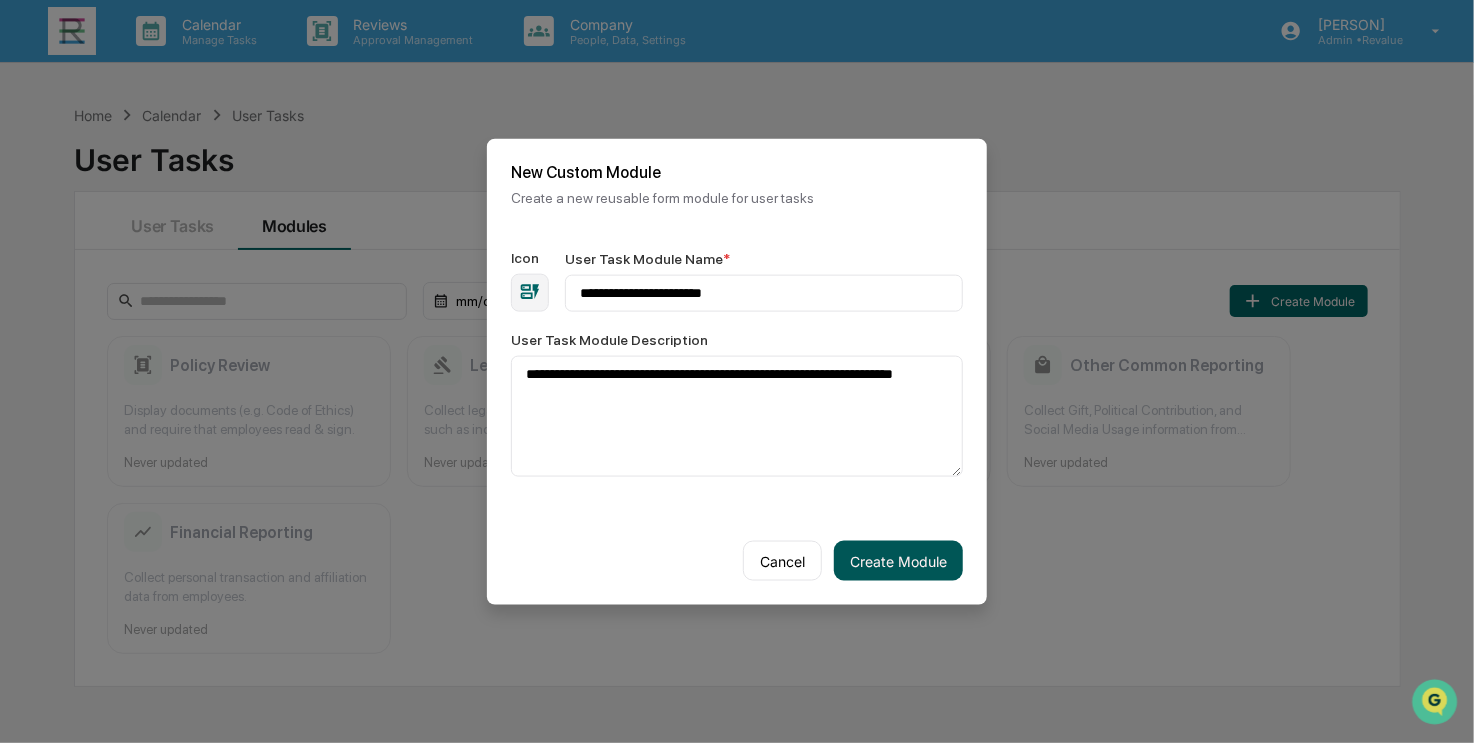 click on "Create Module" at bounding box center (898, 561) 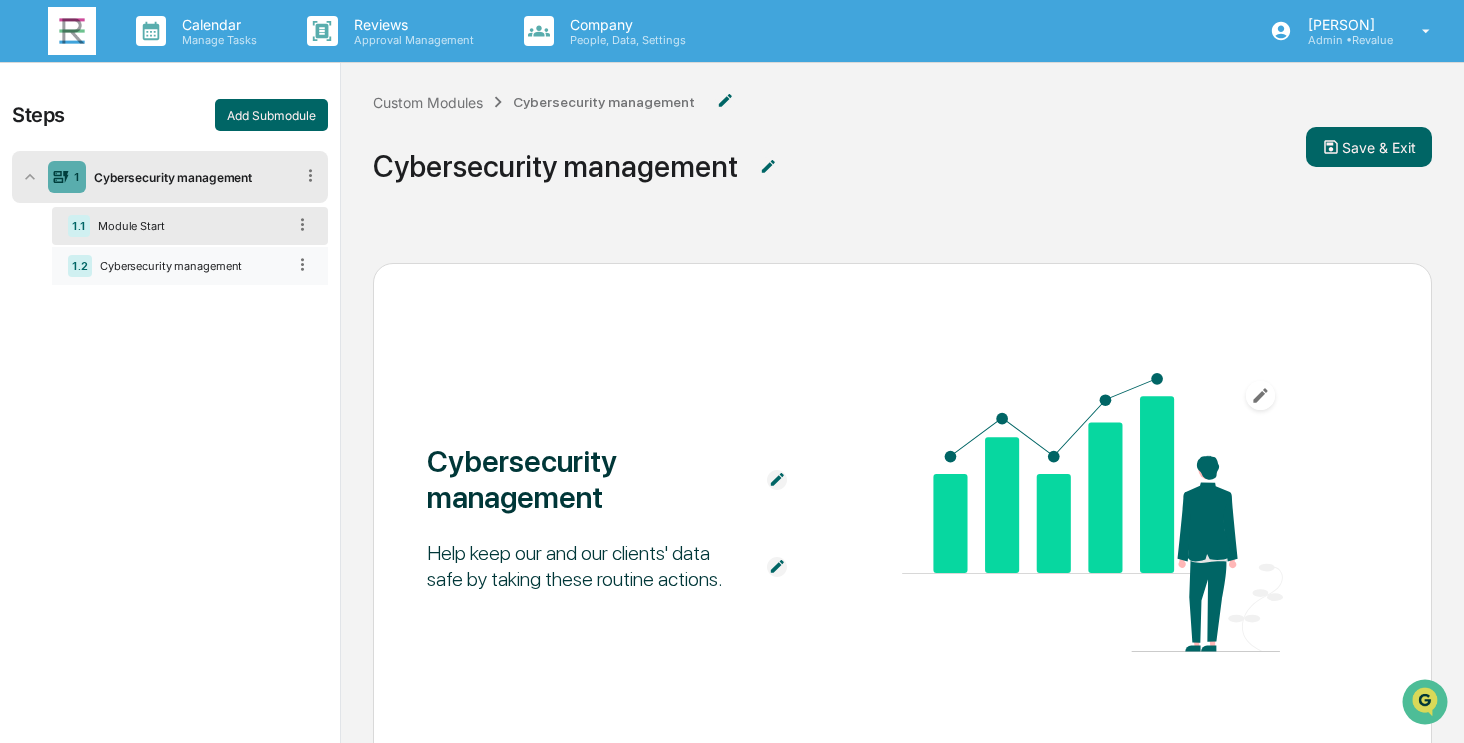 click on "Cybersecurity management" at bounding box center (188, 266) 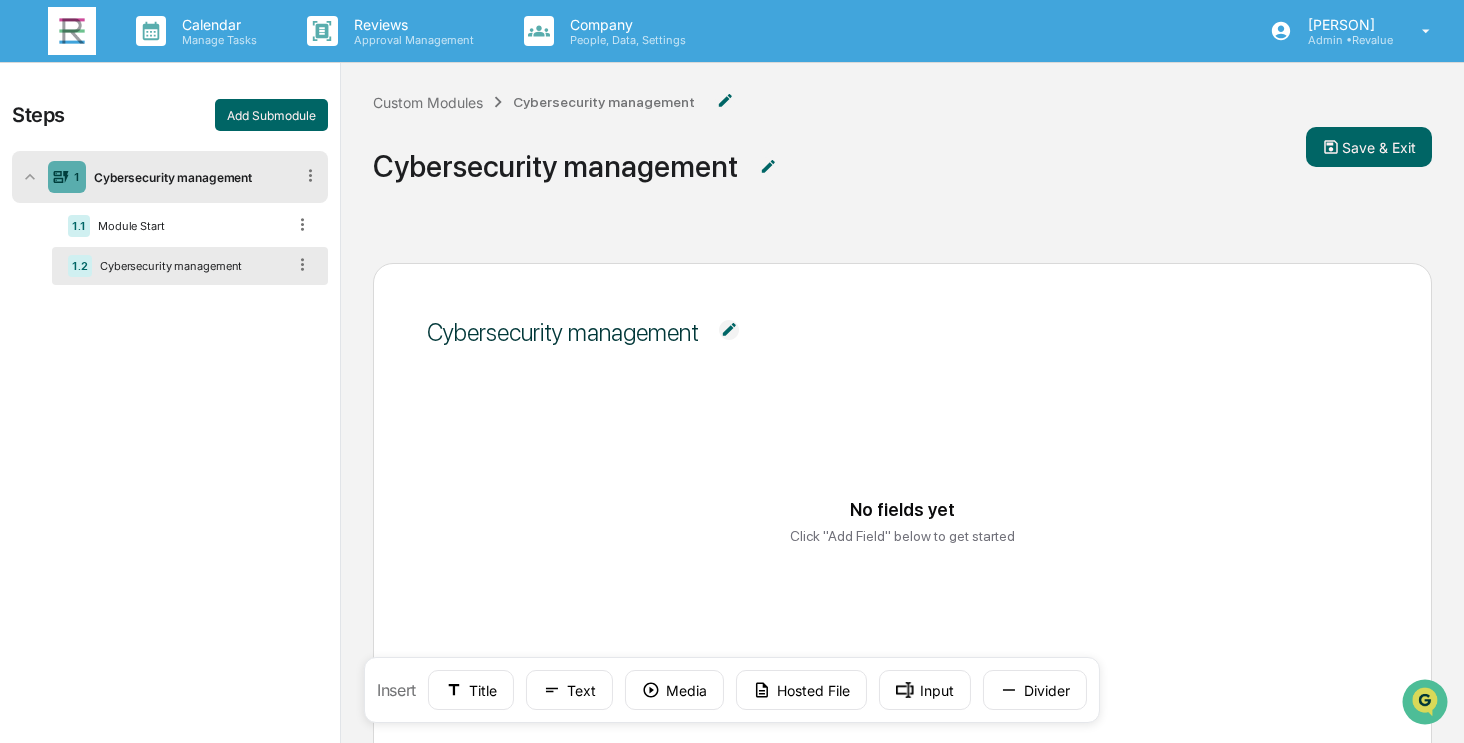 click at bounding box center [729, 330] 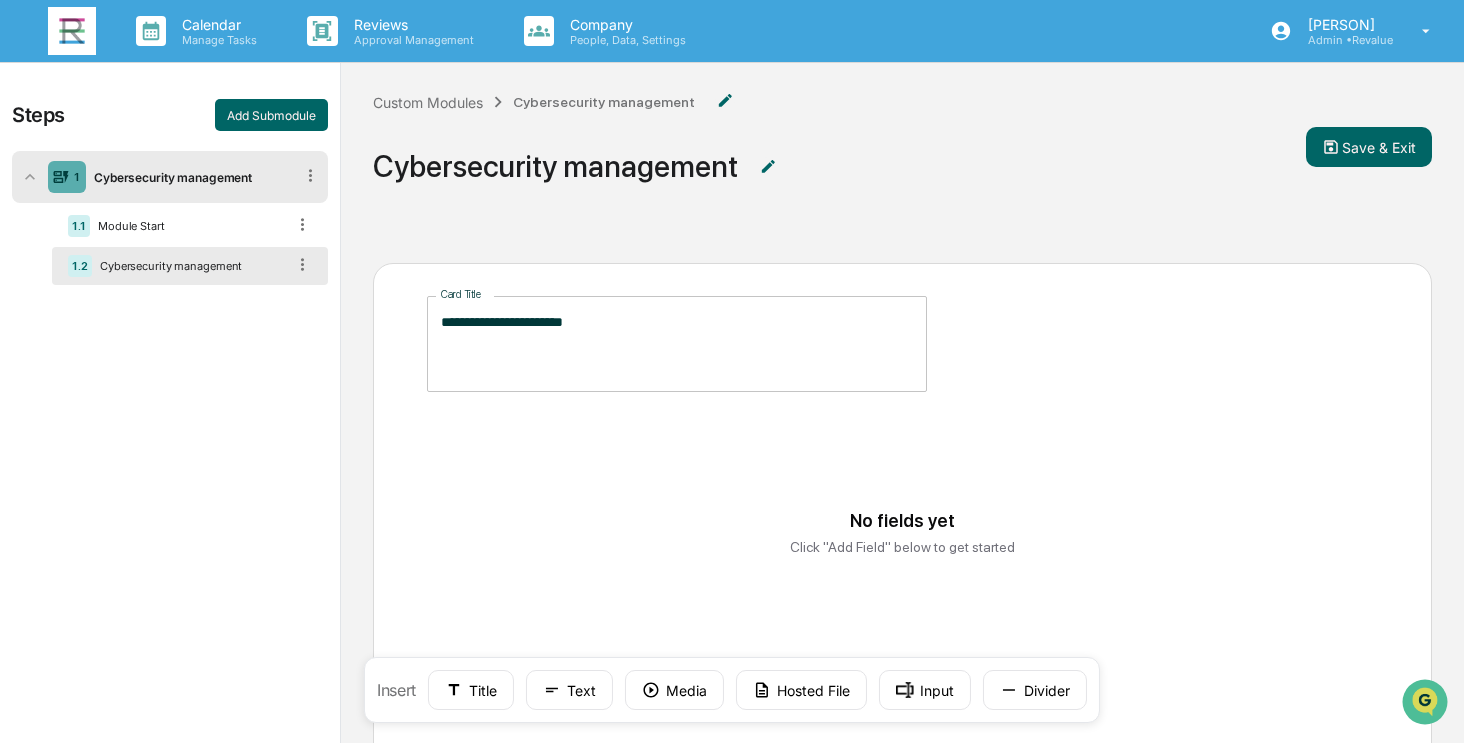 click on "**********" at bounding box center (677, 343) 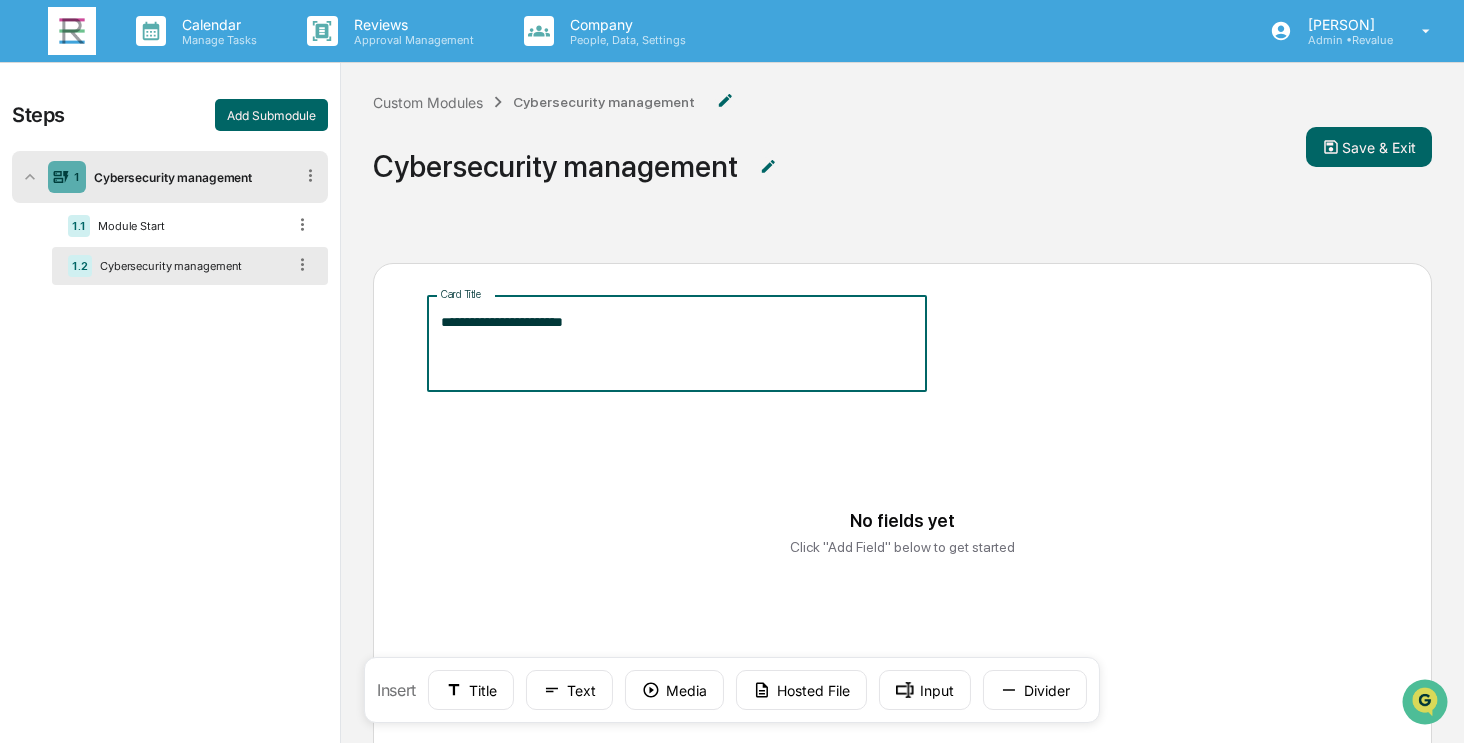click on "**********" at bounding box center (677, 343) 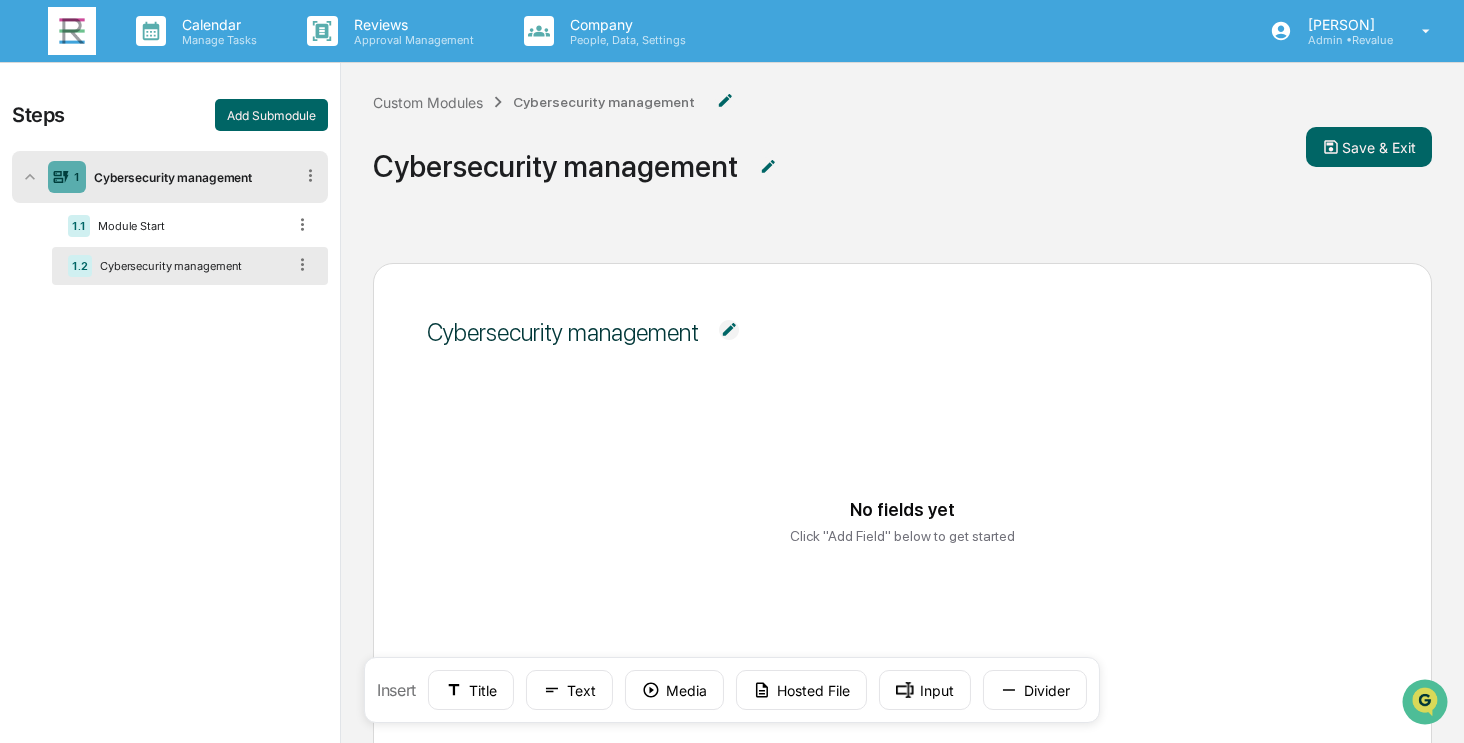 click on "Cybersecurity management" at bounding box center [563, 332] 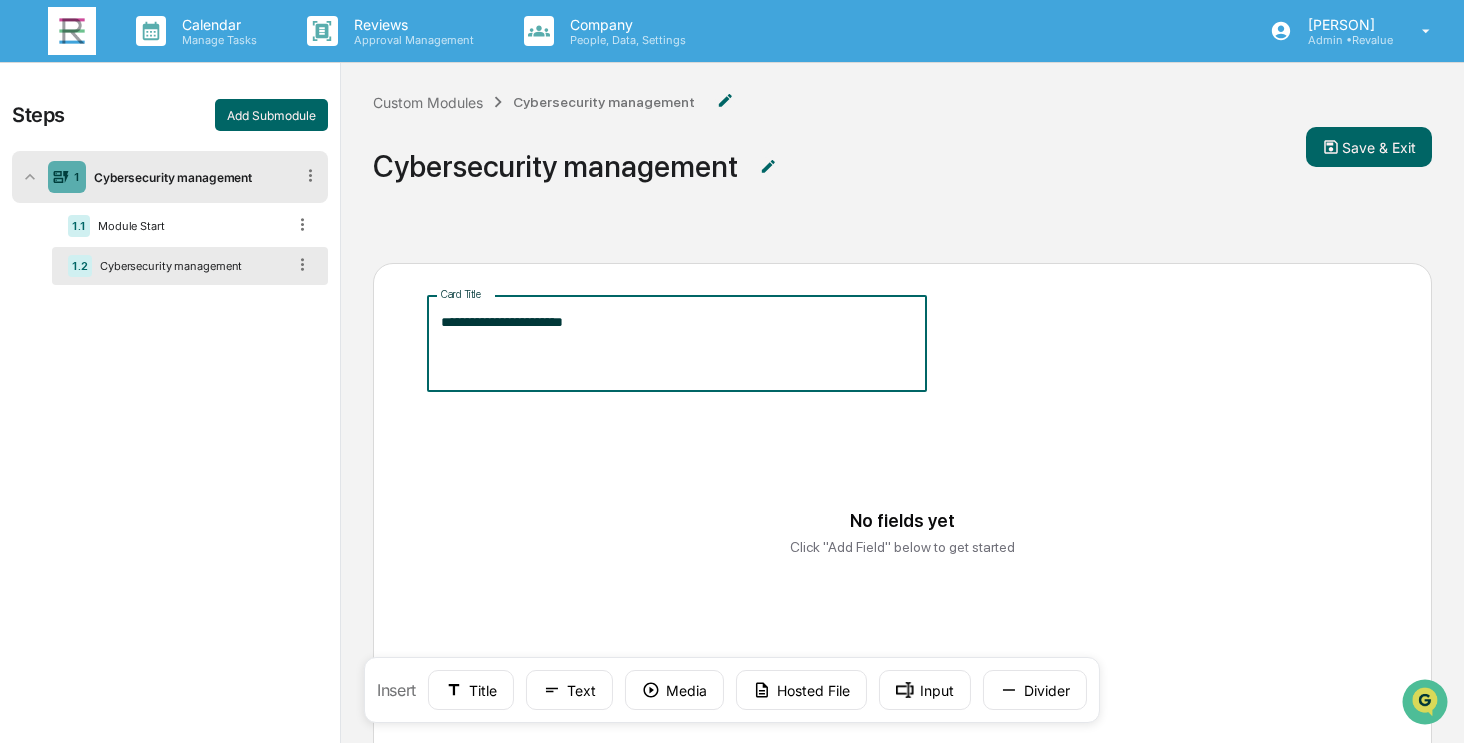 click on "**********" at bounding box center [677, 343] 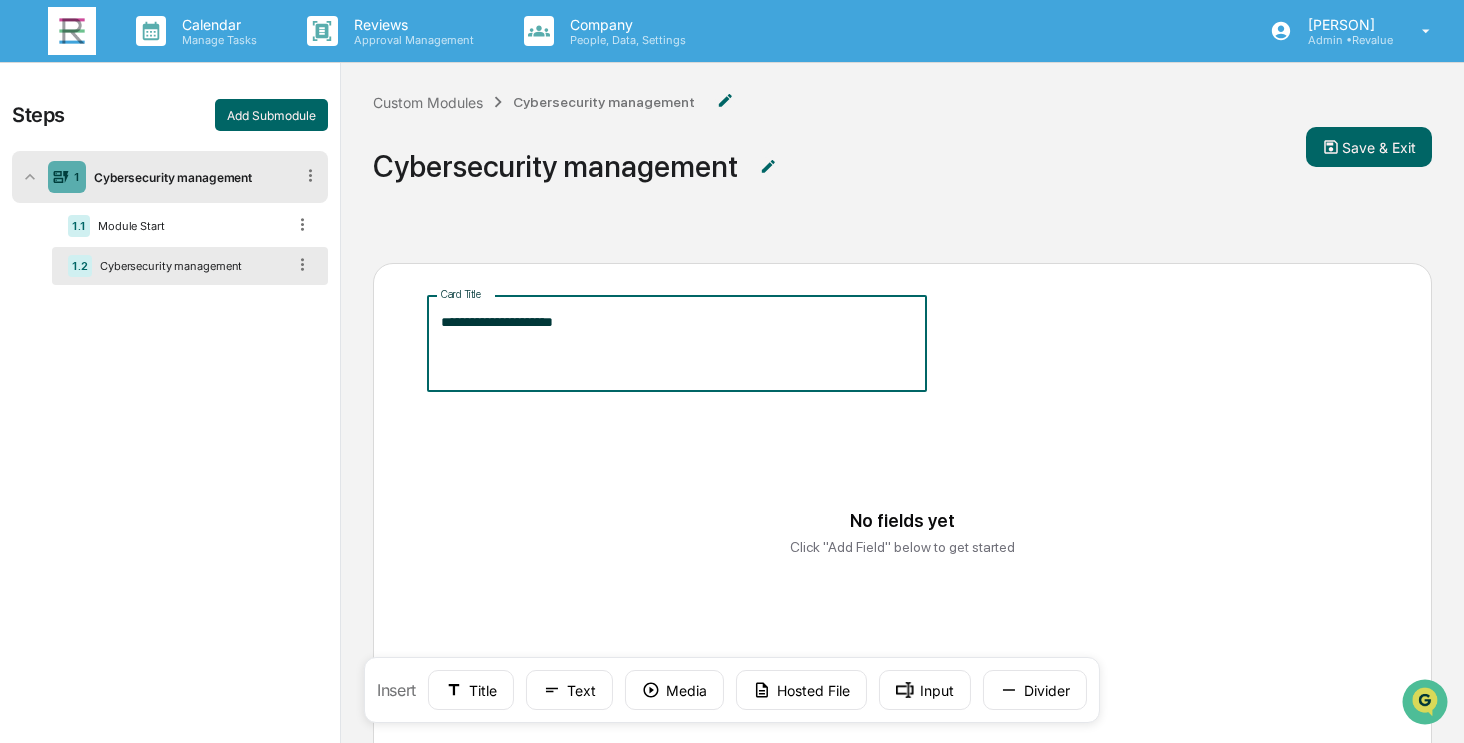 type on "**********" 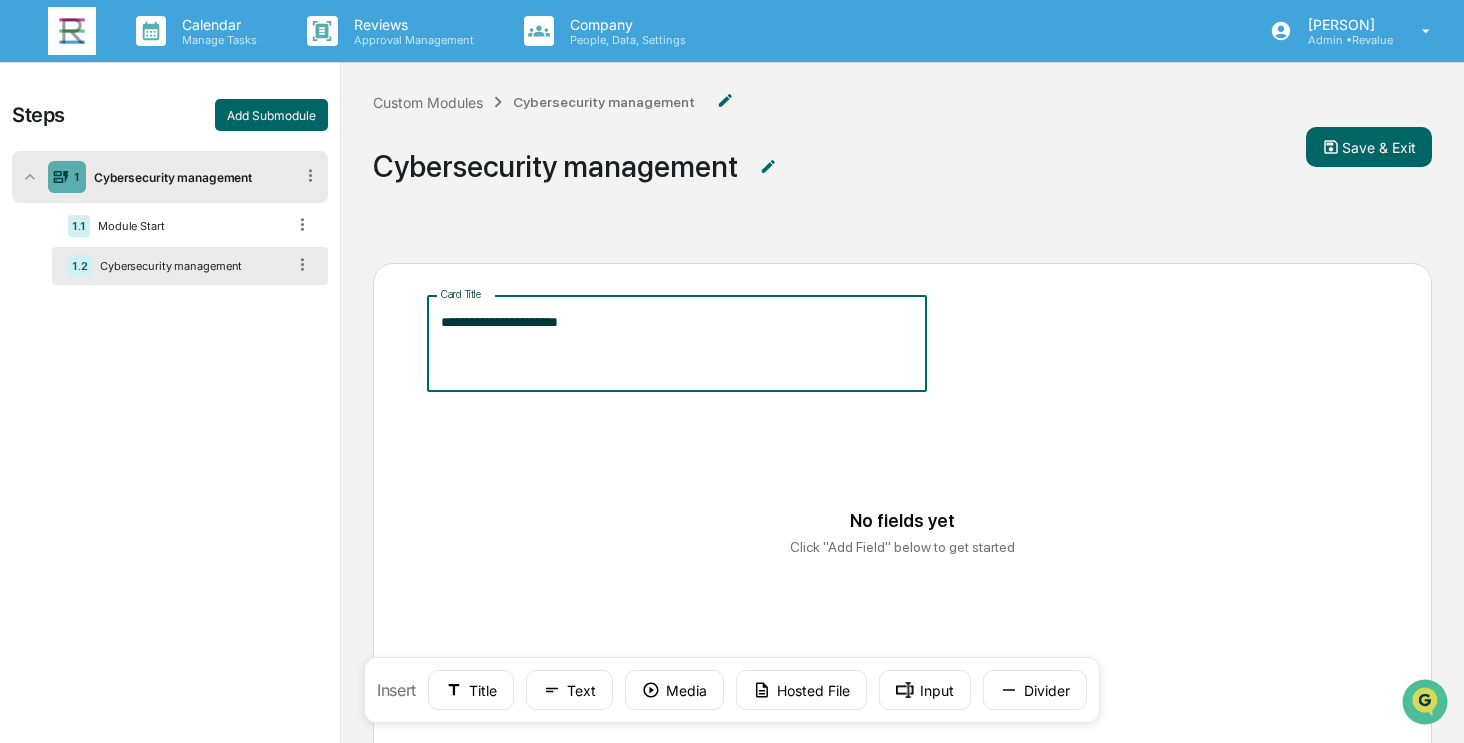 click on "**********" at bounding box center (902, 546) 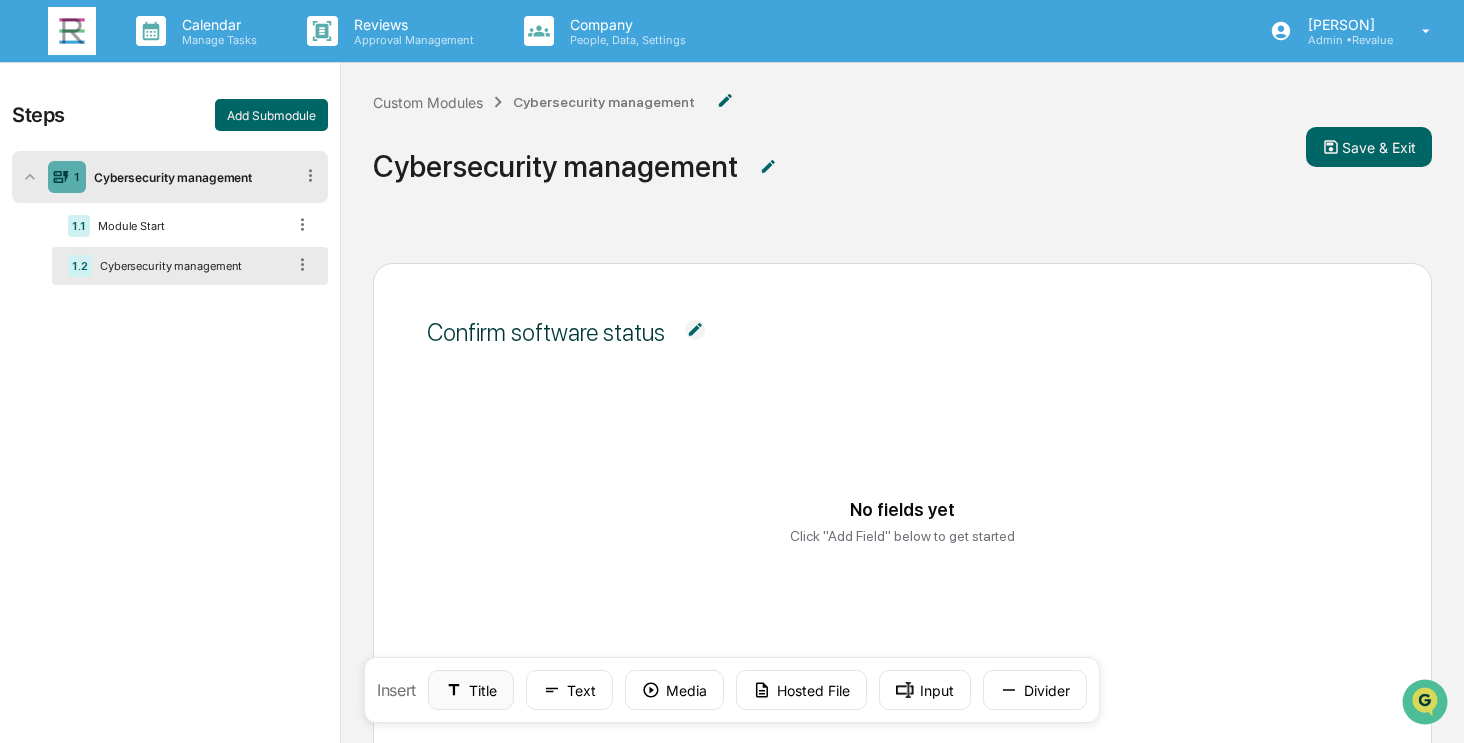click on "Title" at bounding box center [471, 690] 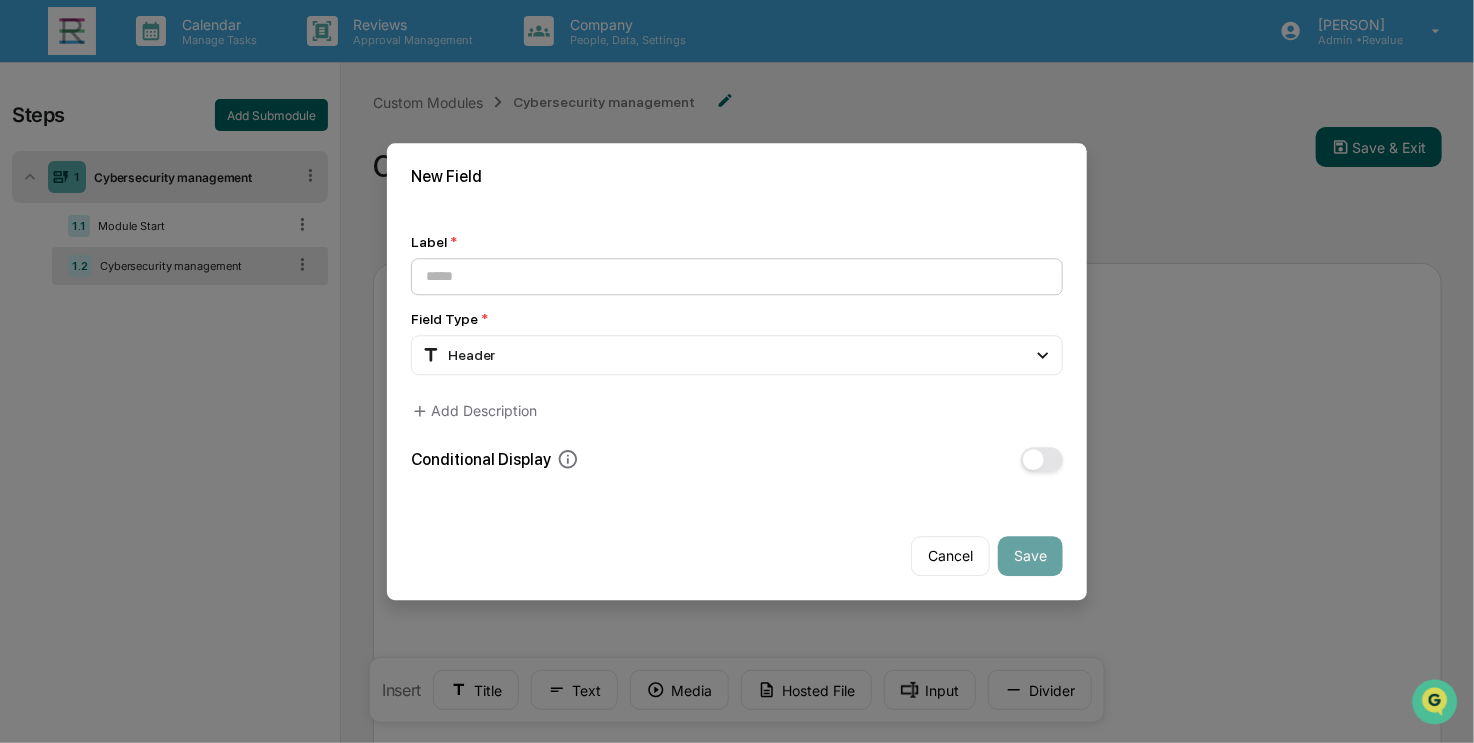 click at bounding box center [737, 276] 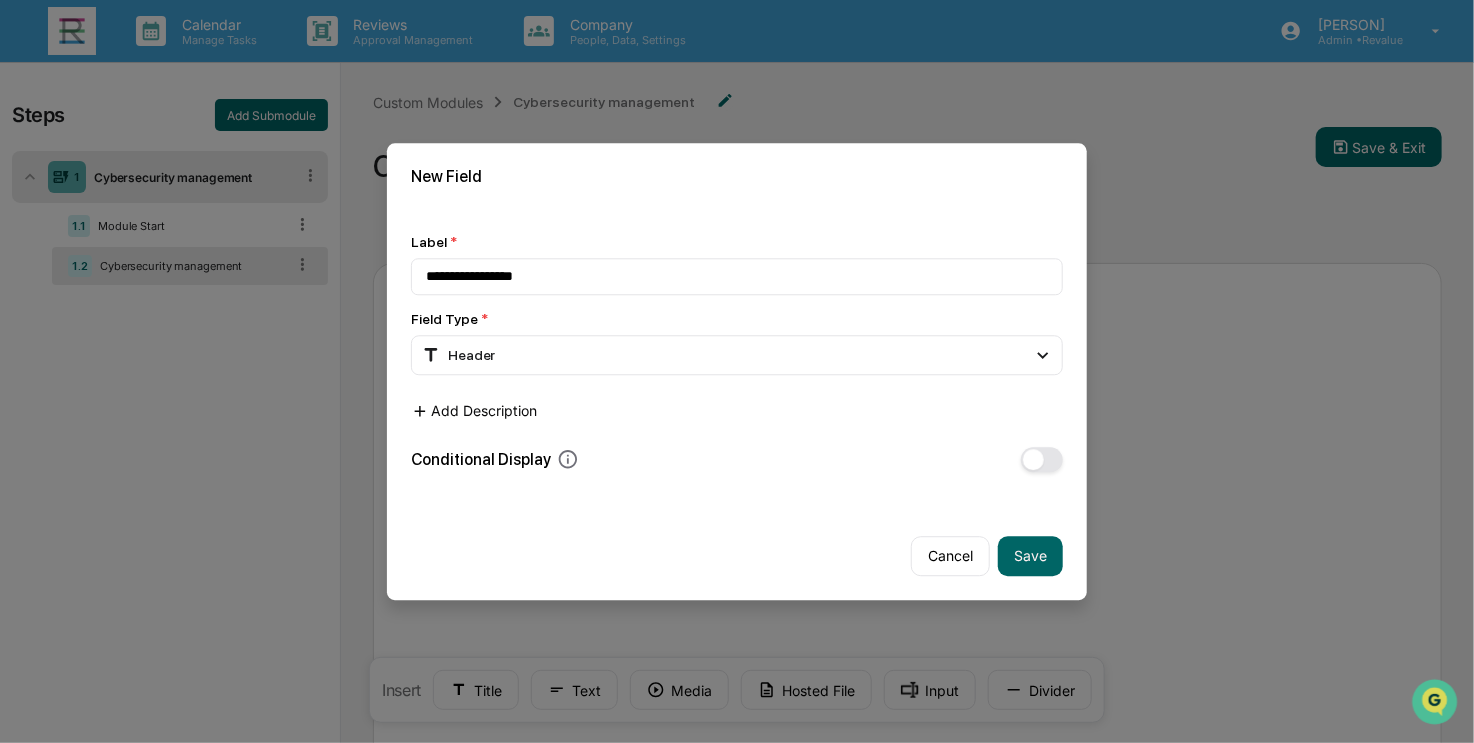 type on "**********" 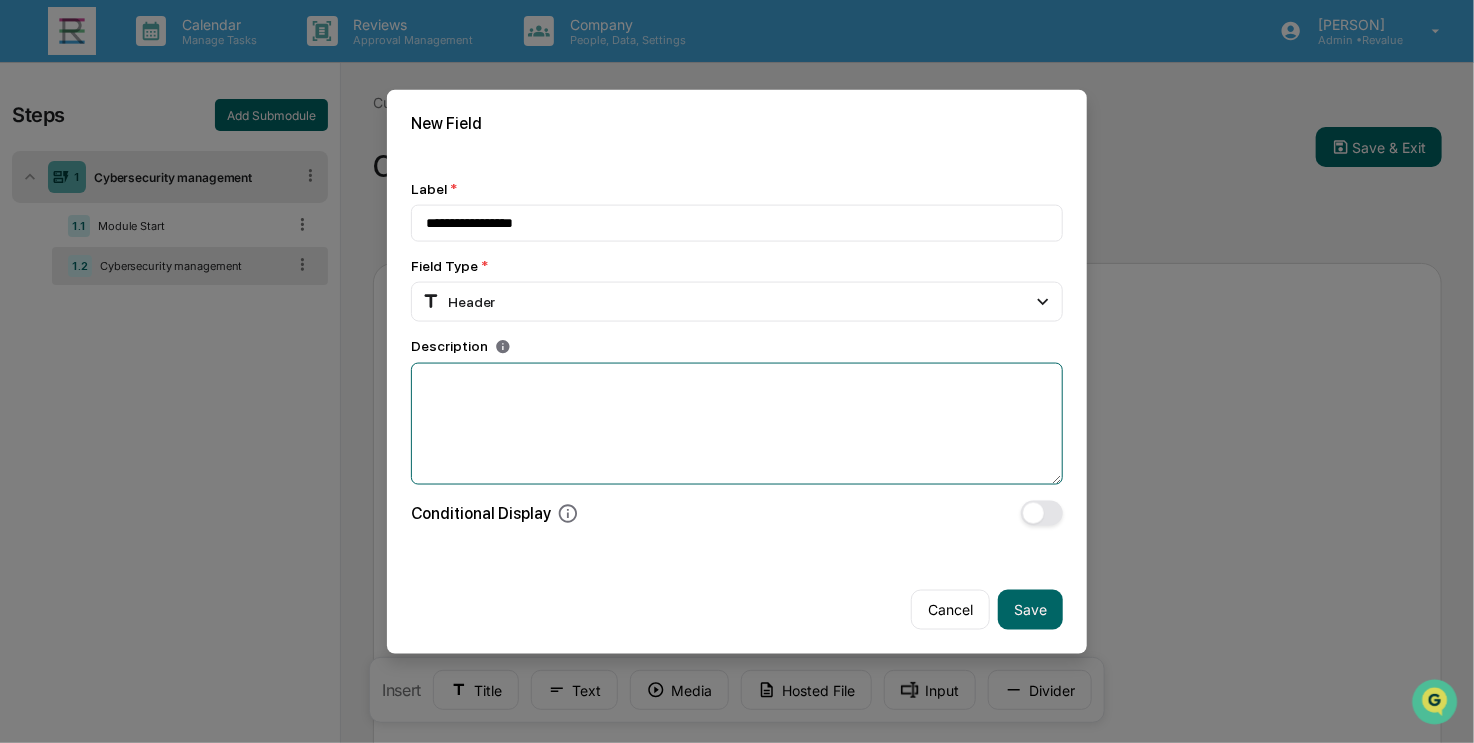 click at bounding box center [737, 424] 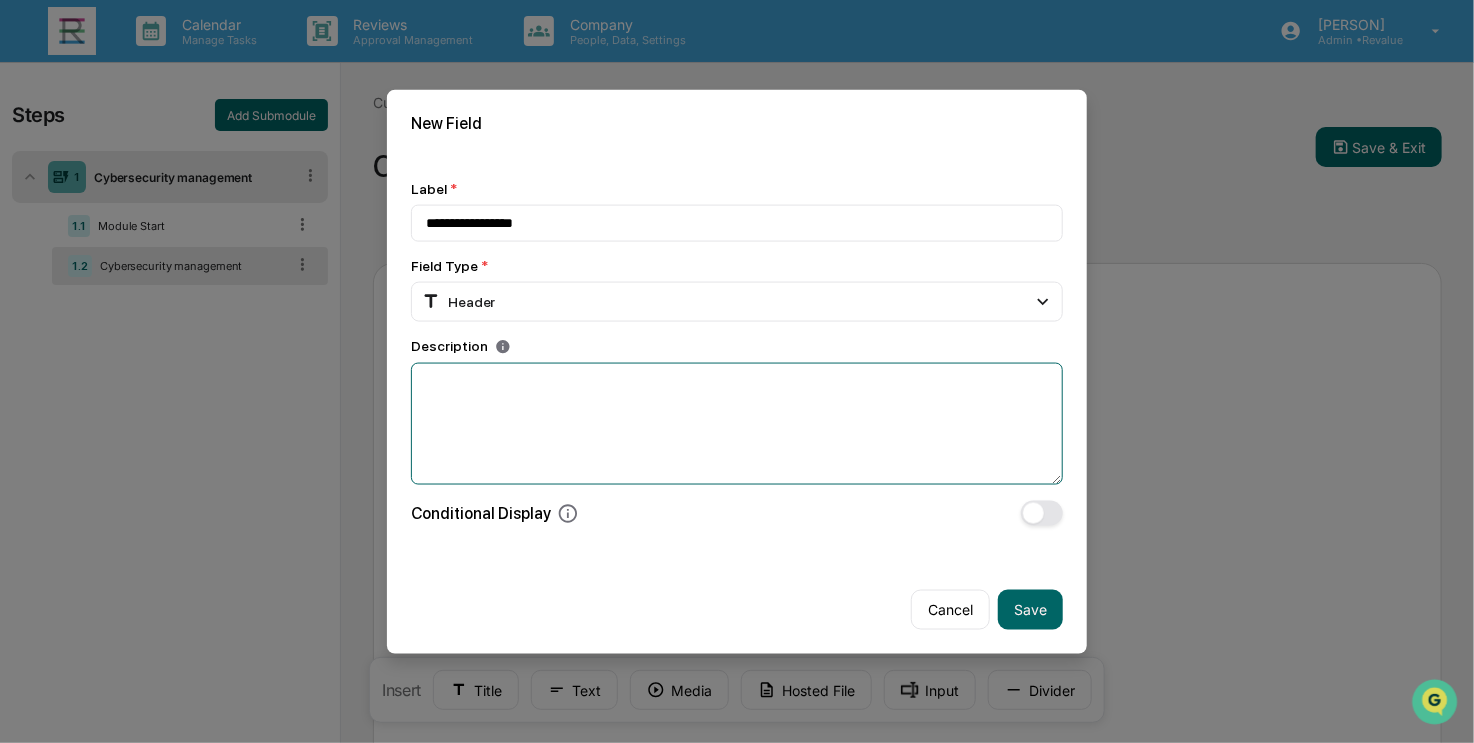 paste on "**********" 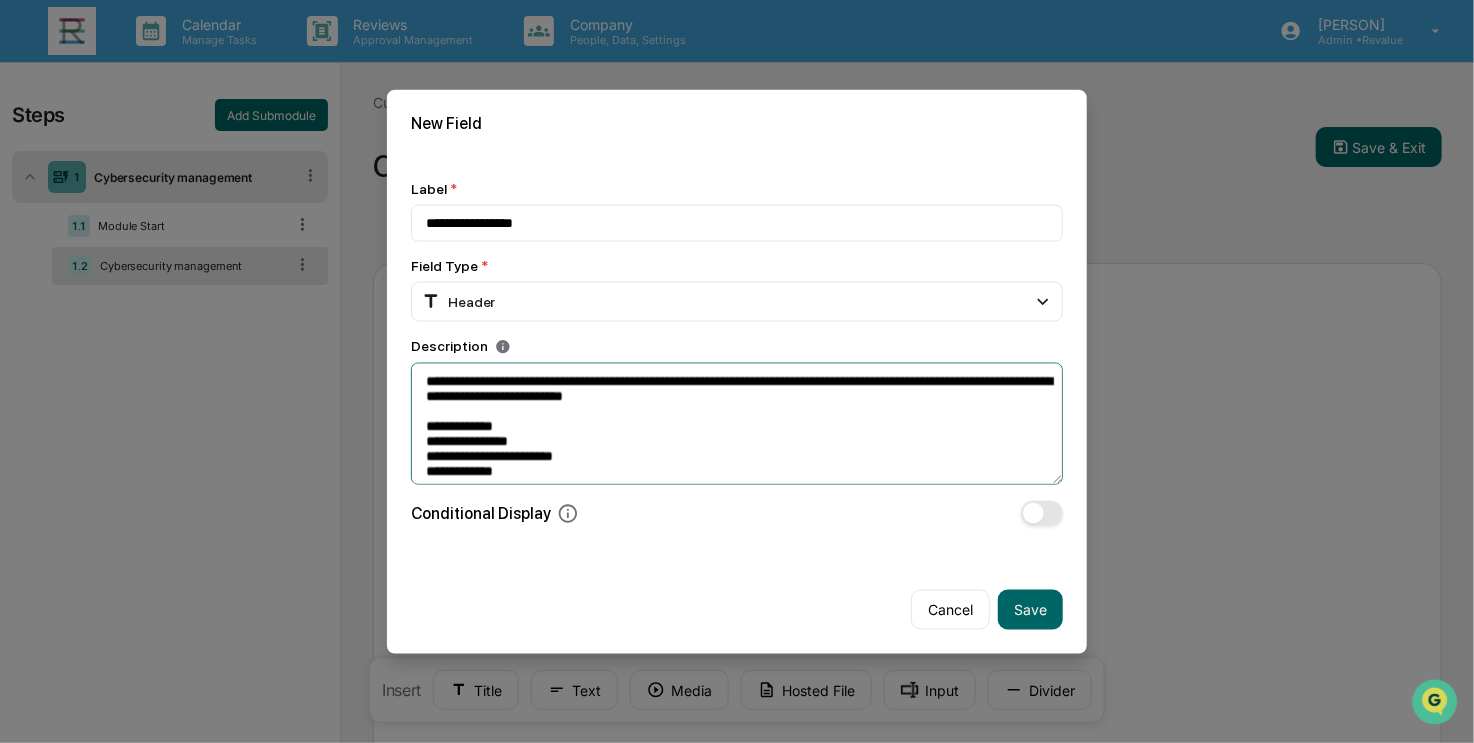 scroll, scrollTop: 8, scrollLeft: 0, axis: vertical 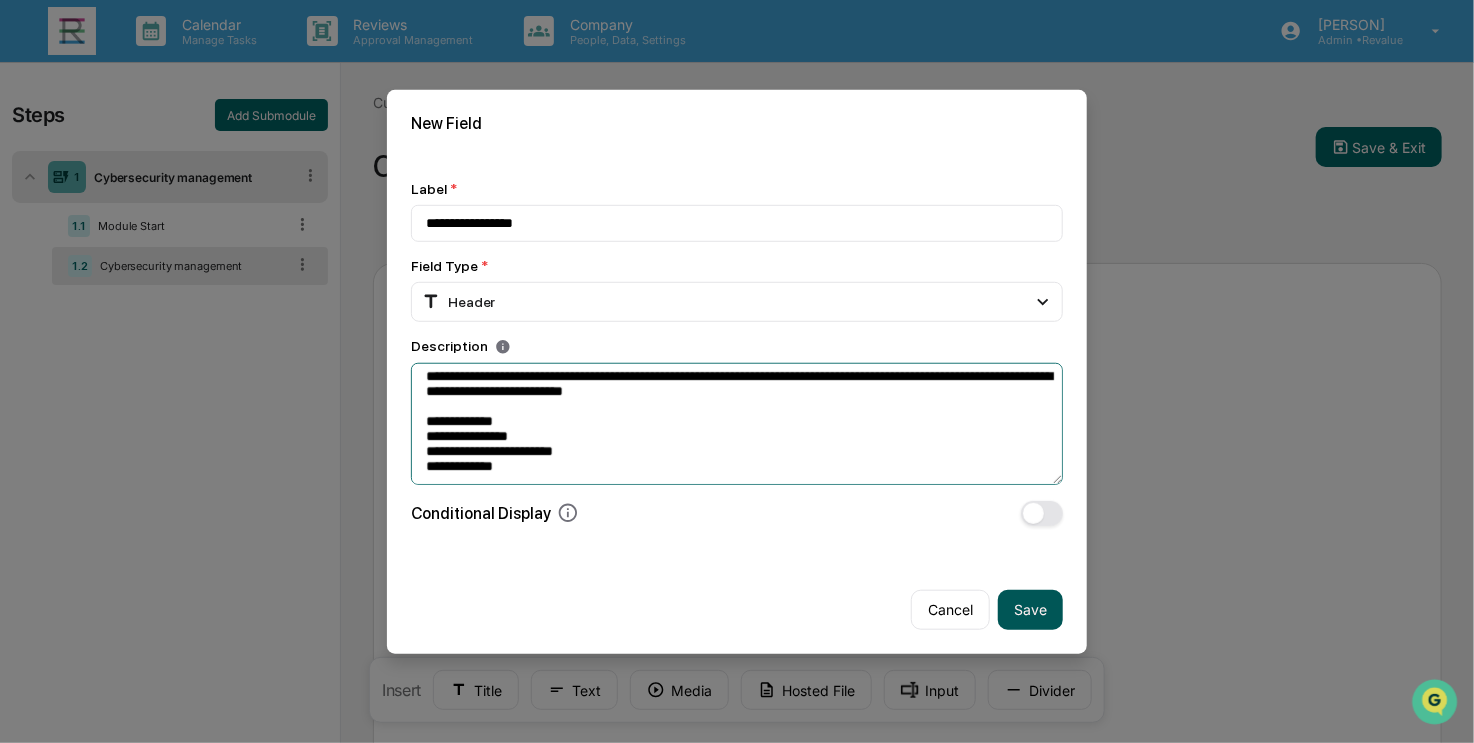 type on "**********" 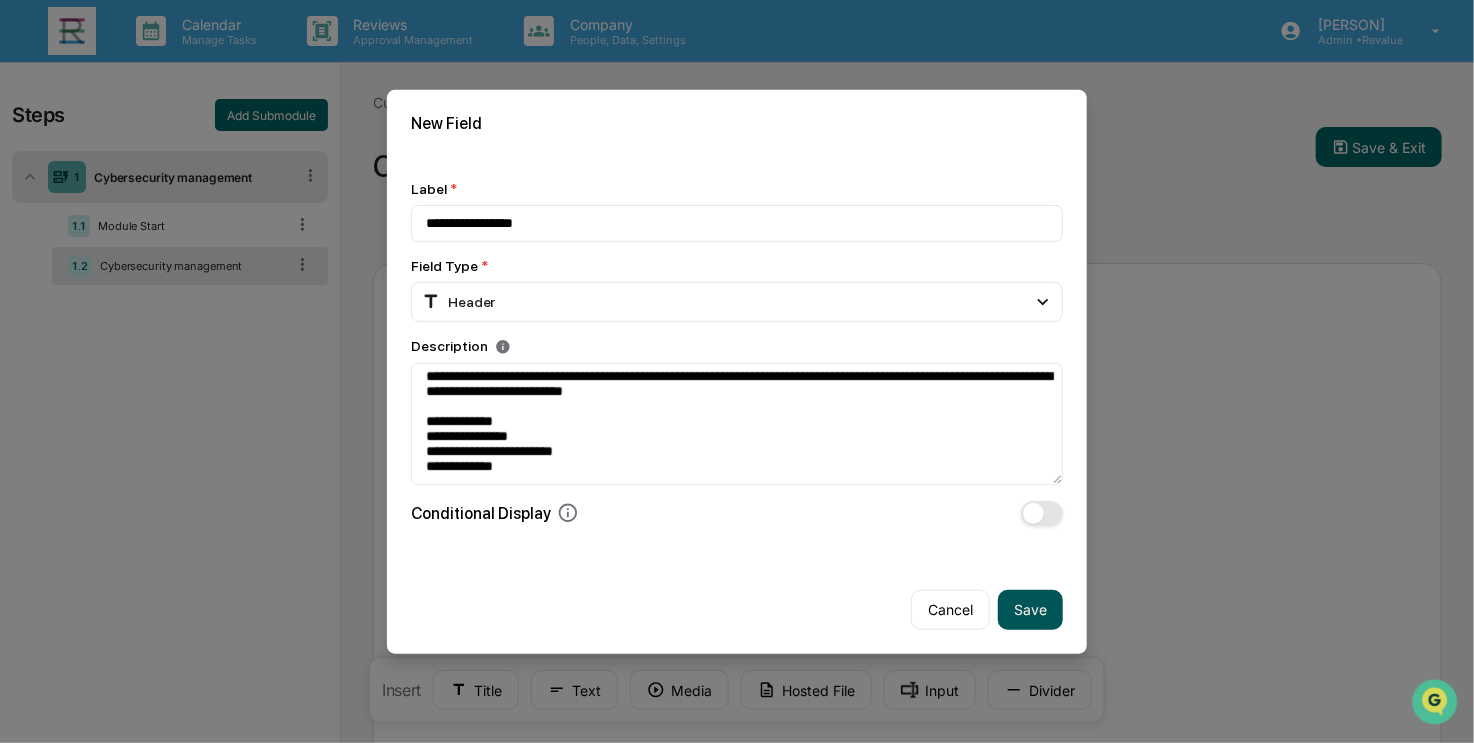 click on "Save" at bounding box center [1030, 610] 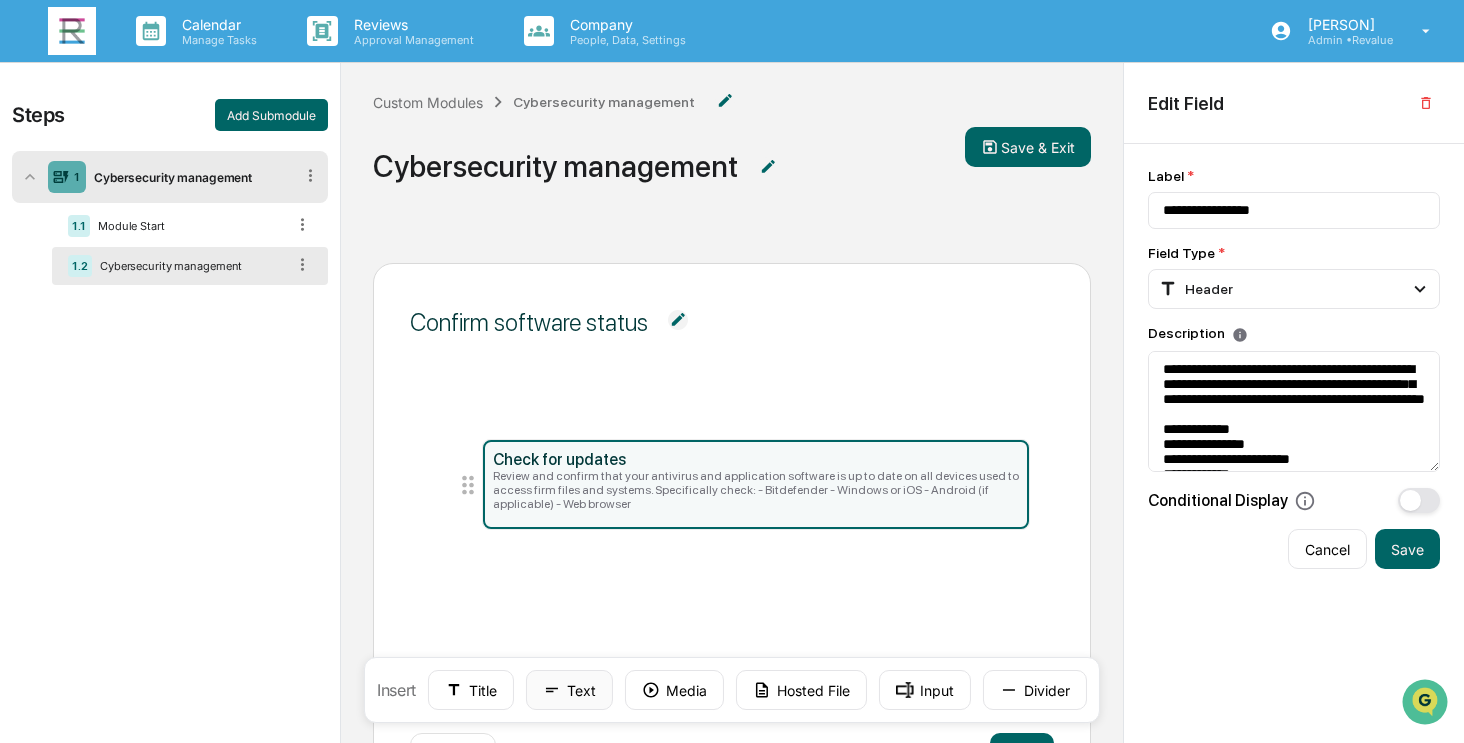 click on "Text" at bounding box center (569, 690) 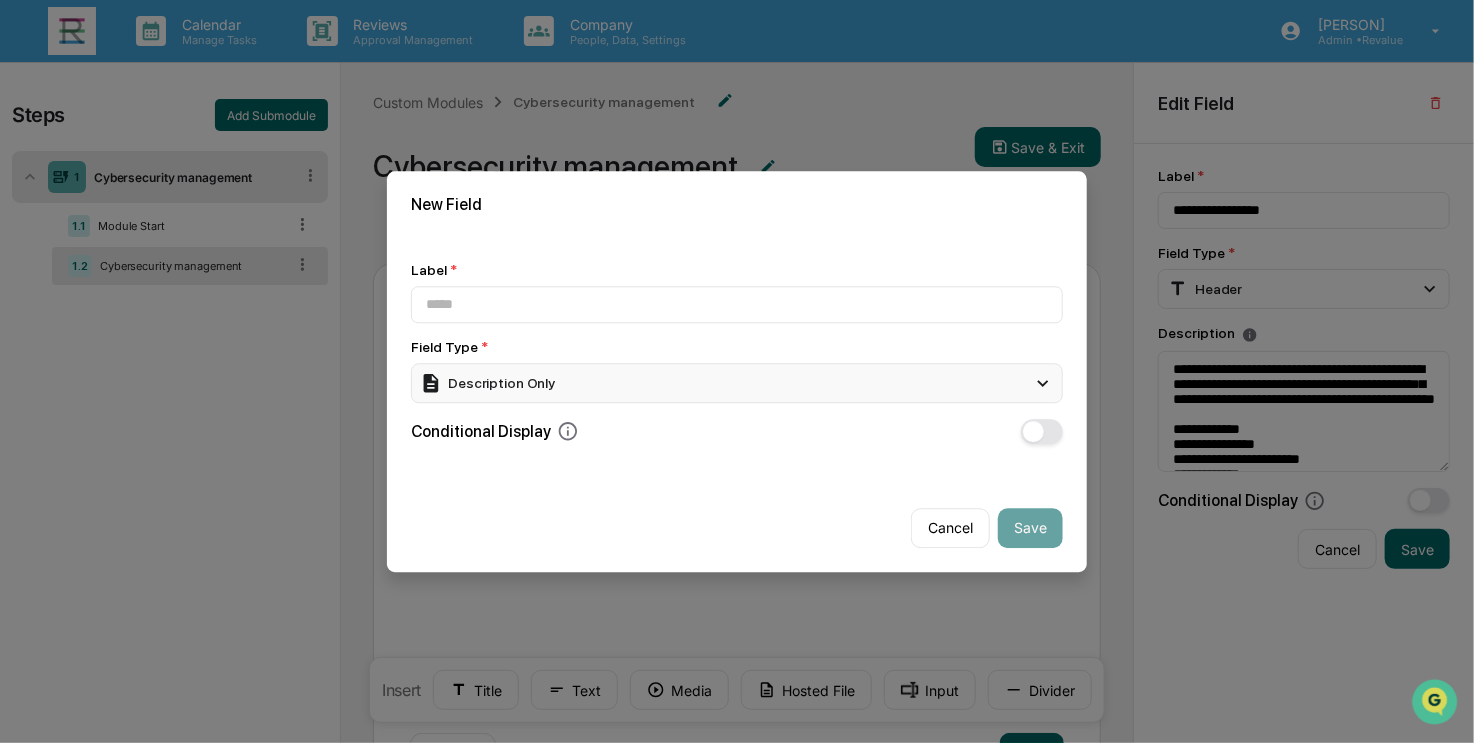 click on "Description Only" at bounding box center (487, 383) 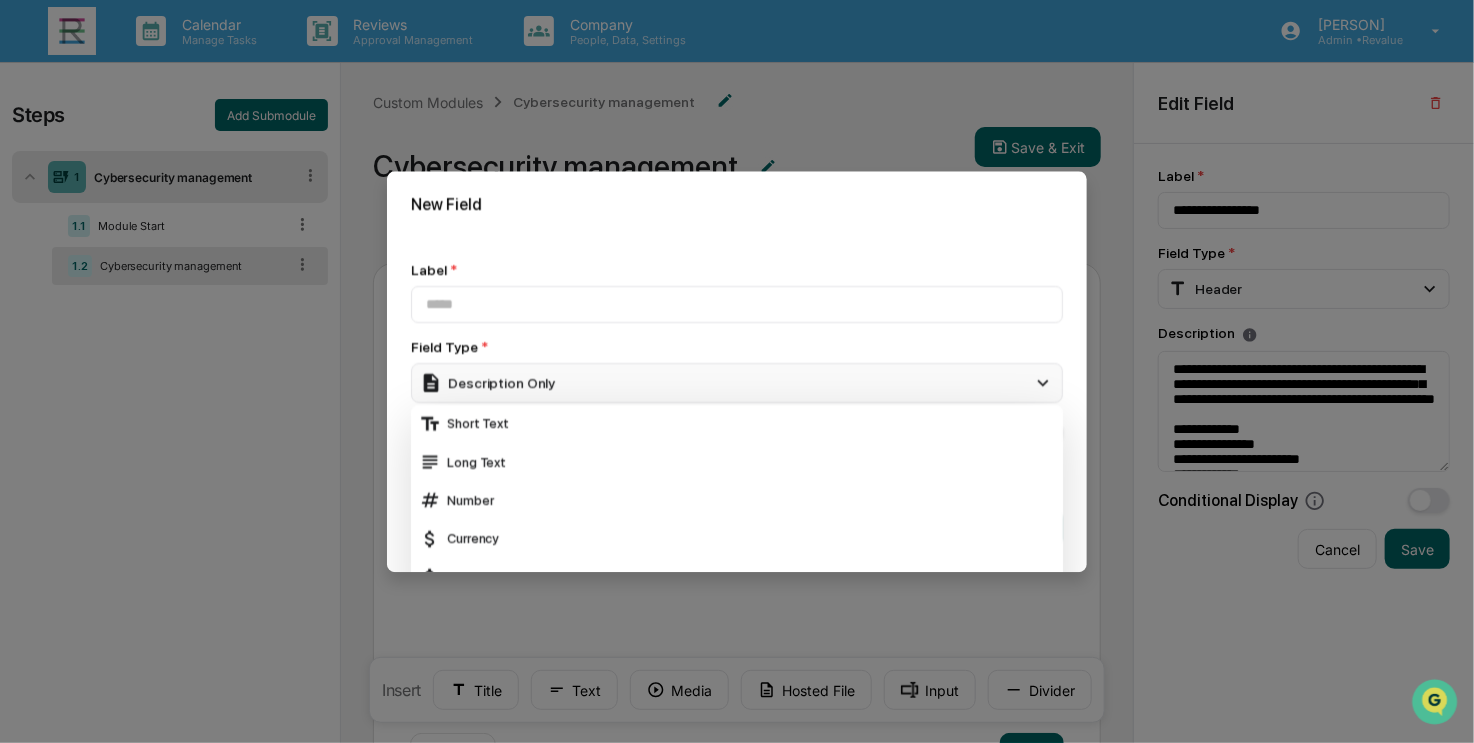 click on "Description Only" at bounding box center [487, 383] 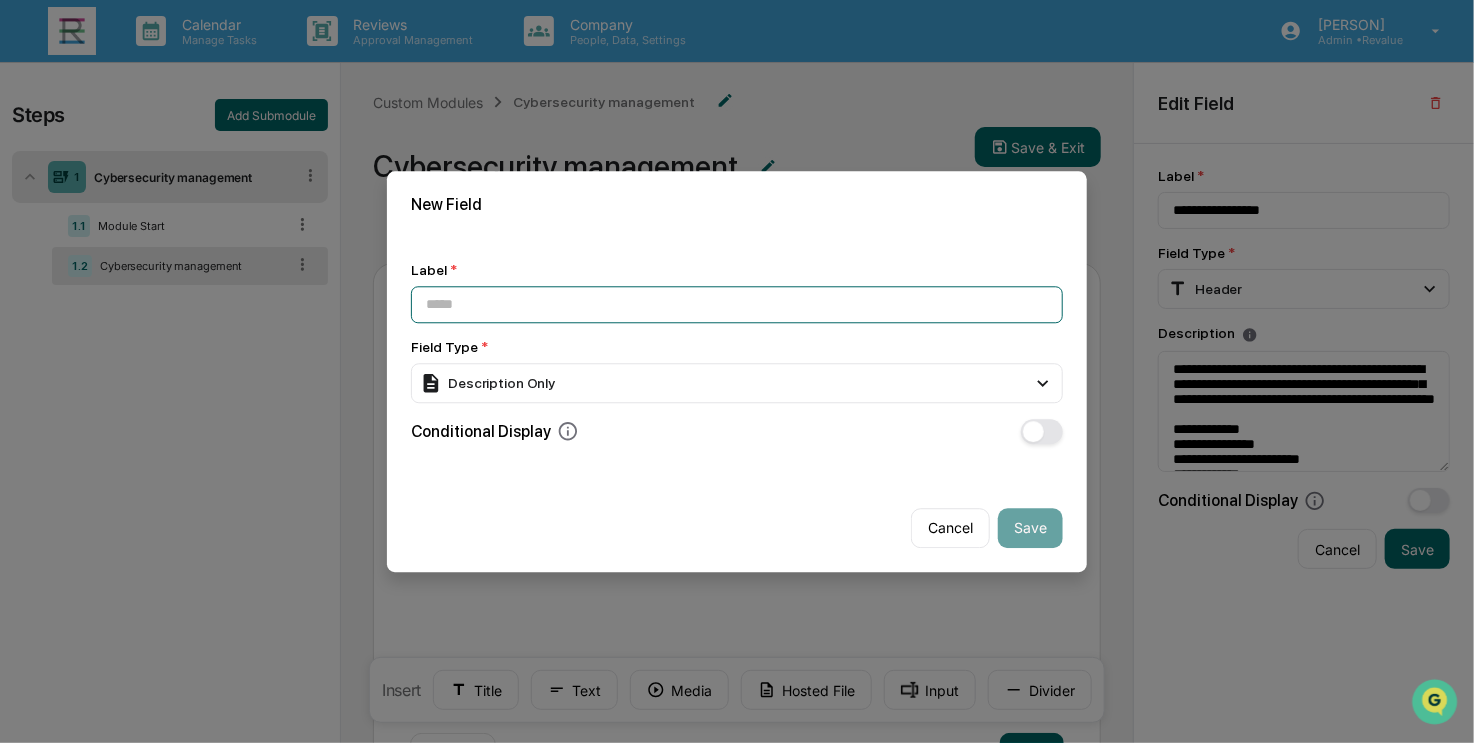 click at bounding box center (737, 304) 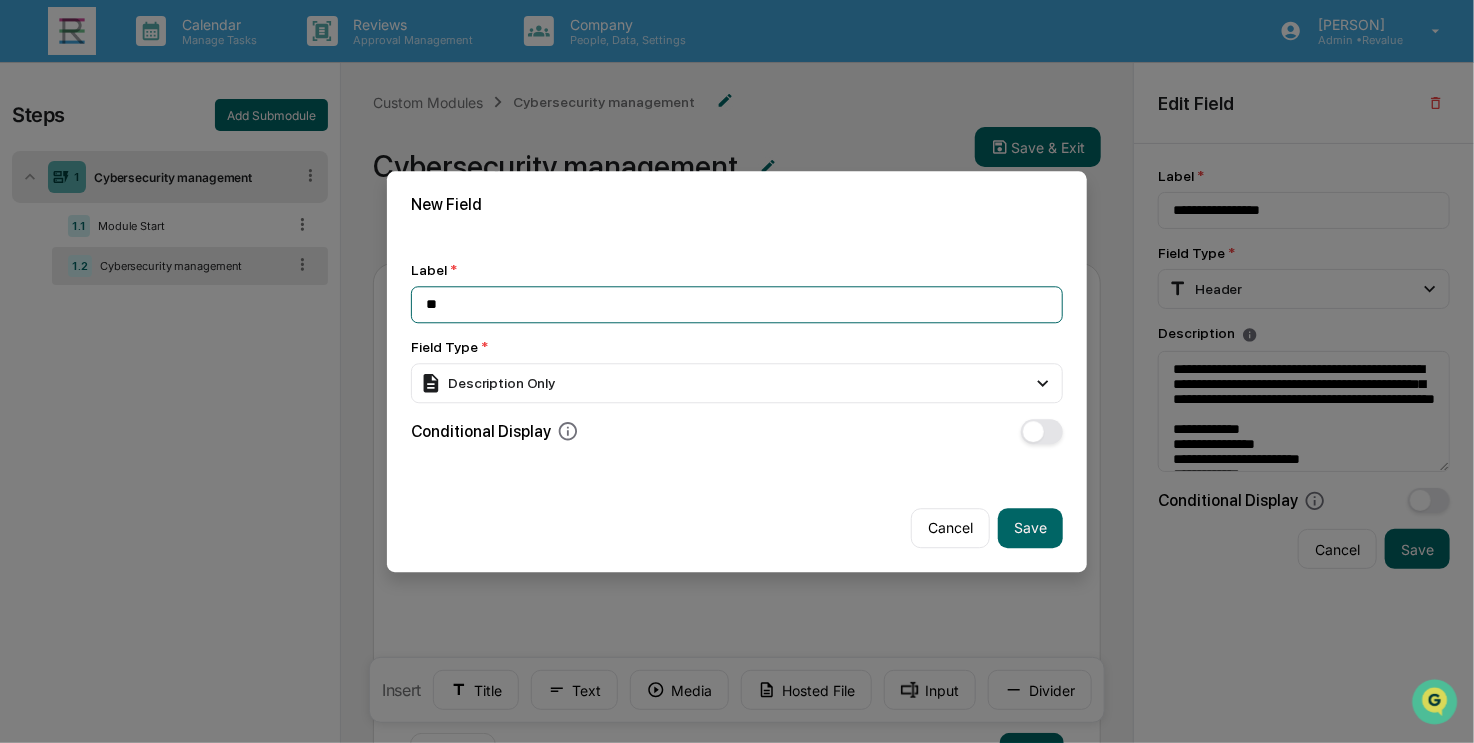 type on "*" 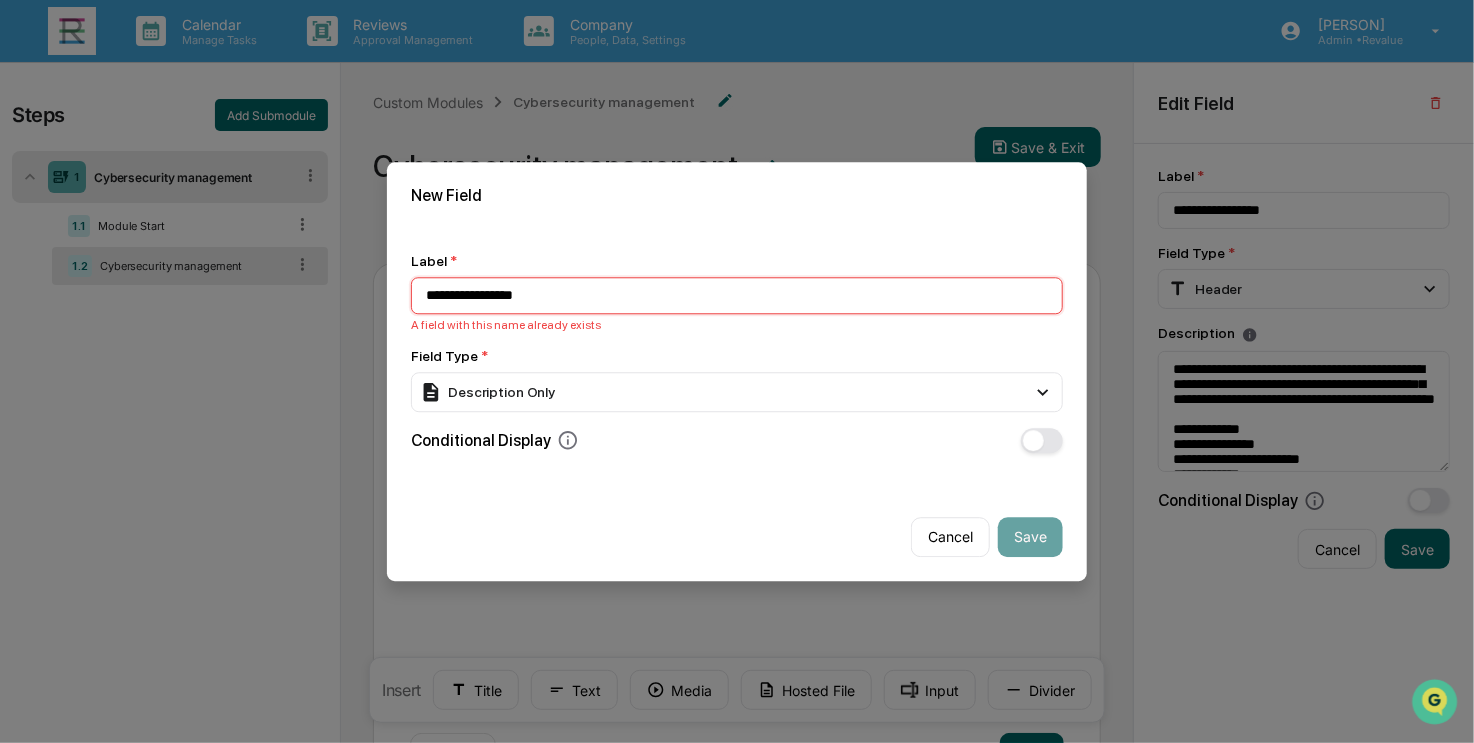 click on "**********" at bounding box center (737, 295) 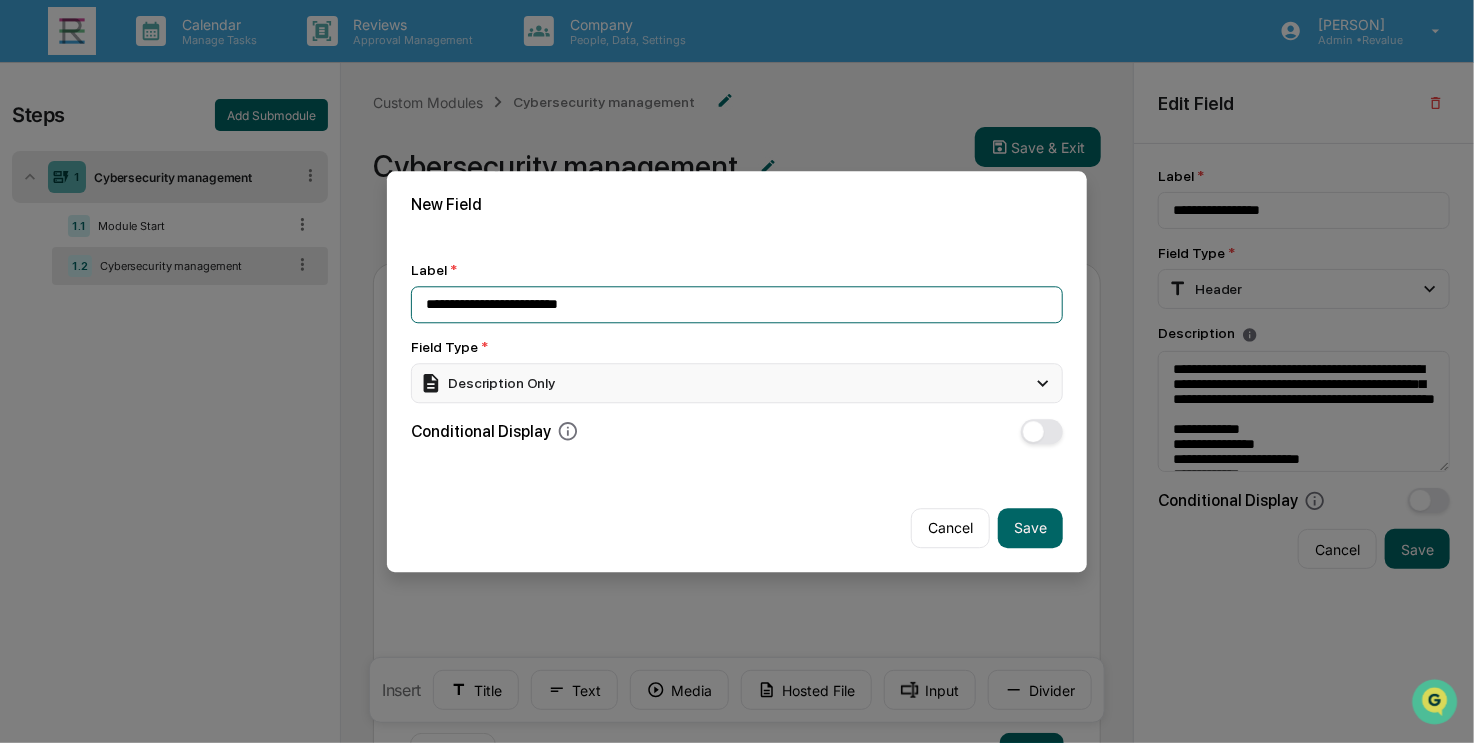 type on "**********" 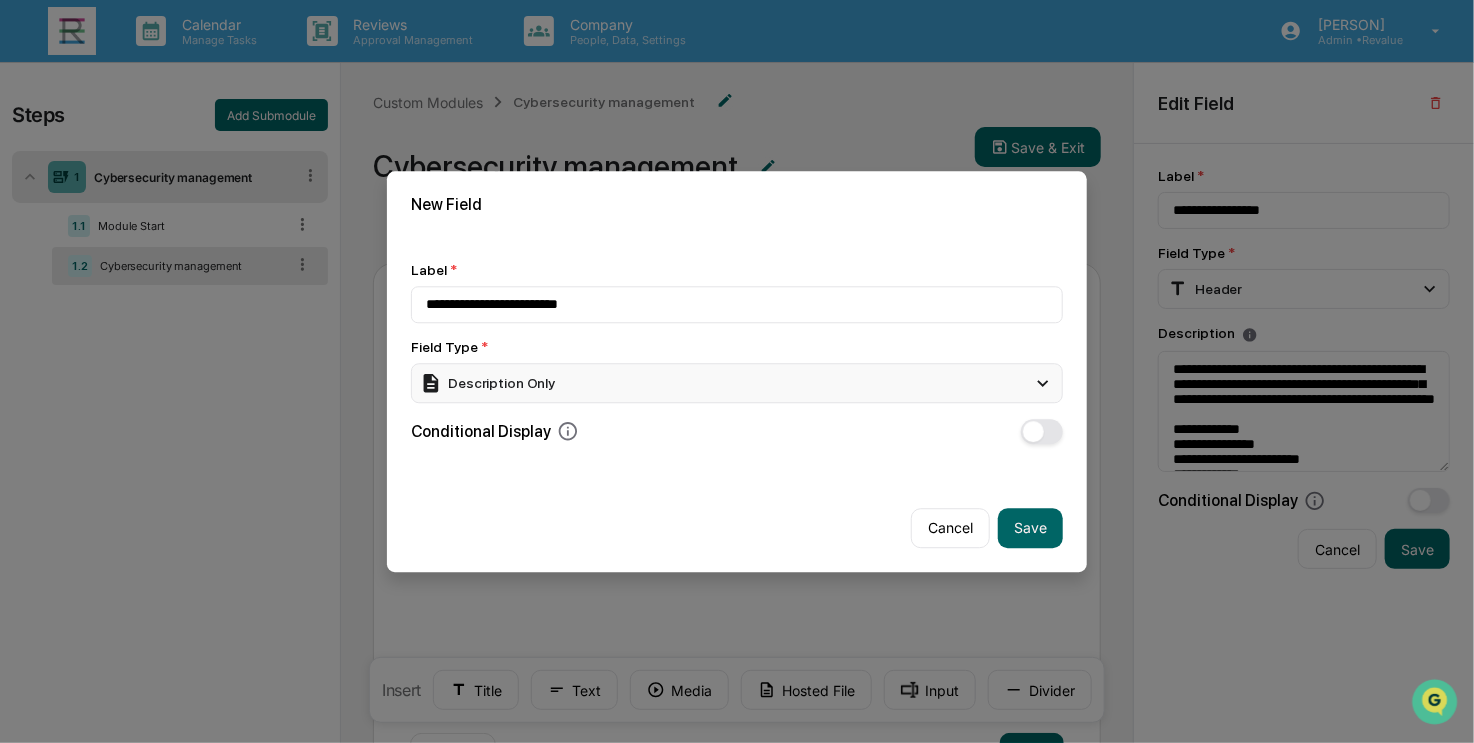 click on "Description Only" at bounding box center [737, 383] 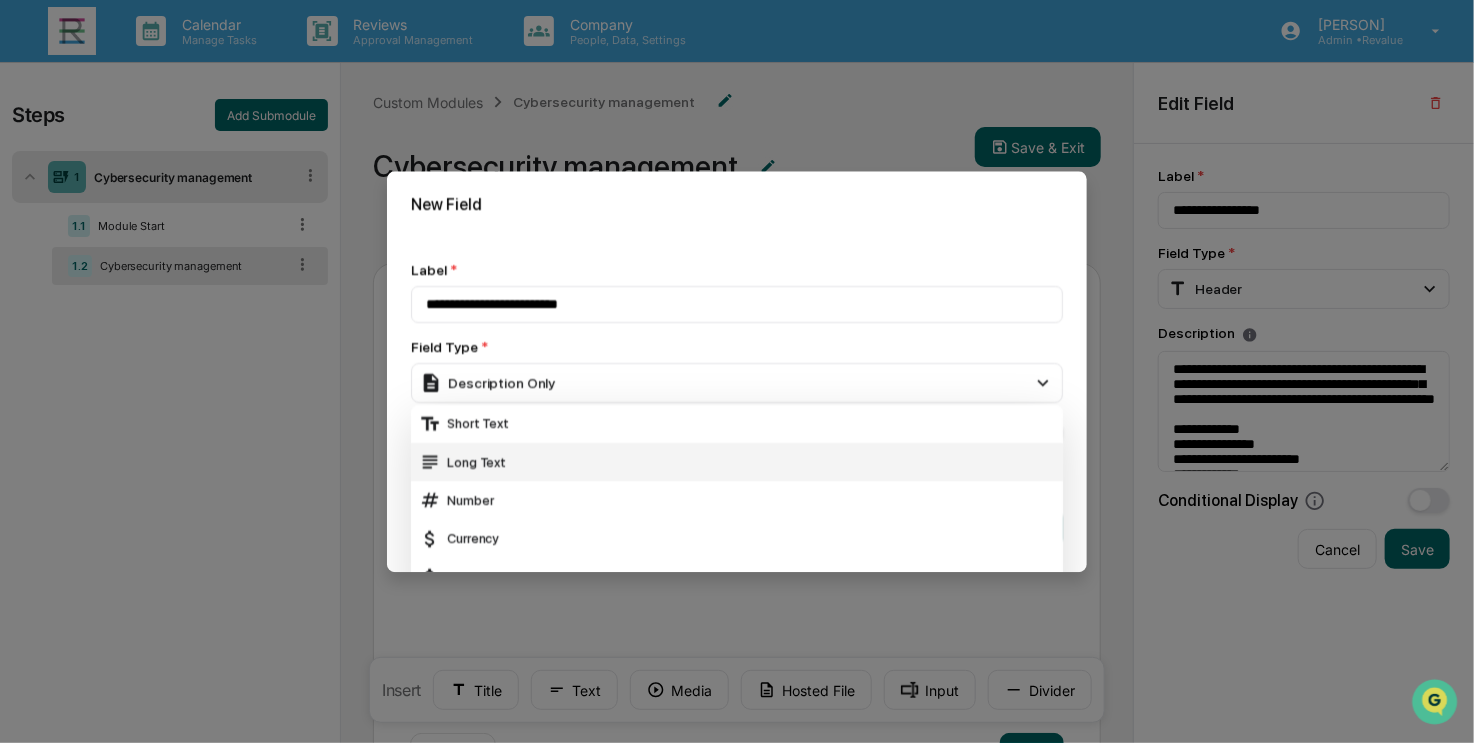 click on "Long Text" at bounding box center (737, 462) 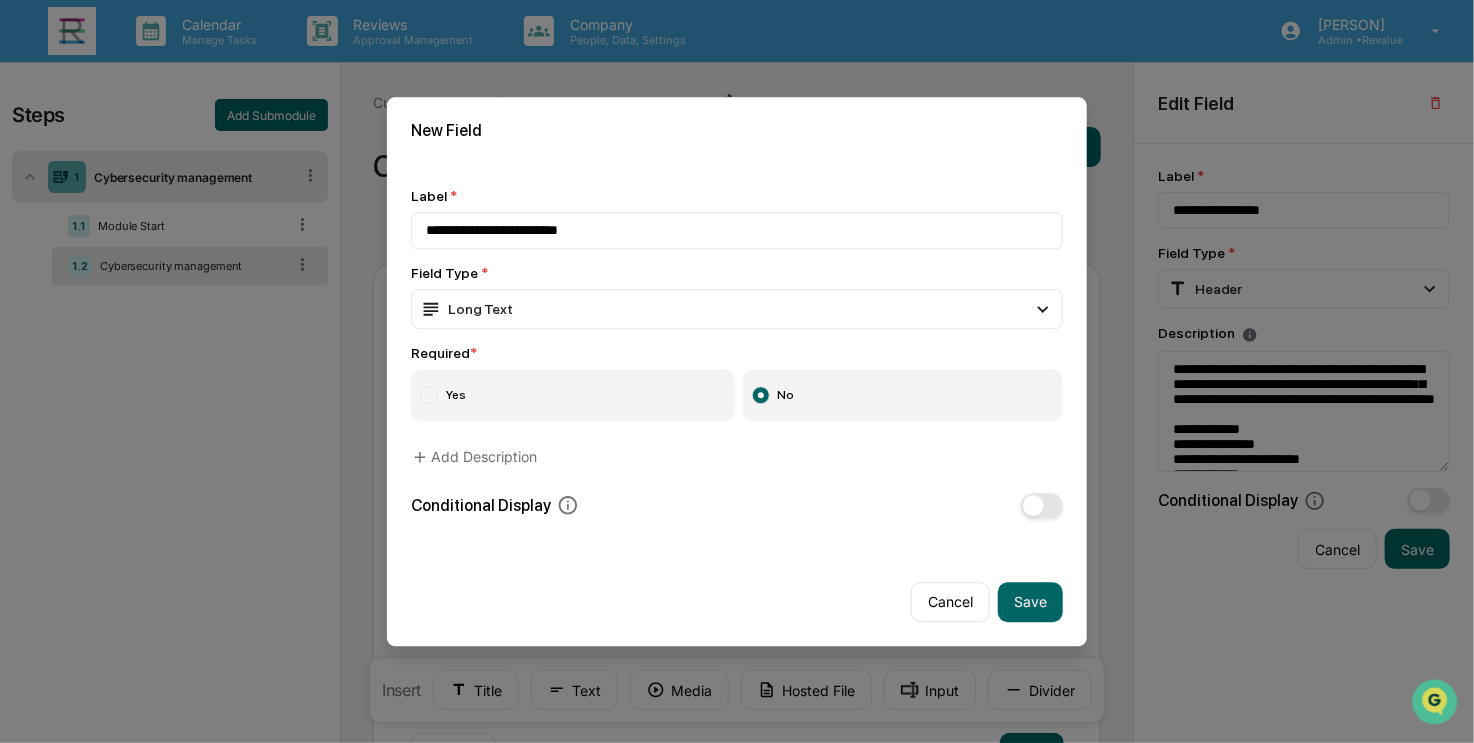 click on "Yes" at bounding box center (573, 395) 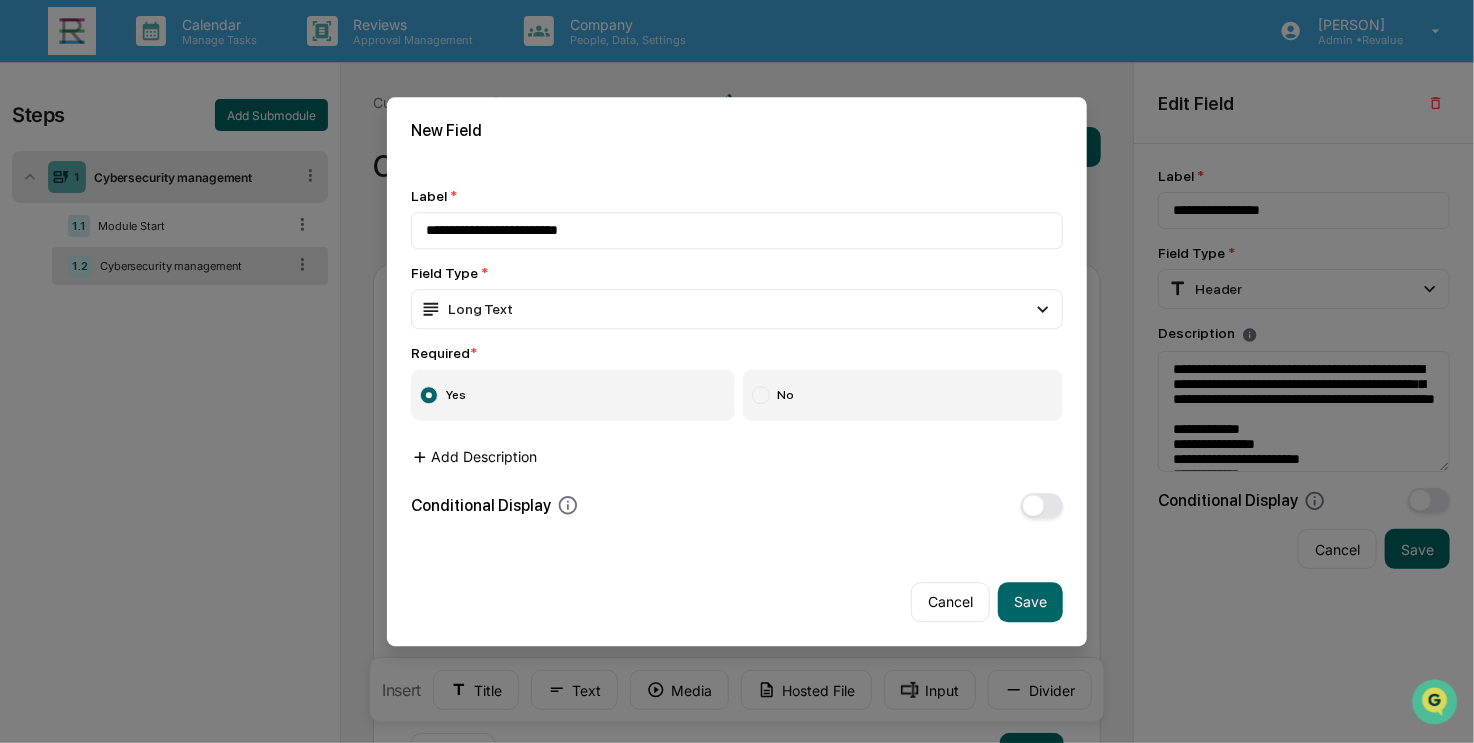 click on "Add Description" at bounding box center (474, 457) 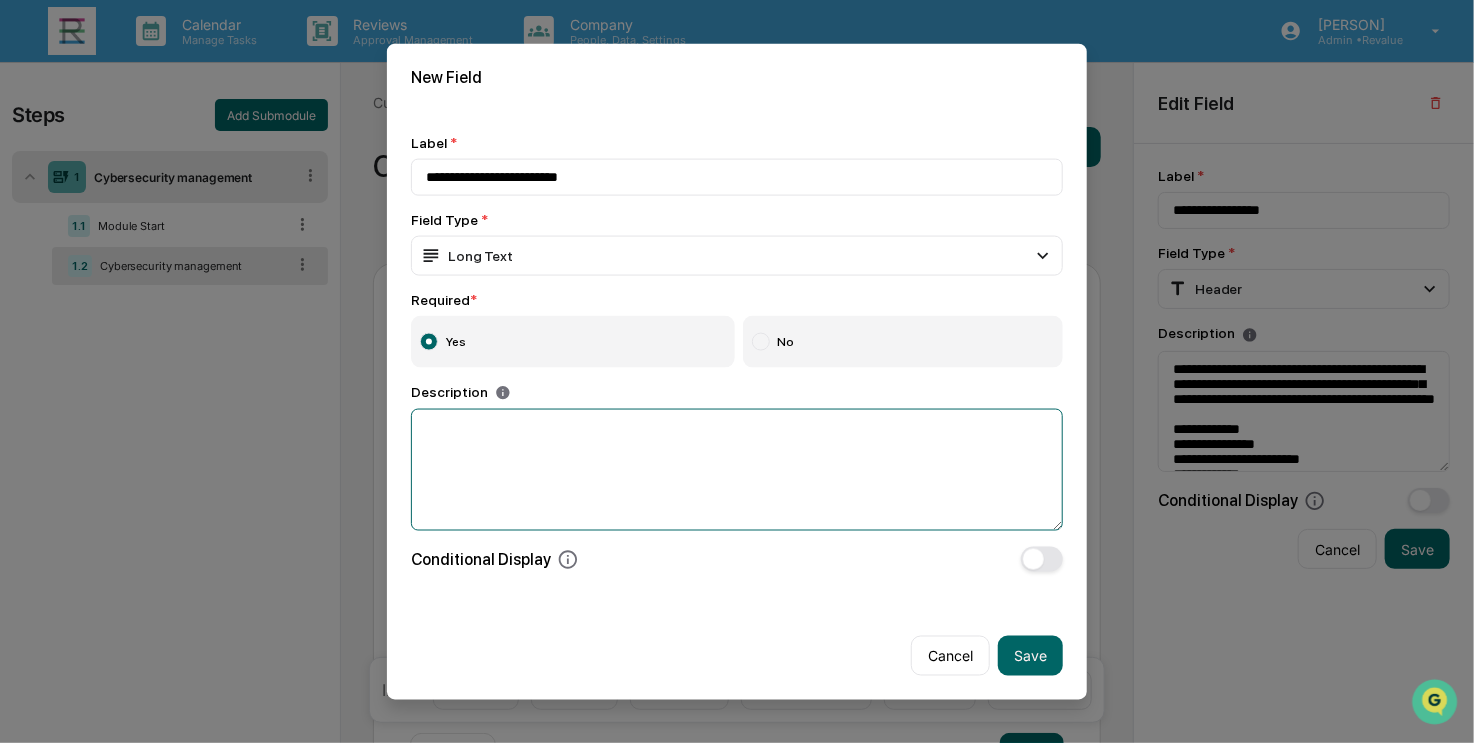click at bounding box center [737, 470] 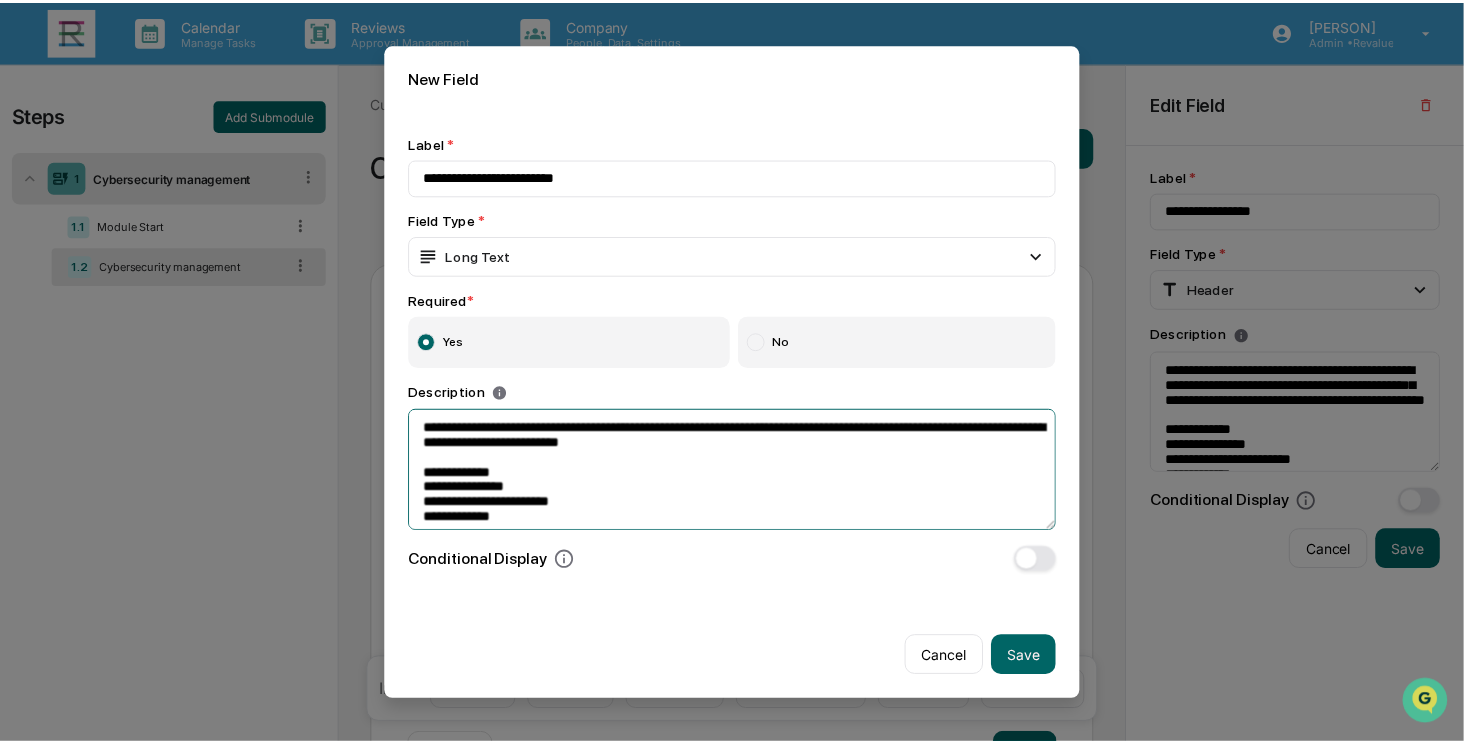 scroll, scrollTop: 8, scrollLeft: 0, axis: vertical 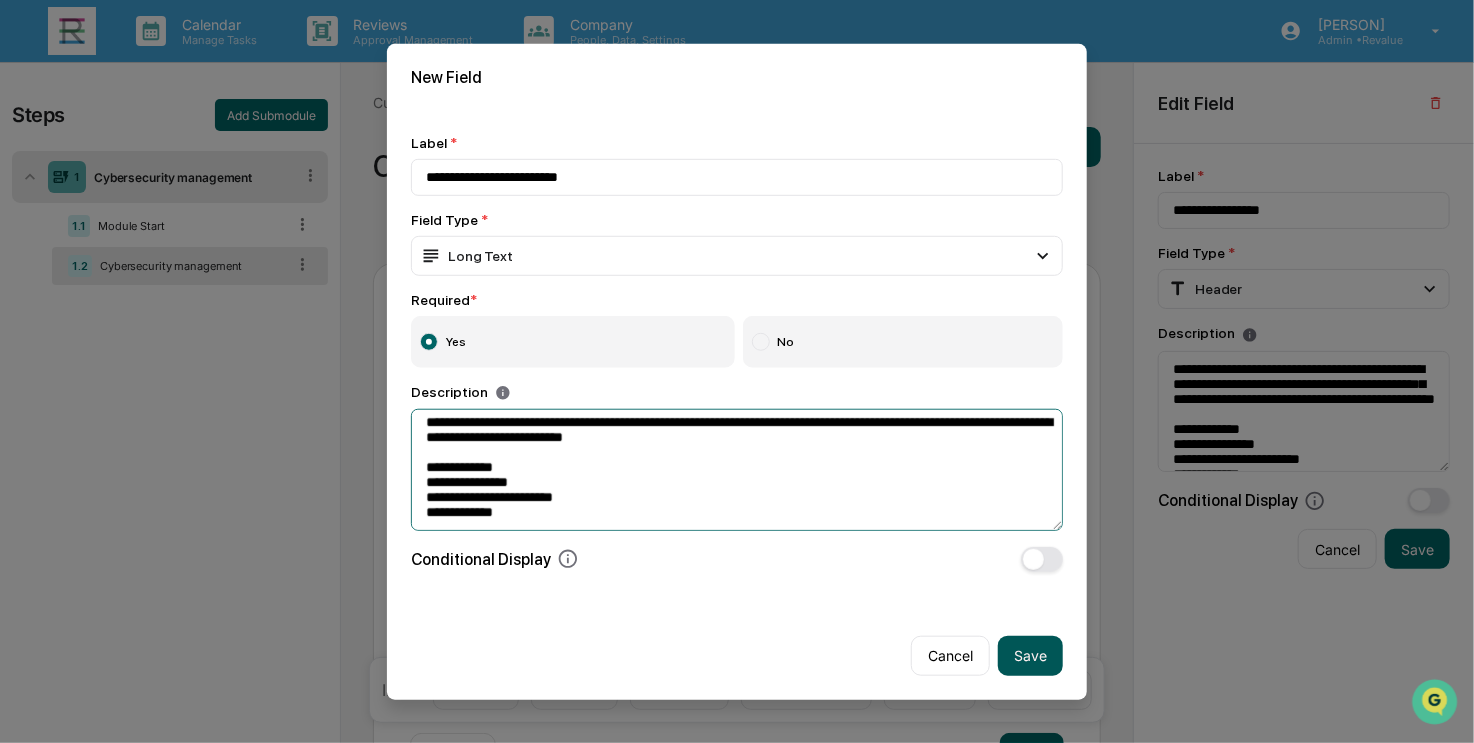type on "**********" 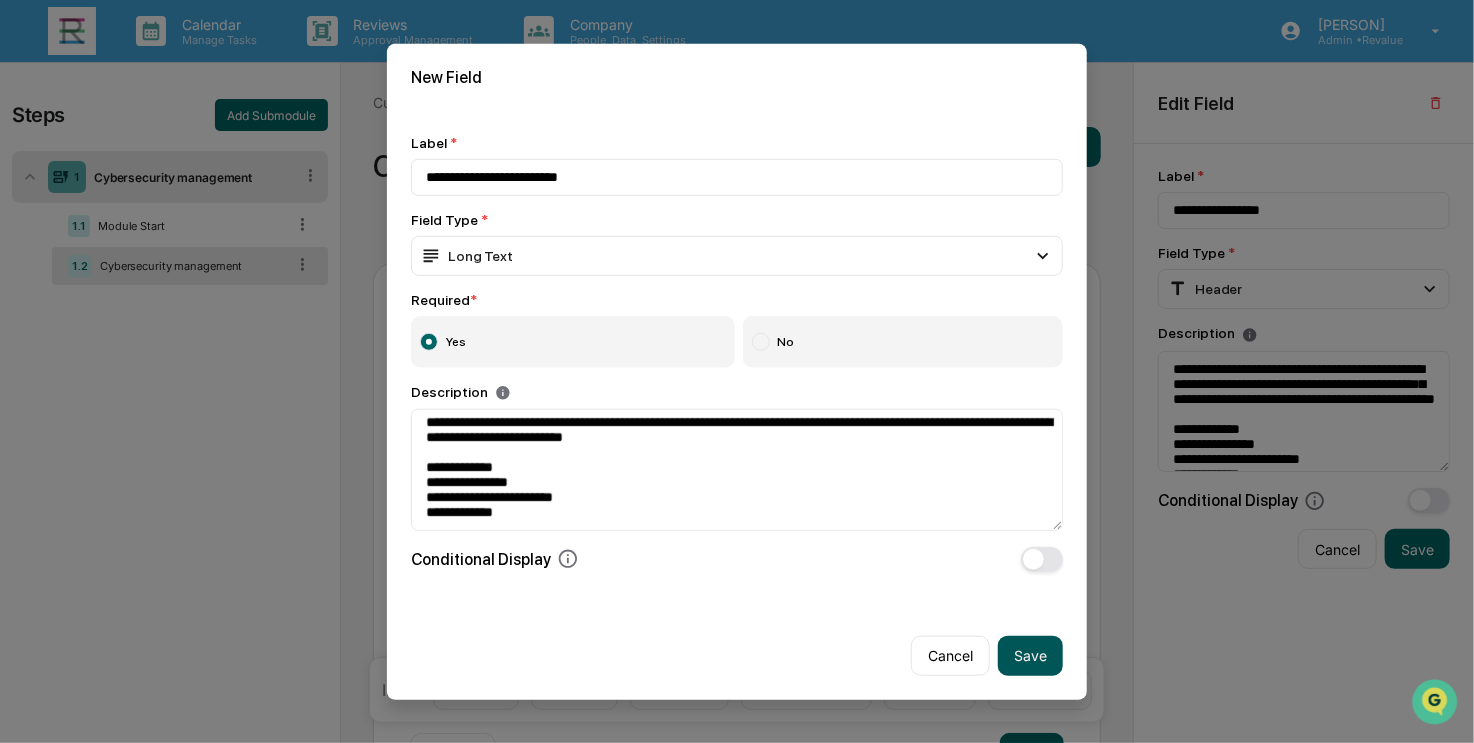 click on "Save" at bounding box center (1030, 656) 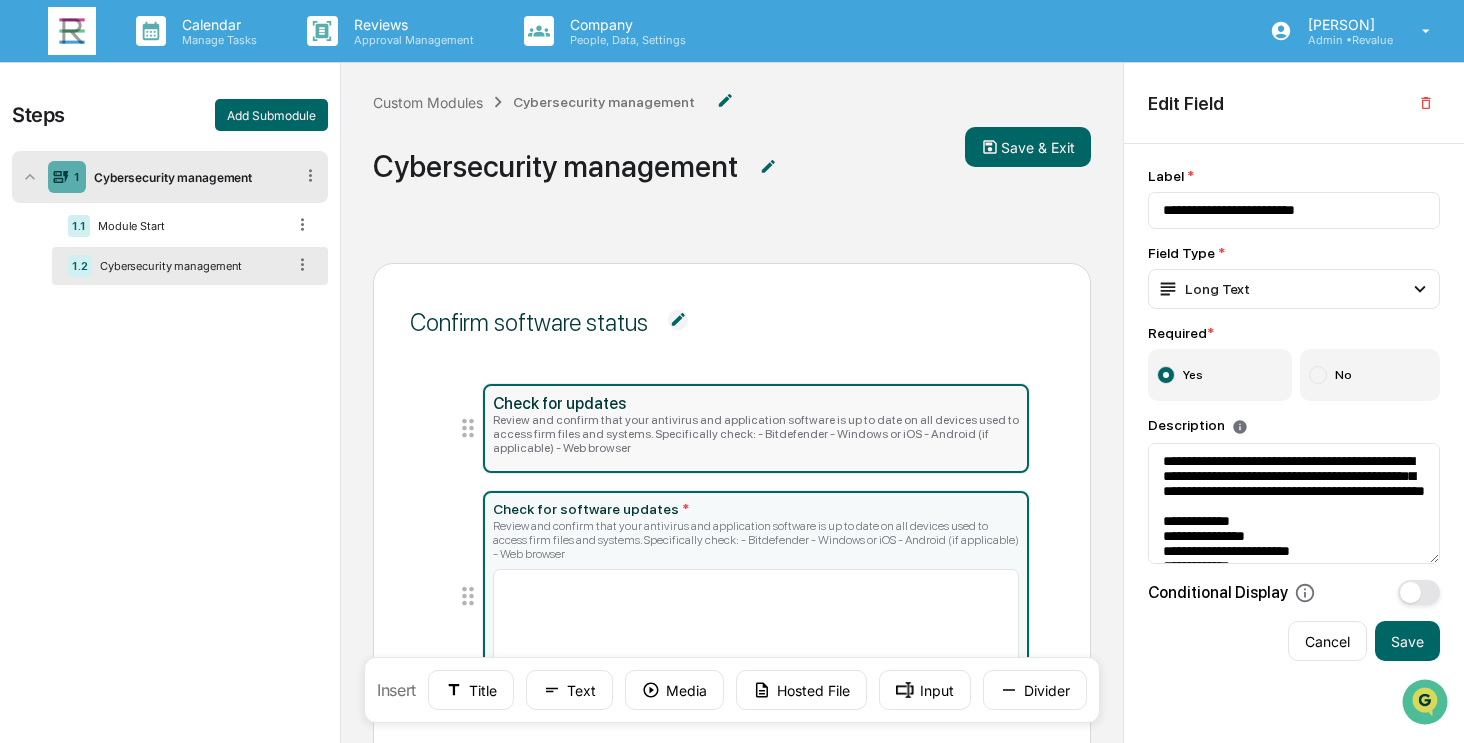 click on "Review and confirm that your antivirus and application software is up to date on all devices used to access firm files and systems. Specifically check:
- Bitdefender
- Windows or iOS
- Android (if applicable)
- Web browser" at bounding box center [756, 434] 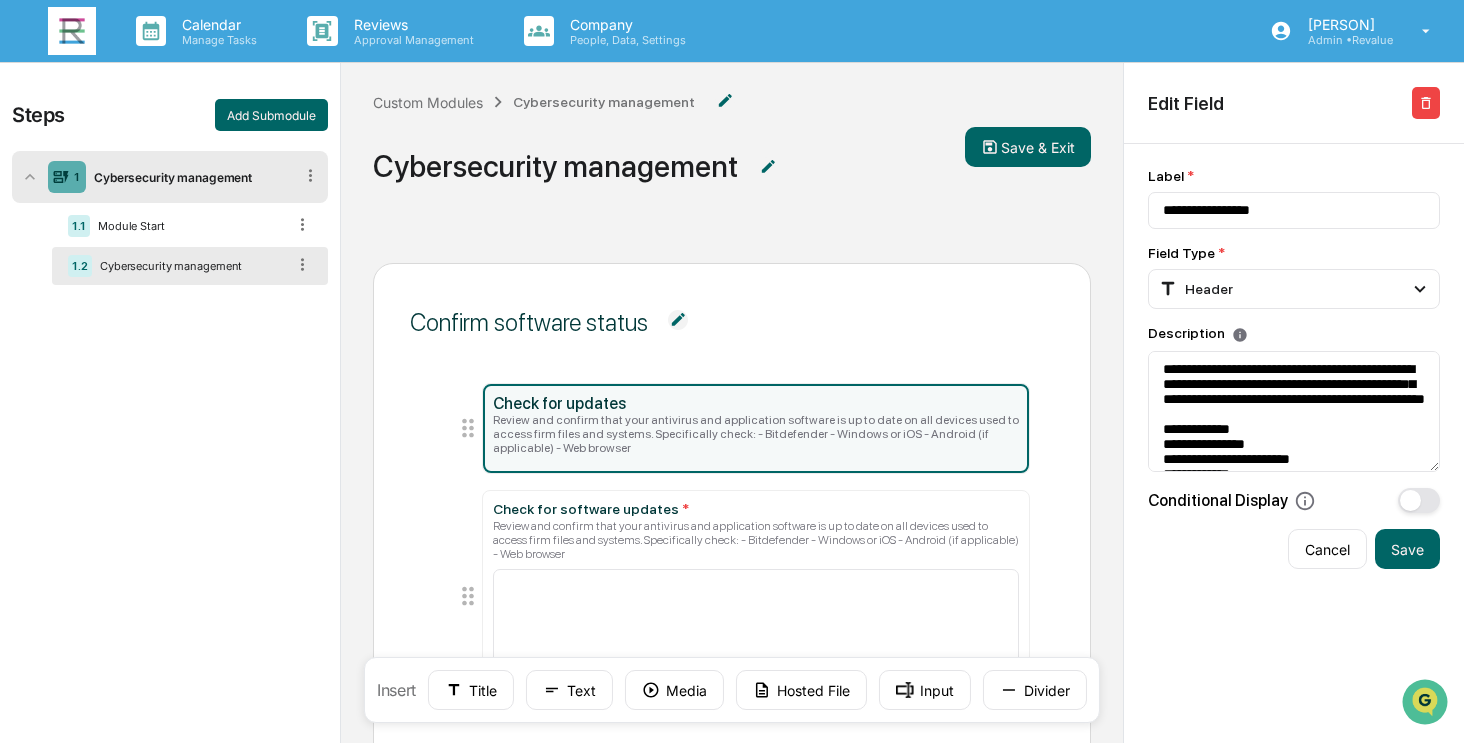click 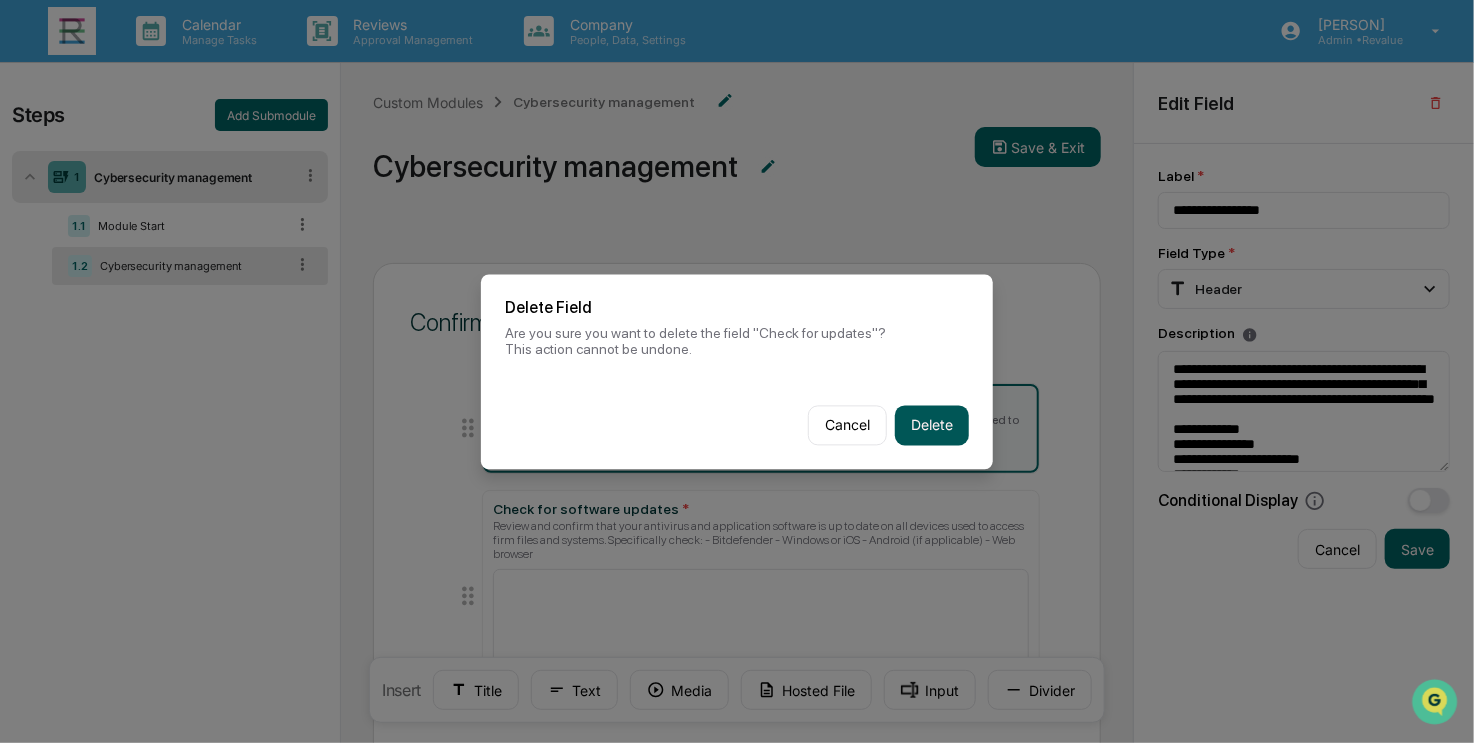 click on "Delete" at bounding box center [932, 425] 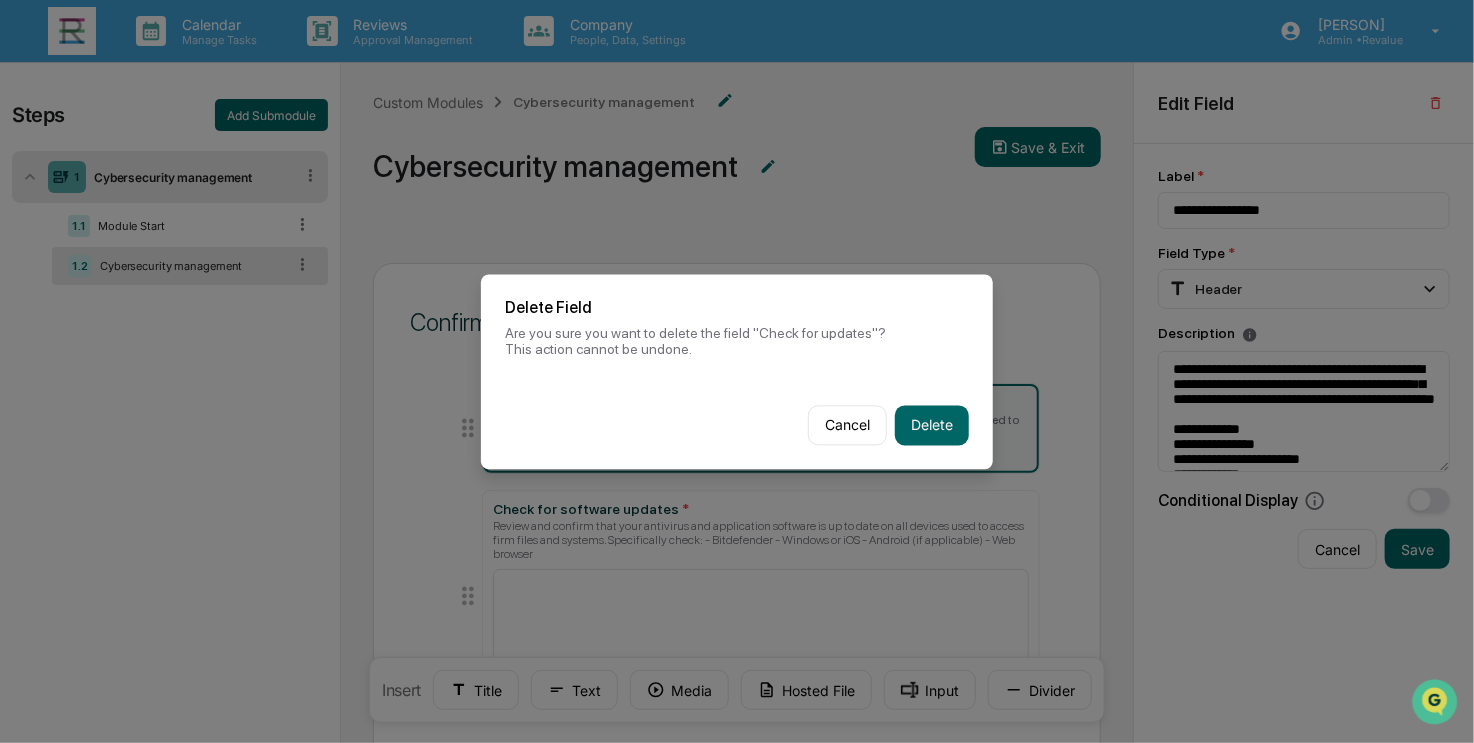 type on "**********" 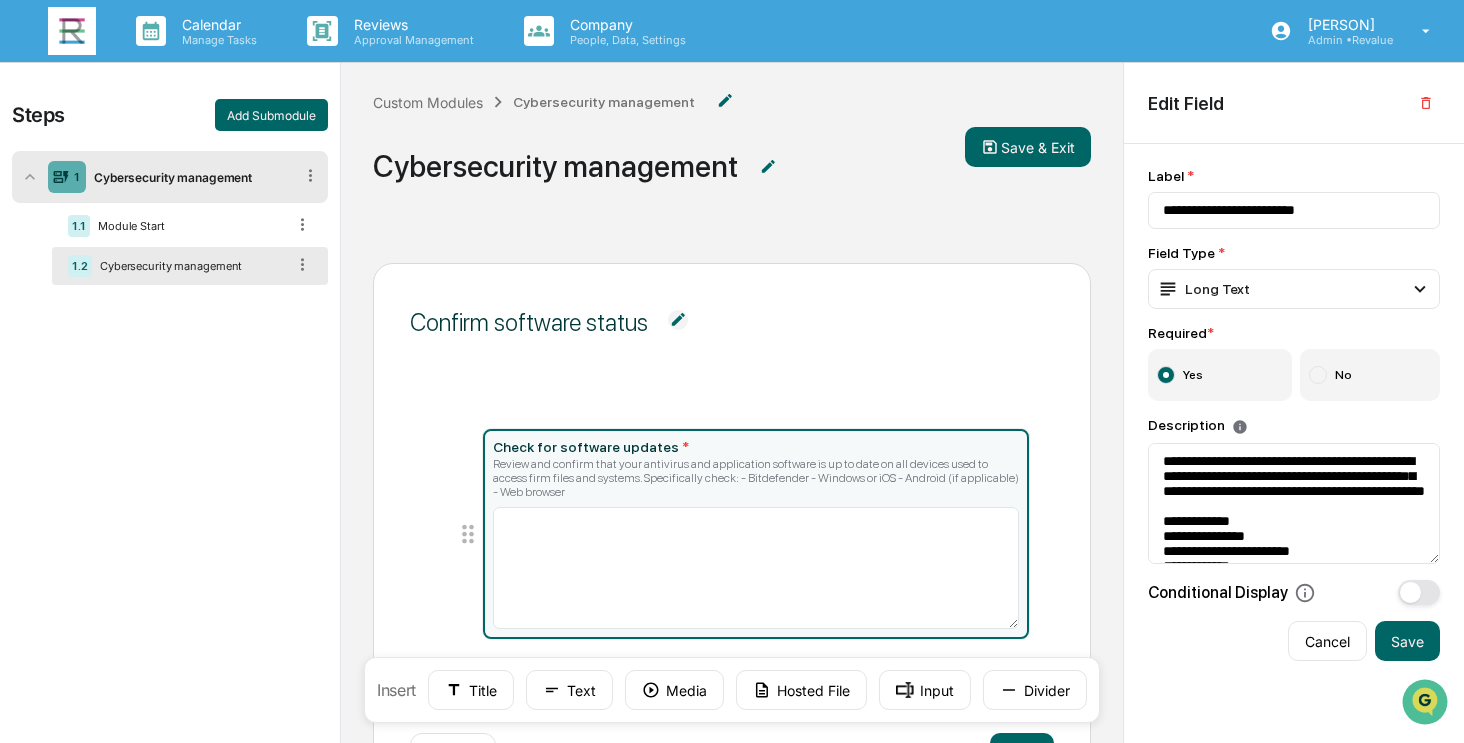 click on "Confirm software status Check for software updates   * Review and confirm that your antivirus and application software is up to date on all devices used to access firm files and systems. Specifically check:
- Bitdefender
- Windows or iOS
- Android (if applicable)
- Web browser Next ← Back" at bounding box center [732, 535] 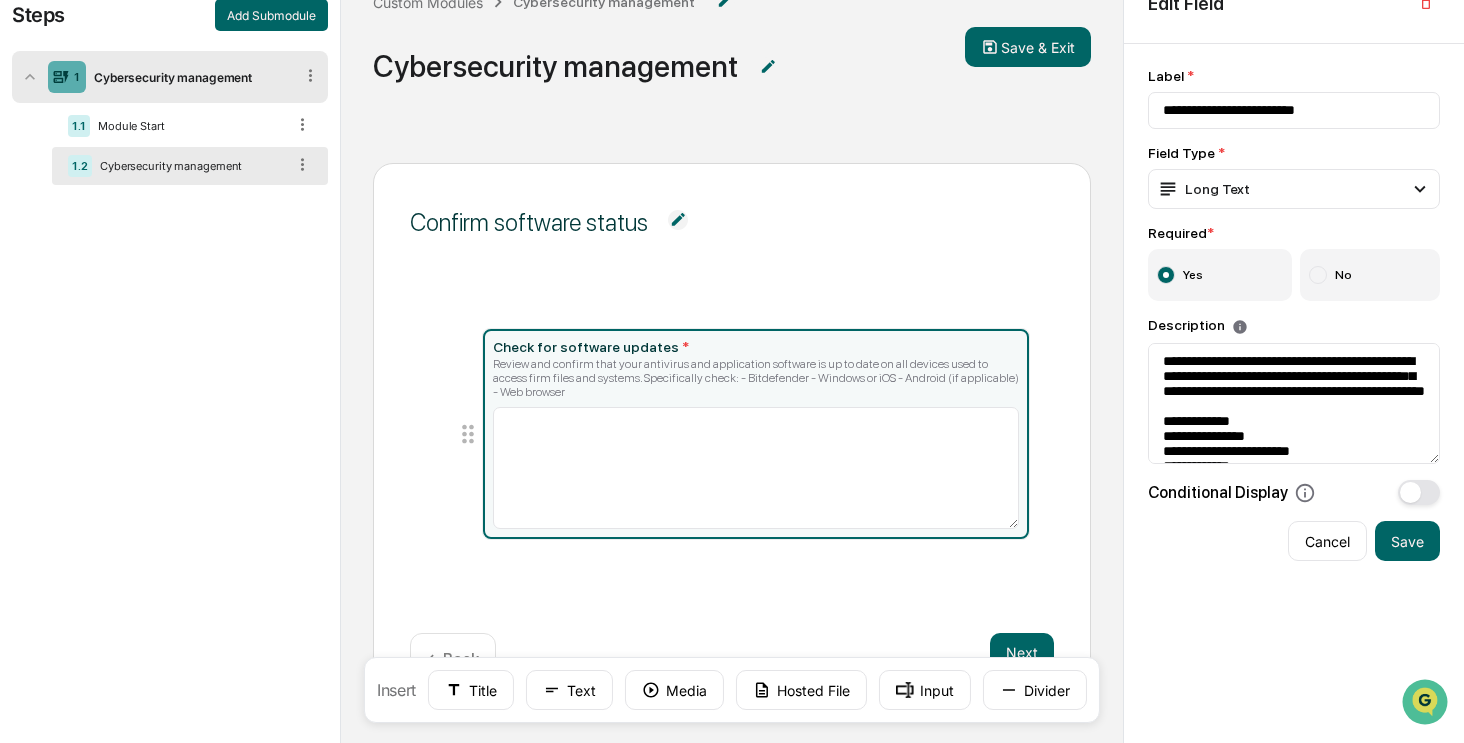 scroll, scrollTop: 135, scrollLeft: 0, axis: vertical 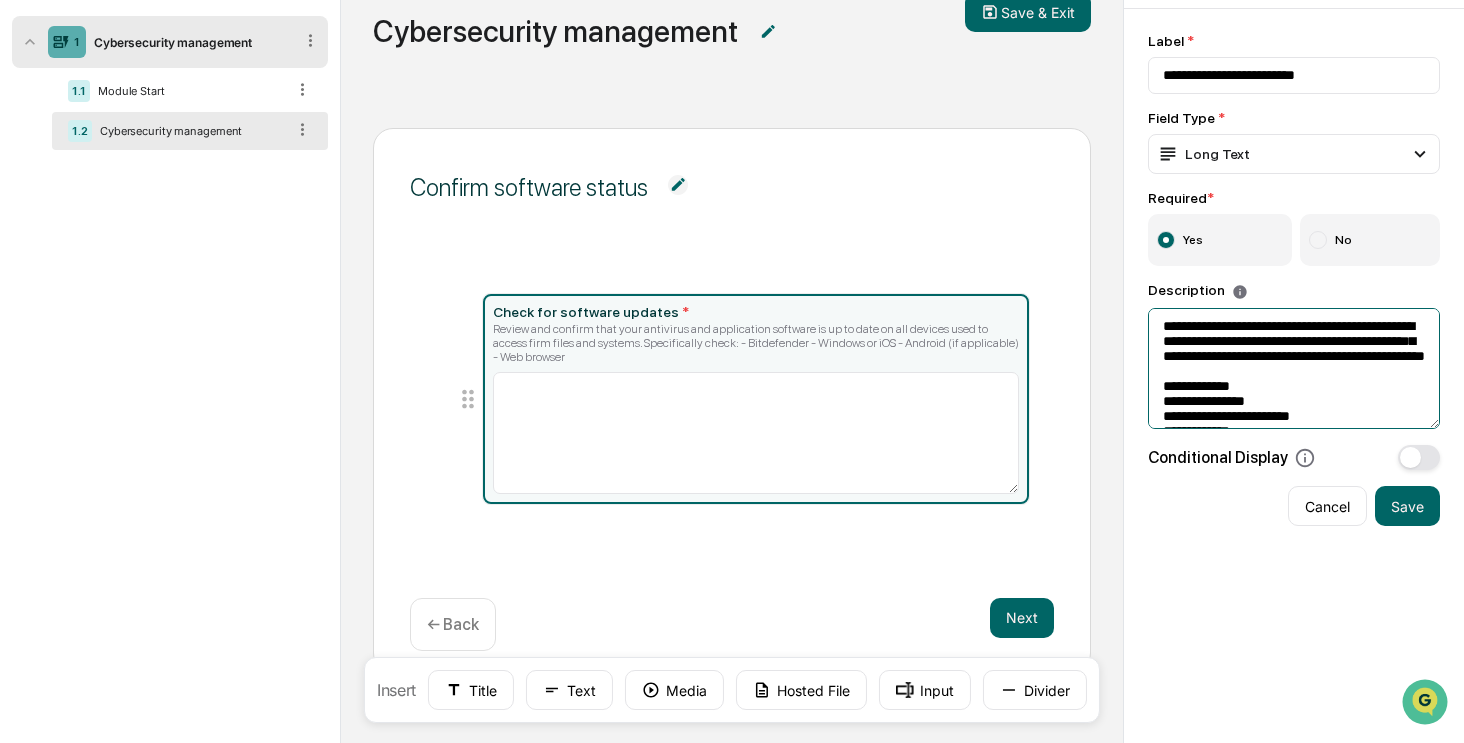 click on "**********" at bounding box center [1294, 369] 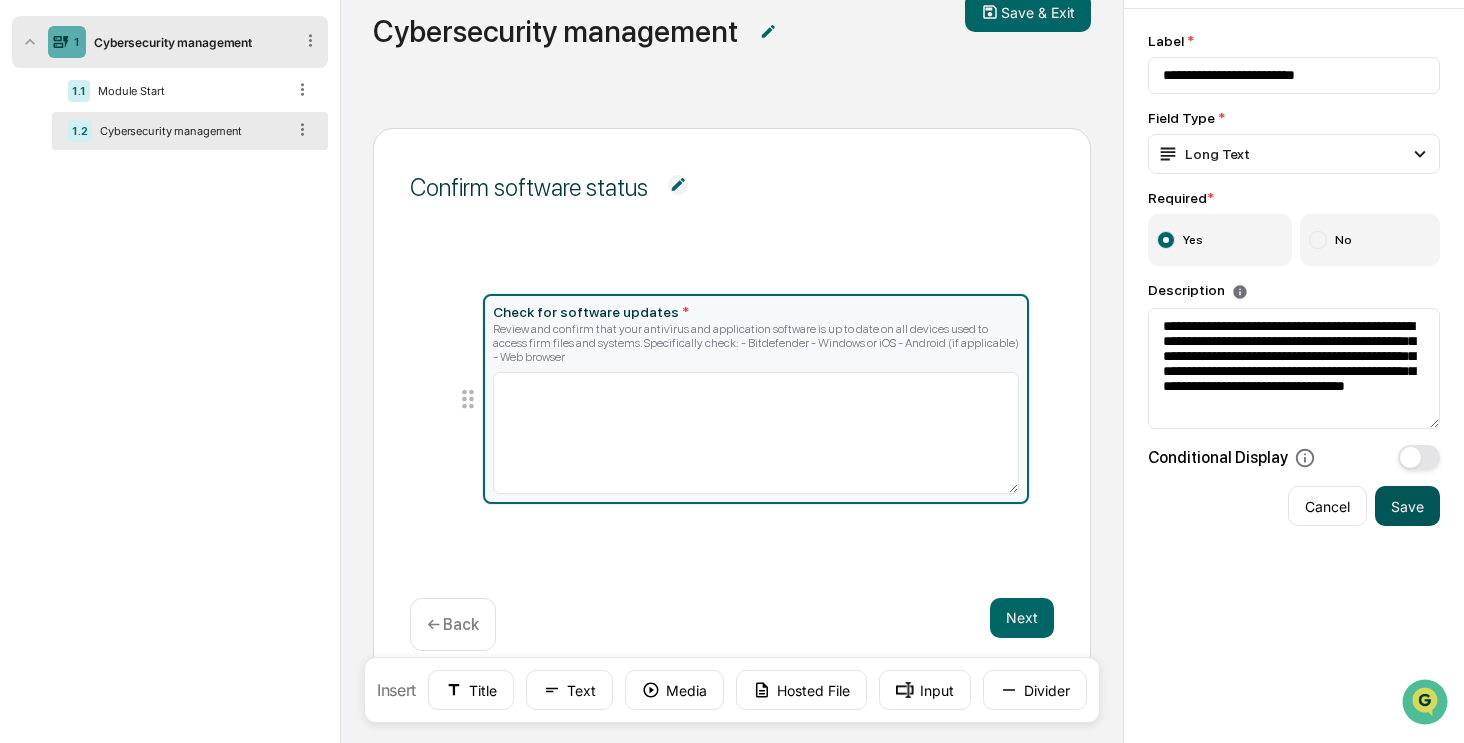 click on "Save" at bounding box center [1407, 506] 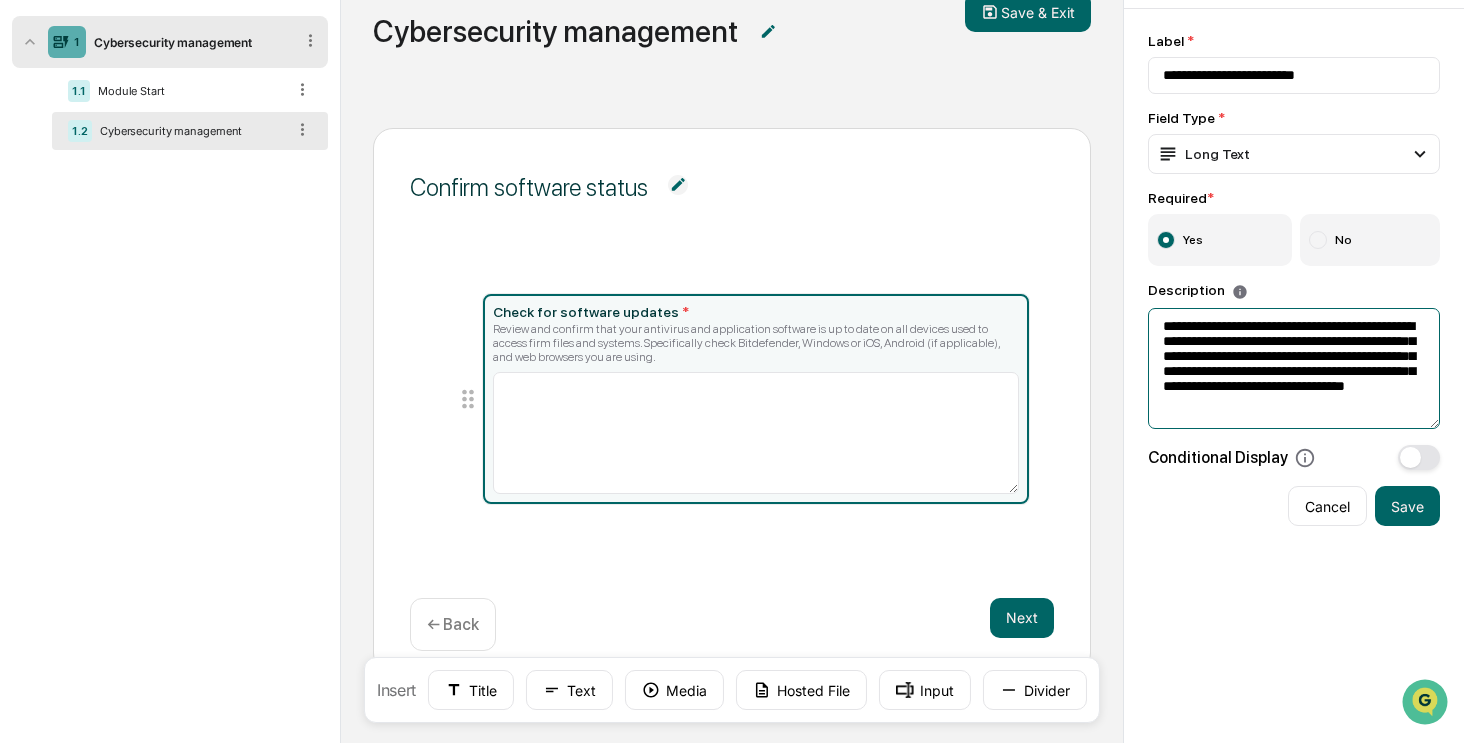 click on "**********" at bounding box center (1294, 369) 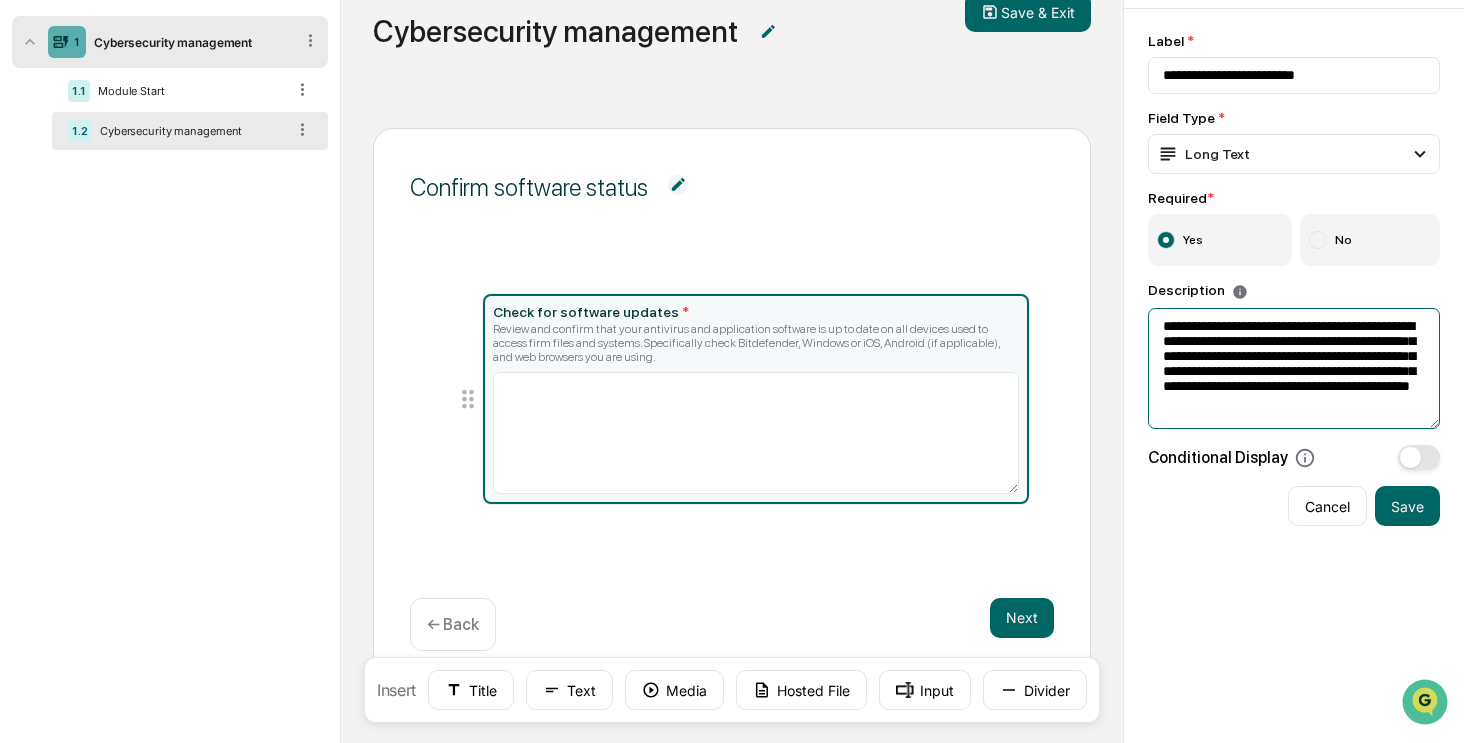 scroll, scrollTop: 8, scrollLeft: 0, axis: vertical 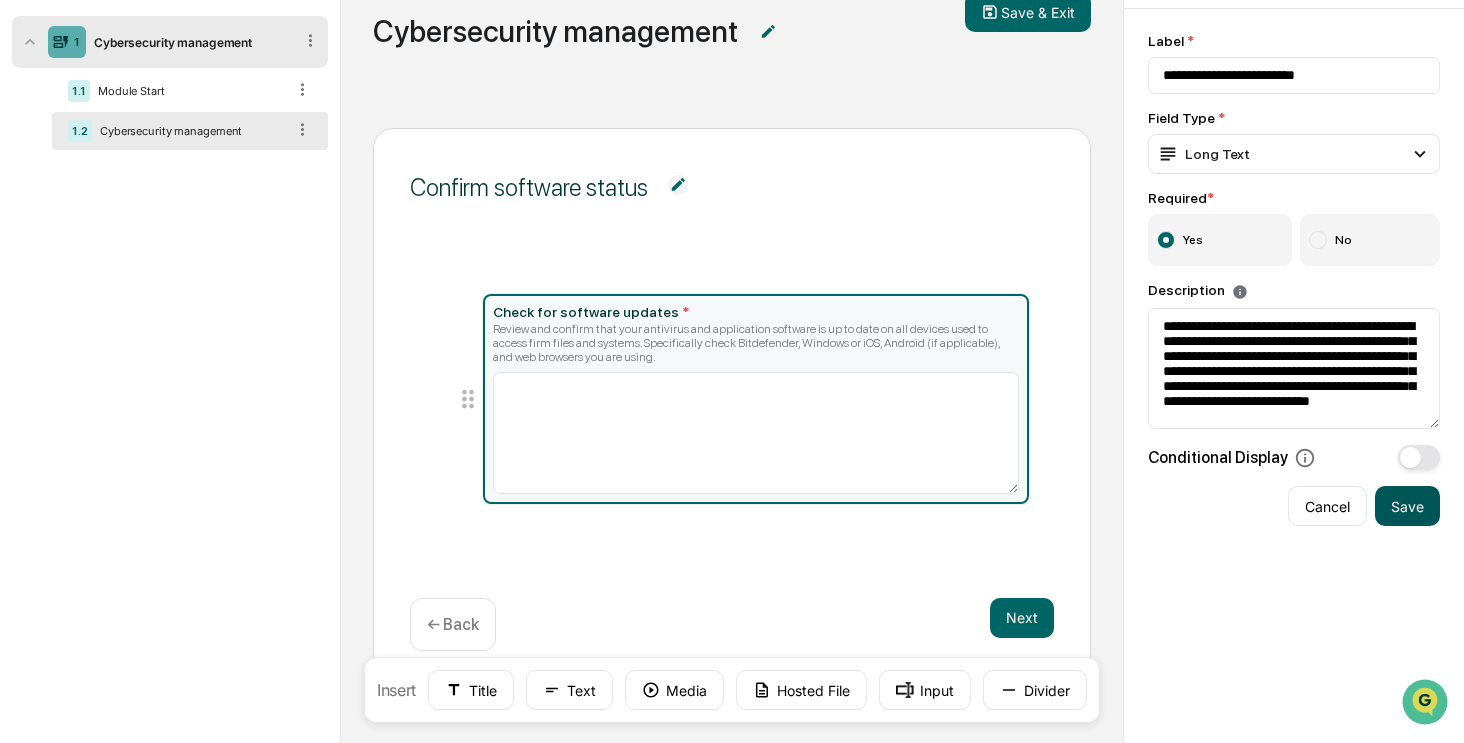 click on "Save" at bounding box center (1407, 506) 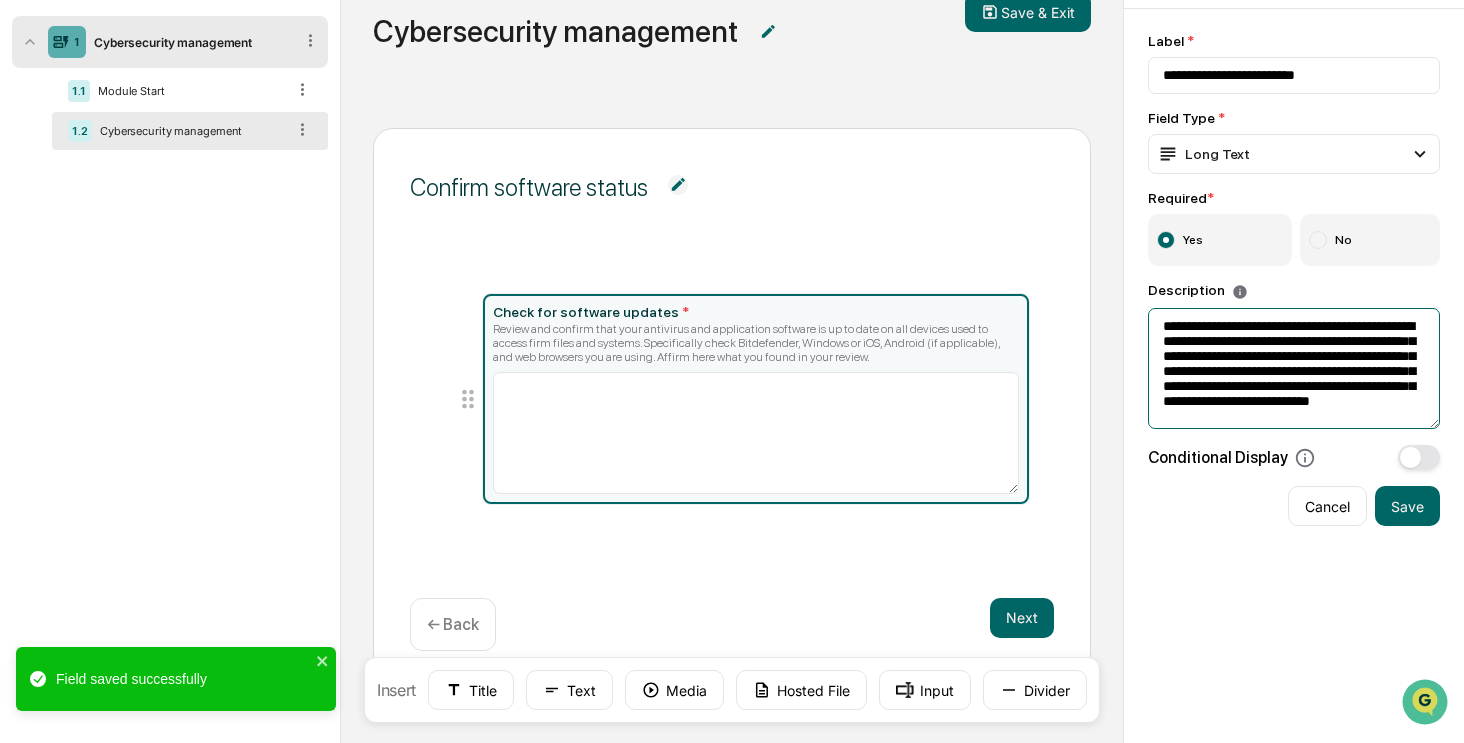 drag, startPoint x: 1376, startPoint y: 424, endPoint x: 1380, endPoint y: 413, distance: 11.7046995 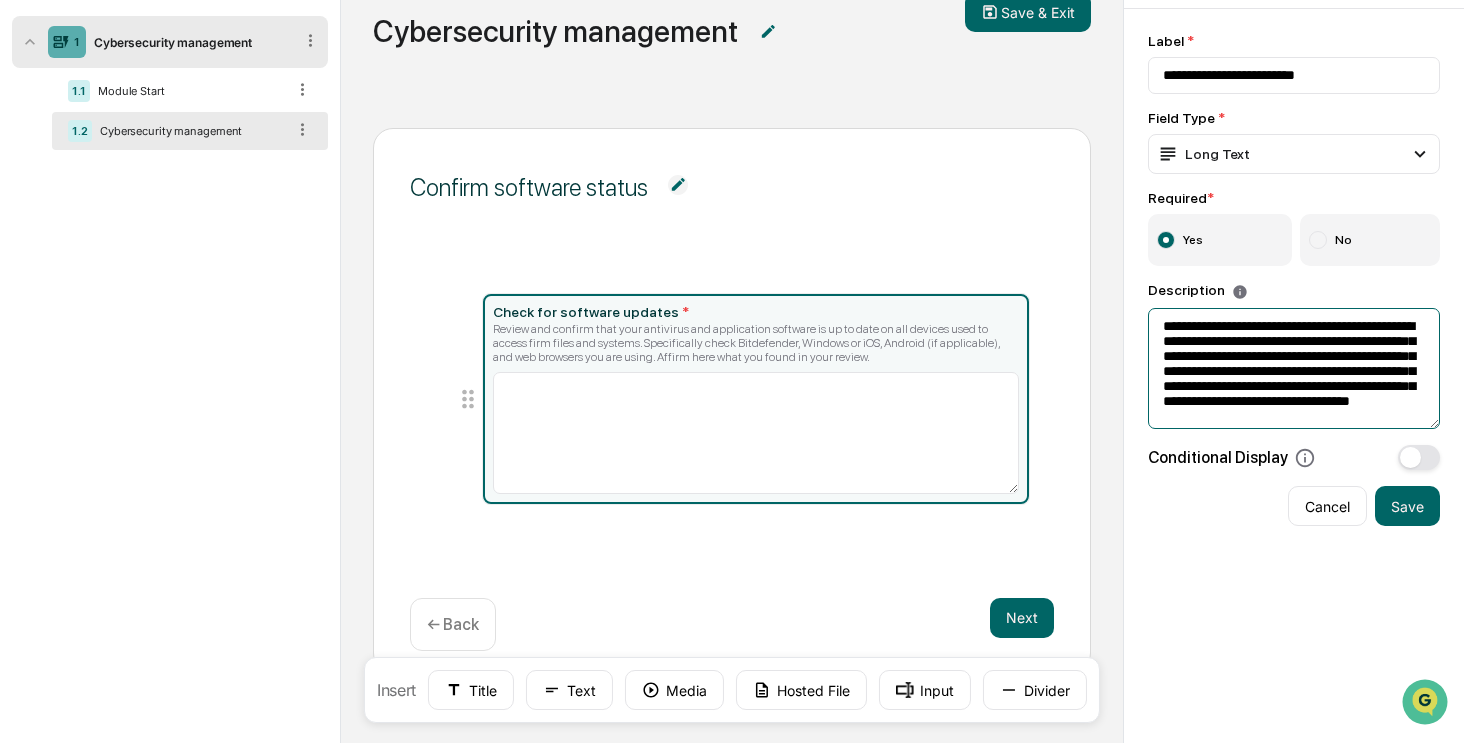 scroll, scrollTop: 24, scrollLeft: 0, axis: vertical 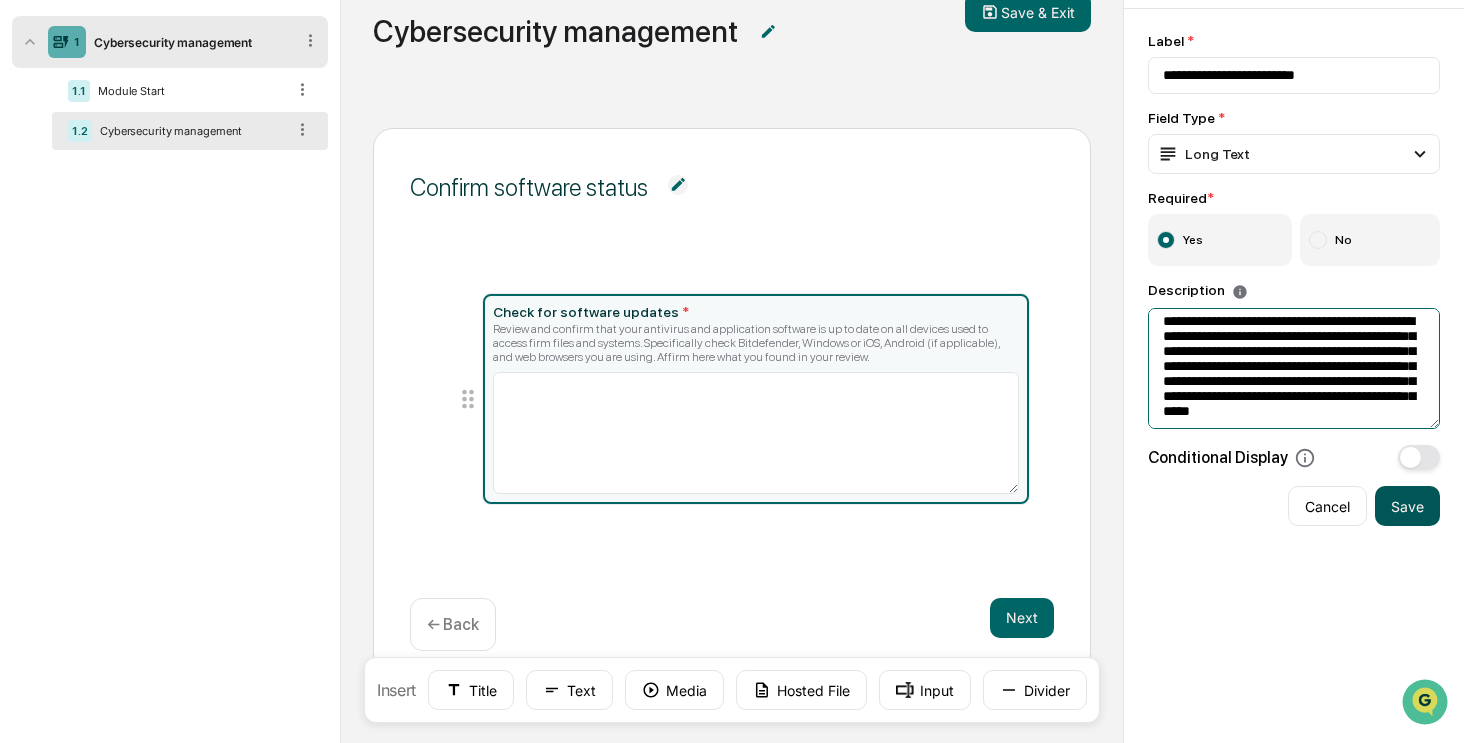 type on "**********" 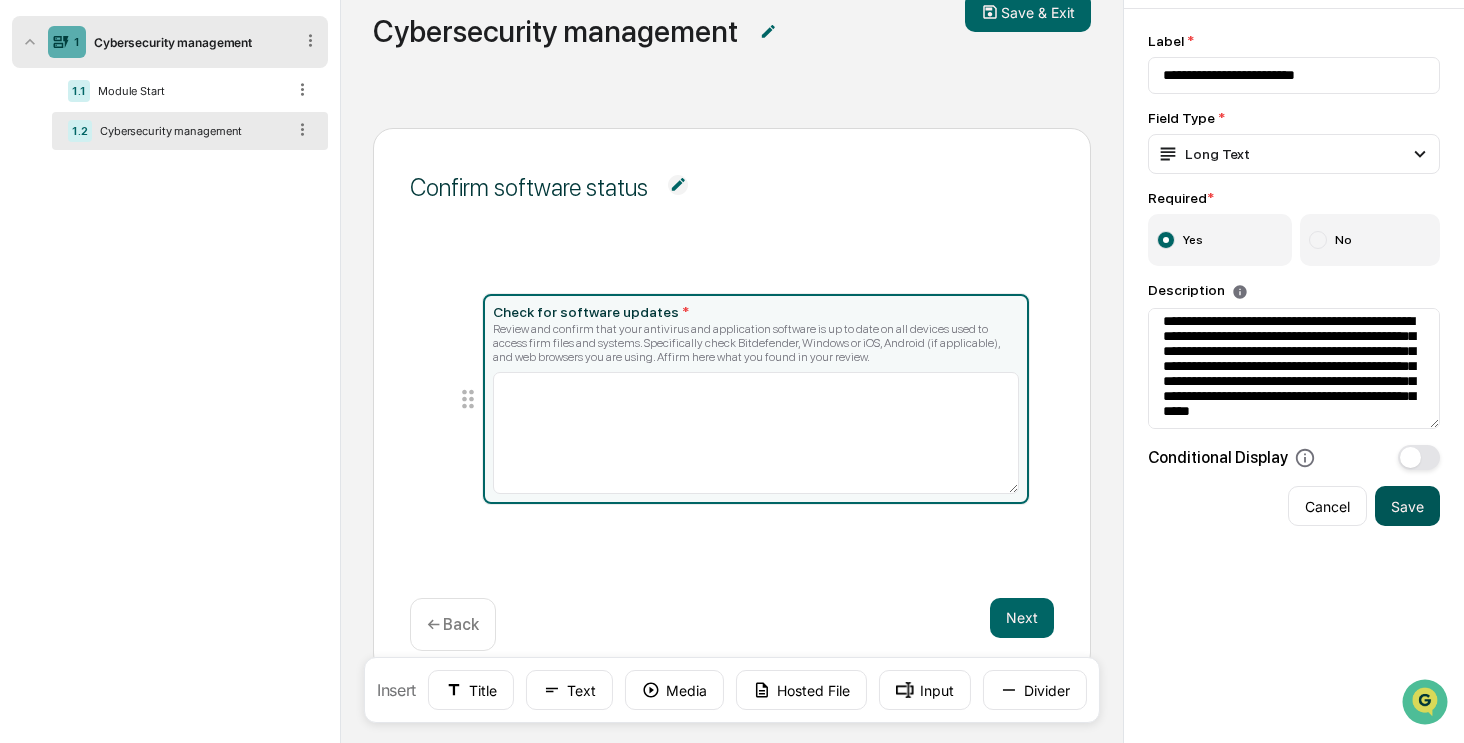 click on "Save" at bounding box center (1407, 506) 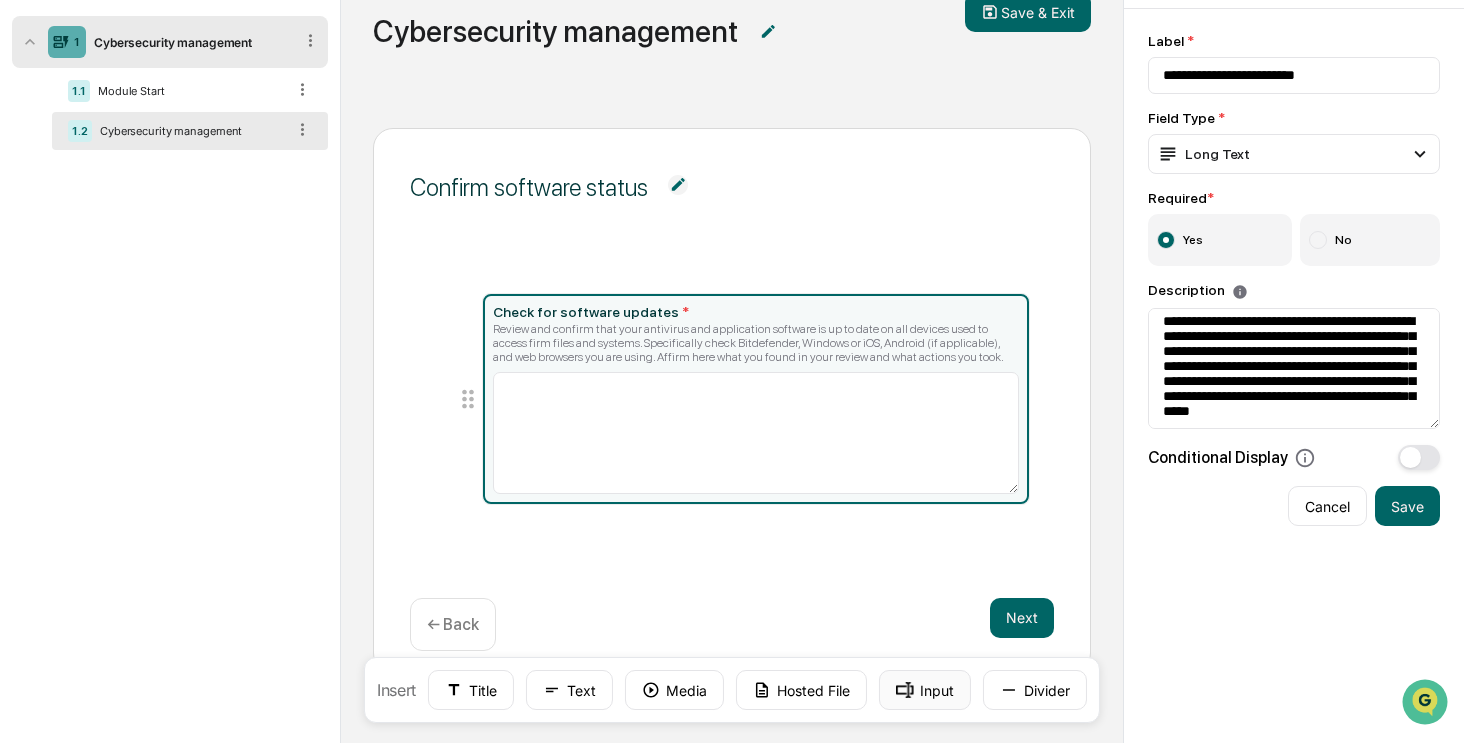 click 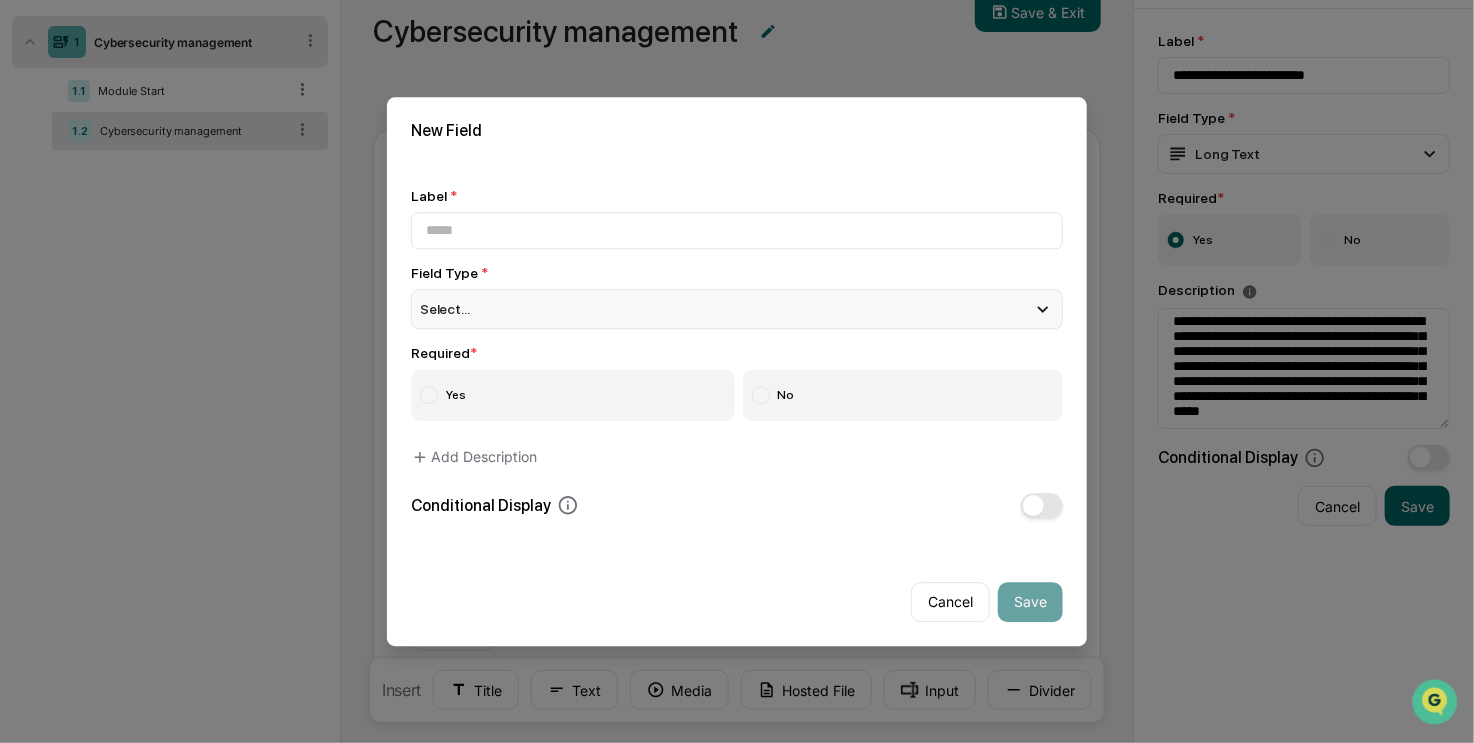 click on "Select..." at bounding box center [737, 309] 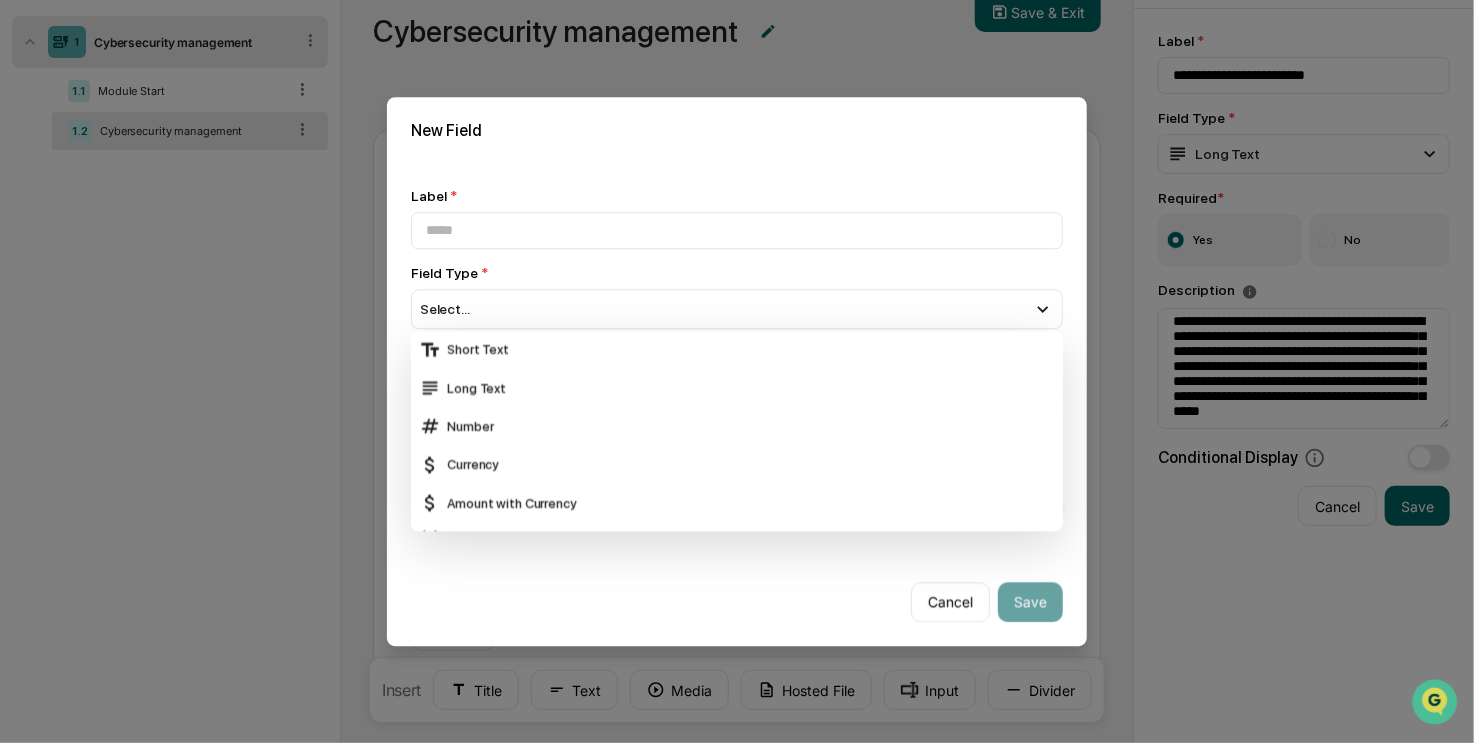 click on "Label   * Field Type   * Select... Short Text Long Text Number Currency Amount with Currency Date Select Multi Select Person URL Email File Upload Compliance Owner Description Only Header Markdown Editor Signature Checkbox Multi Select Checkbox Address Security Identifier Linked Forms Phone Number Divider View Document Video Hyperlink Required  * Yes No Add Description Conditional Display" at bounding box center (737, 353) 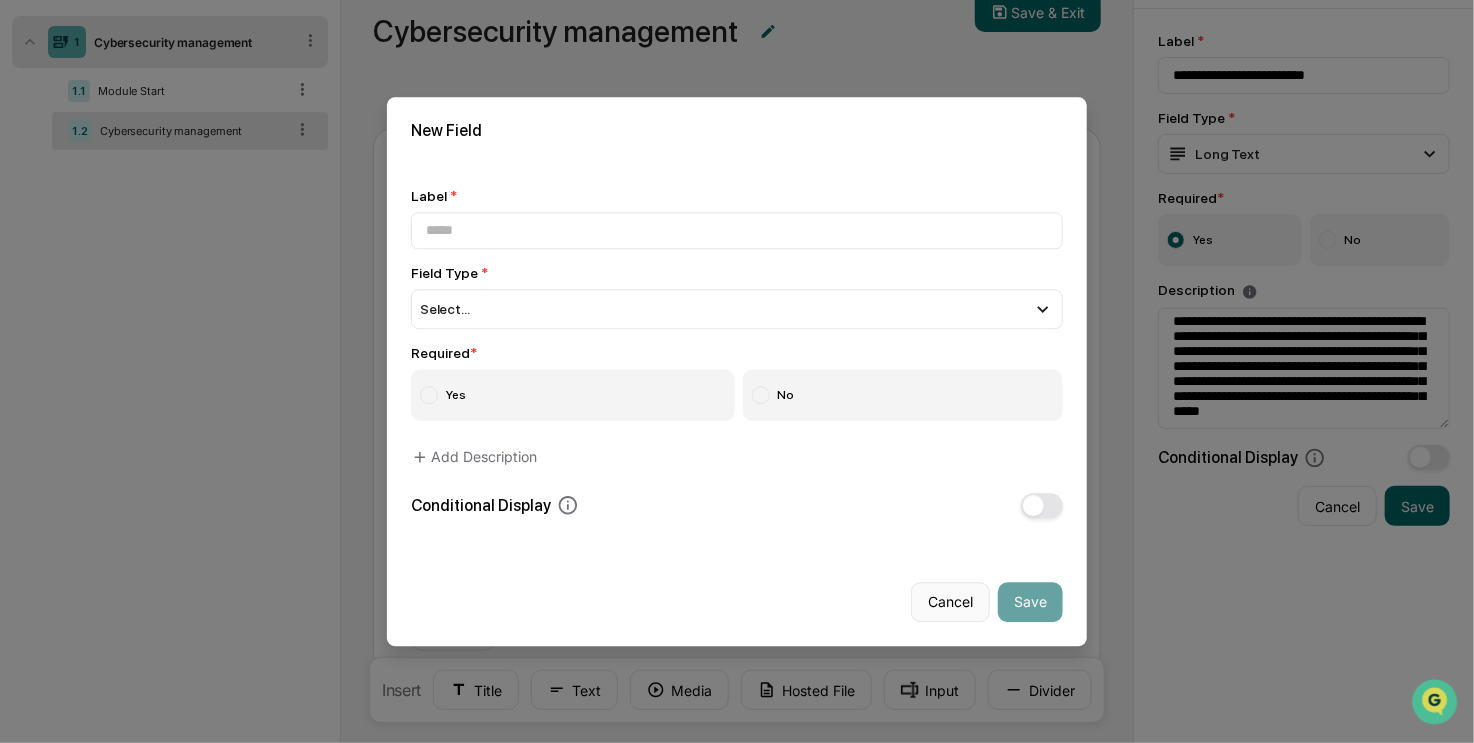 click on "Cancel" at bounding box center (950, 602) 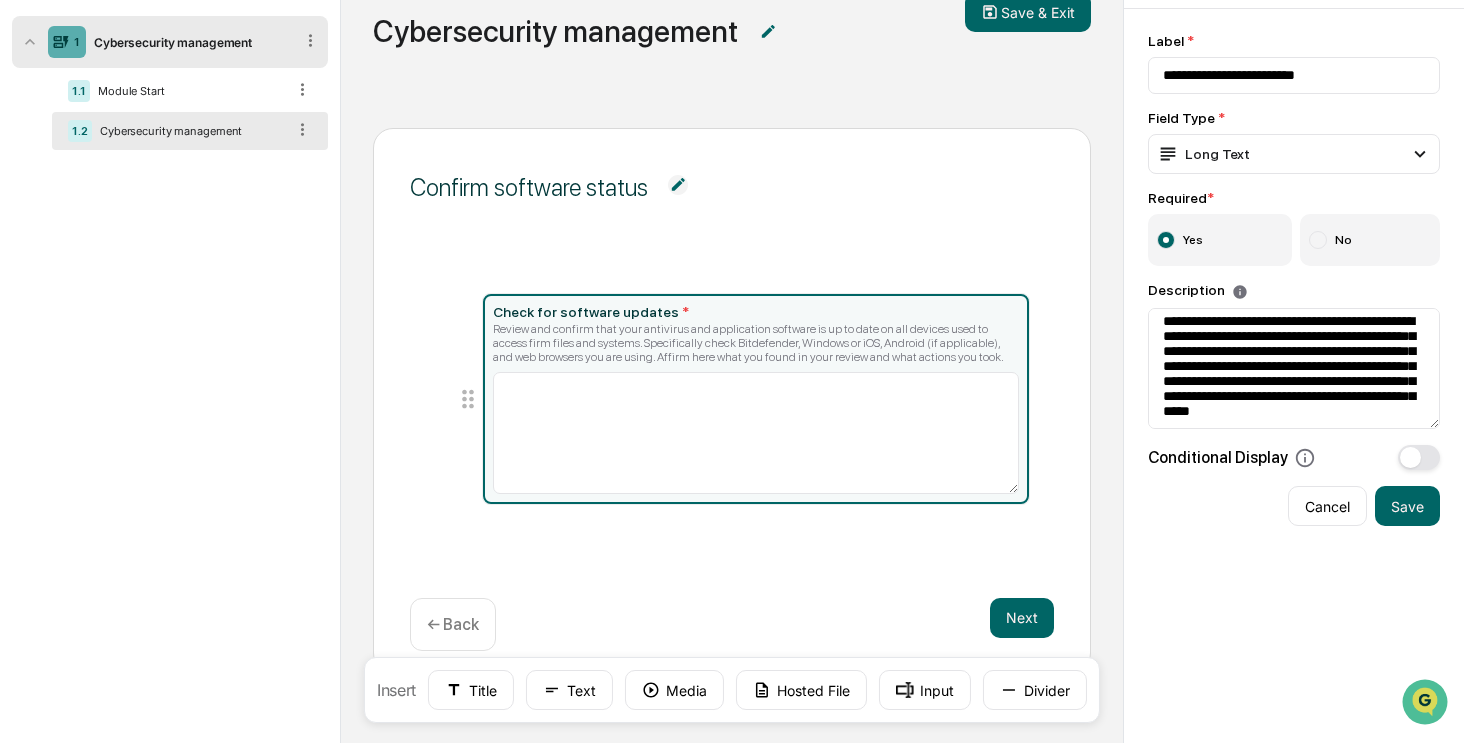 click on "Confirm software status Check for software updates   * Review and confirm that your antivirus and application software is up to date on all devices used to access firm files and systems. Specifically check Bitdefender, Windows or iOS, Android (if applicable), and web browsers you are using. Affirm here what you found in your review and what actions you took. Next ← Back" at bounding box center [732, 400] 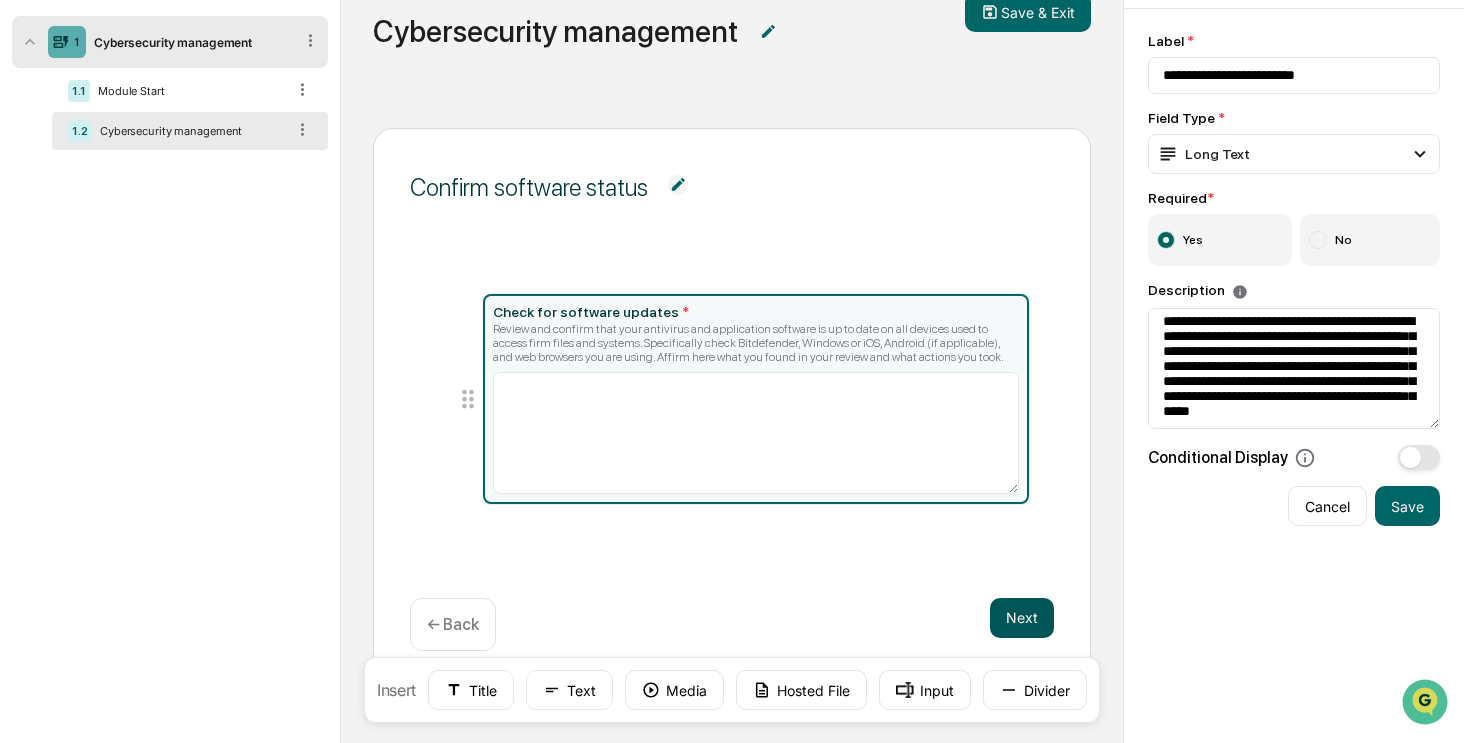 click on "Next" at bounding box center [1022, 618] 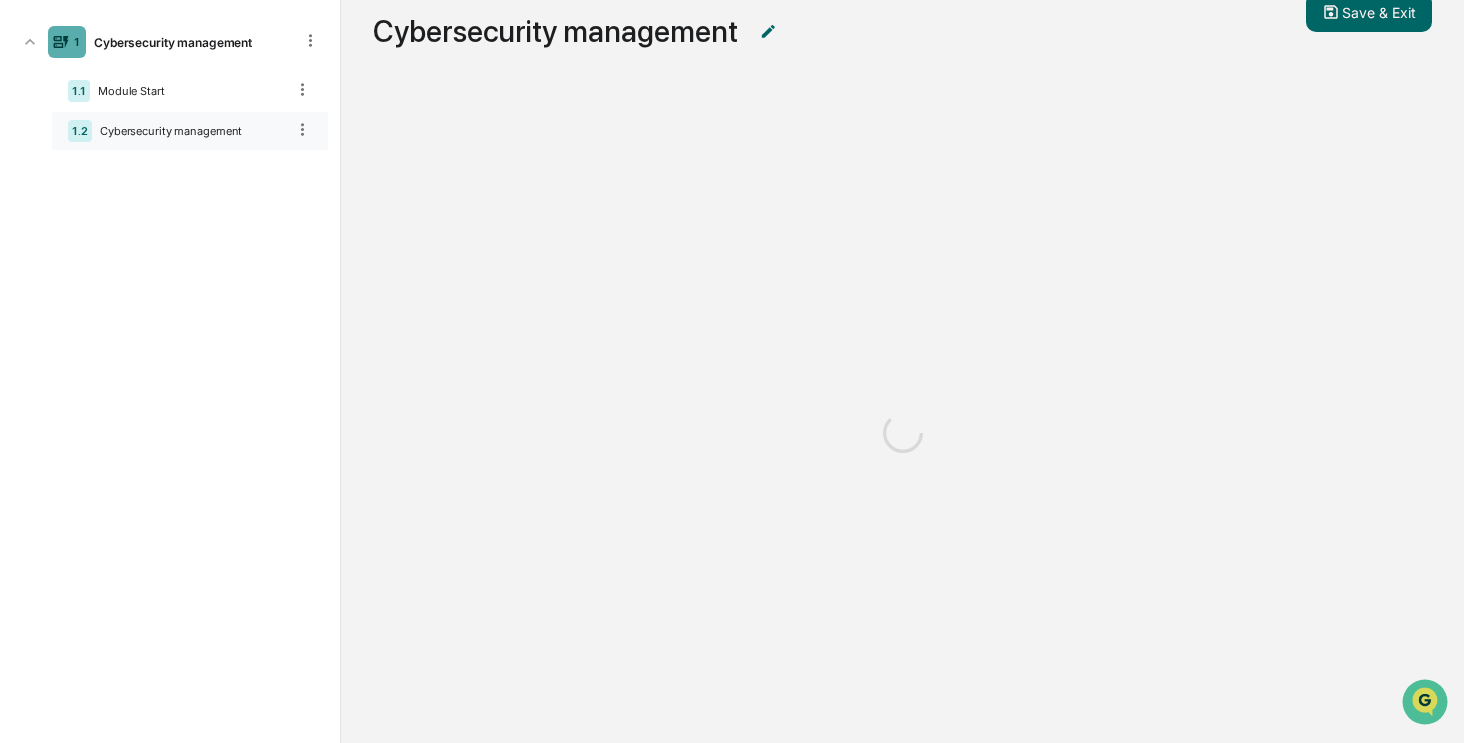 click on "Cybersecurity management" at bounding box center (188, 131) 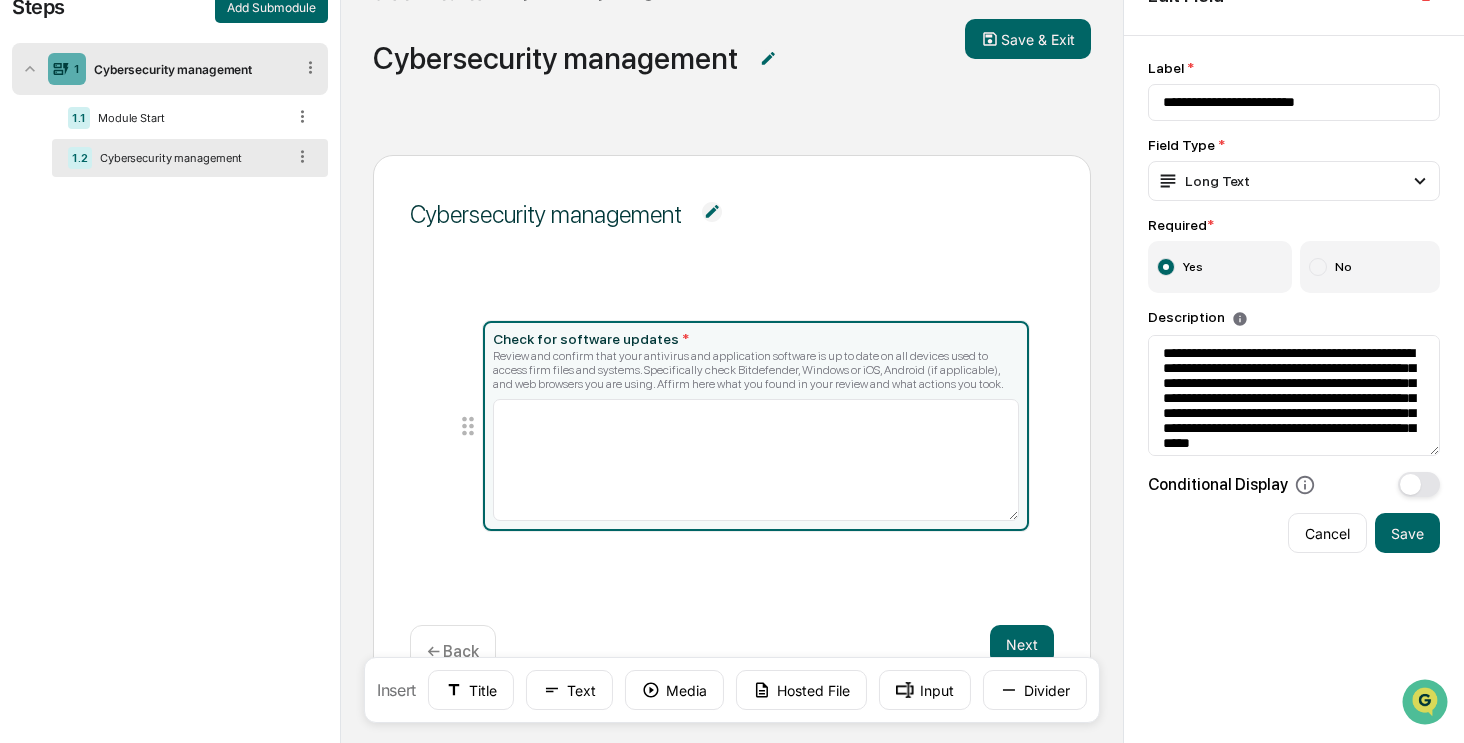 scroll, scrollTop: 135, scrollLeft: 0, axis: vertical 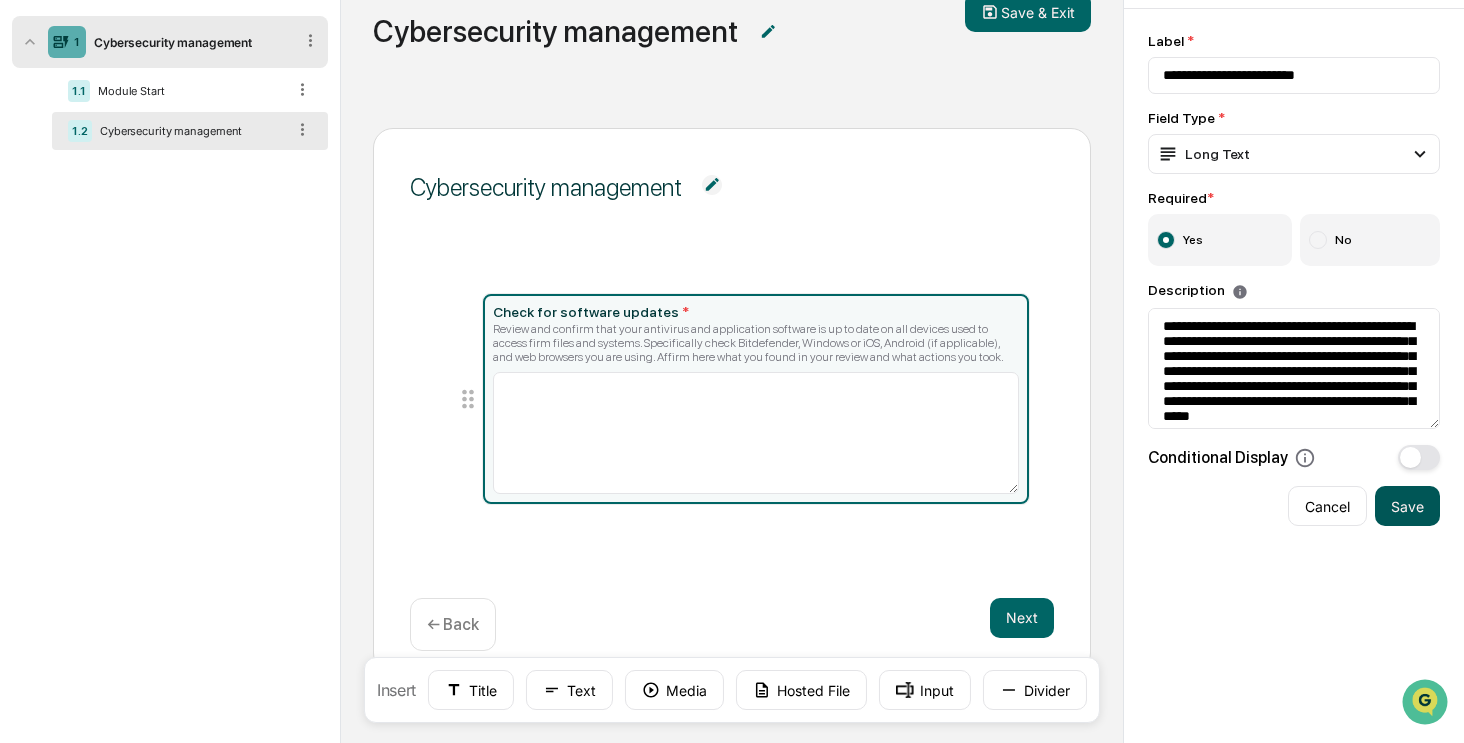 click on "Save" at bounding box center (1407, 506) 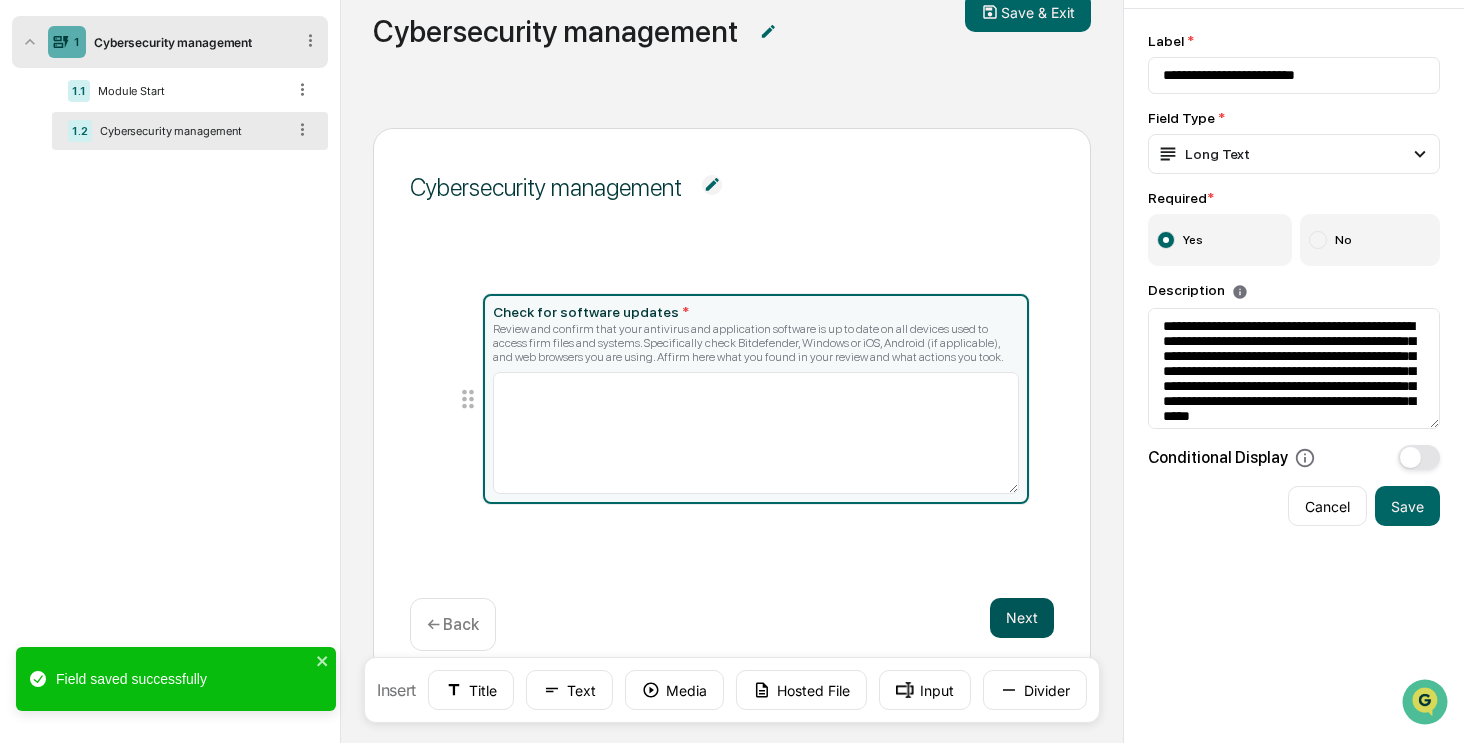 click on "Next" at bounding box center (1022, 618) 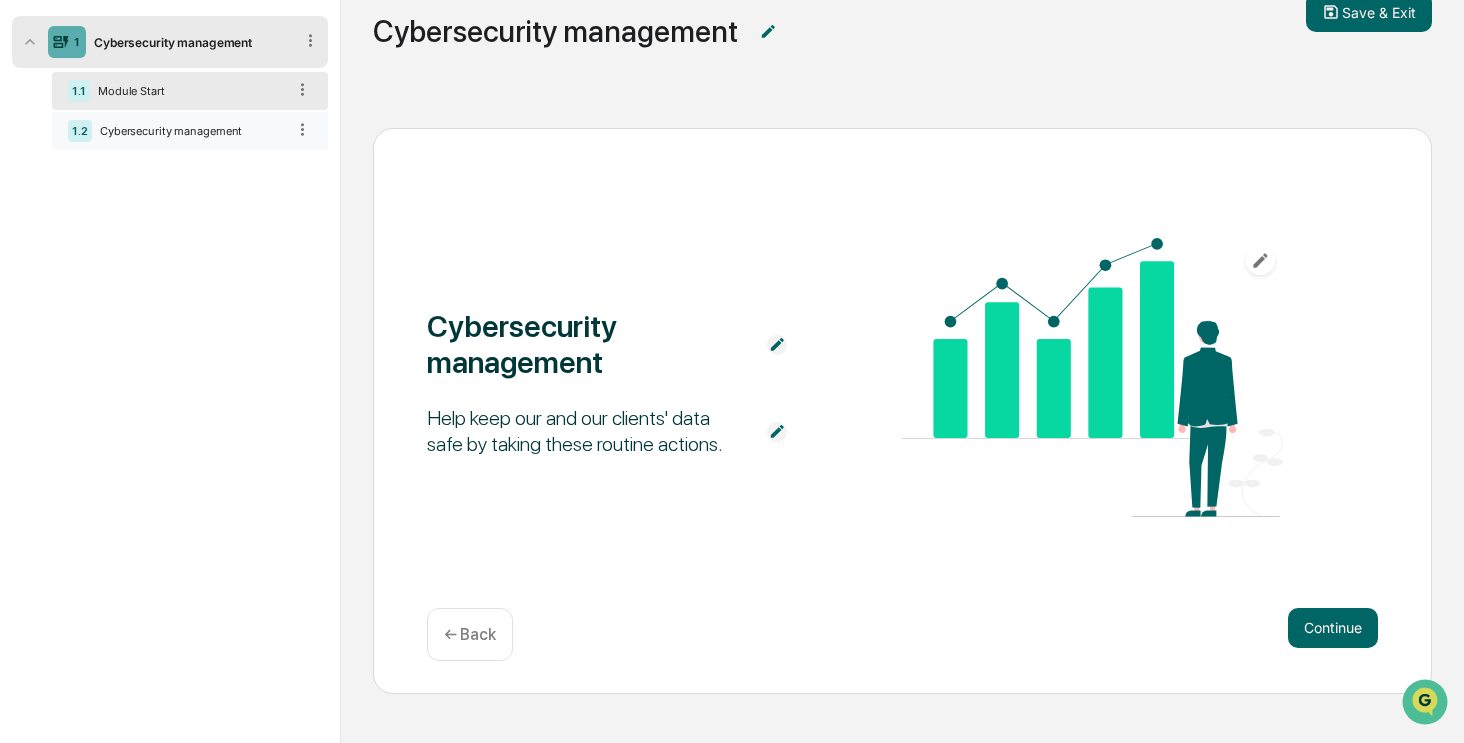 scroll, scrollTop: 0, scrollLeft: 0, axis: both 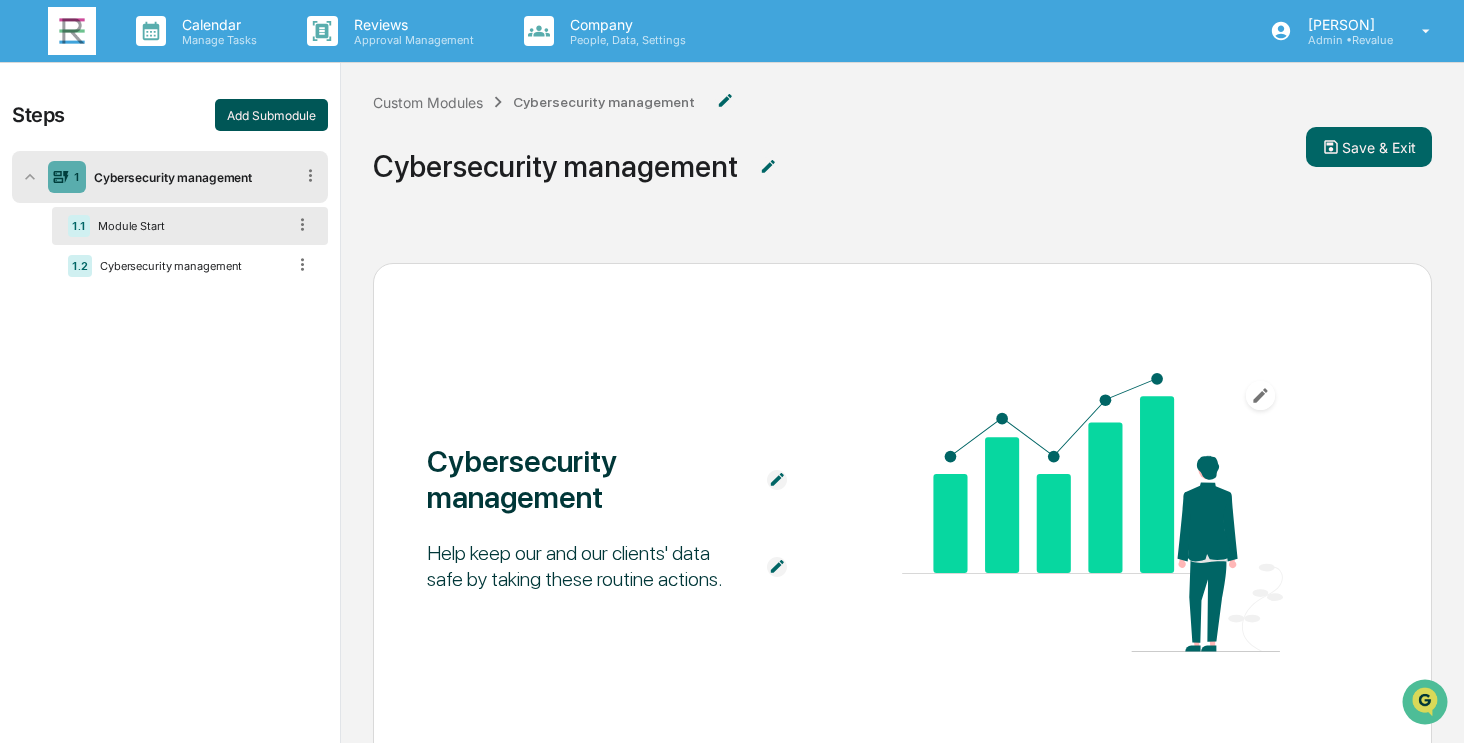 click on "Add Submodule" at bounding box center (271, 115) 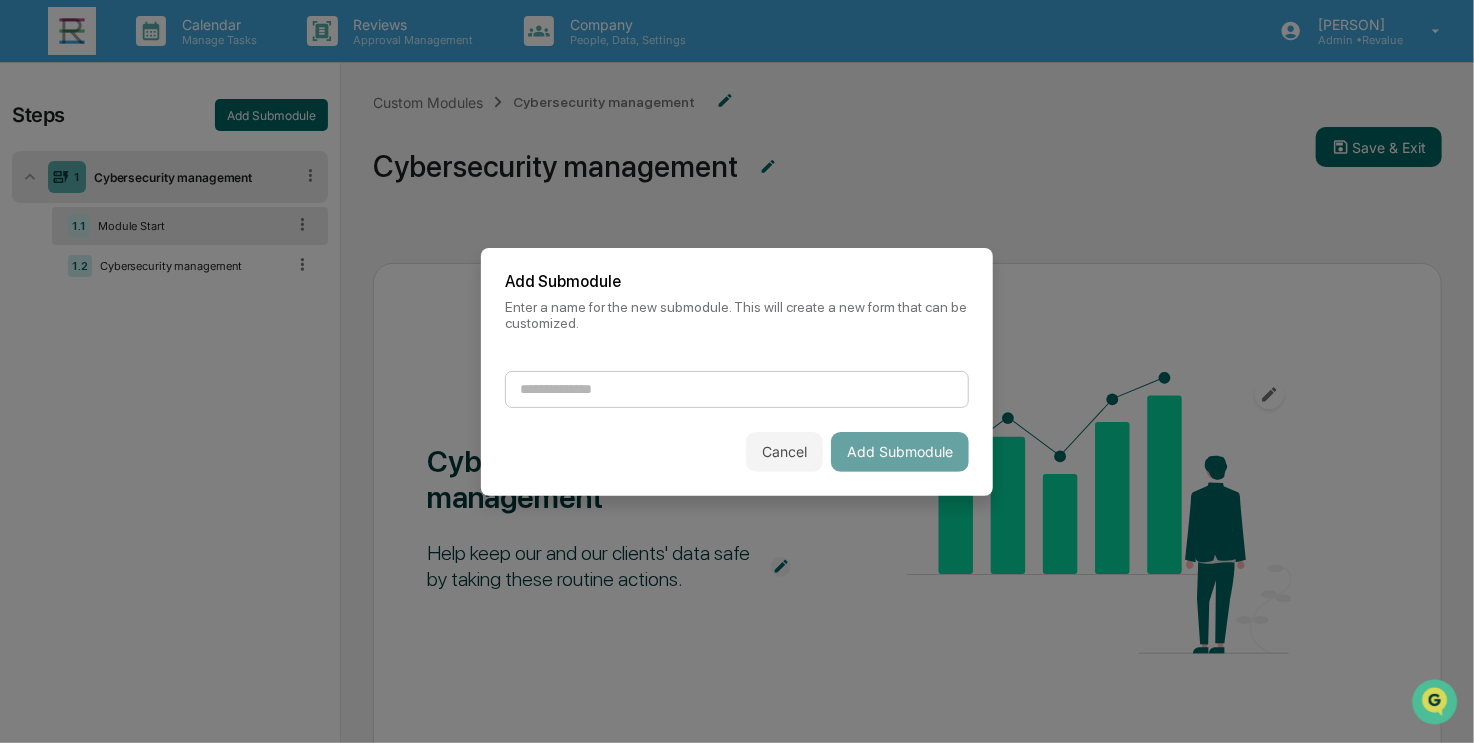 click at bounding box center [737, 389] 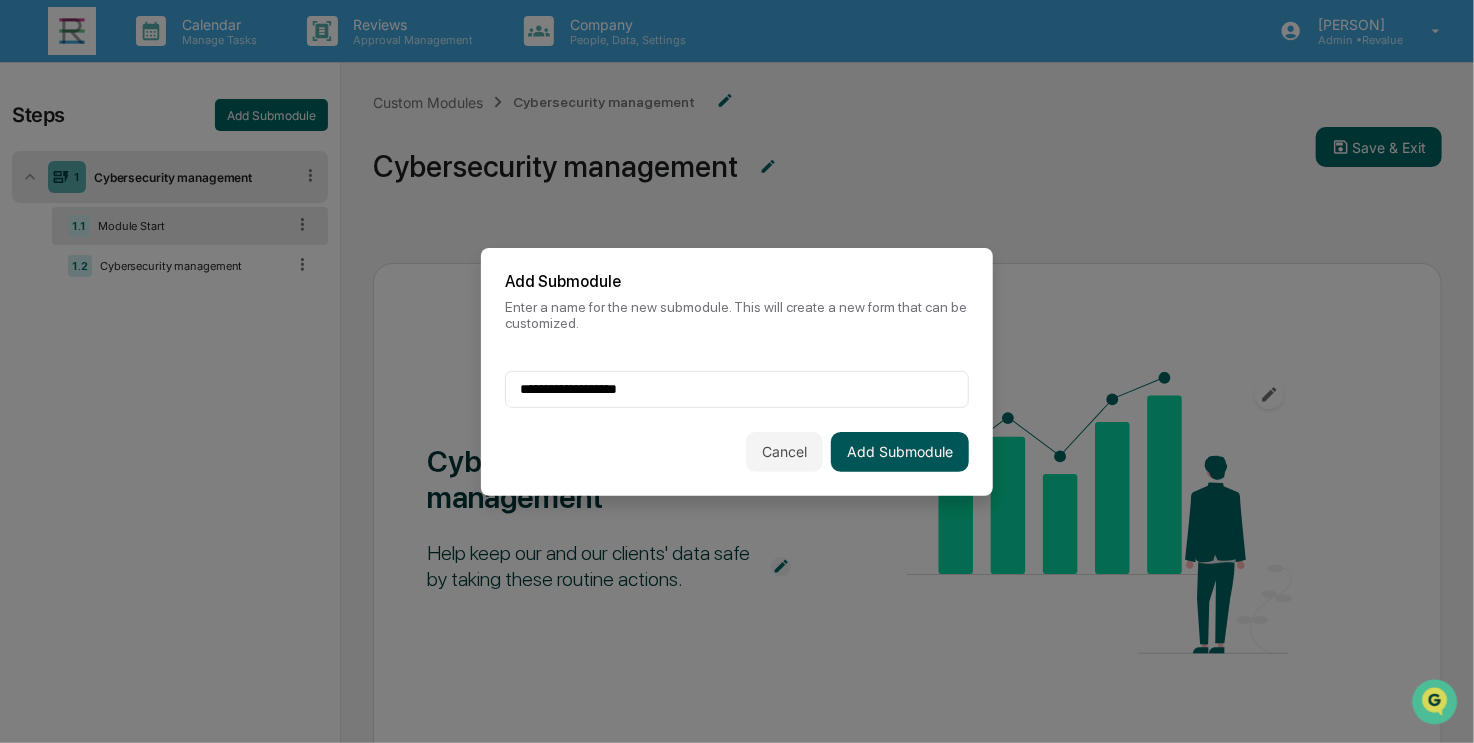 type on "**********" 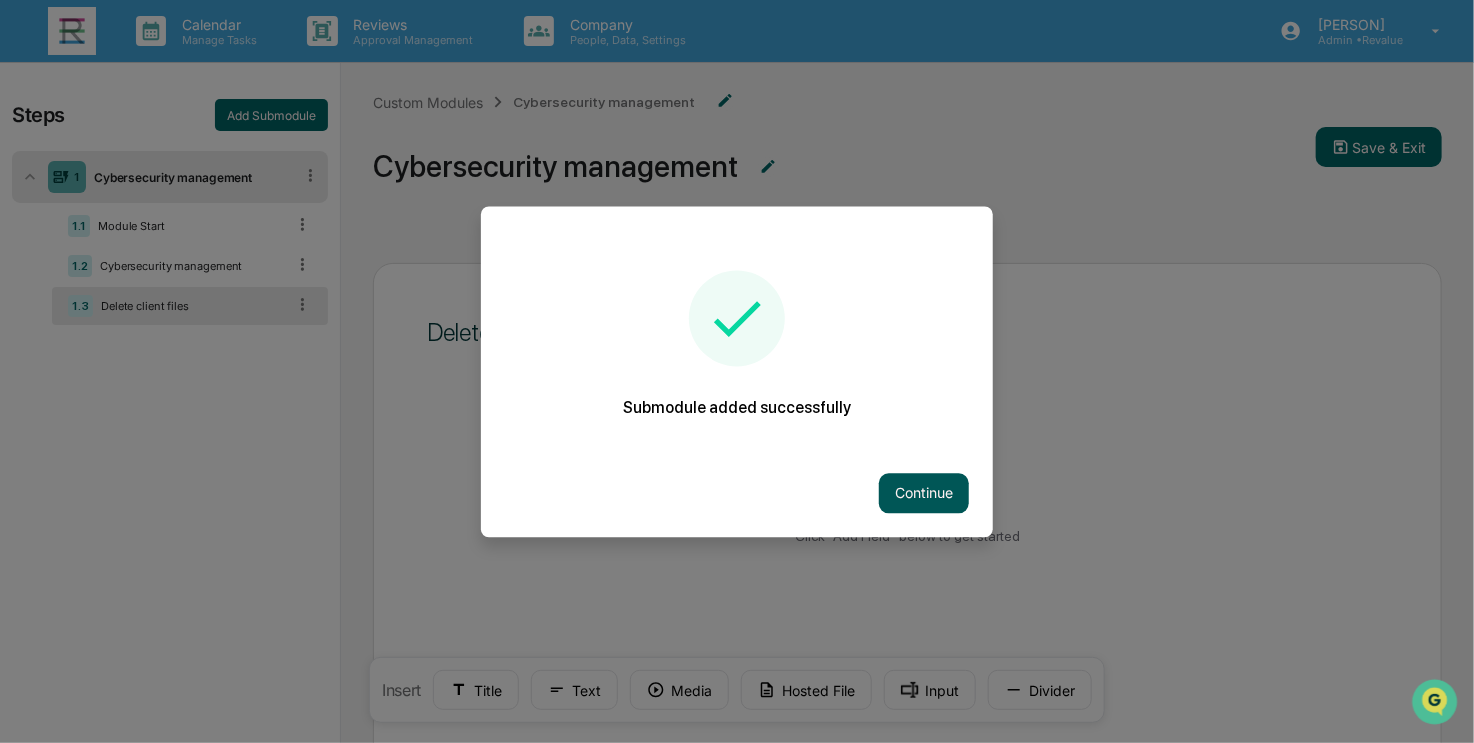 click on "Continue" at bounding box center (924, 493) 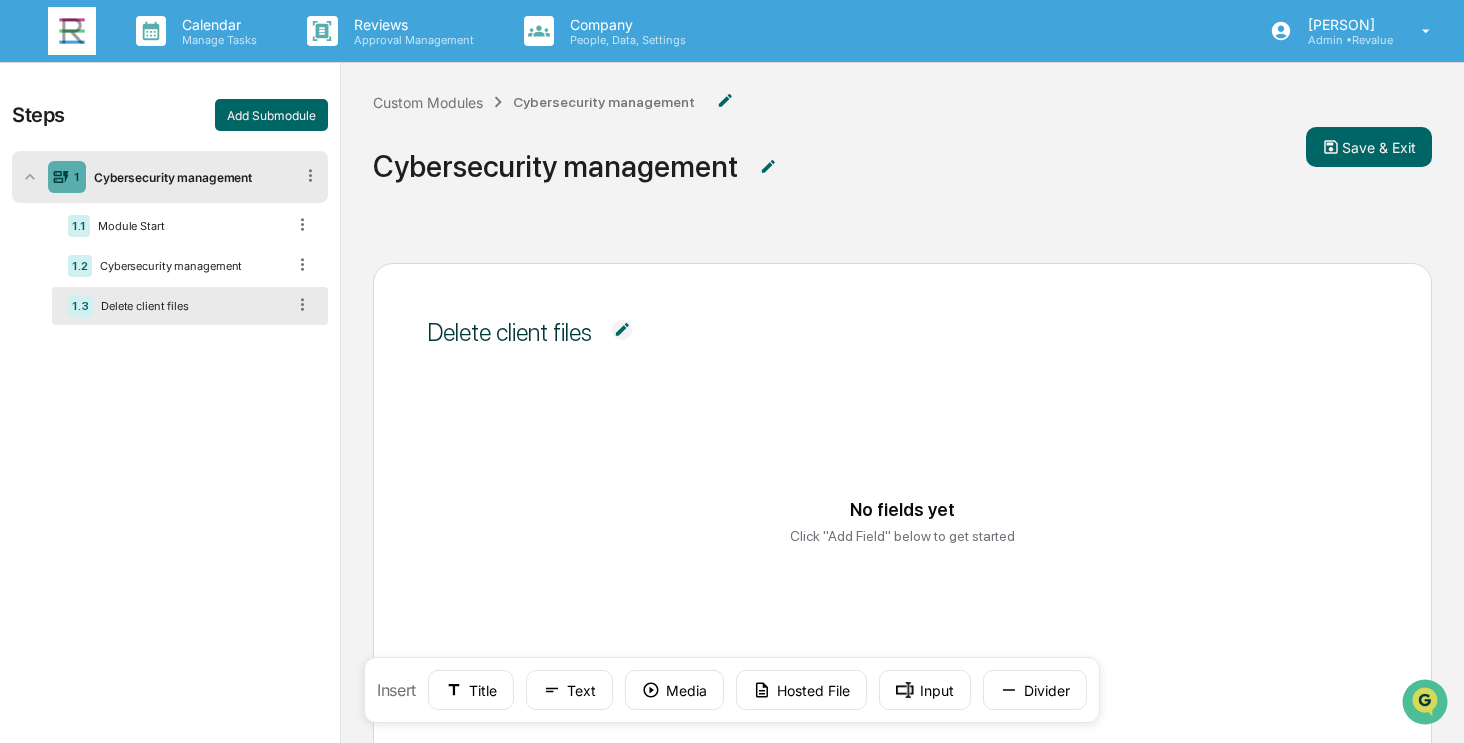 click at bounding box center [622, 330] 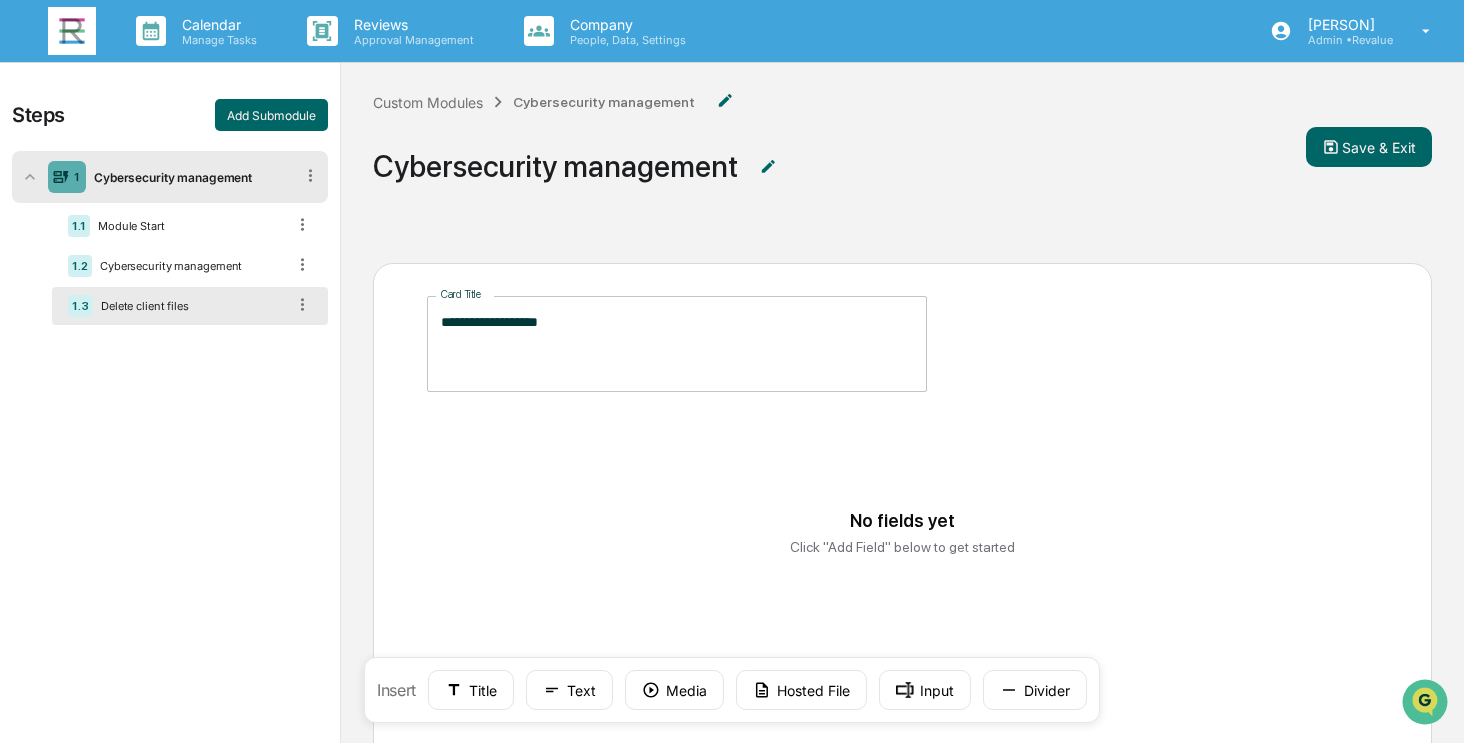 click on "No fields yet Click "Add Field" below to get started" at bounding box center [902, 533] 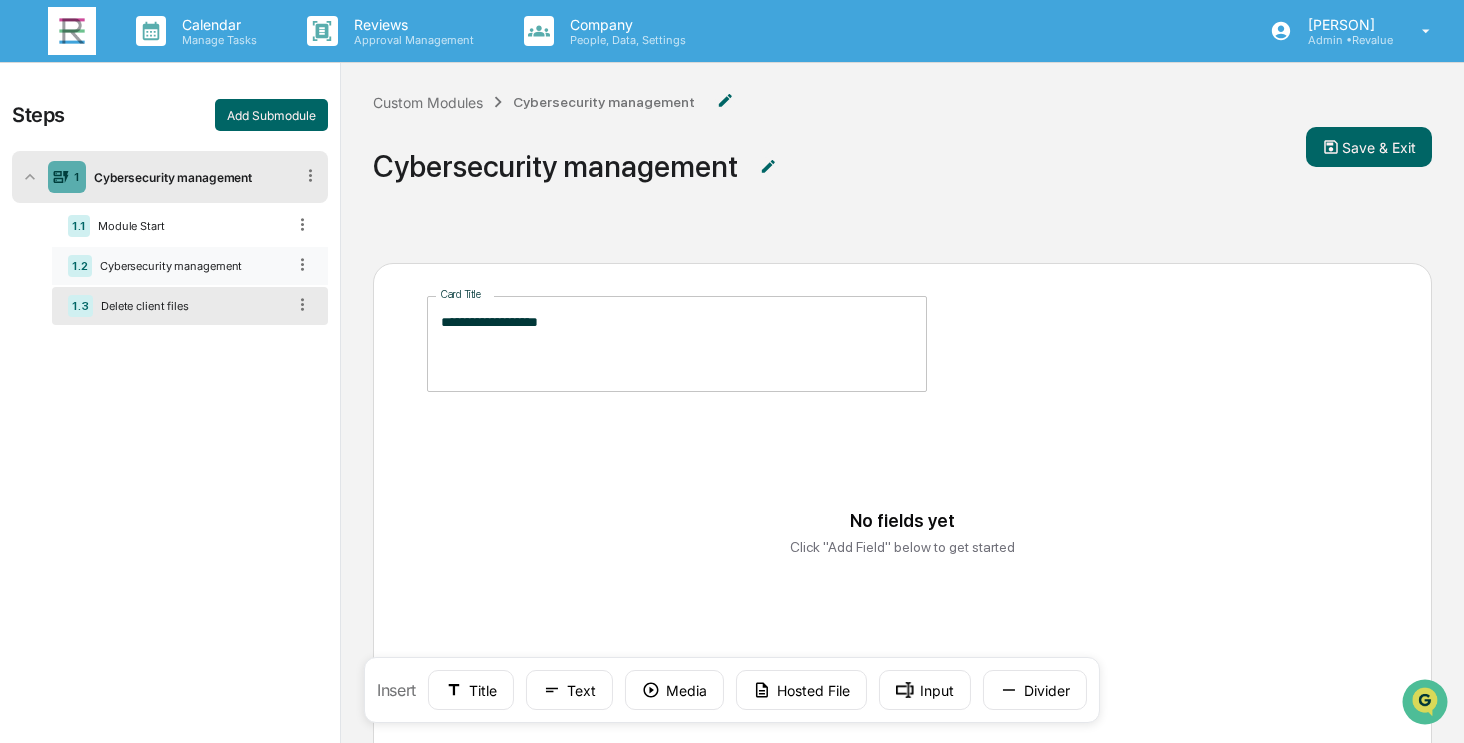 click on "Cybersecurity management" at bounding box center (188, 266) 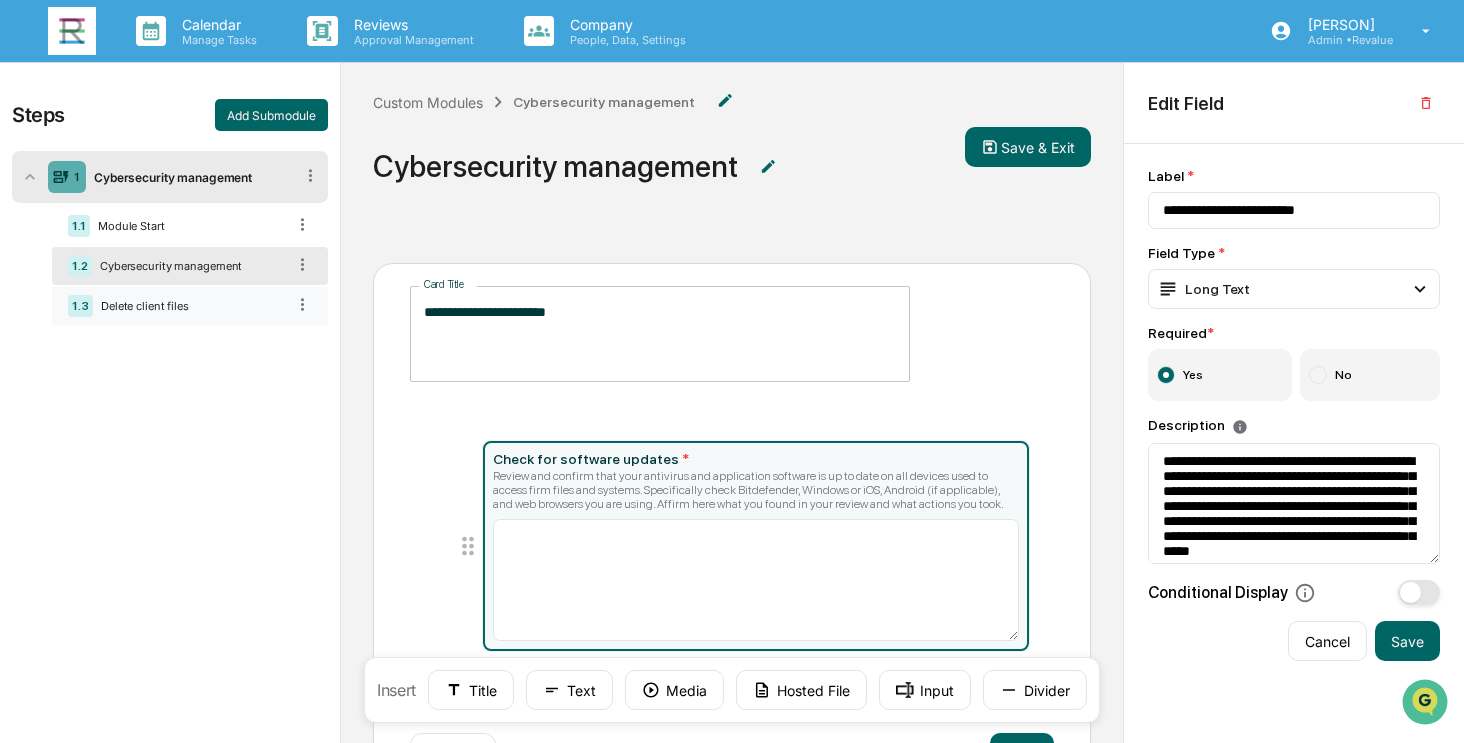 click on "Delete client files" at bounding box center (189, 306) 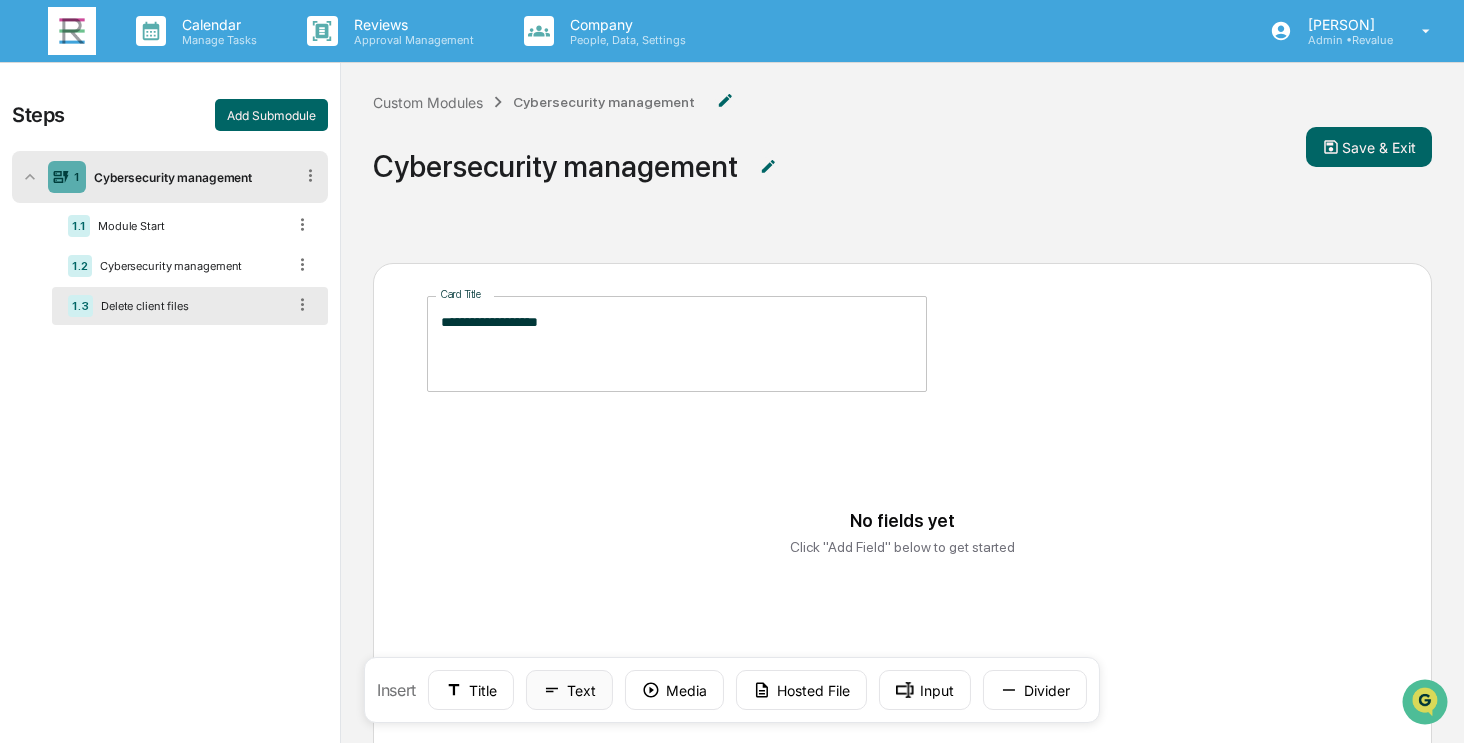 click on "Text" at bounding box center (569, 690) 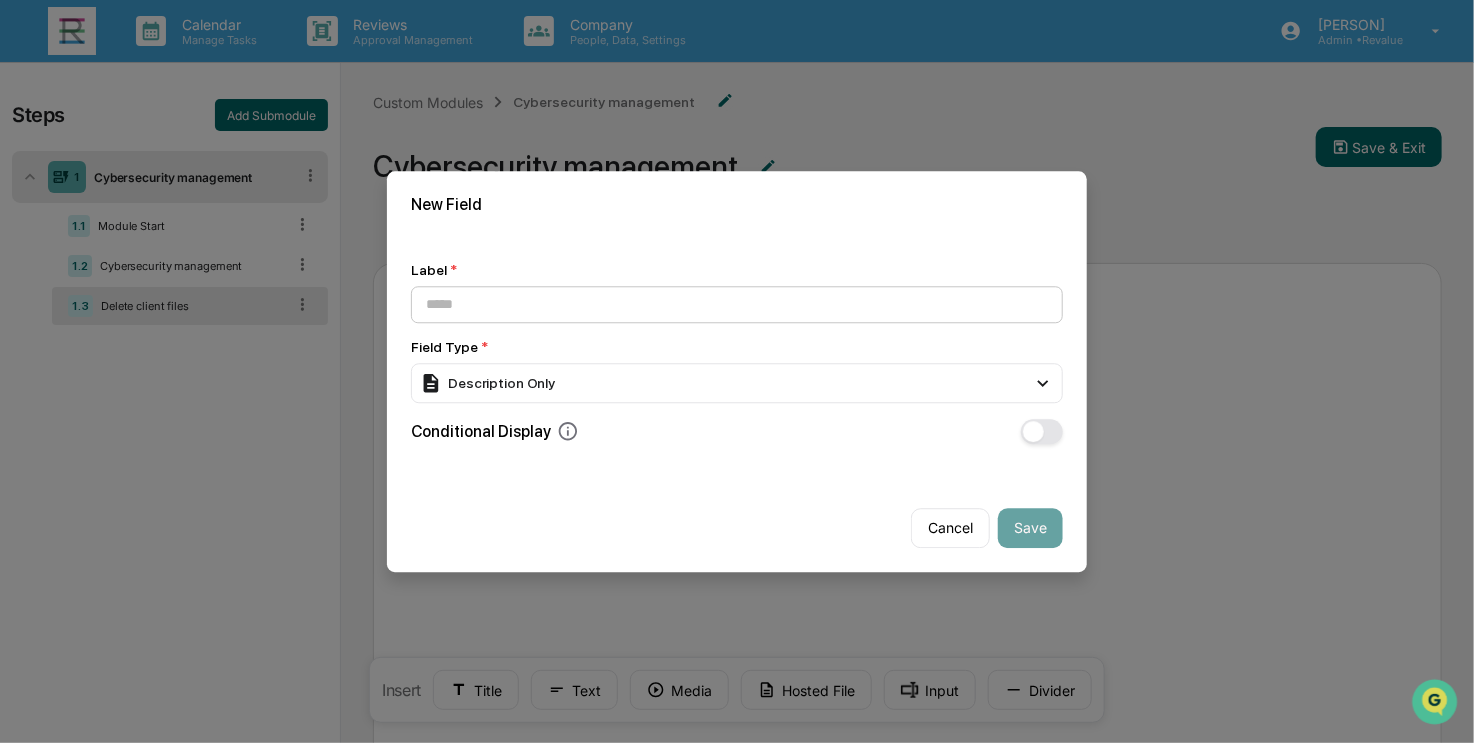 click at bounding box center [737, 304] 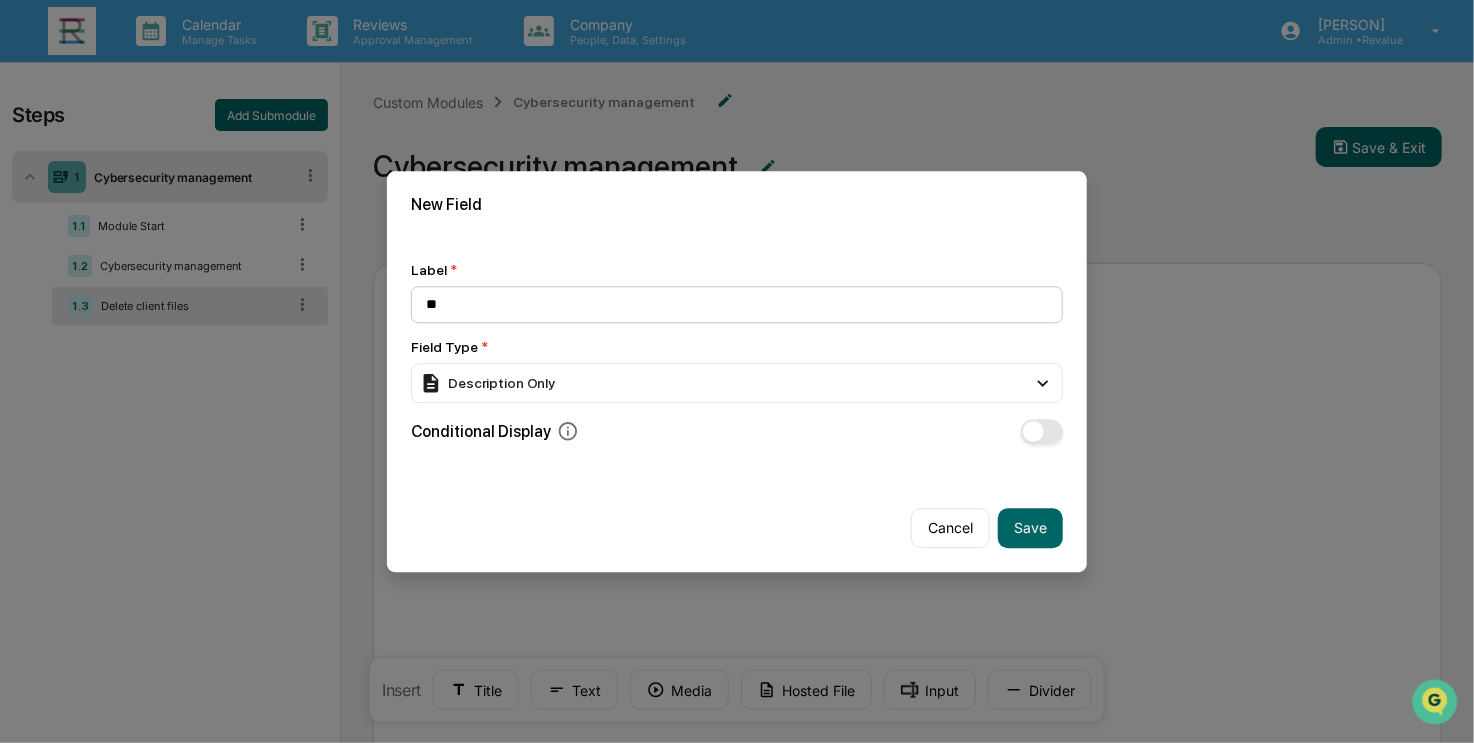 type on "*" 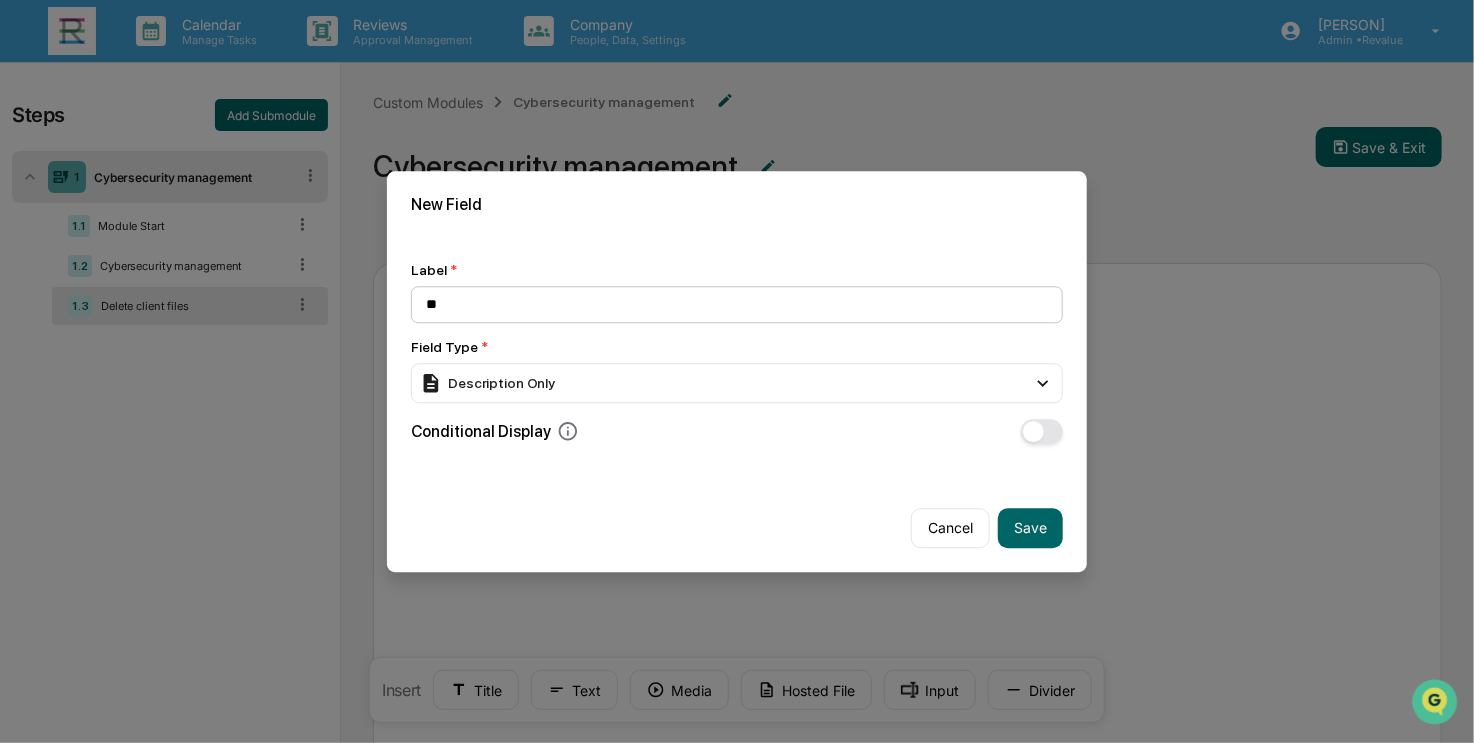 type on "*" 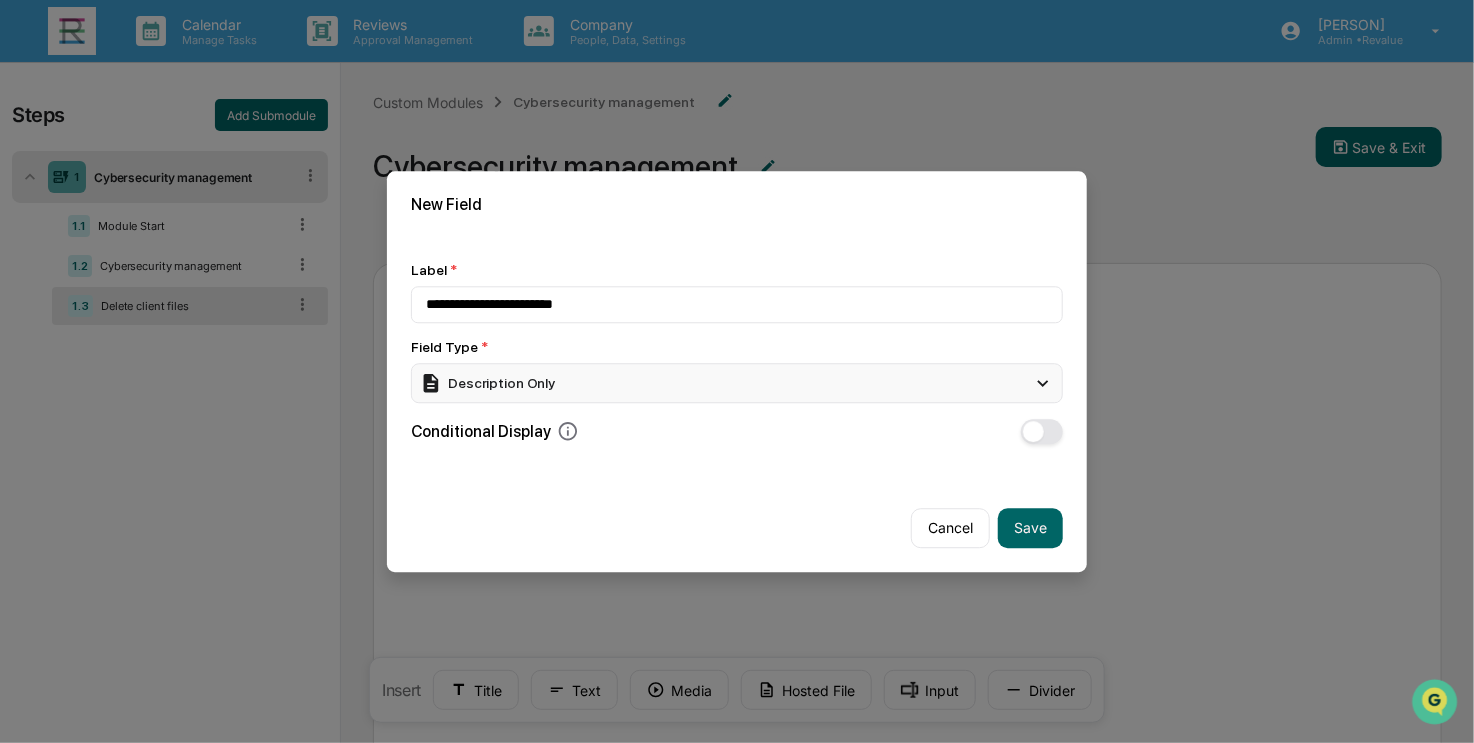 type on "**********" 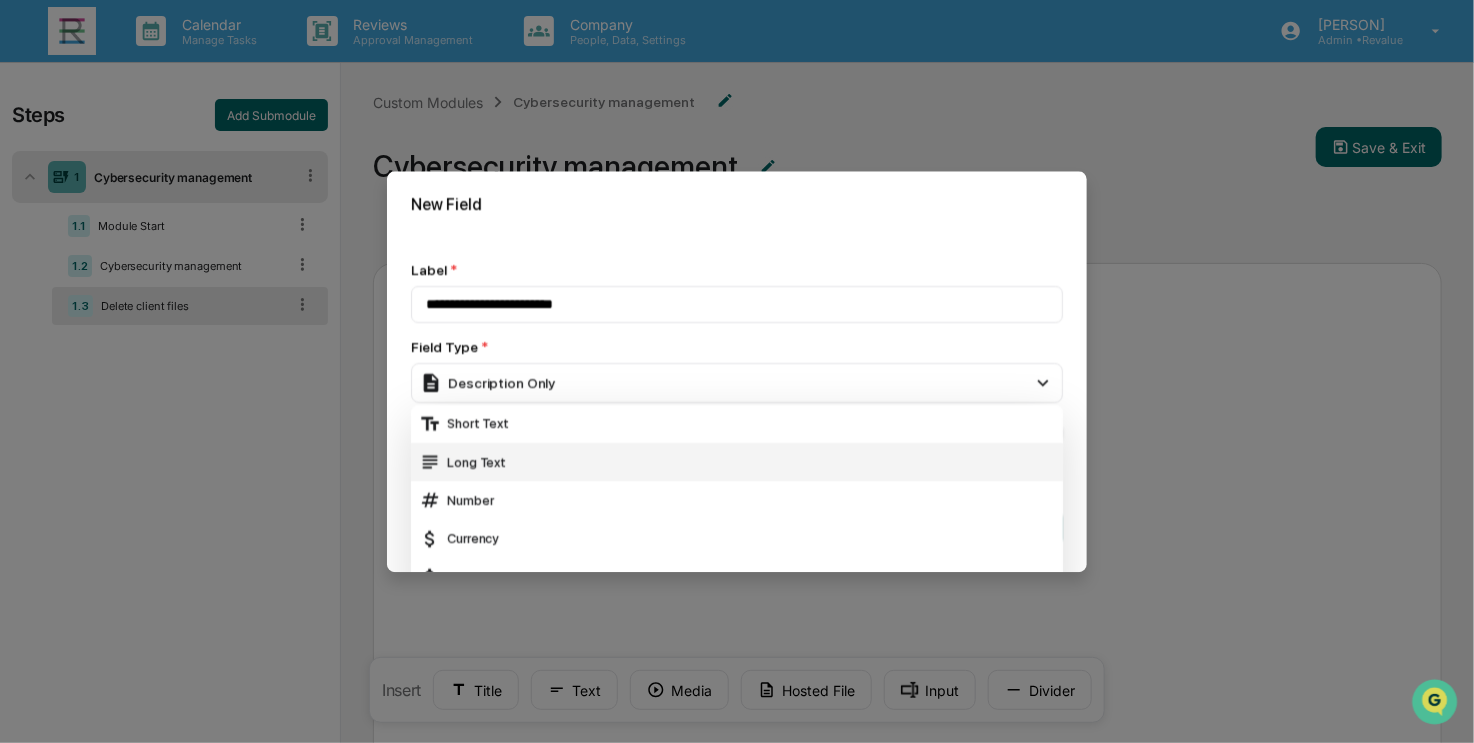 click on "Long Text" at bounding box center [737, 462] 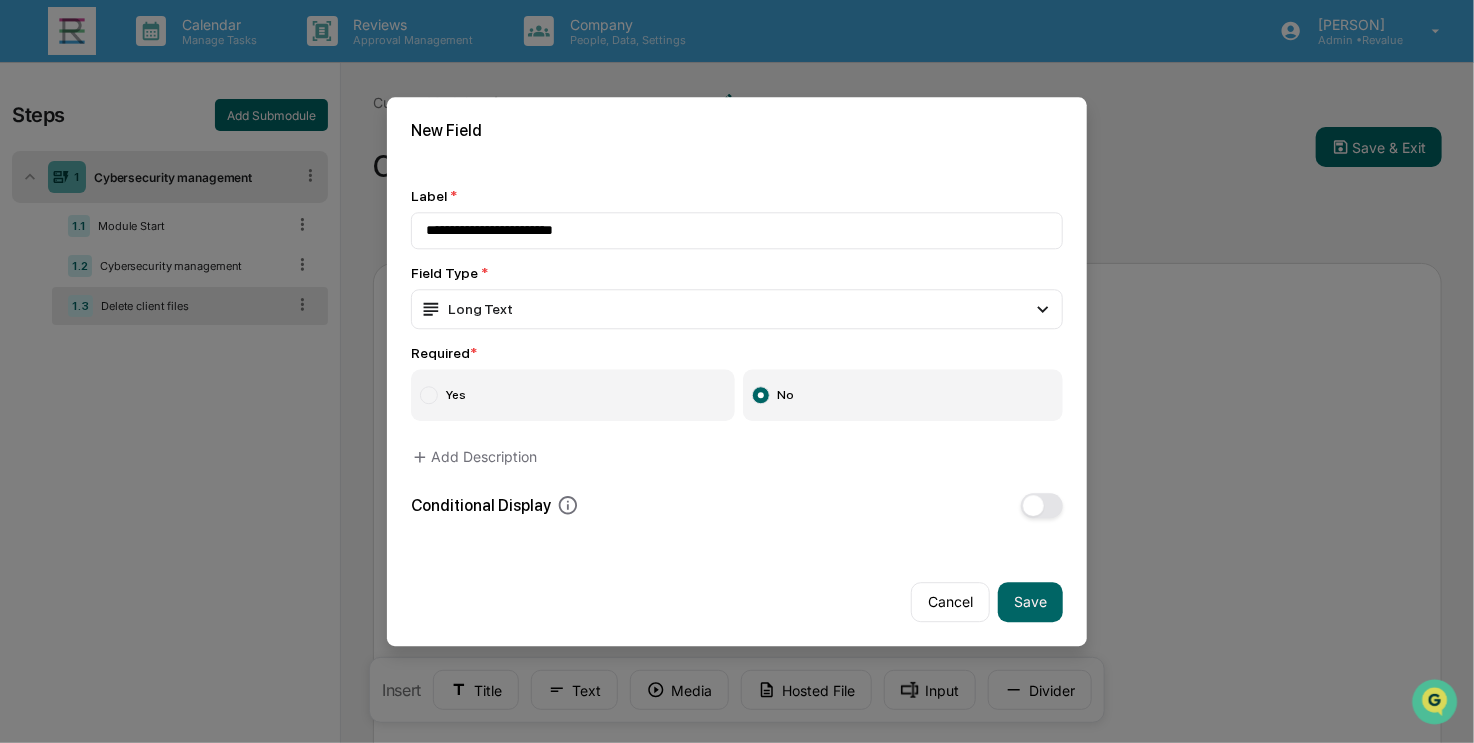 click on "Yes" at bounding box center [573, 395] 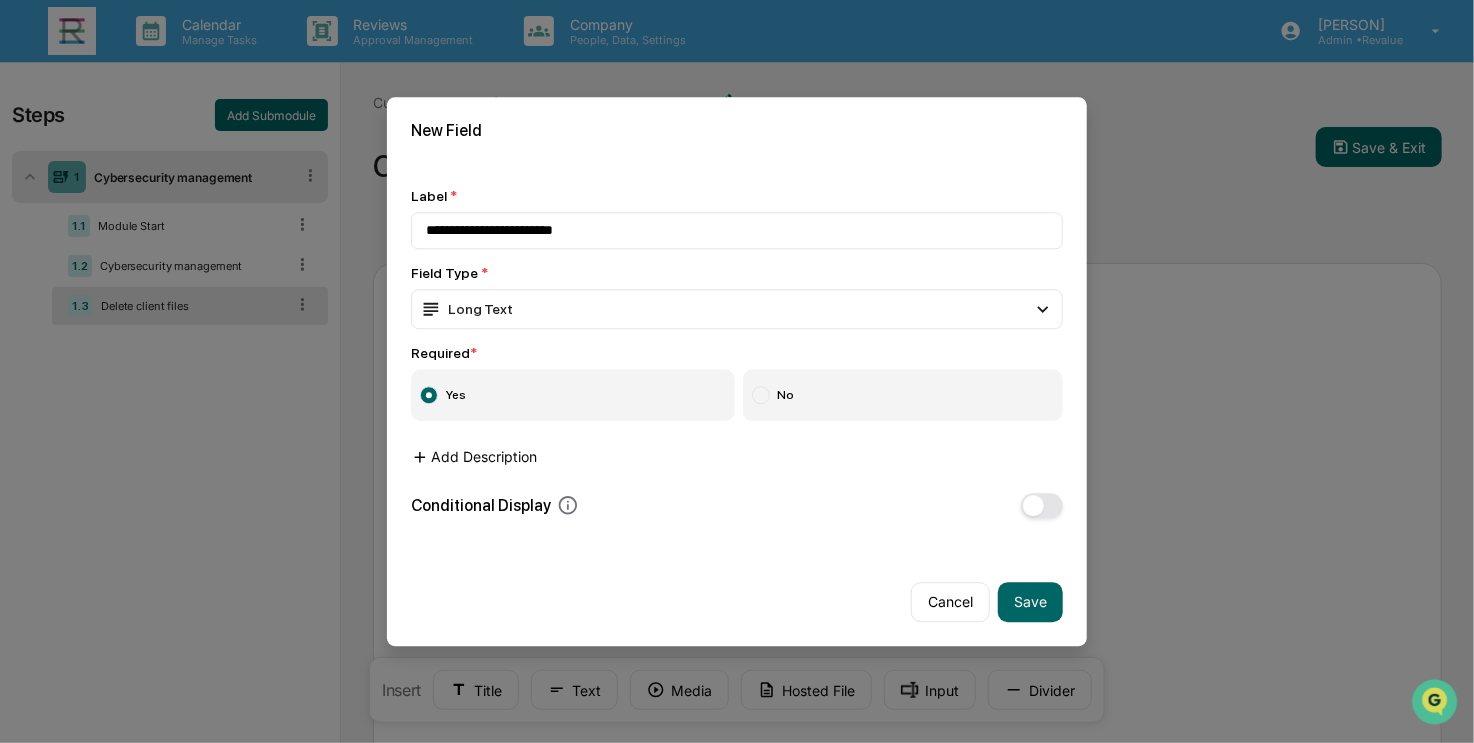 click on "Add Description" at bounding box center (474, 457) 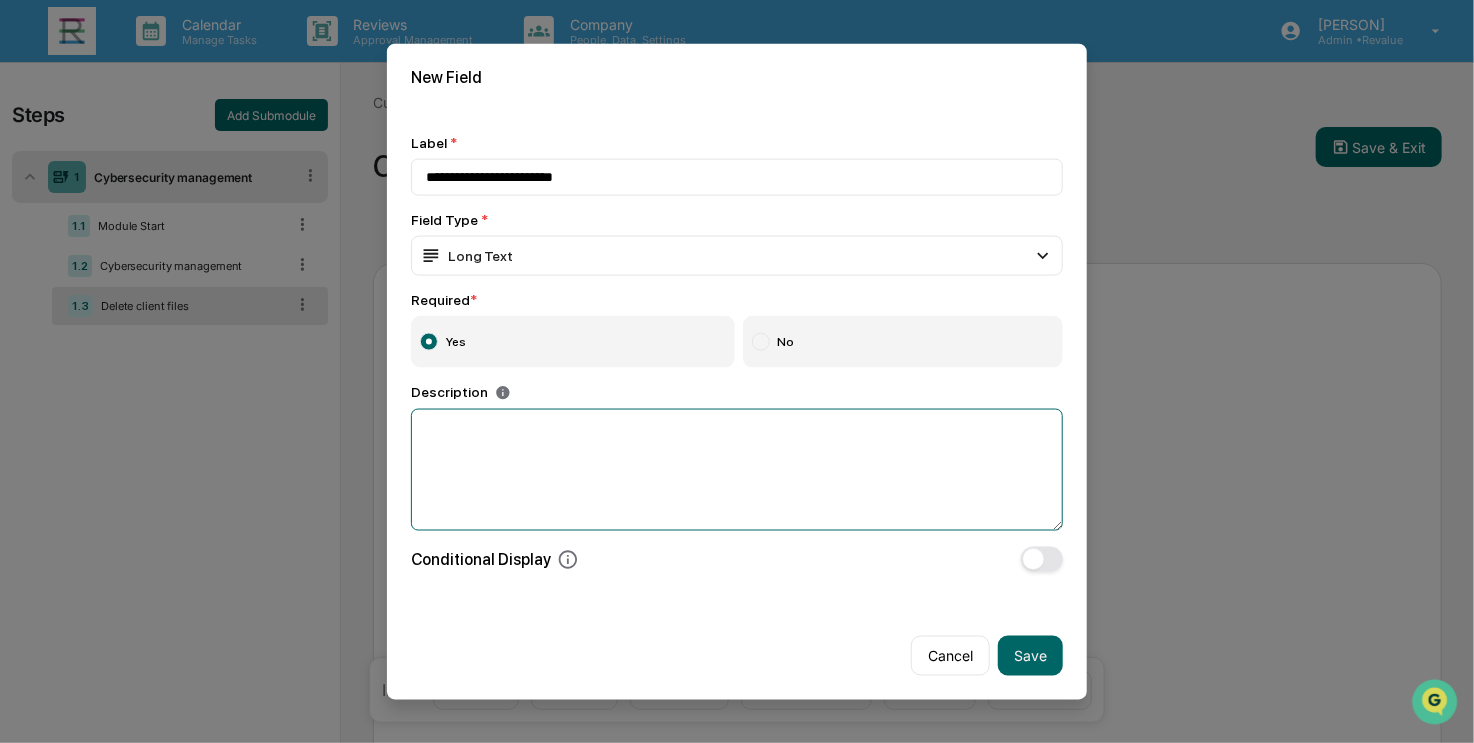 click at bounding box center (737, 470) 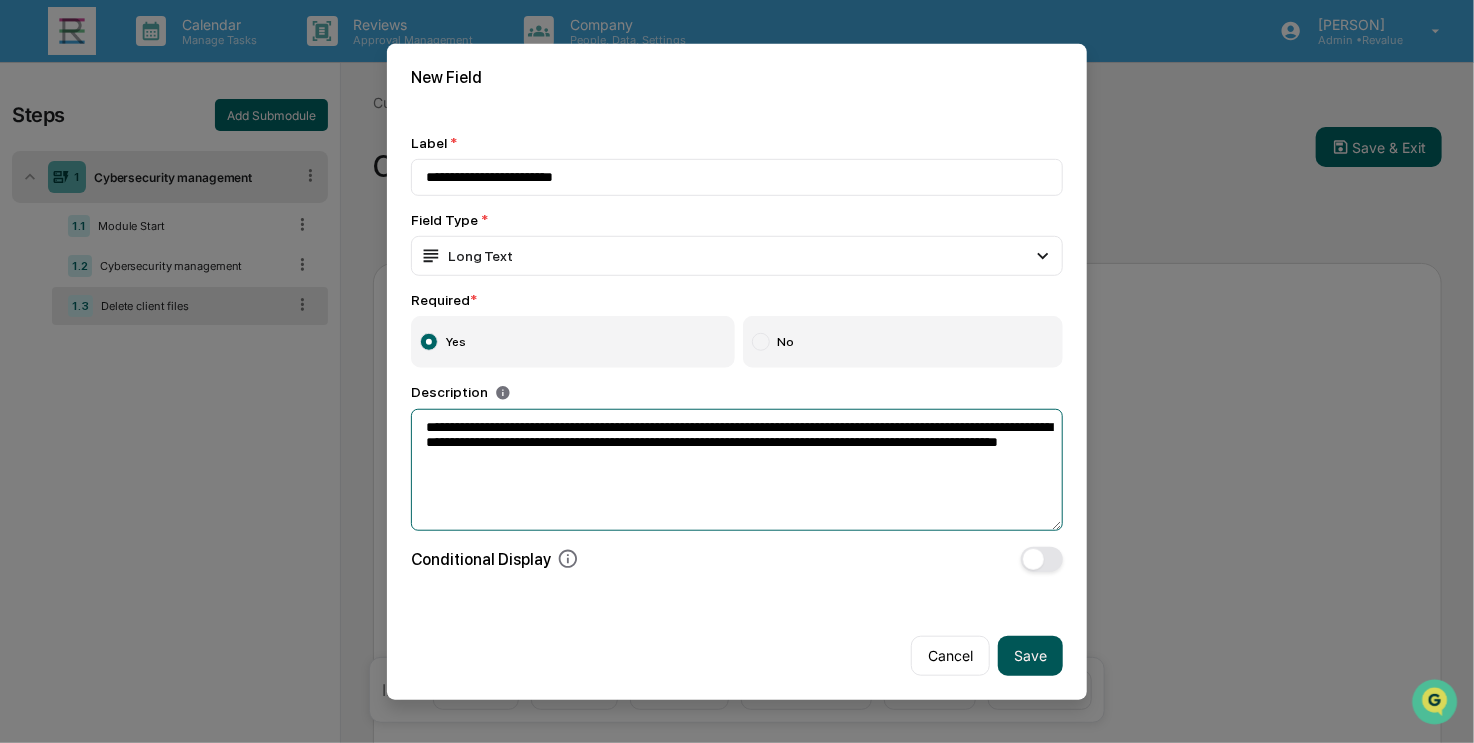type on "**********" 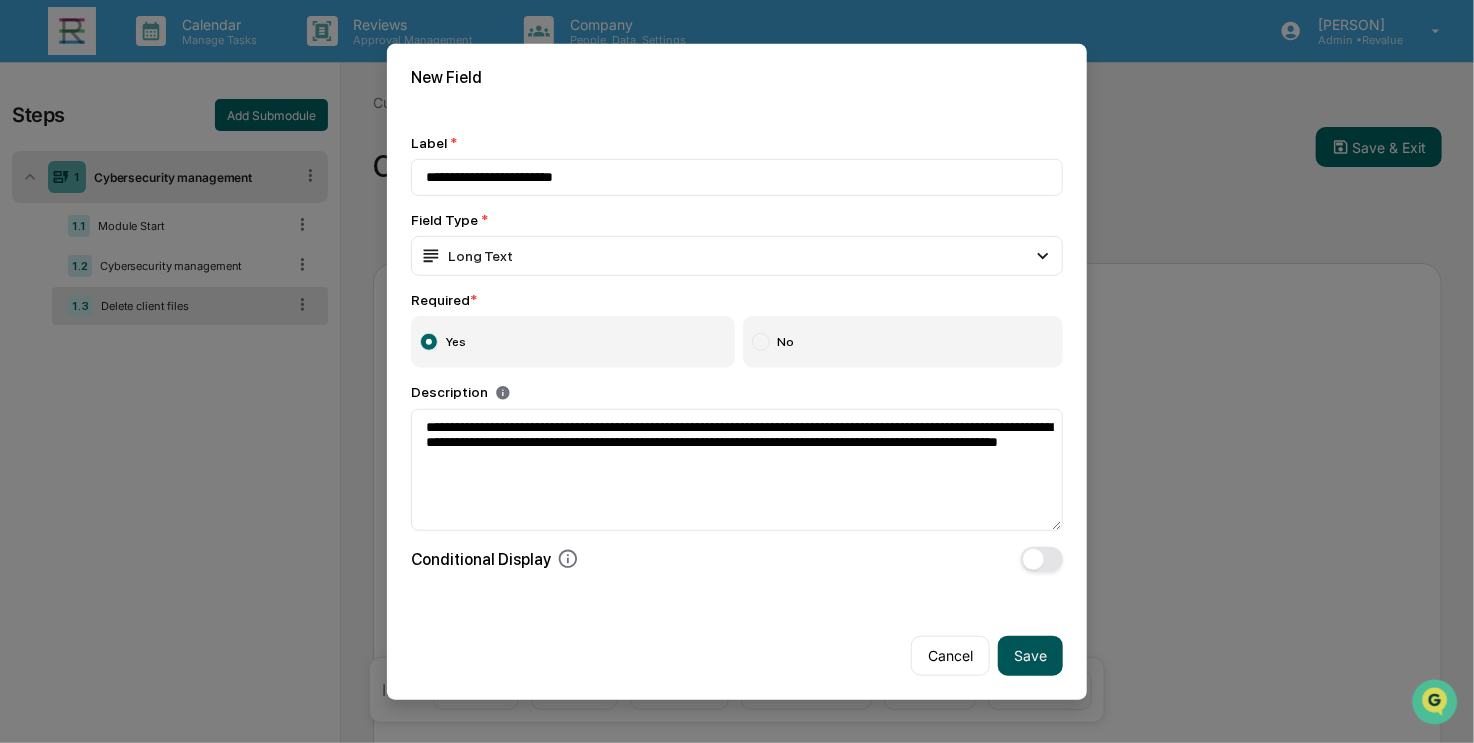 click on "Save" at bounding box center (1030, 656) 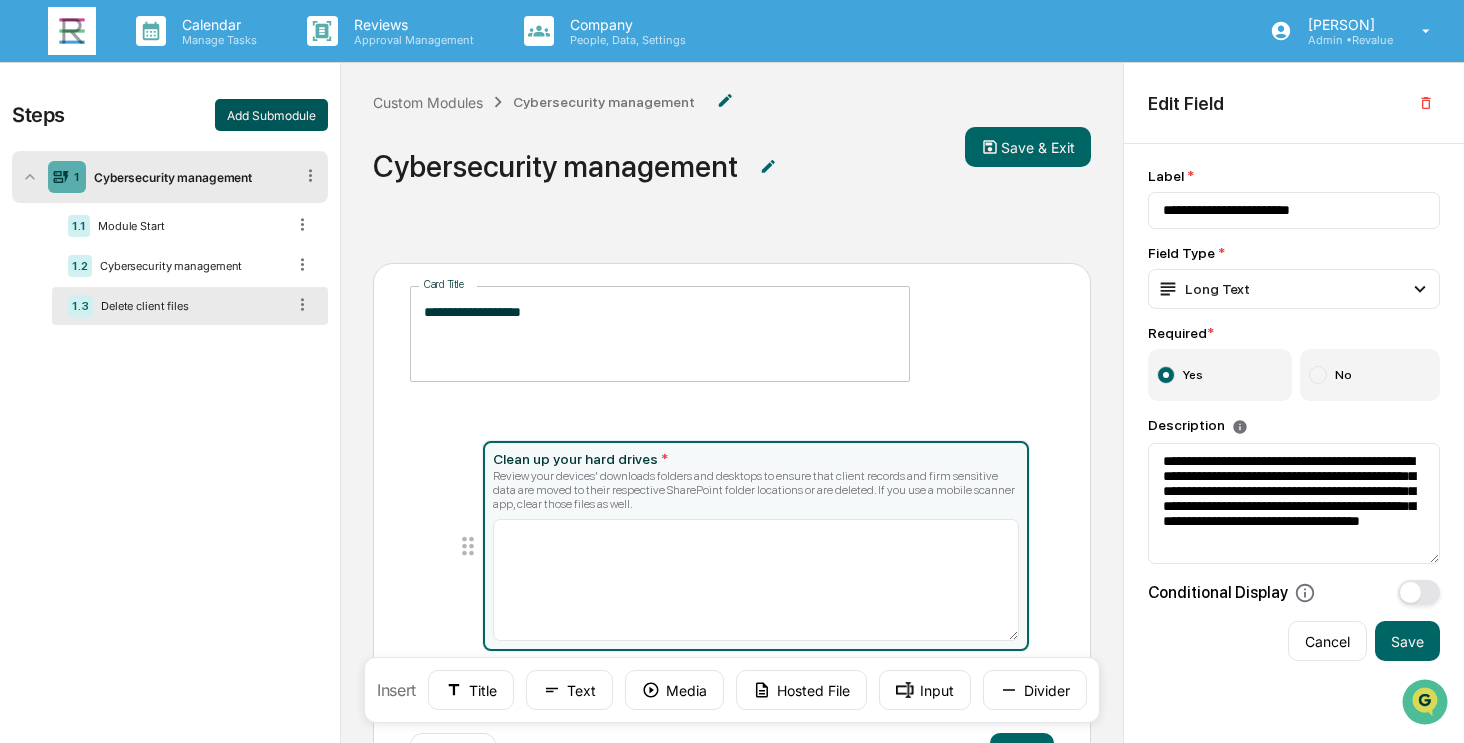 click on "Add Submodule" at bounding box center (271, 115) 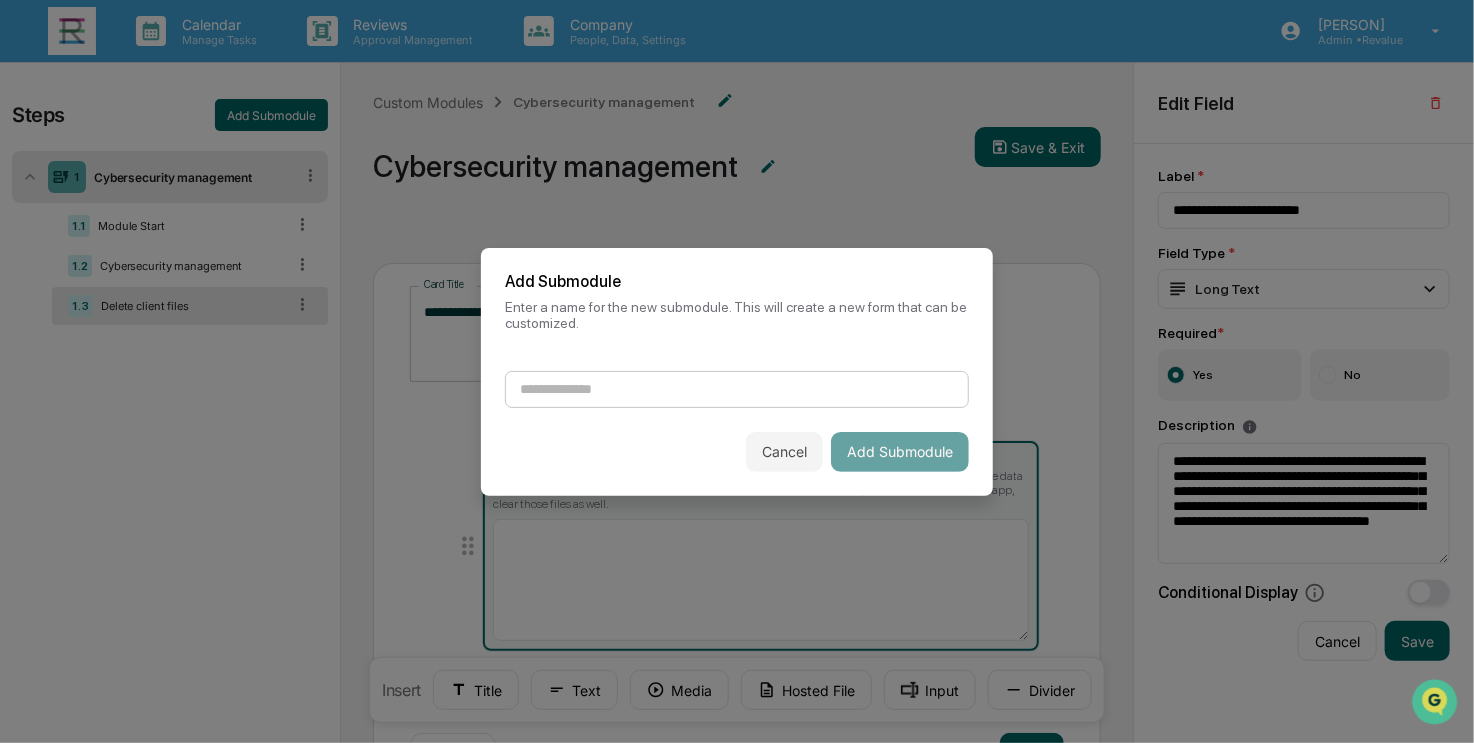 click at bounding box center [737, 389] 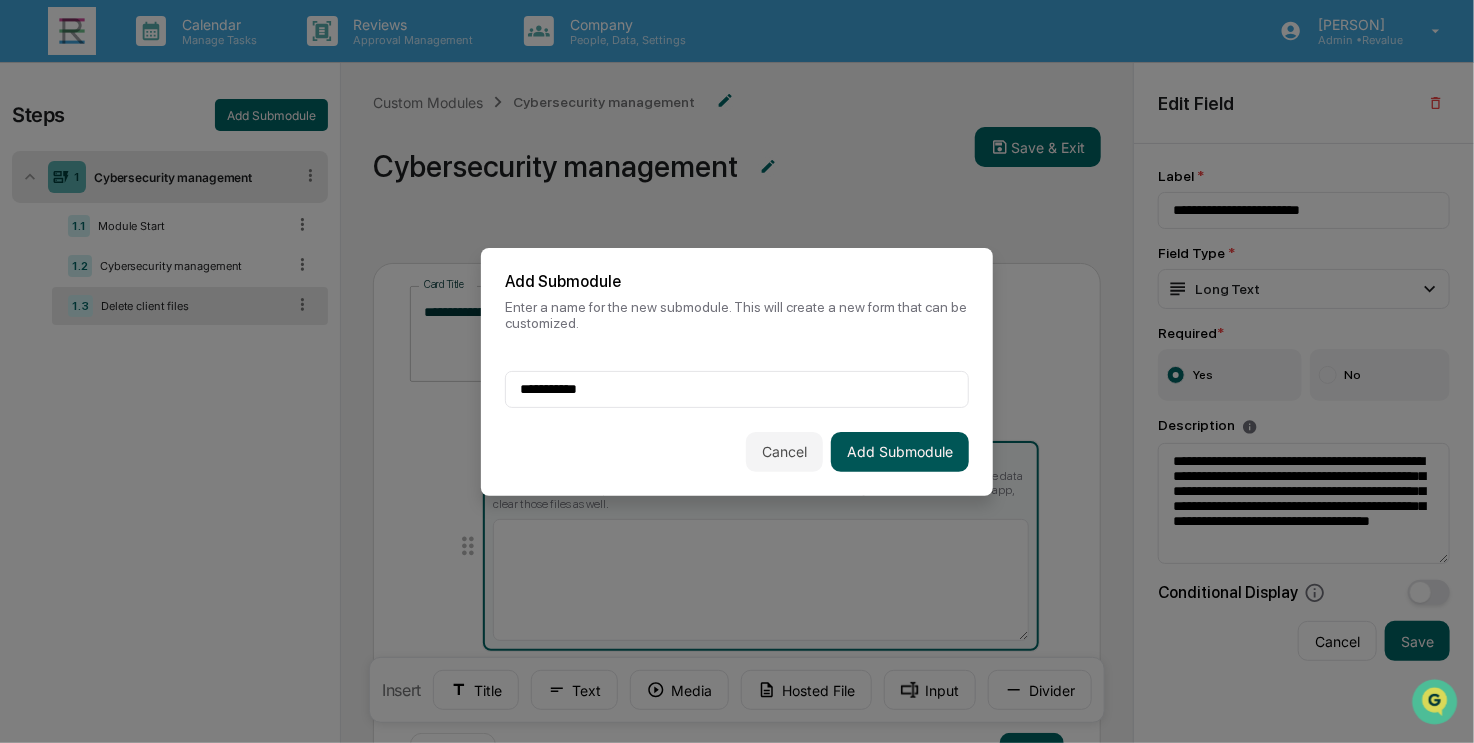 type on "**********" 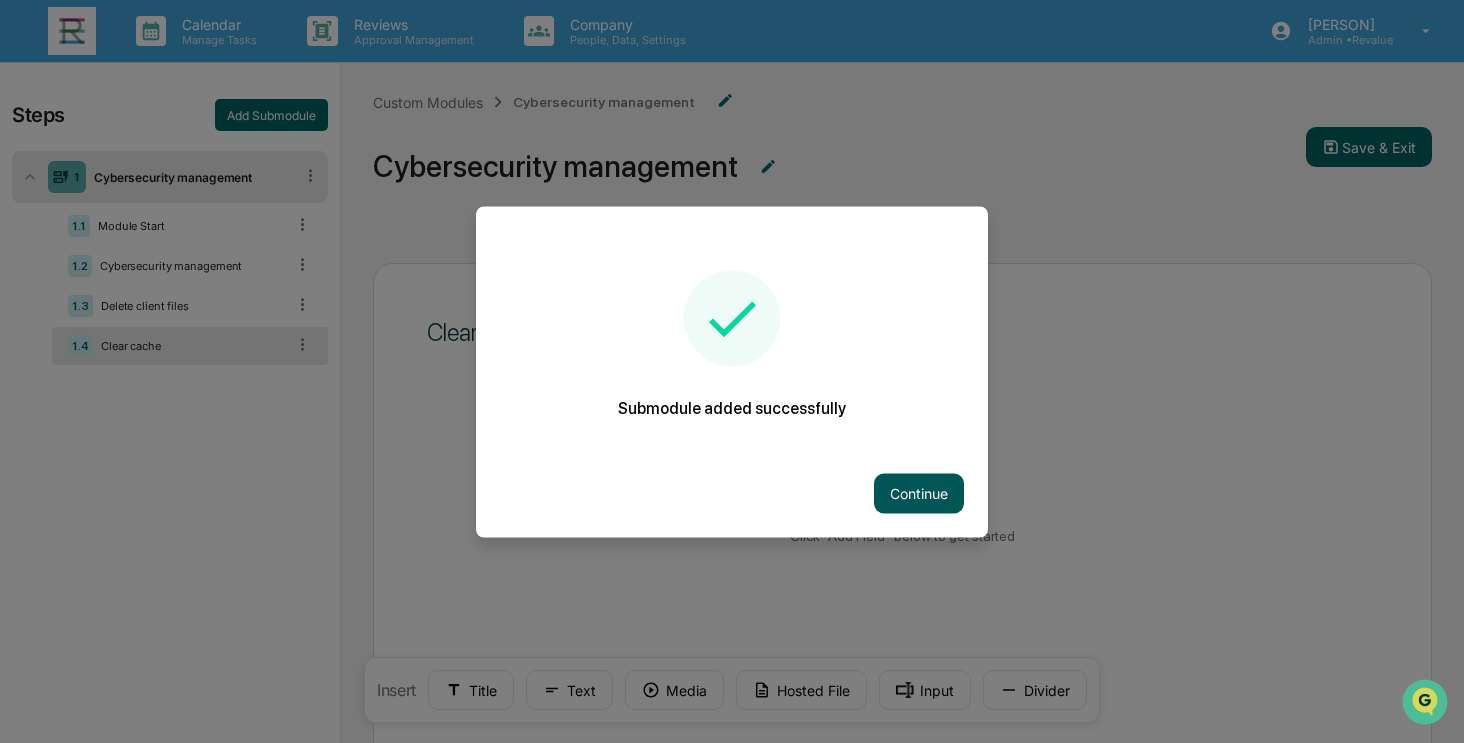 click on "Continue" at bounding box center (919, 493) 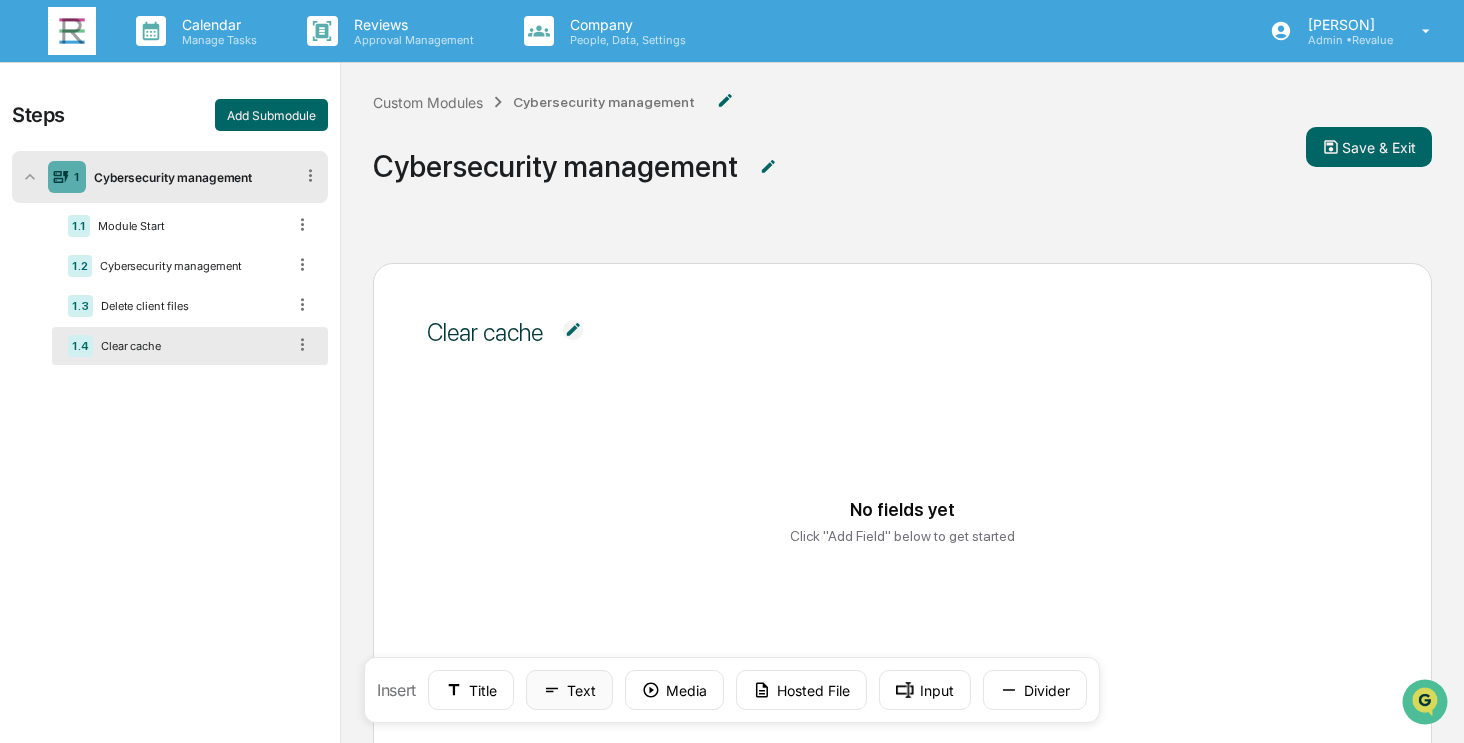 click 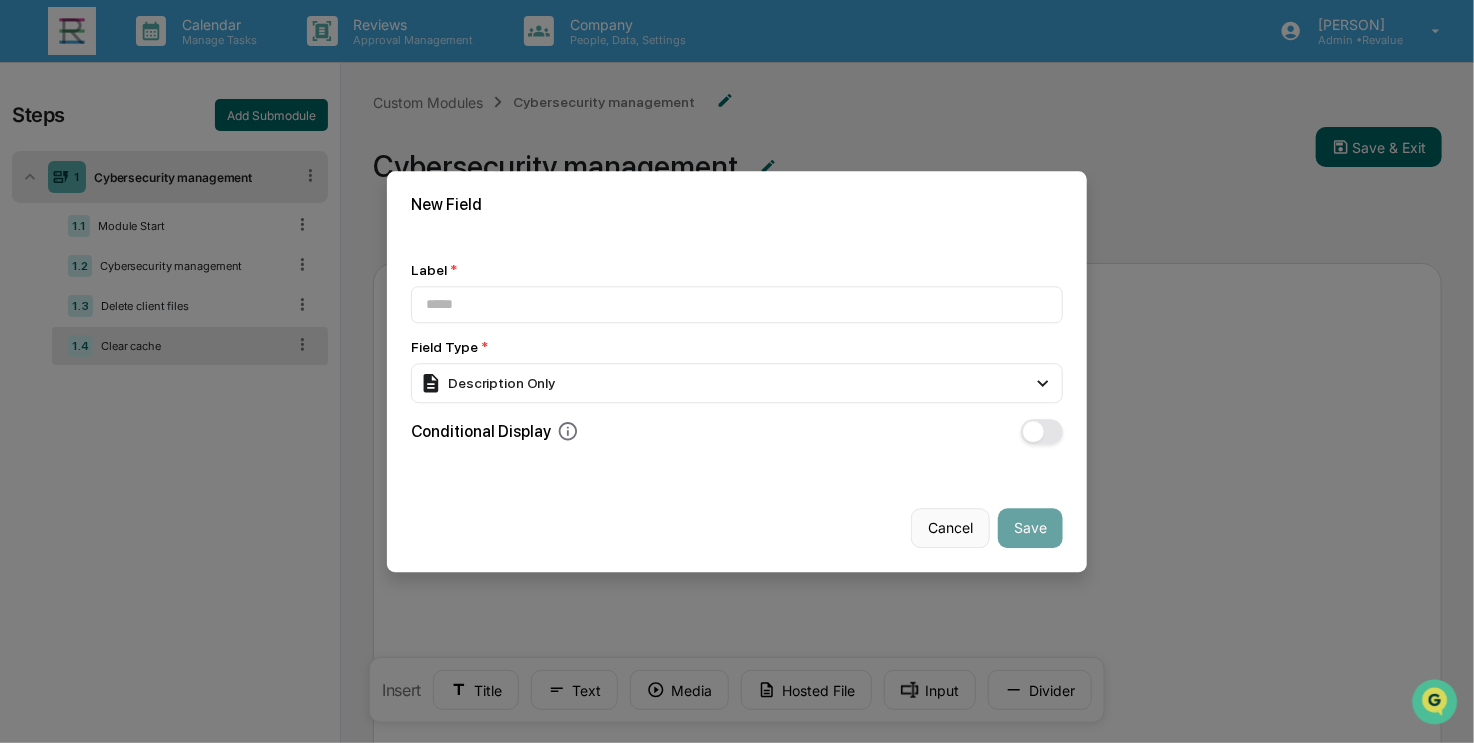click on "Cancel" at bounding box center [950, 528] 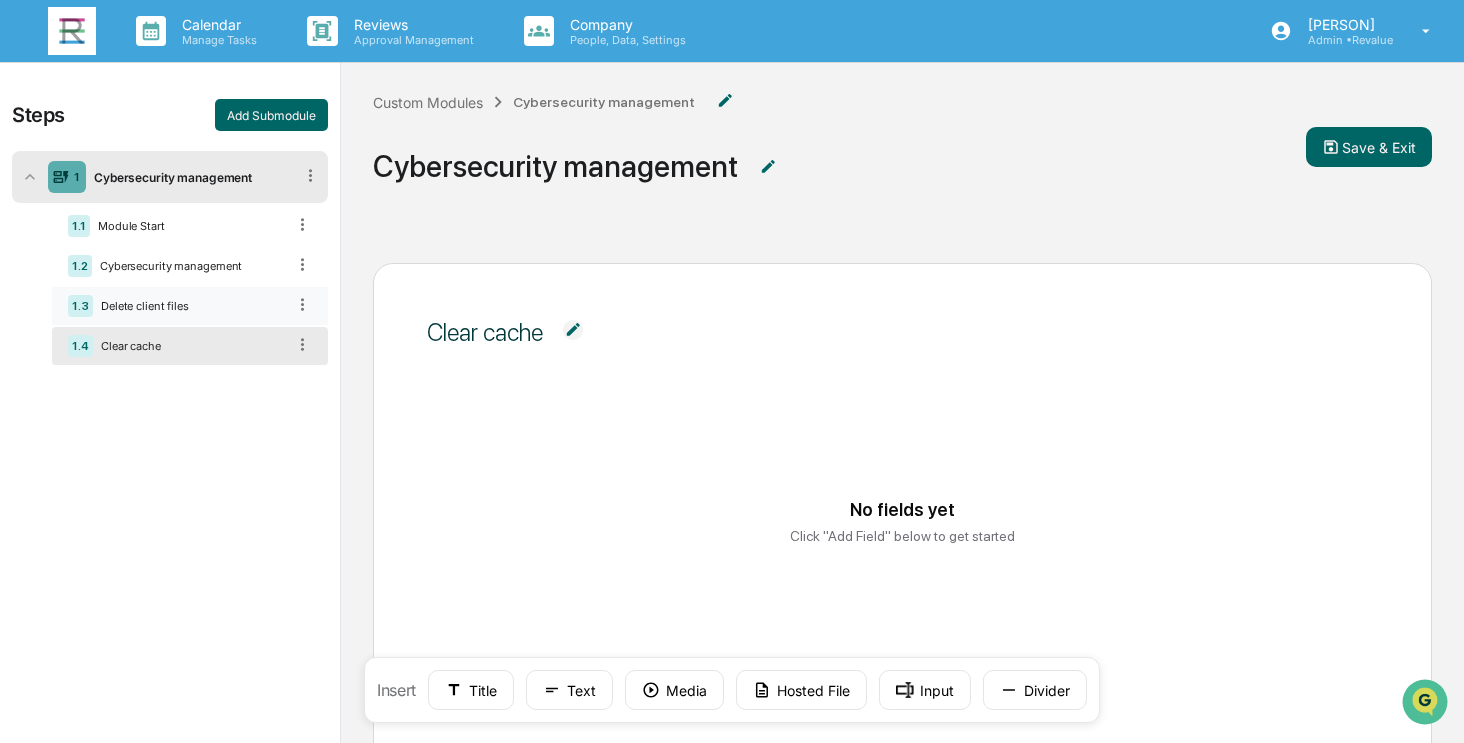 click on "Delete client files" at bounding box center [189, 306] 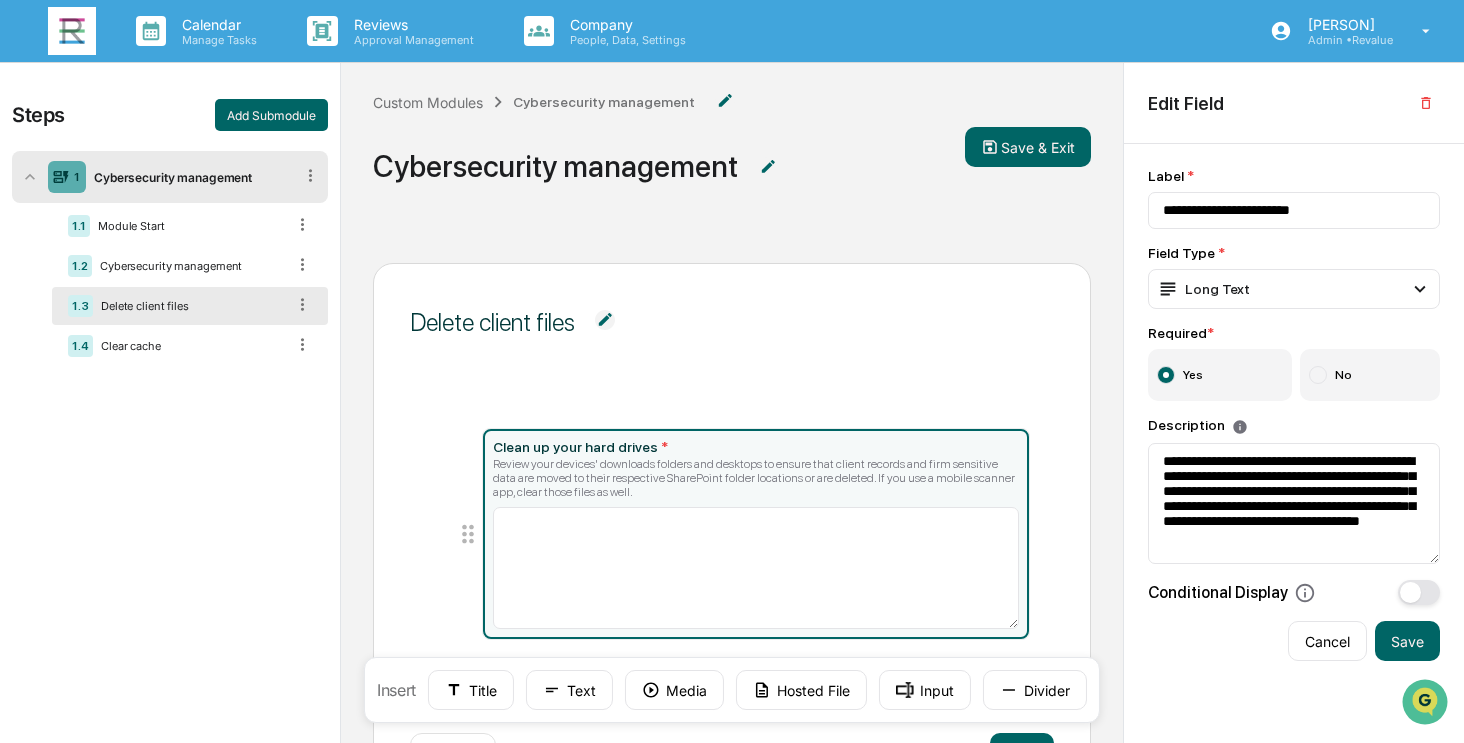 click on "Review your devices' downloads folders and desktops to ensure that client records and firm sensitive data are moved to their respective SharePoint folder locations or are deleted. If you use a mobile scanner app, clear those files as well." at bounding box center (756, 478) 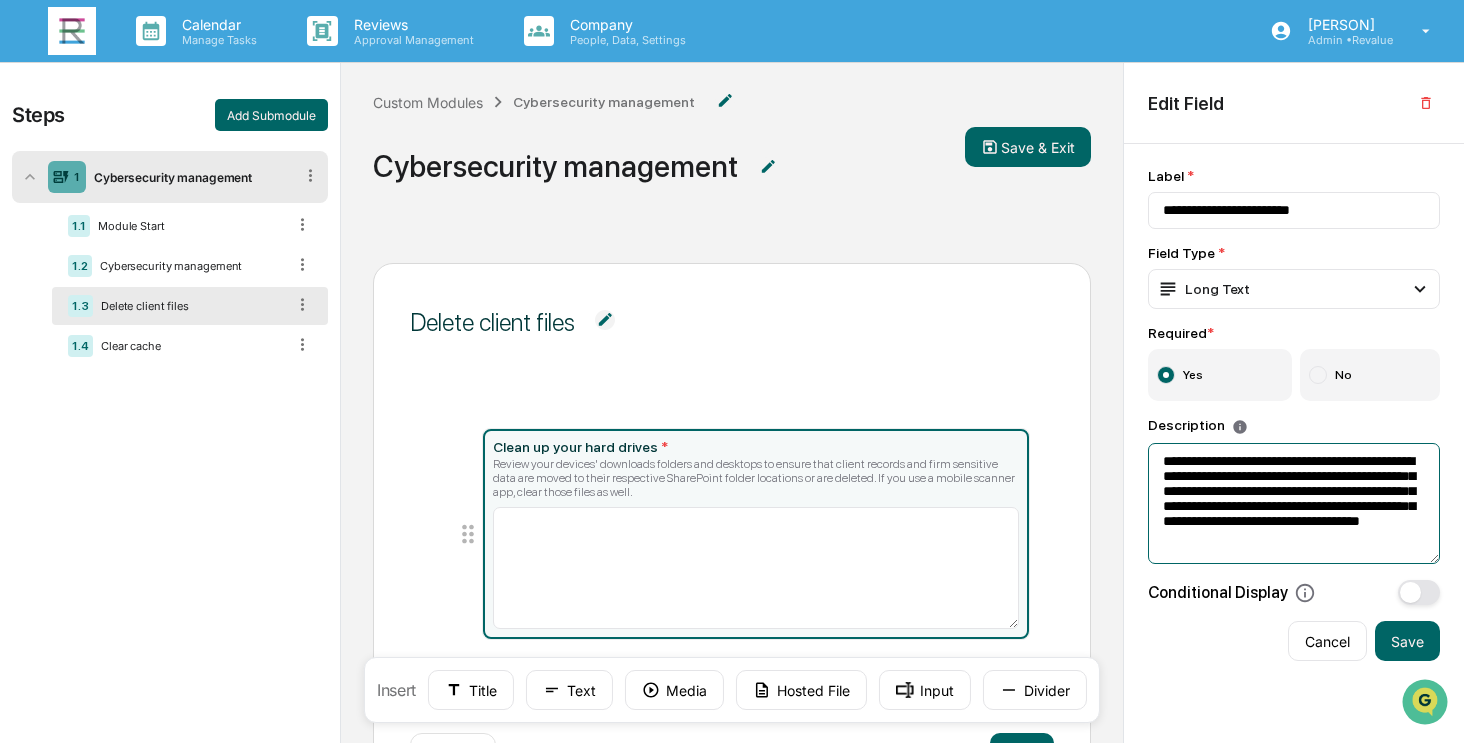 click on "**********" at bounding box center (1294, 504) 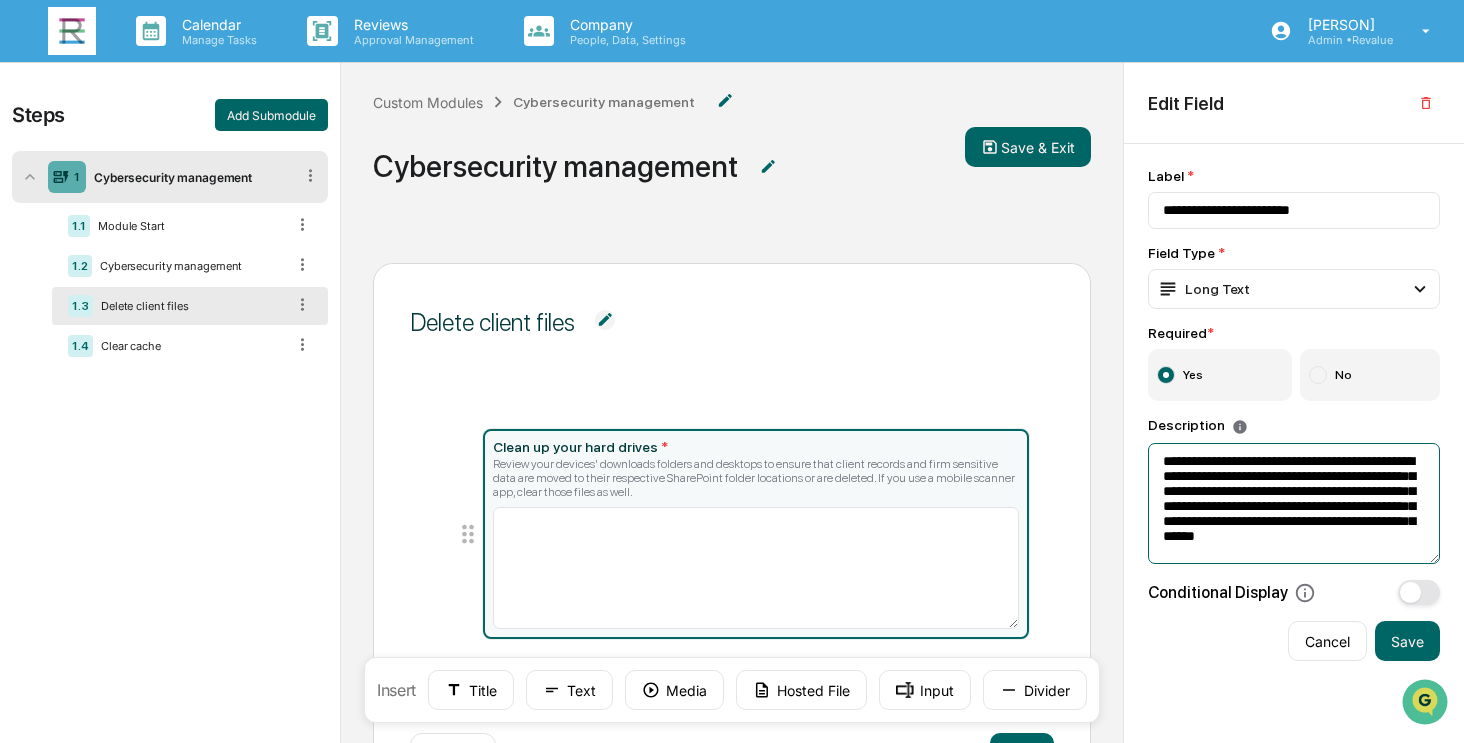 scroll, scrollTop: 8, scrollLeft: 0, axis: vertical 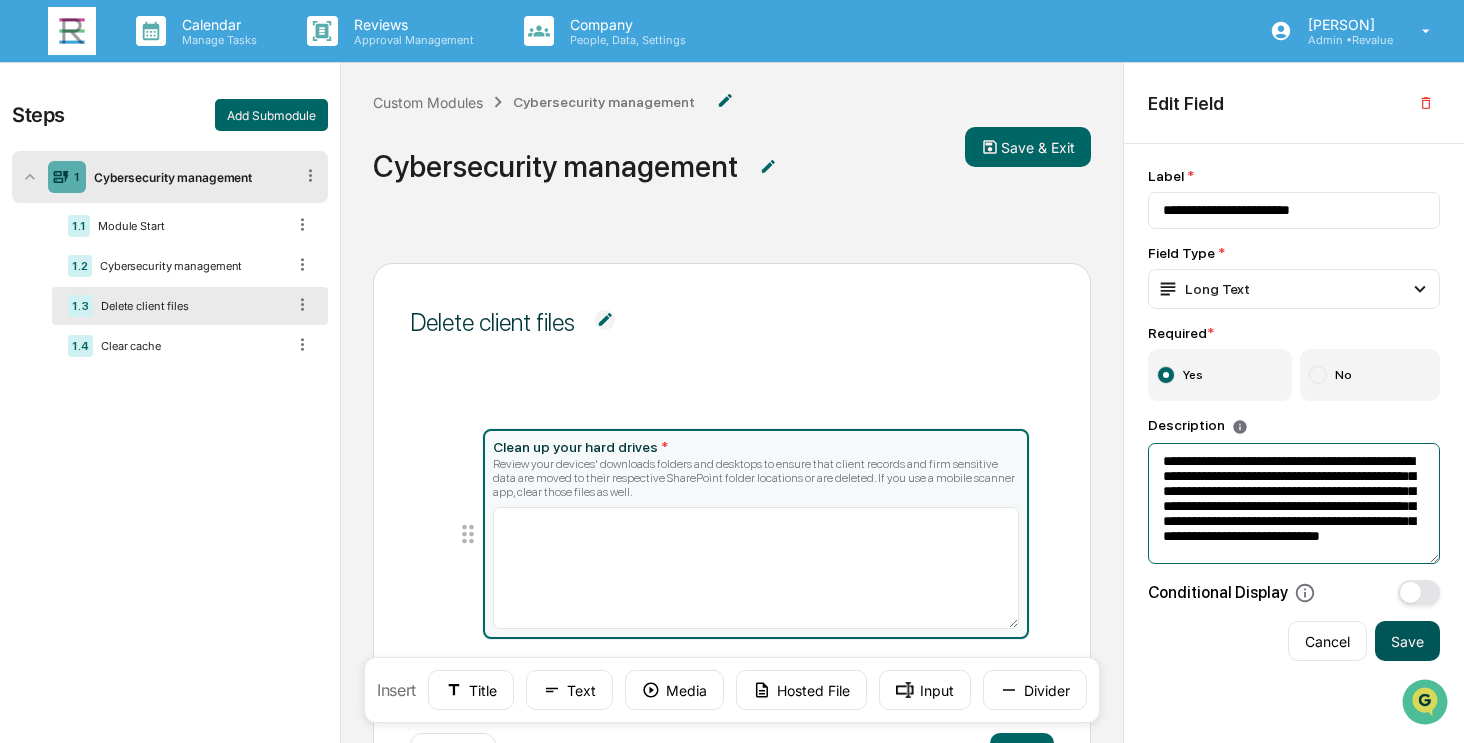 type on "**********" 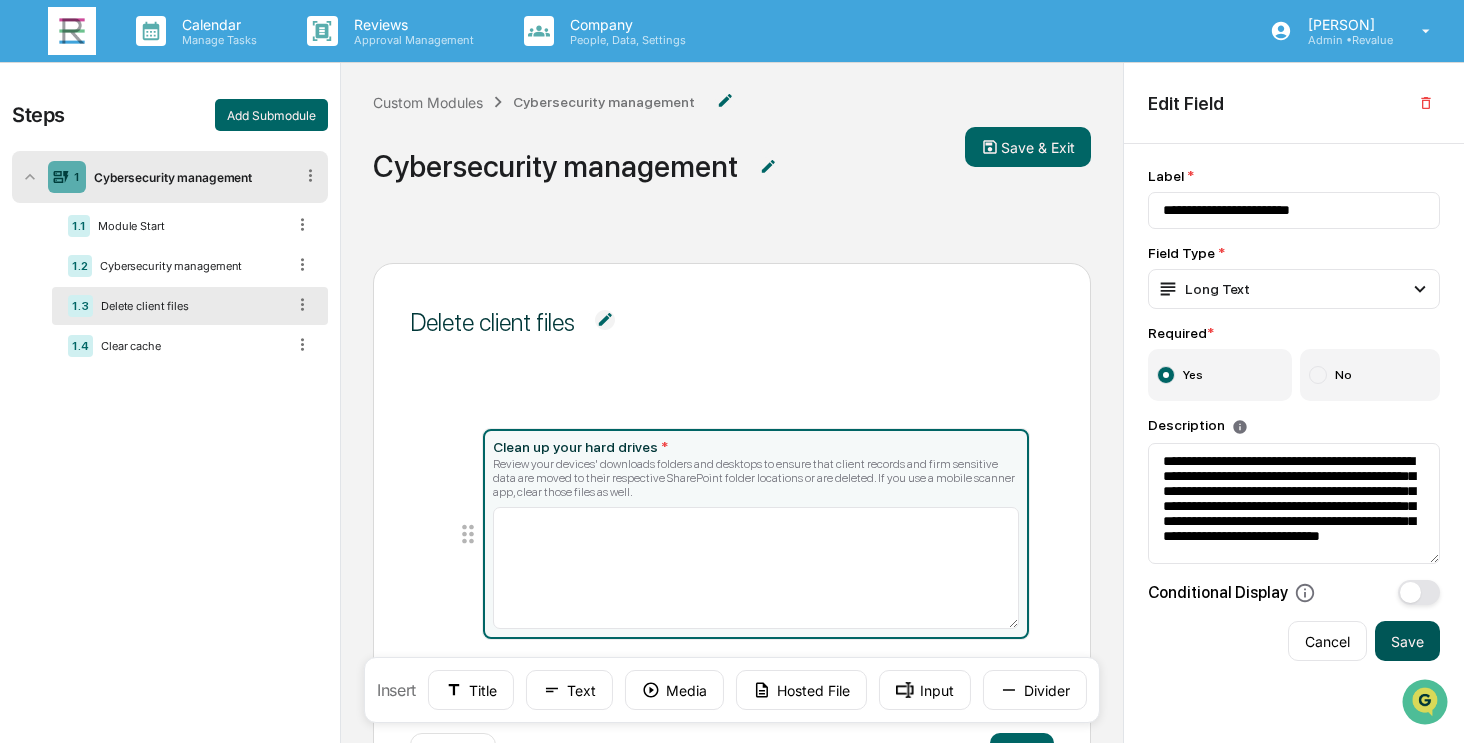 click on "Save" at bounding box center (1407, 641) 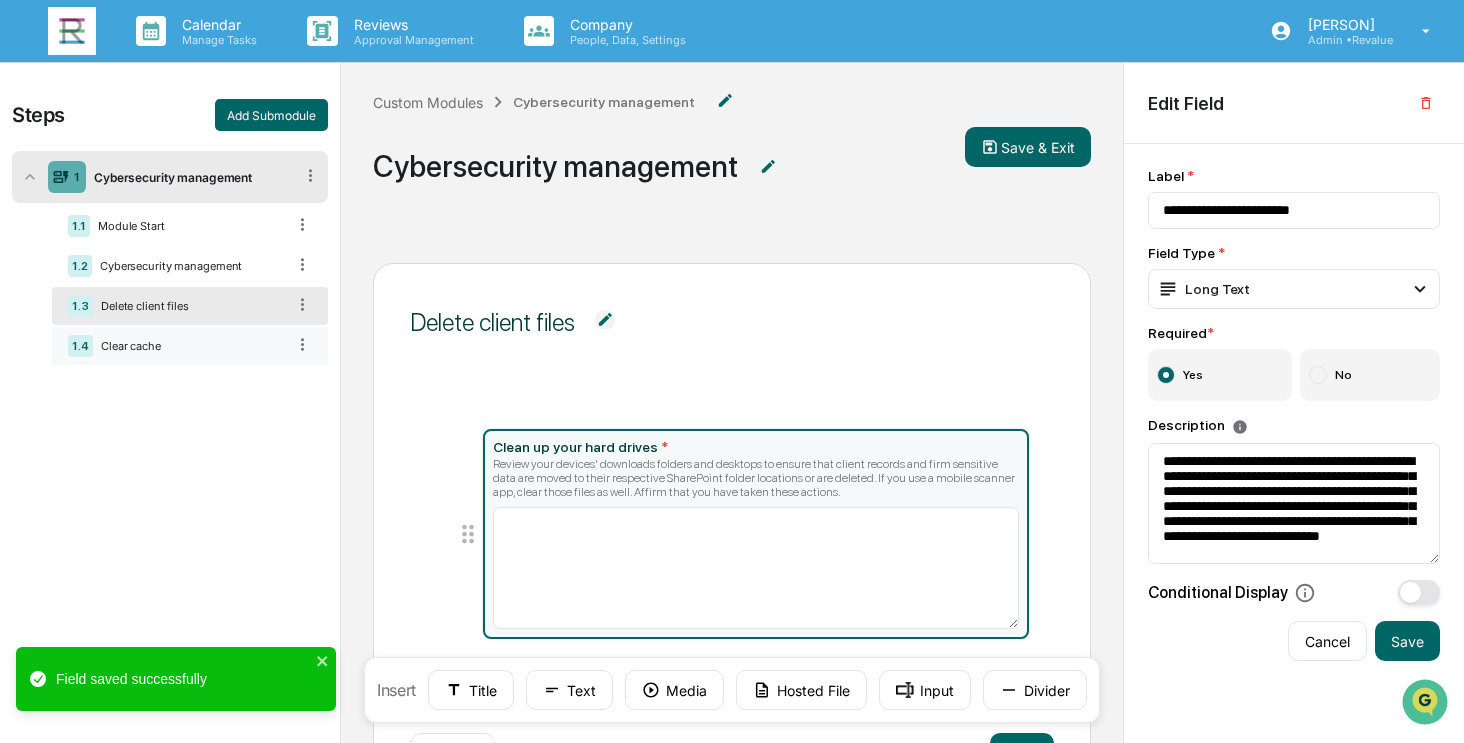 click on "1.4 Clear cache" at bounding box center (190, 346) 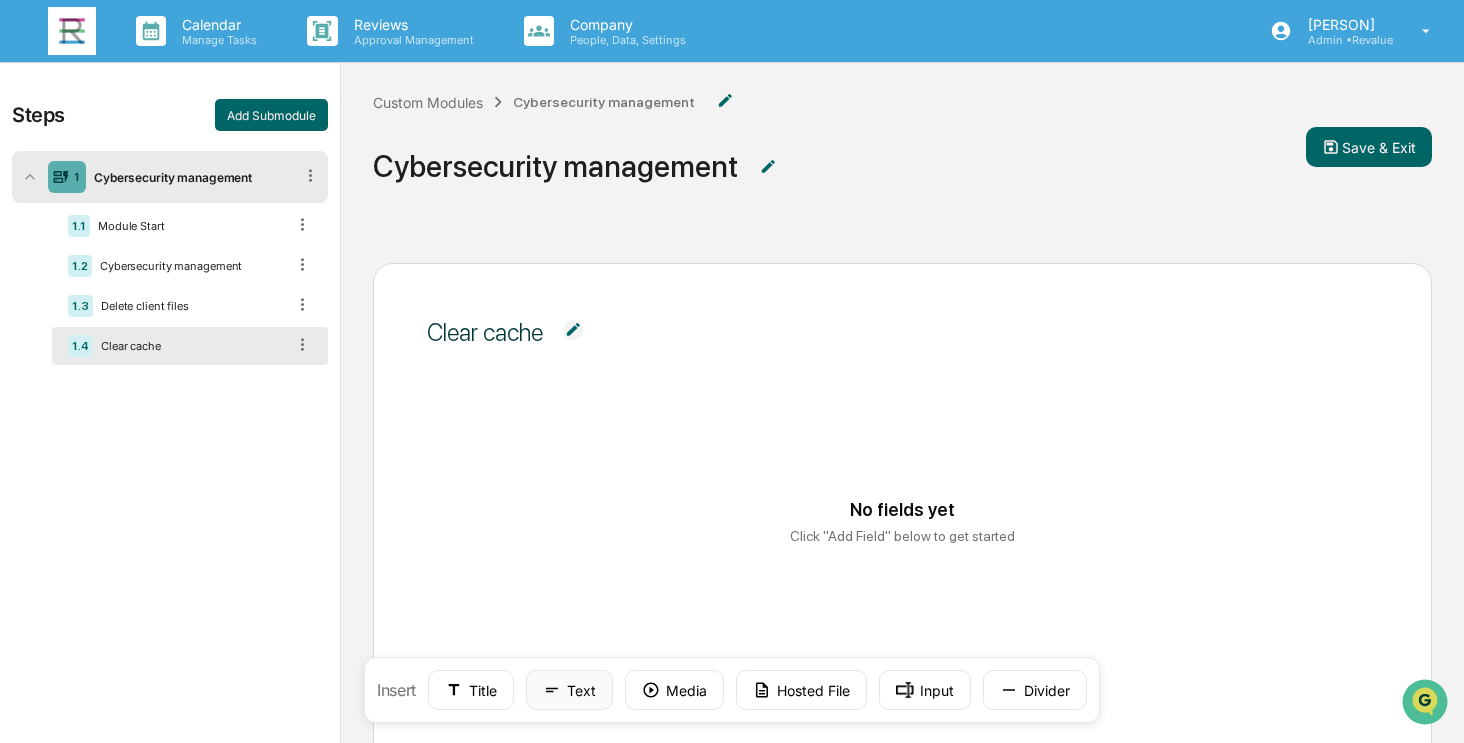click on "Text" at bounding box center [569, 690] 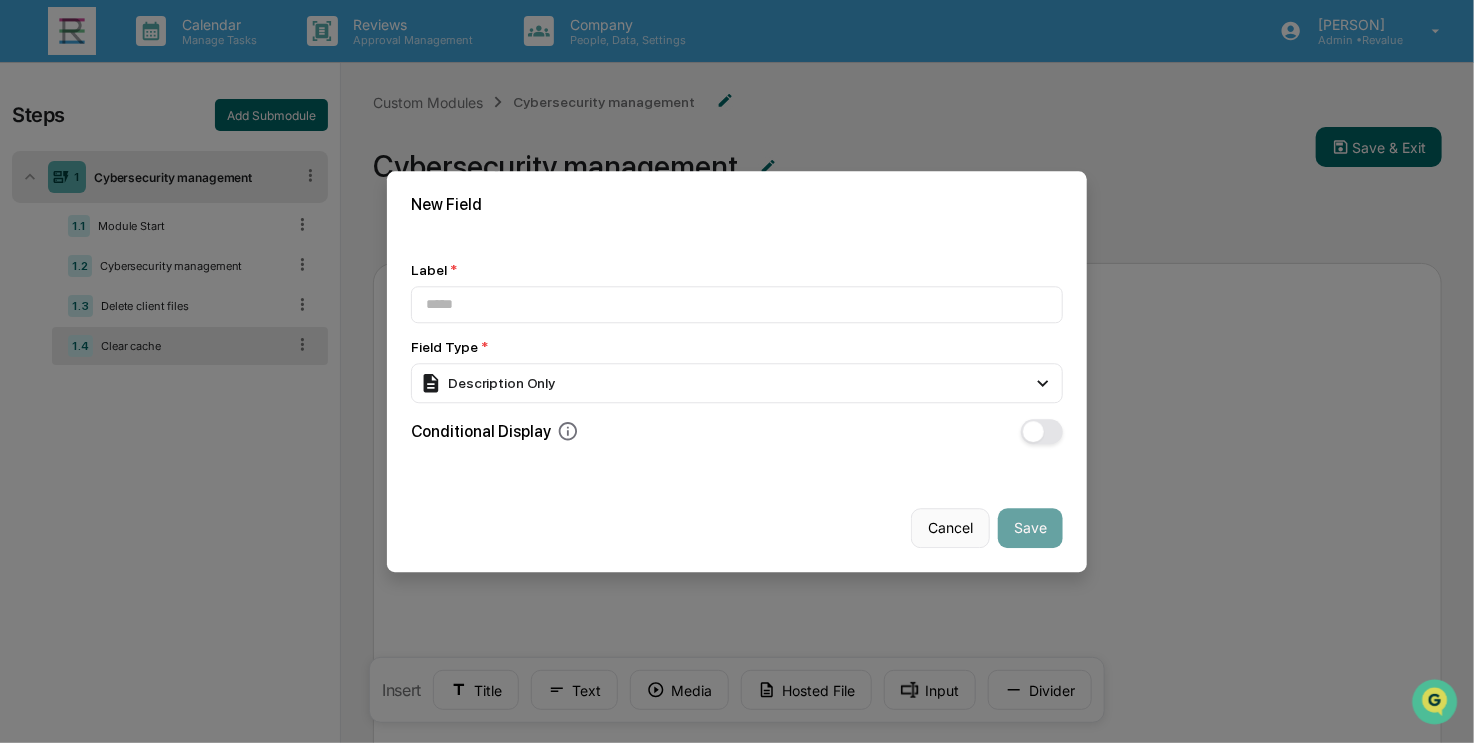 click on "Cancel" at bounding box center (950, 528) 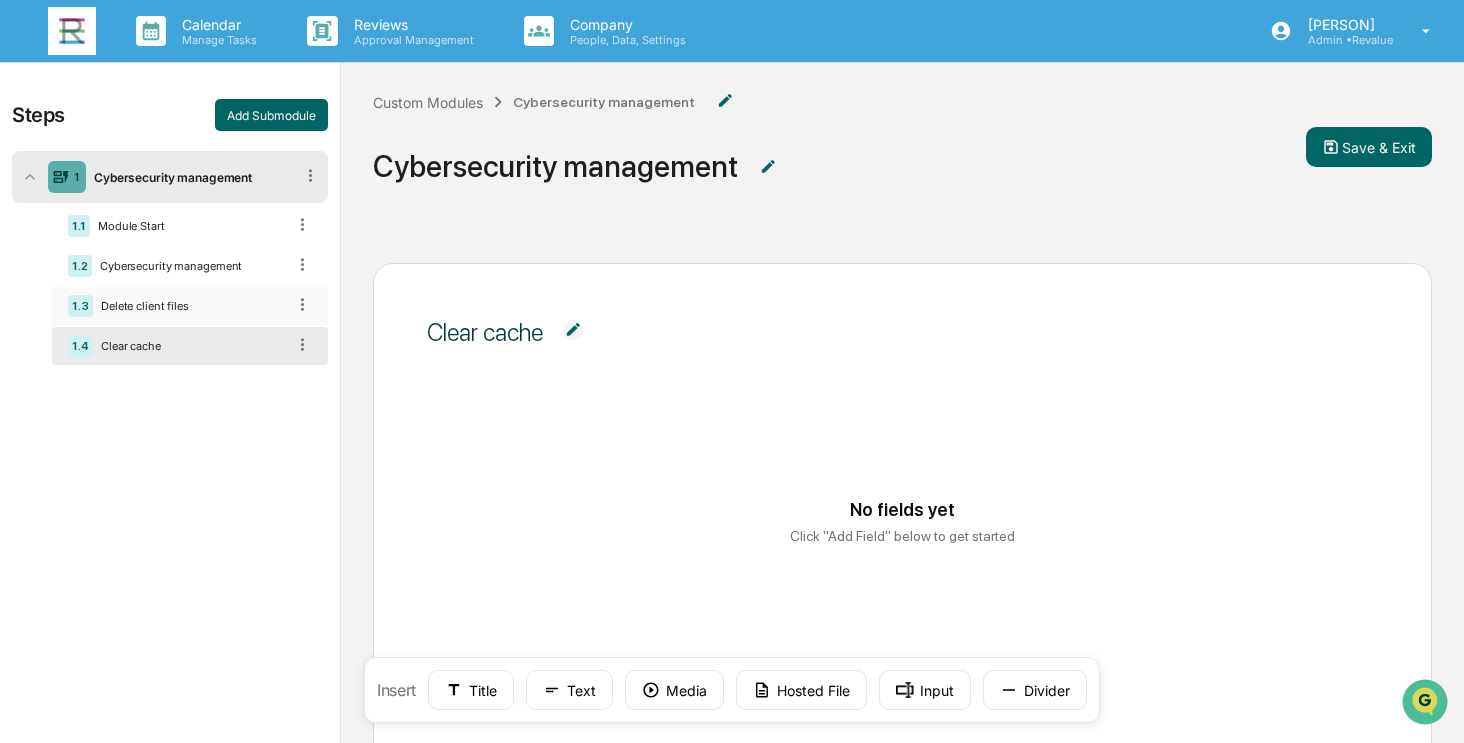 click on "1.3 Delete client files" at bounding box center [190, 306] 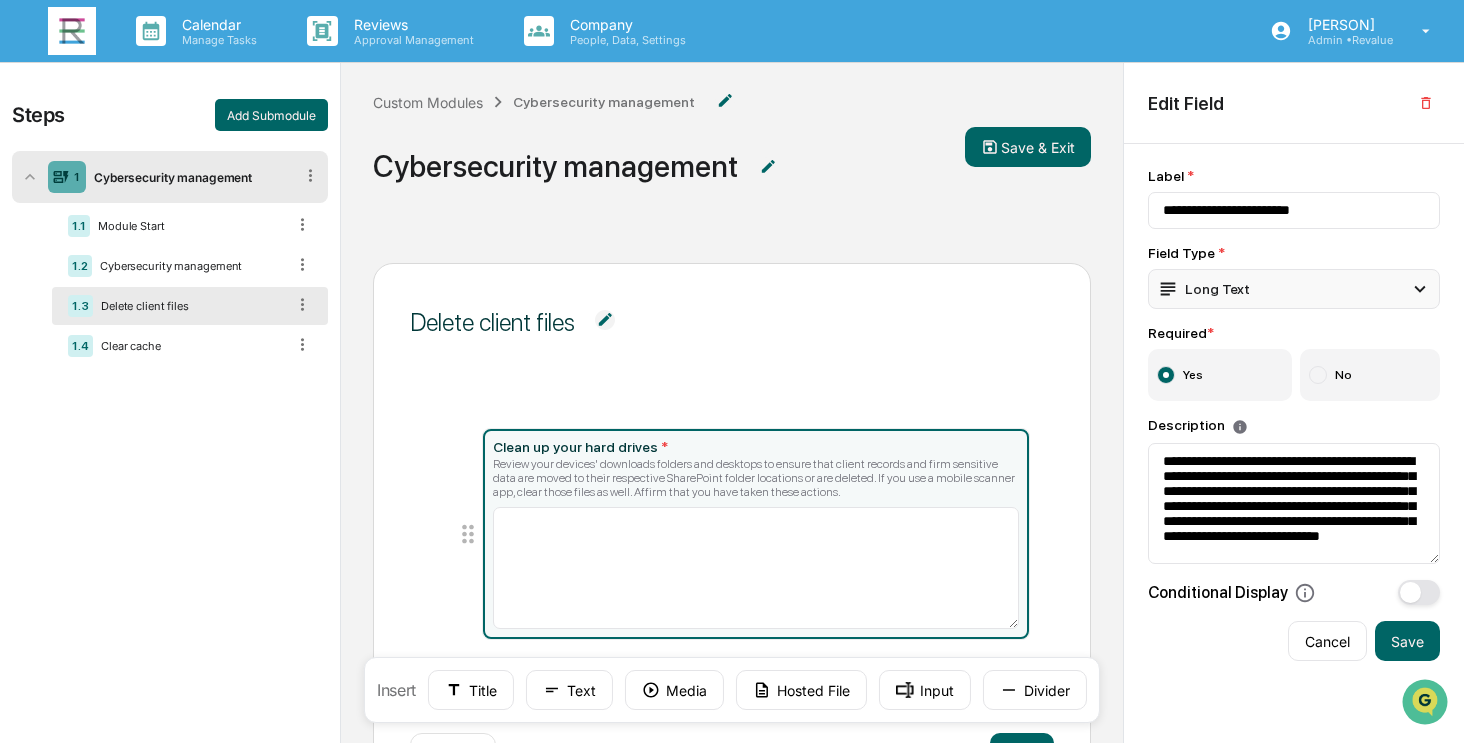 click on "Long Text" at bounding box center (1294, 289) 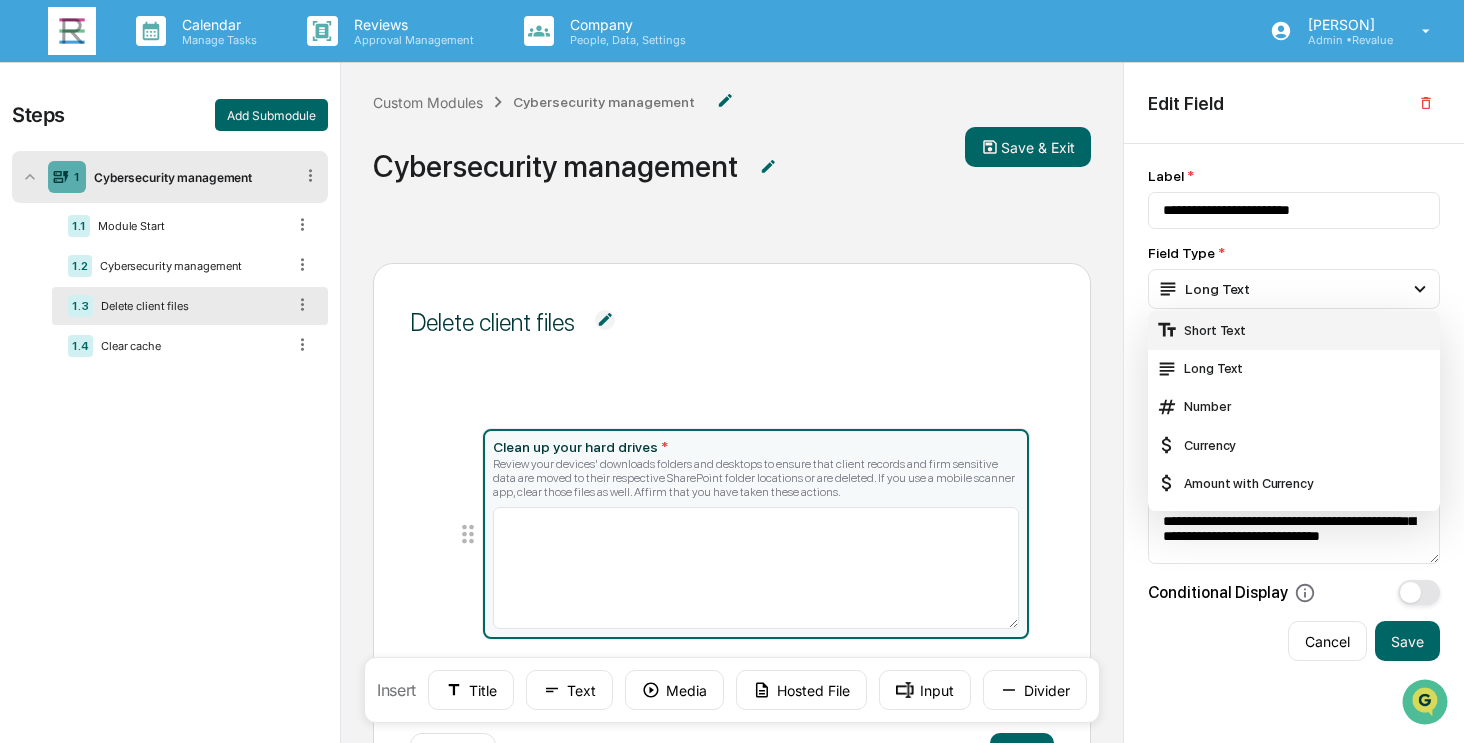click on "Short Text" at bounding box center [1294, 330] 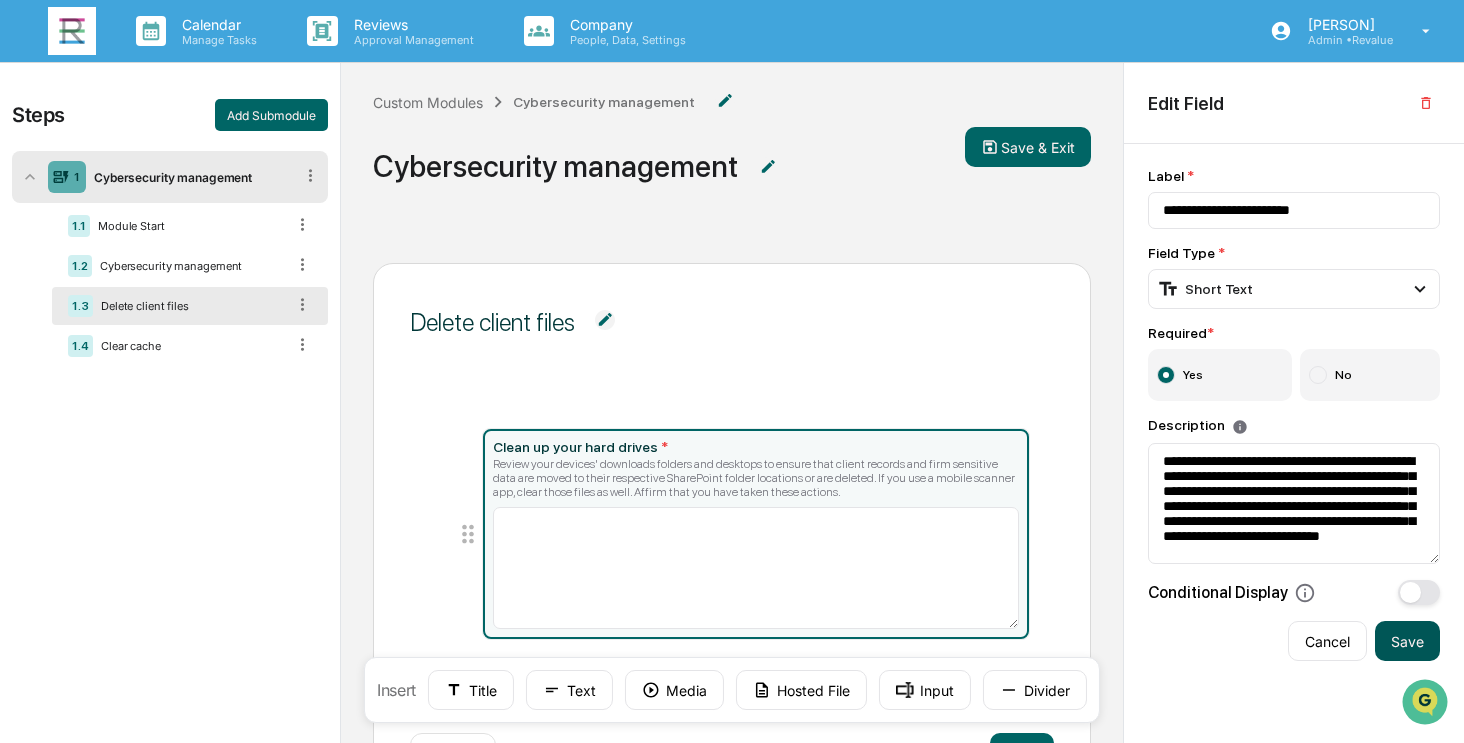 click on "Save" at bounding box center (1407, 641) 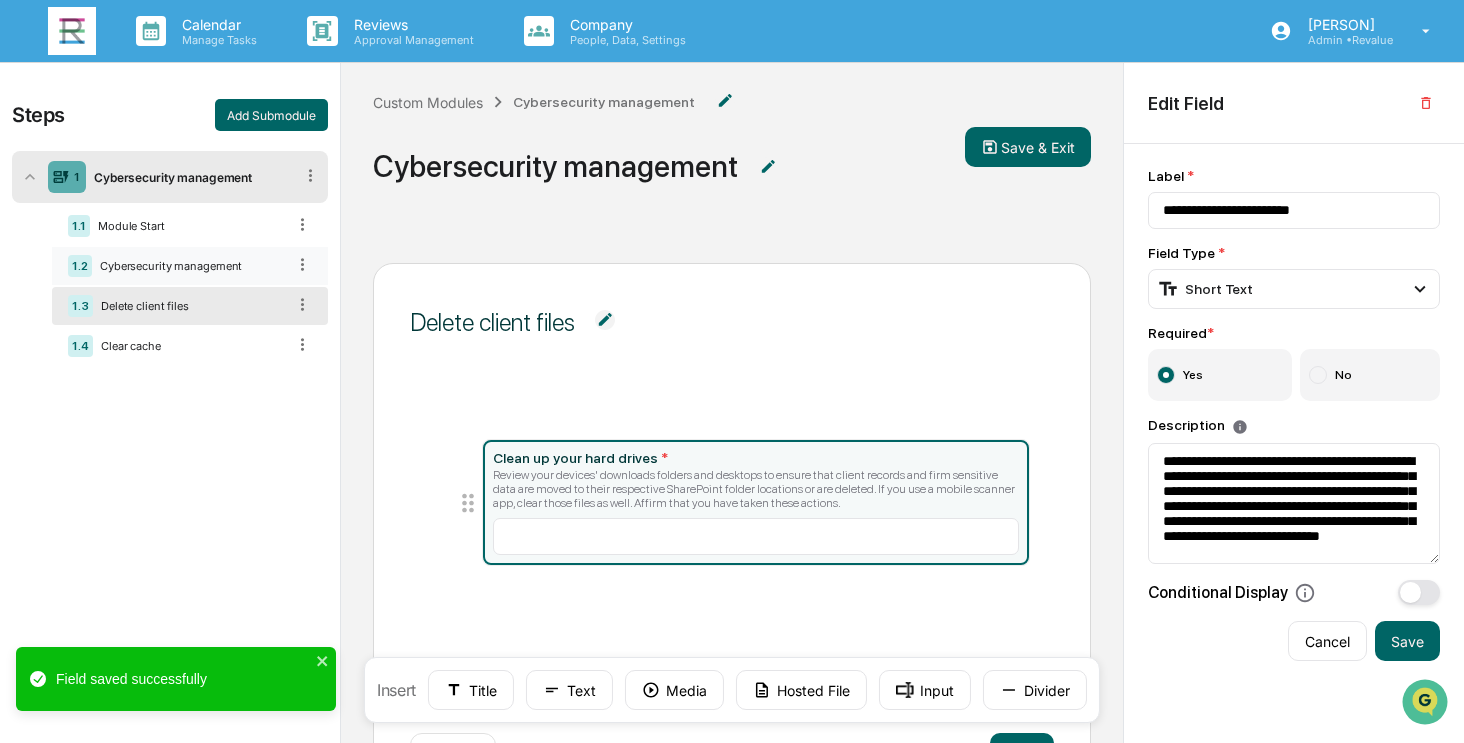 click on "Cybersecurity management" at bounding box center (188, 266) 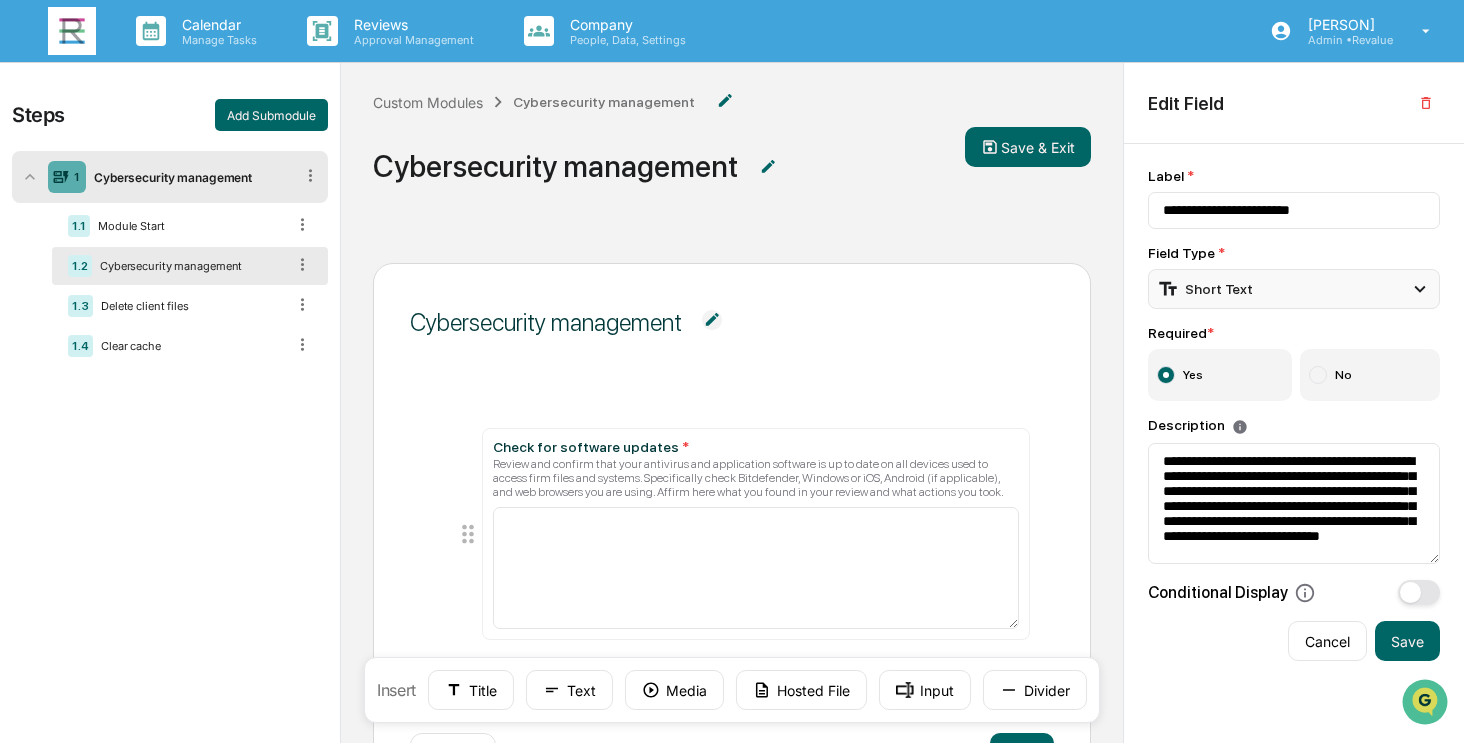 click on "Short Text" at bounding box center [1294, 289] 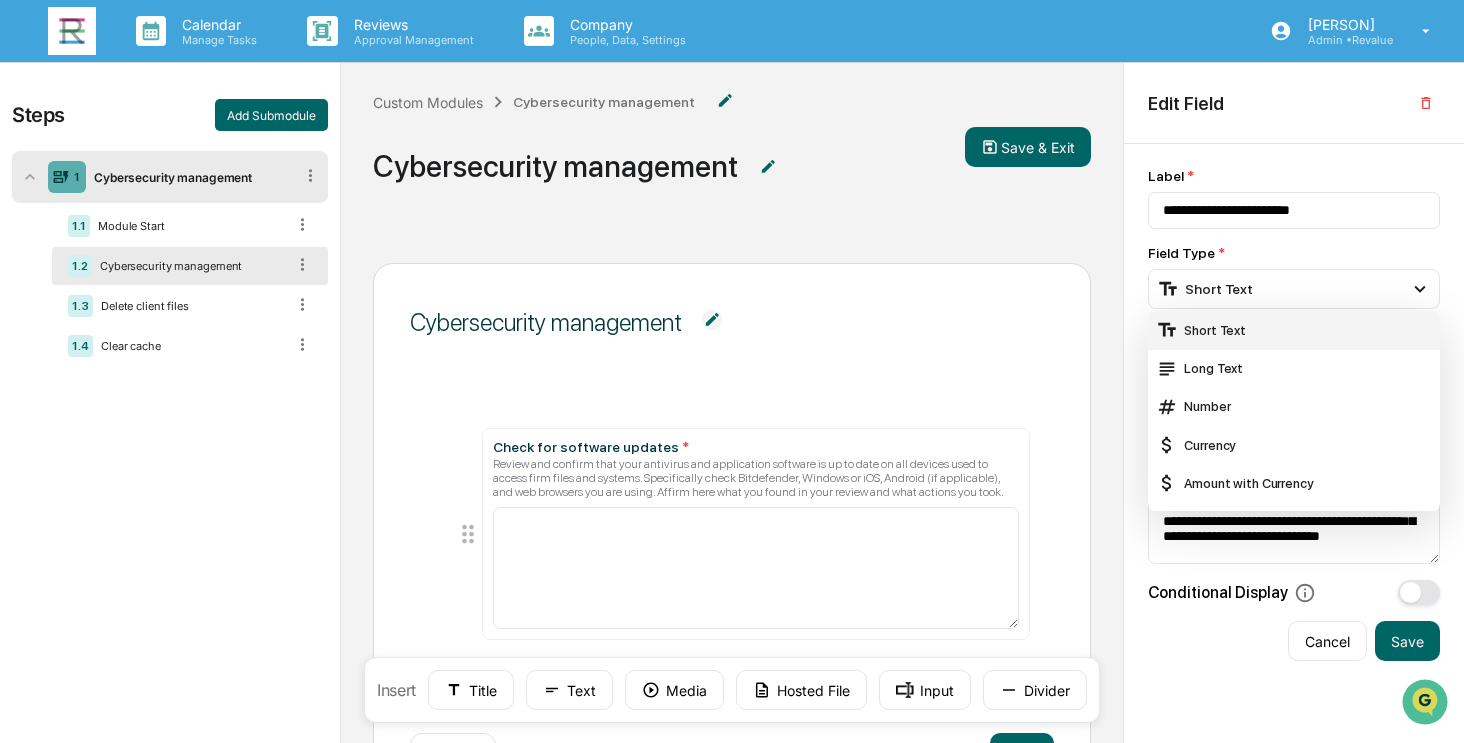 click on "Short Text" at bounding box center (1294, 330) 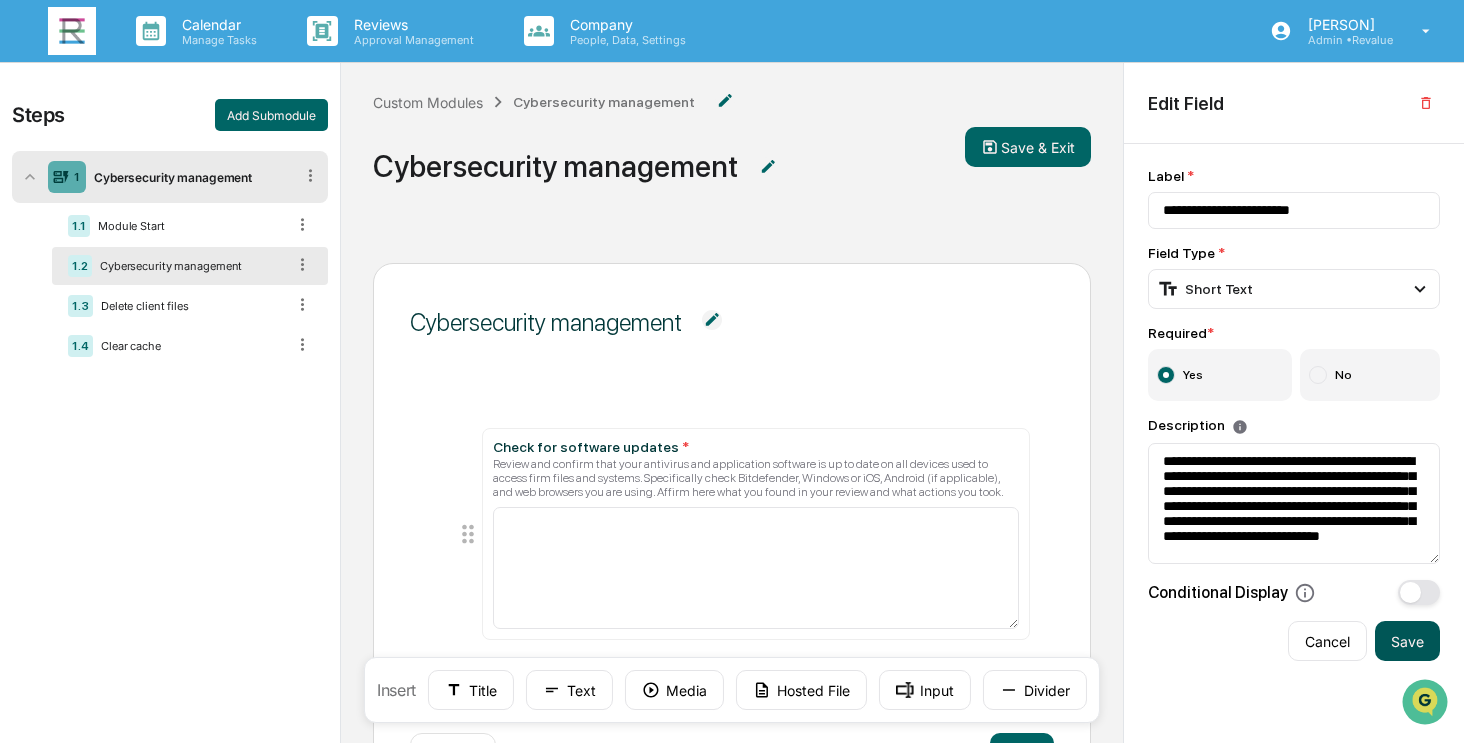 click on "Save" at bounding box center [1407, 641] 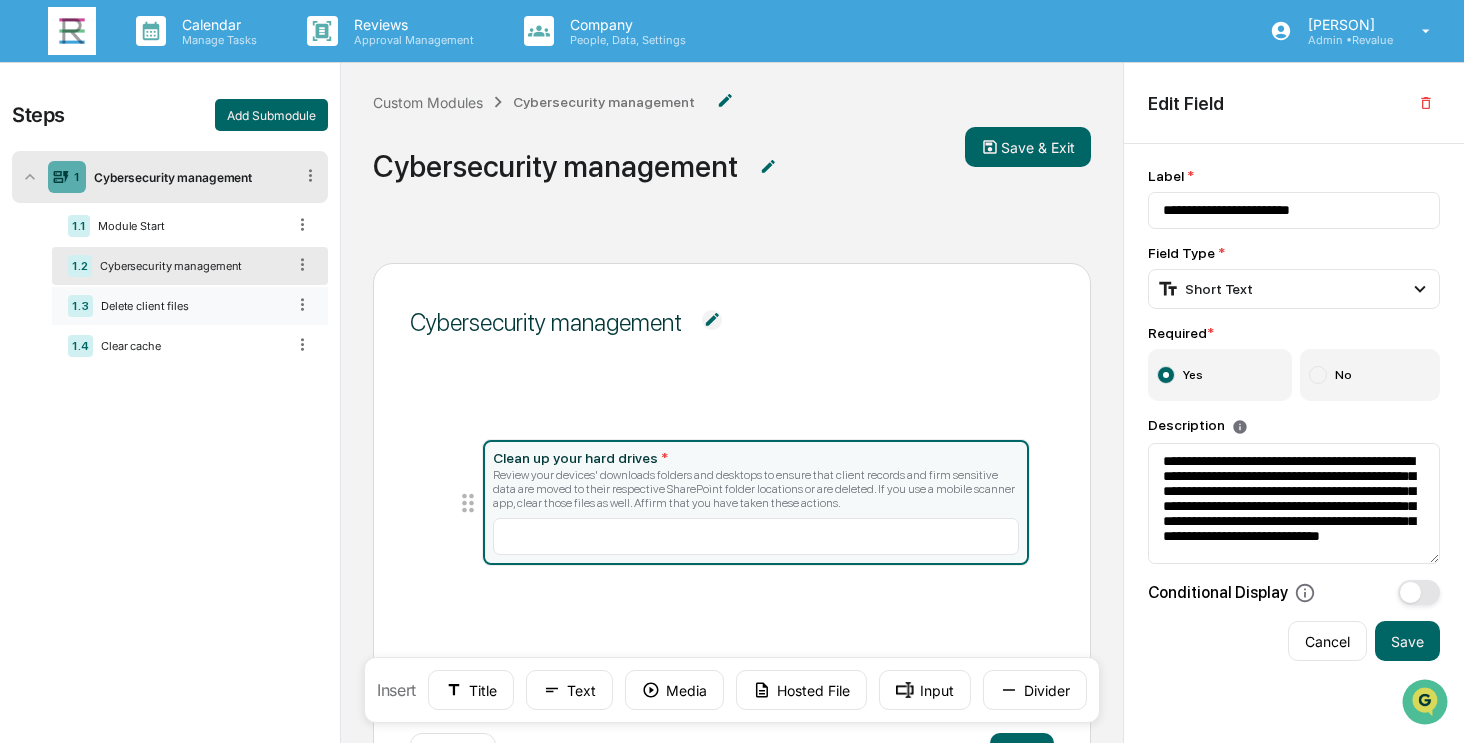 click on "Delete client files" at bounding box center [189, 306] 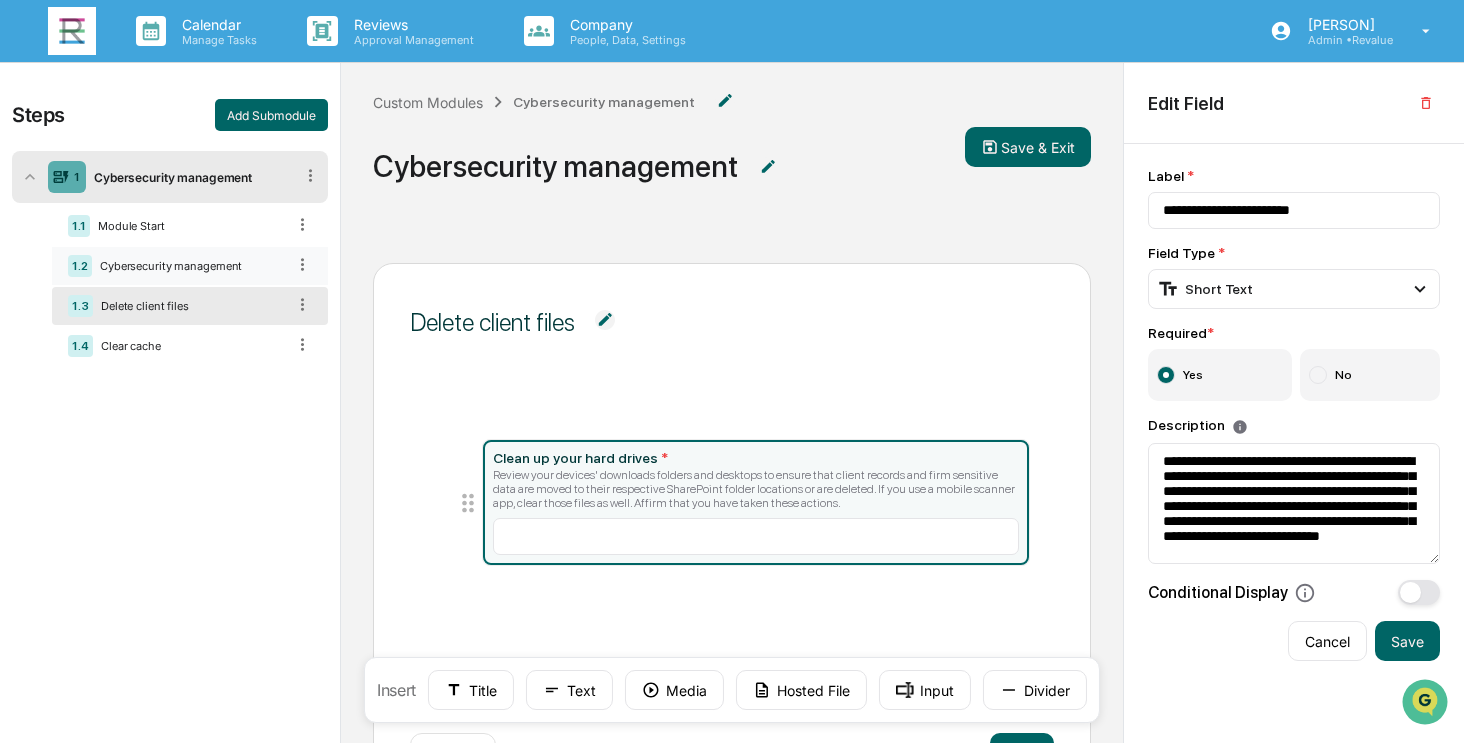 click on "Cybersecurity management" at bounding box center [188, 266] 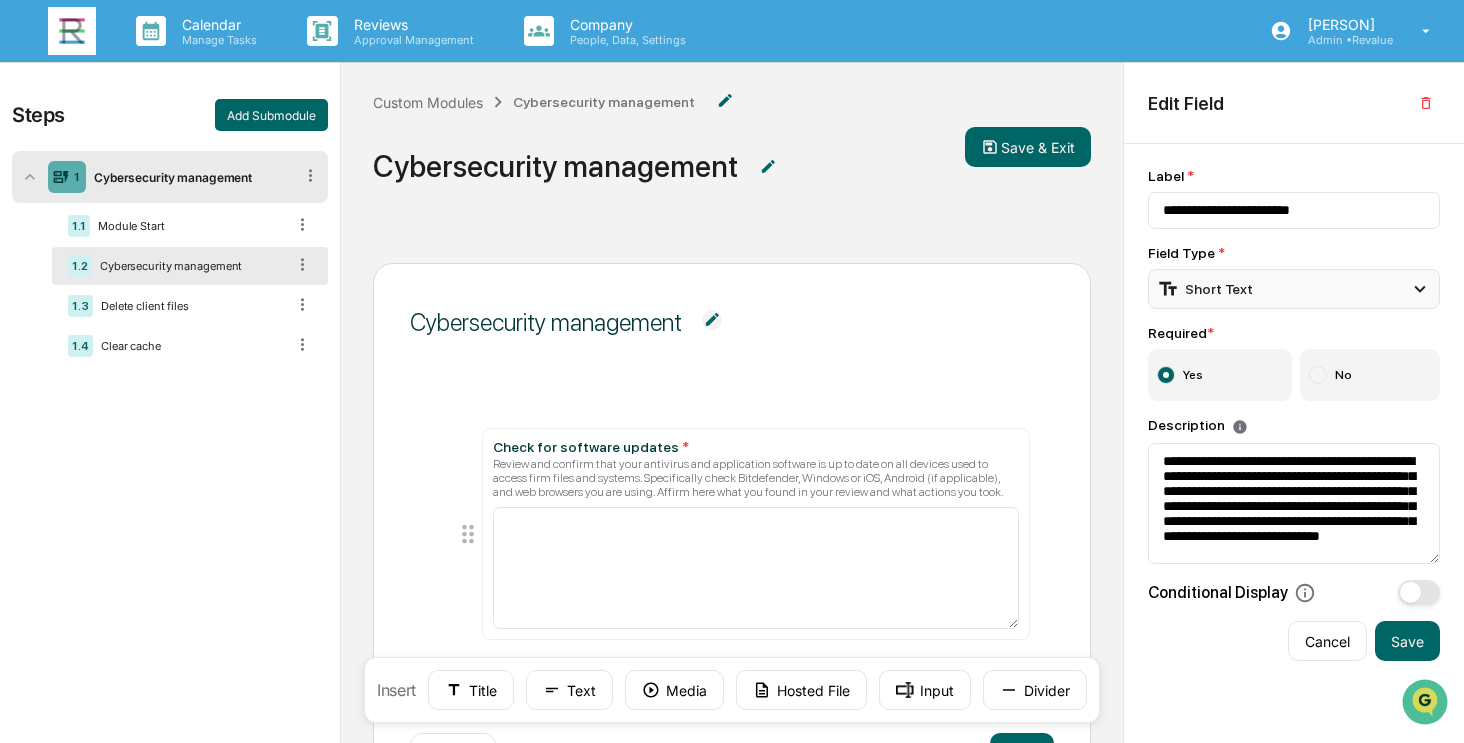 click on "Short Text" at bounding box center [1294, 289] 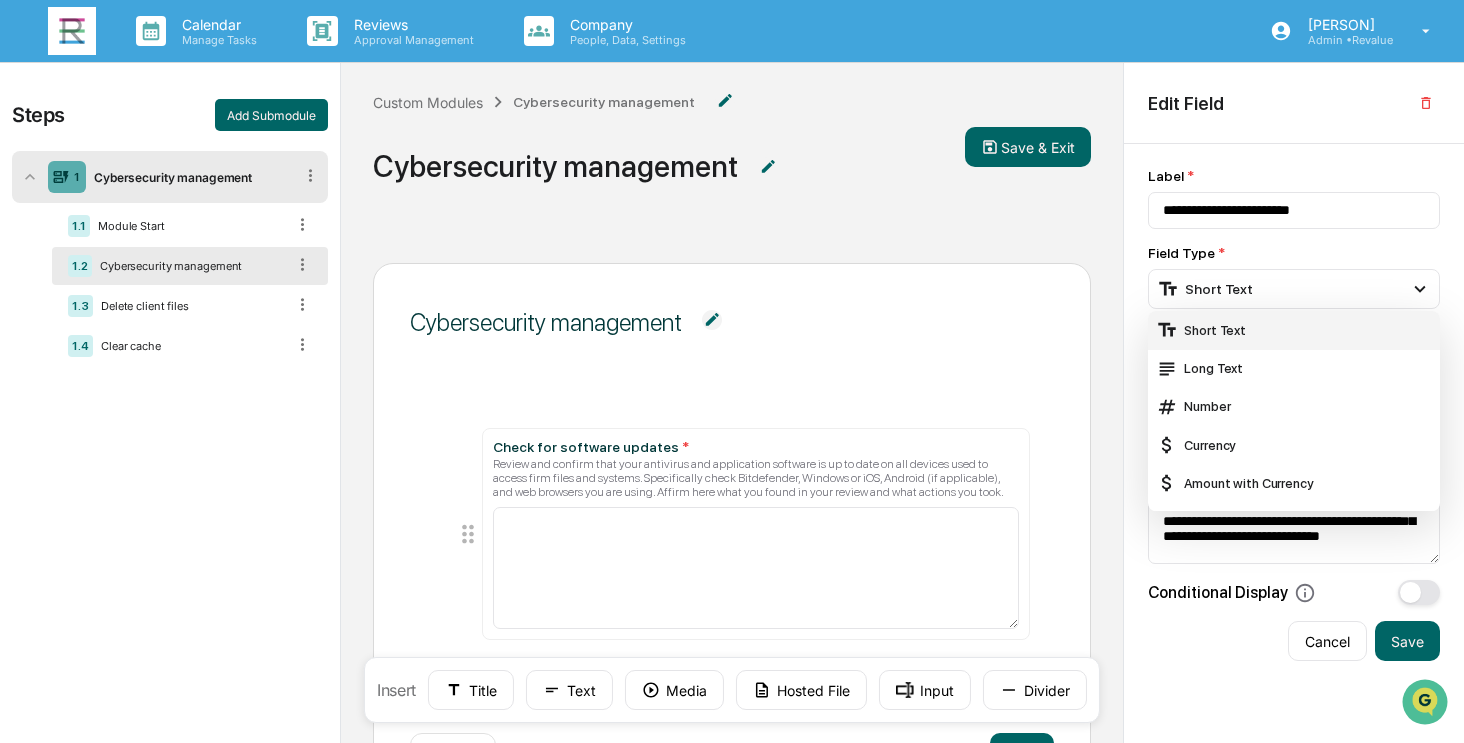 click on "Short Text" at bounding box center [1294, 330] 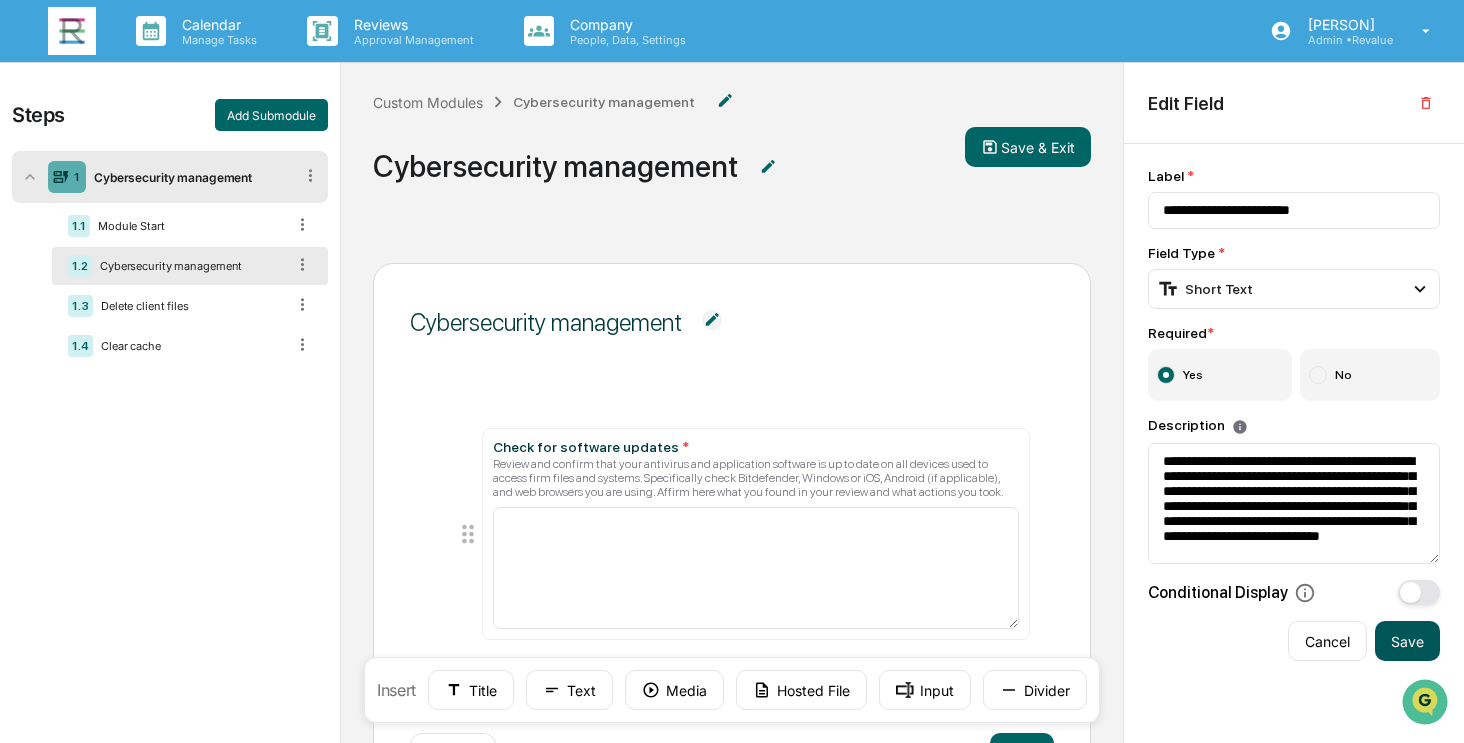 click on "Save" at bounding box center [1407, 641] 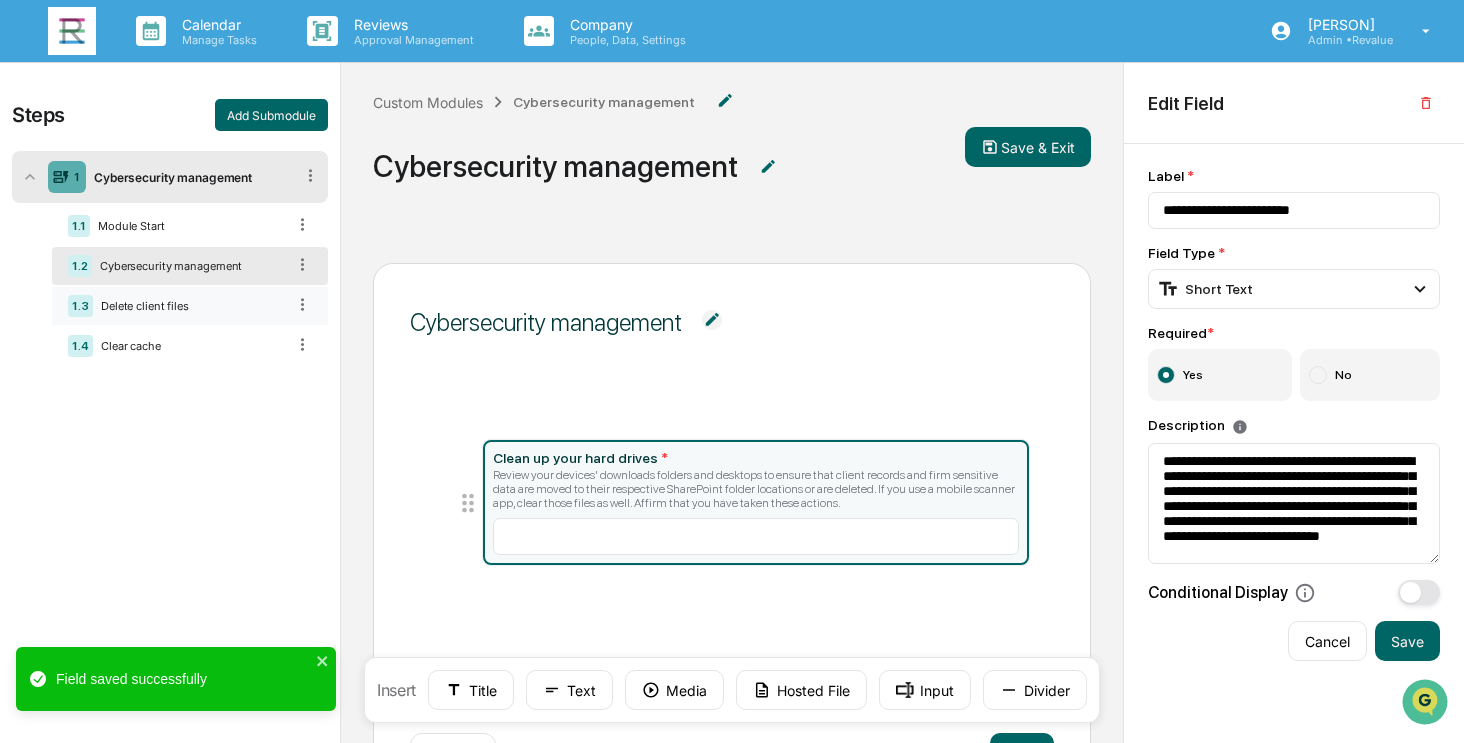 click on "Delete client files" at bounding box center (189, 306) 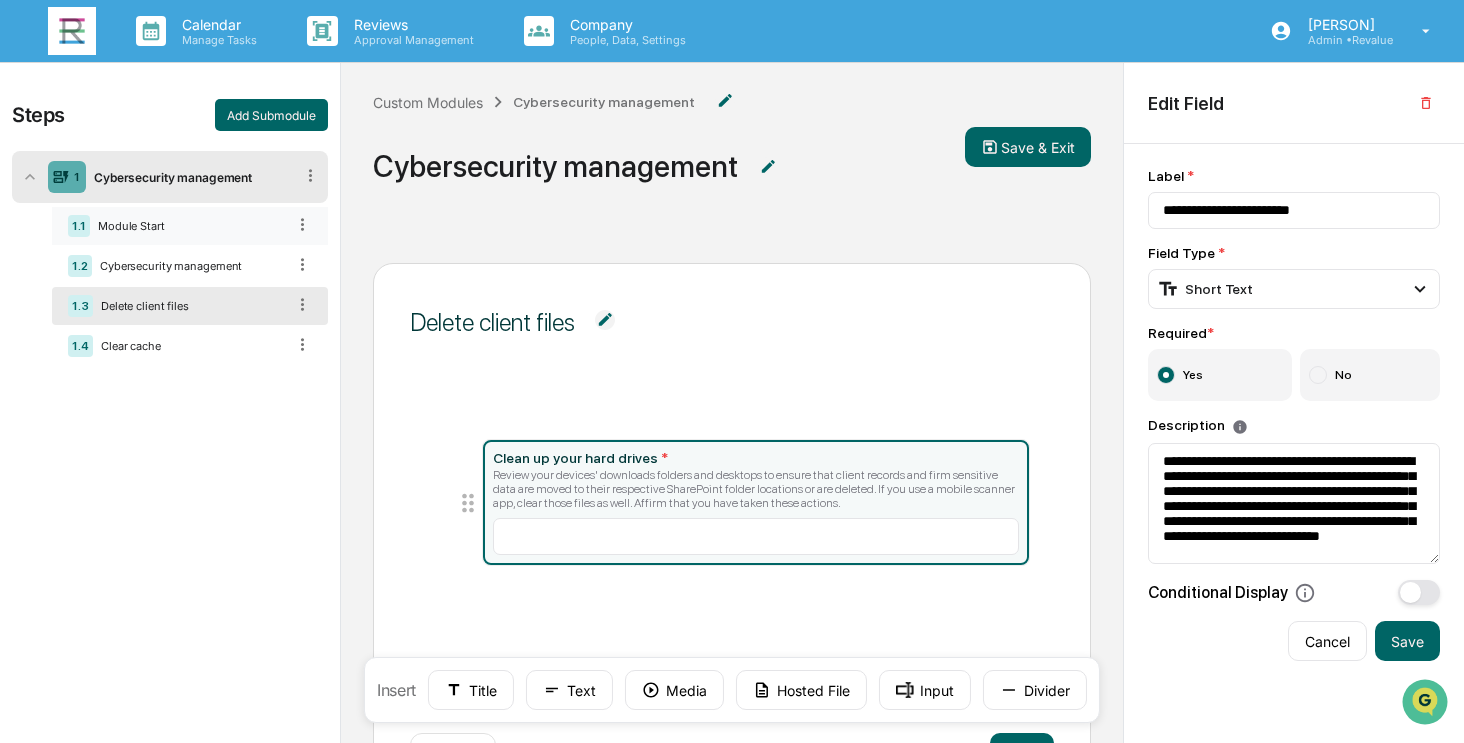 click on "Module Start" at bounding box center (187, 226) 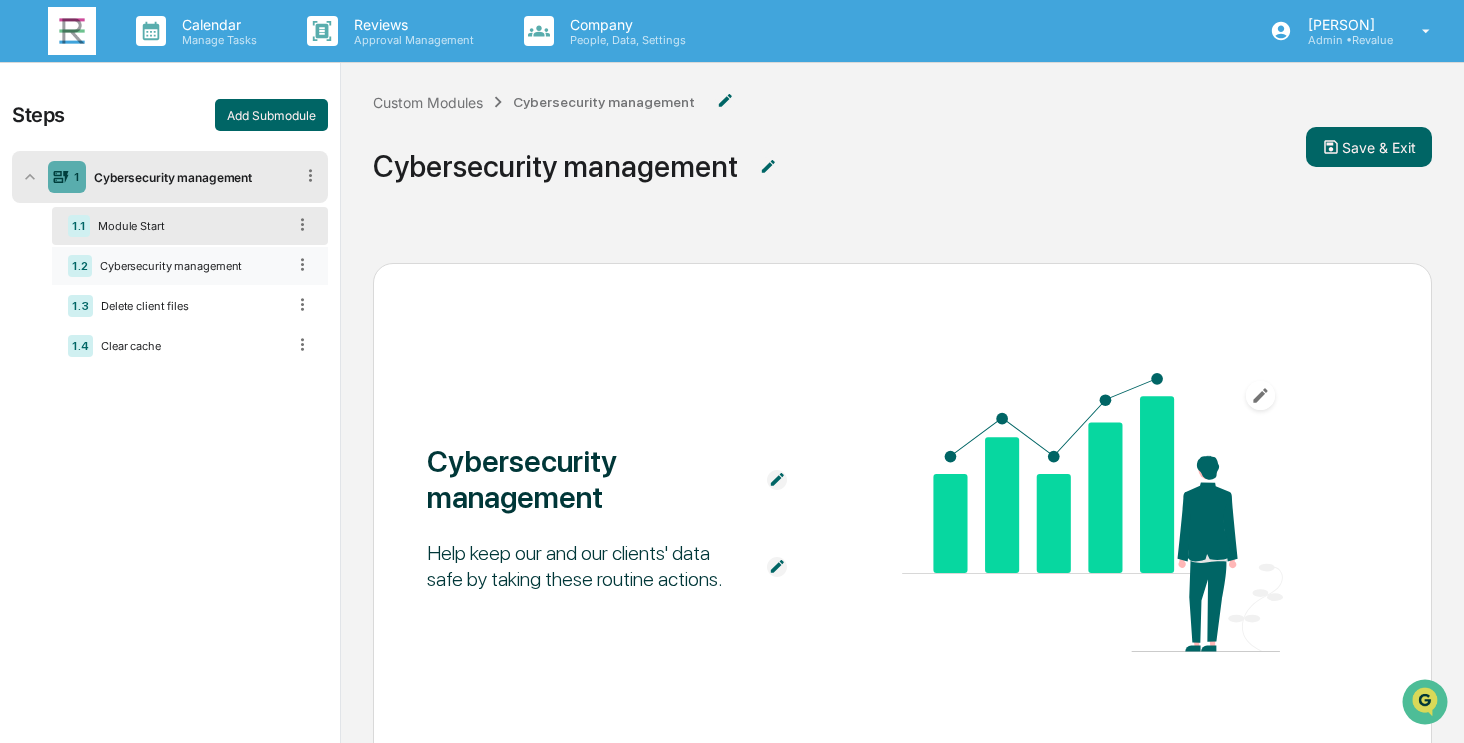 click on "Cybersecurity management" at bounding box center [188, 266] 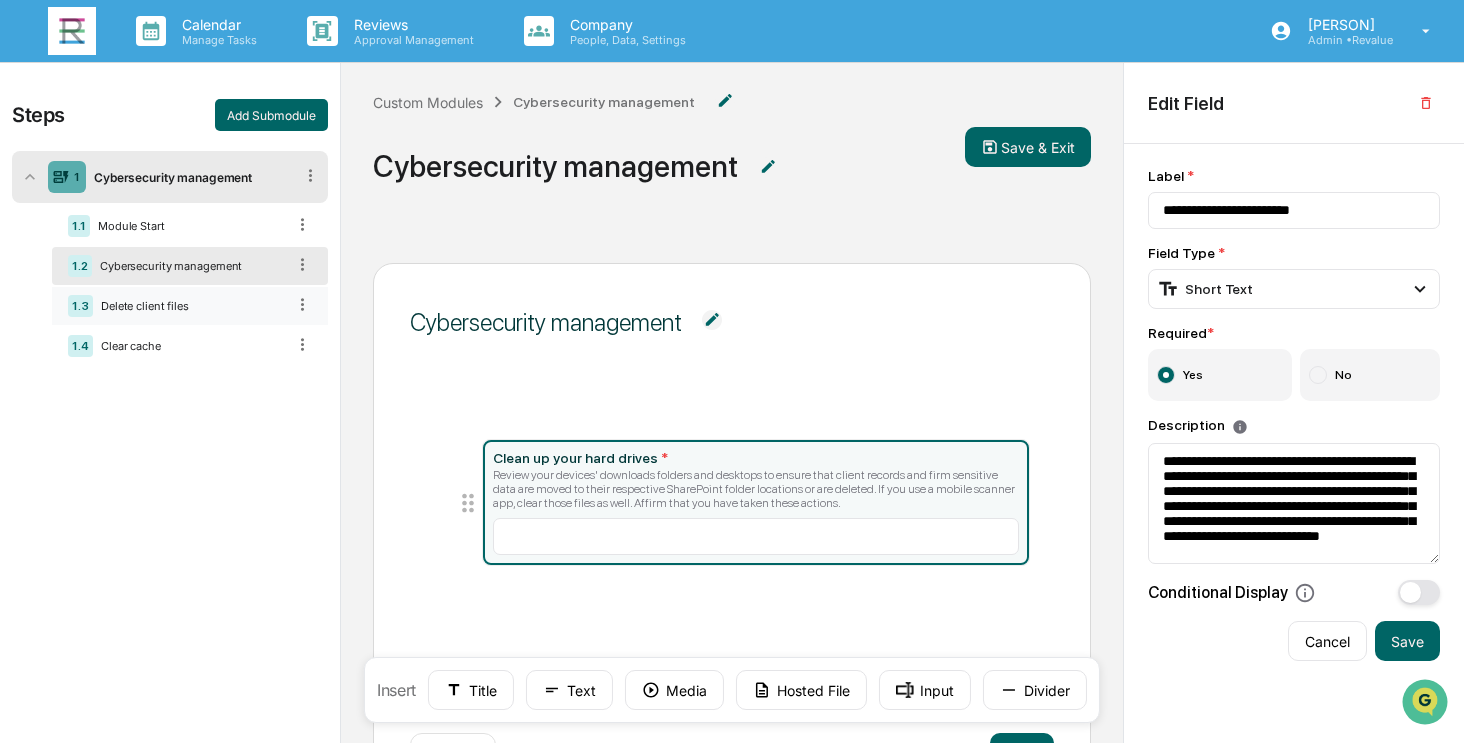 click on "Delete client files" at bounding box center (189, 306) 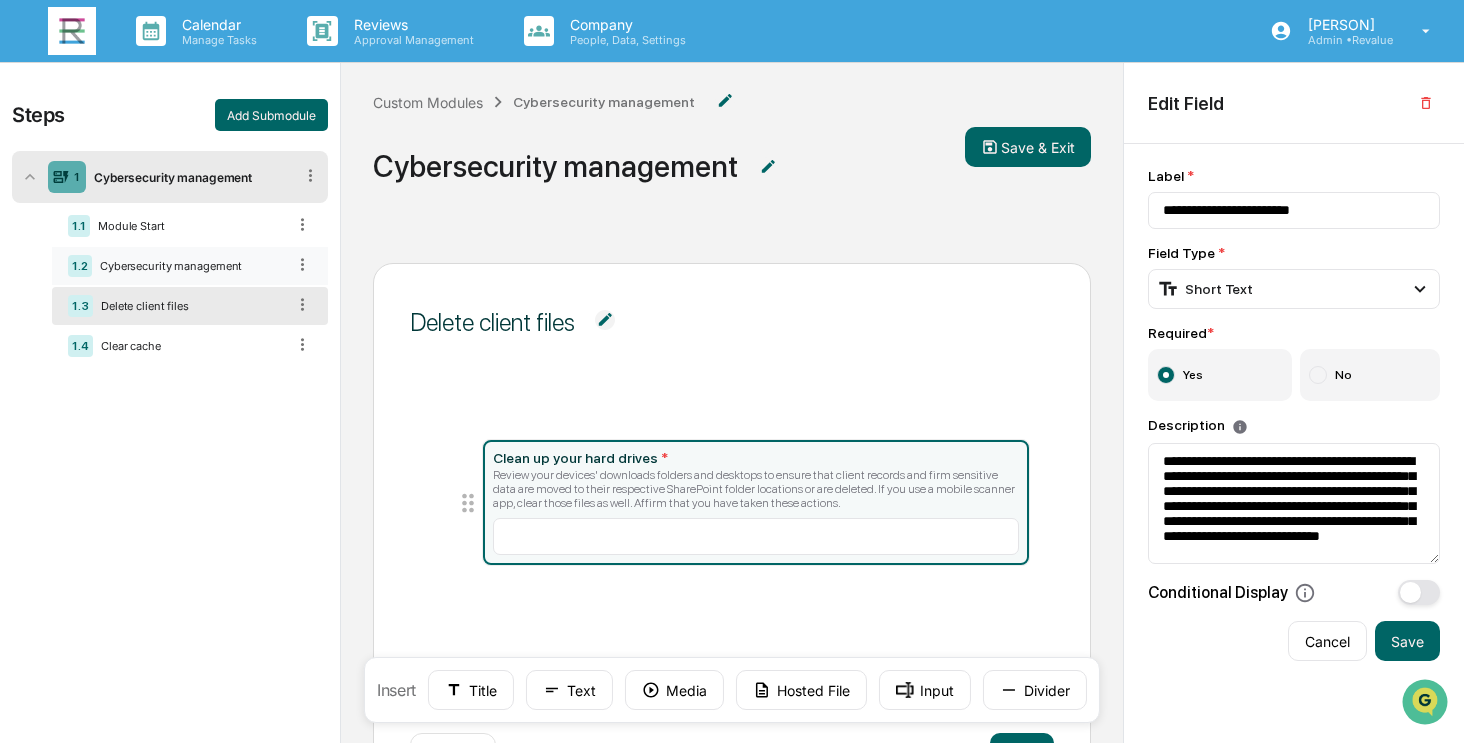 click on "Cybersecurity management" at bounding box center (188, 266) 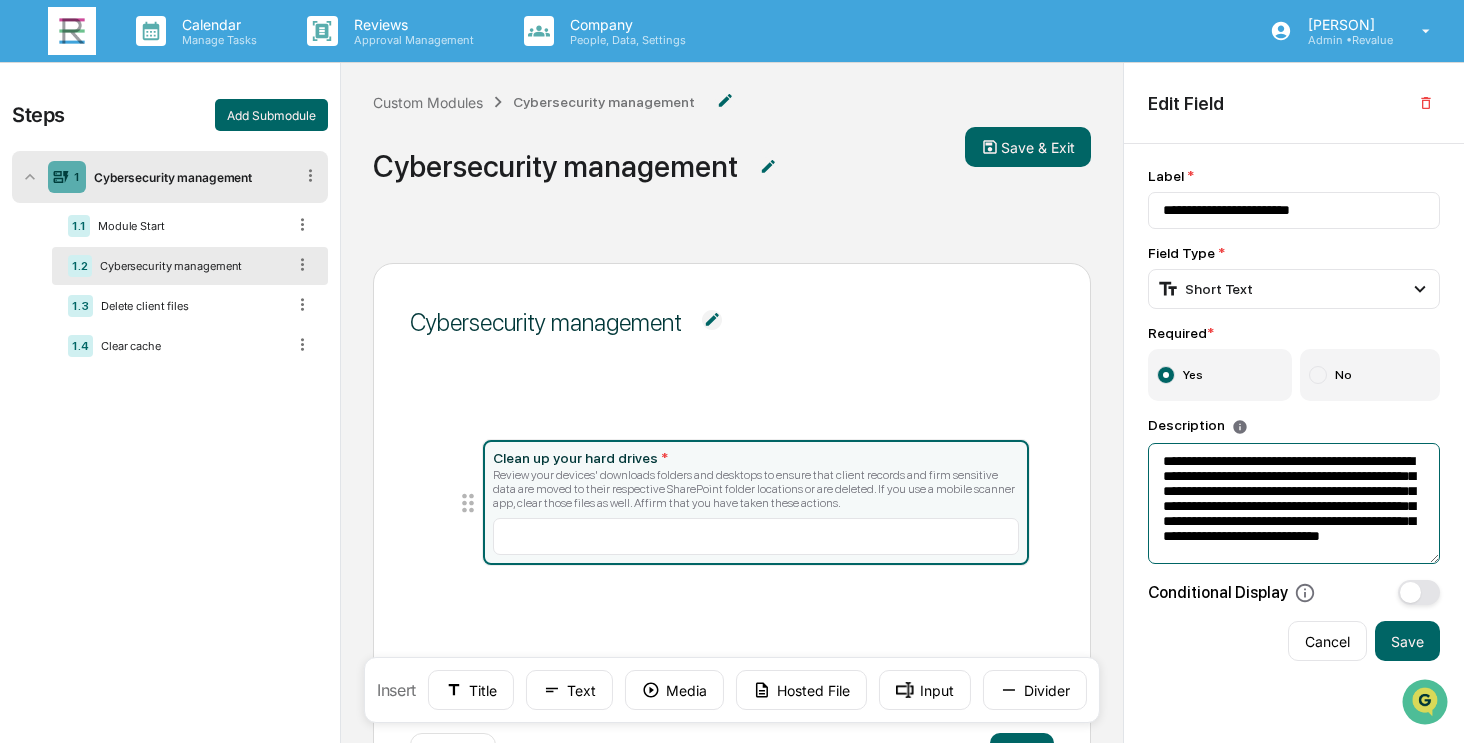 click on "**********" at bounding box center (1294, 504) 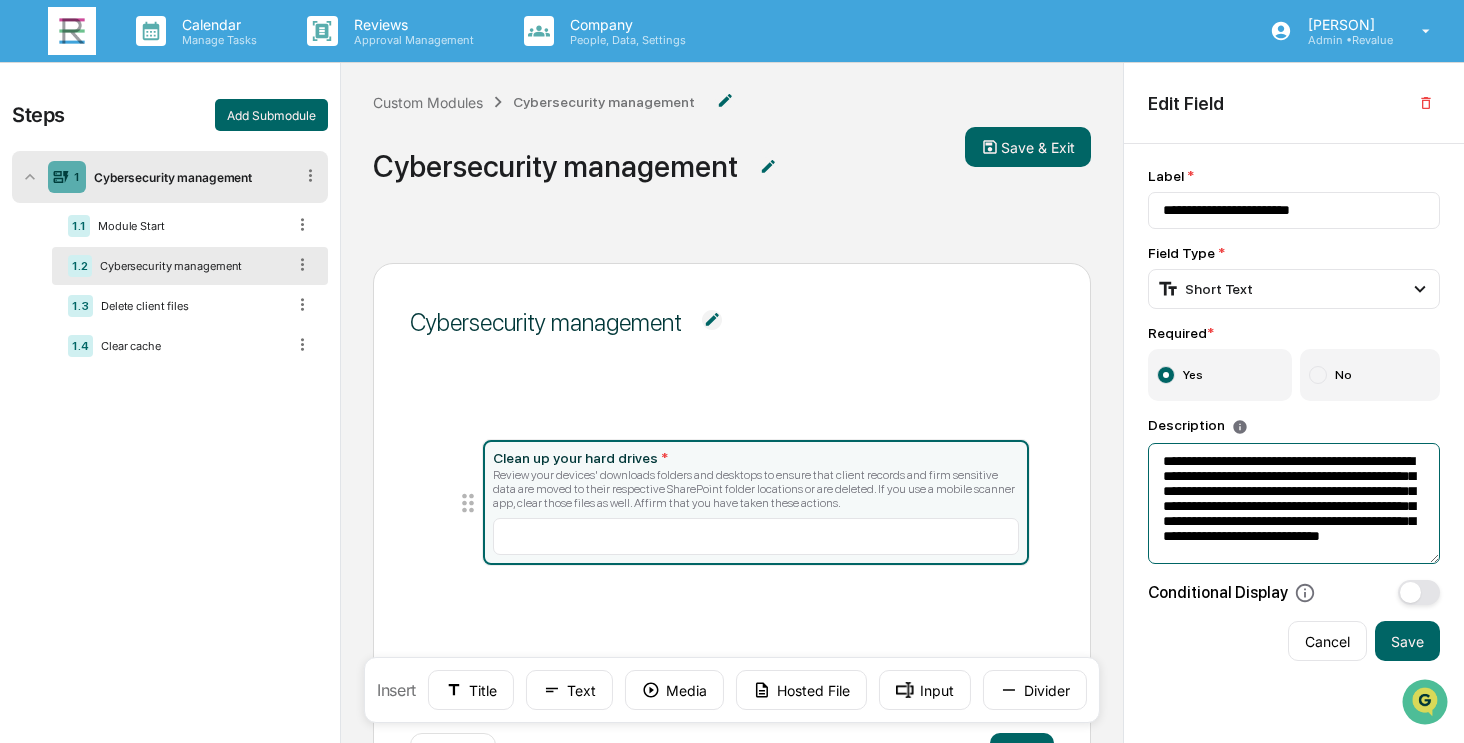 click on "**********" at bounding box center [1294, 504] 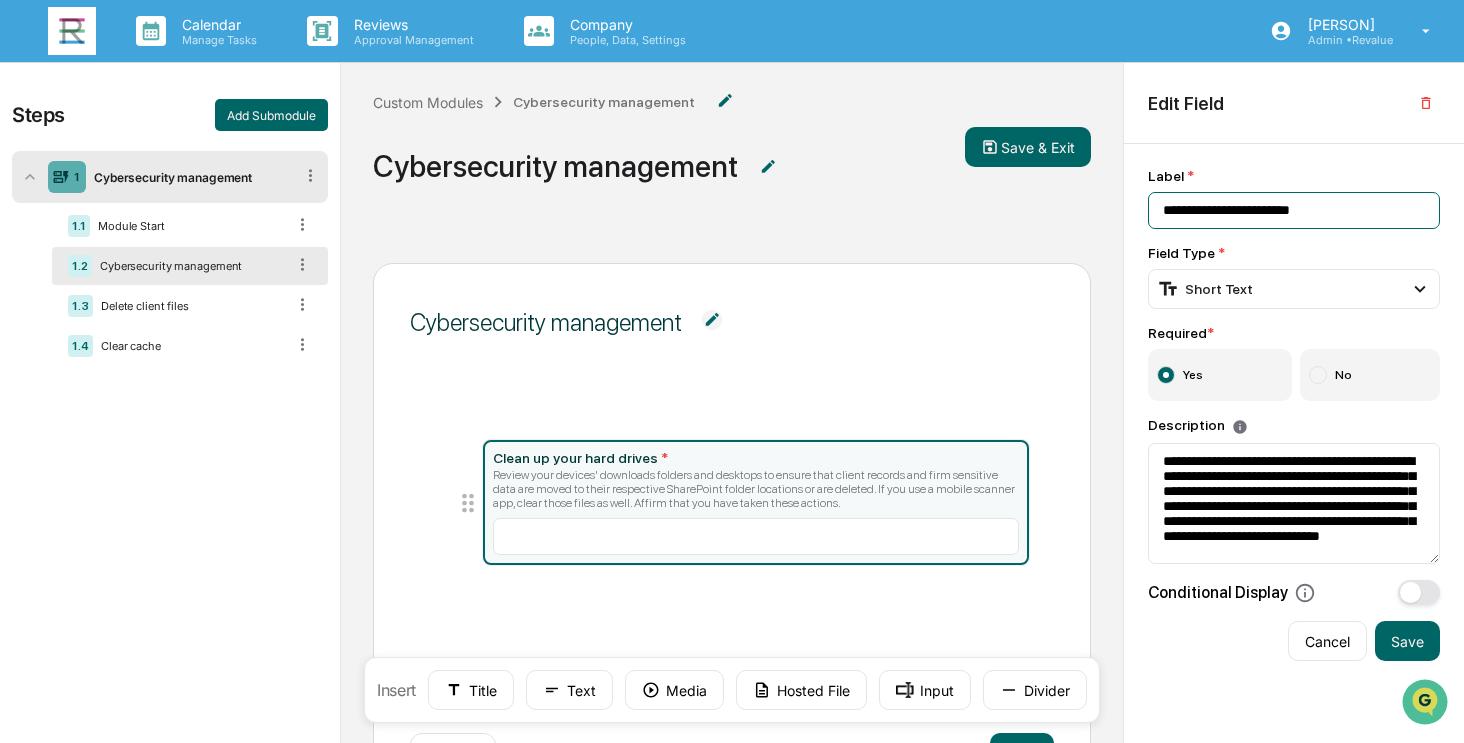 click on "**********" at bounding box center [1294, 210] 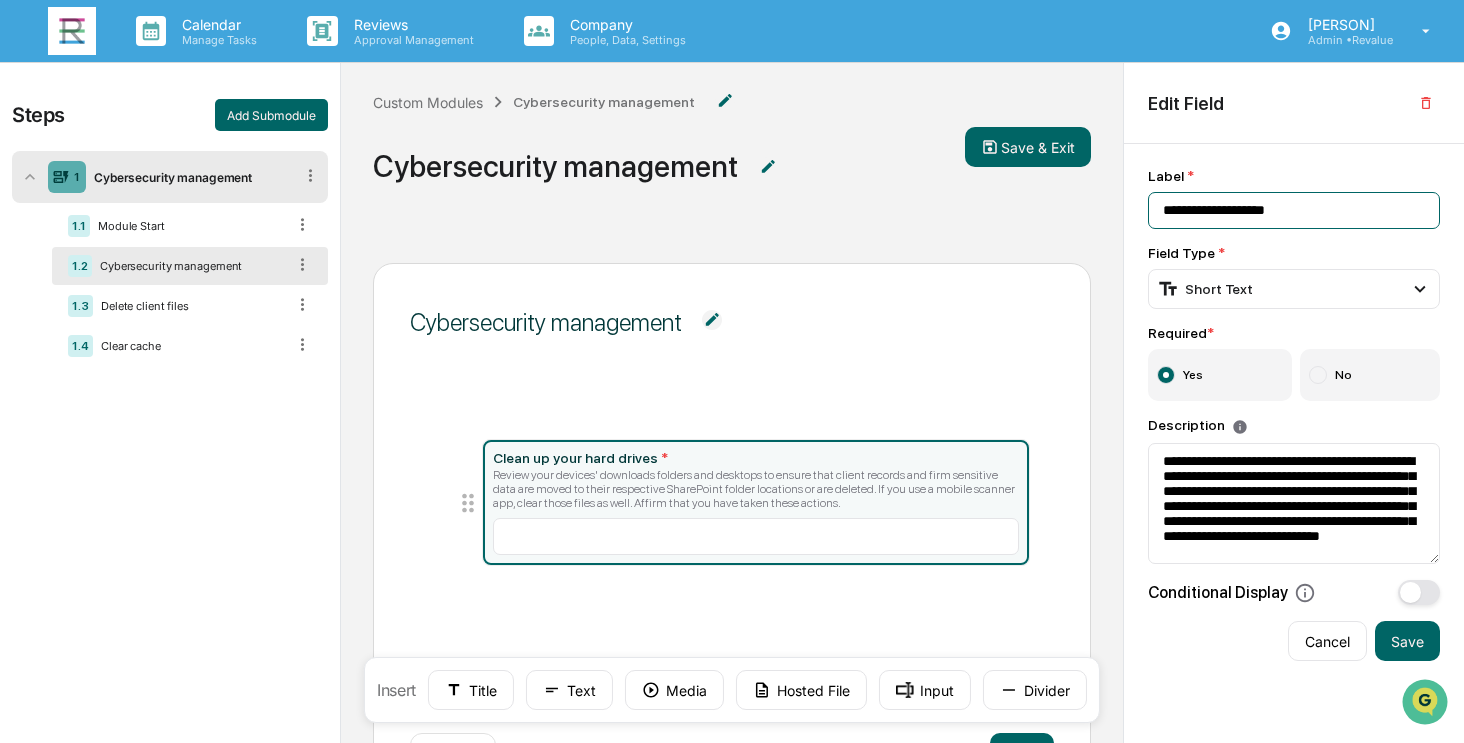 click on "**********" at bounding box center (1294, 210) 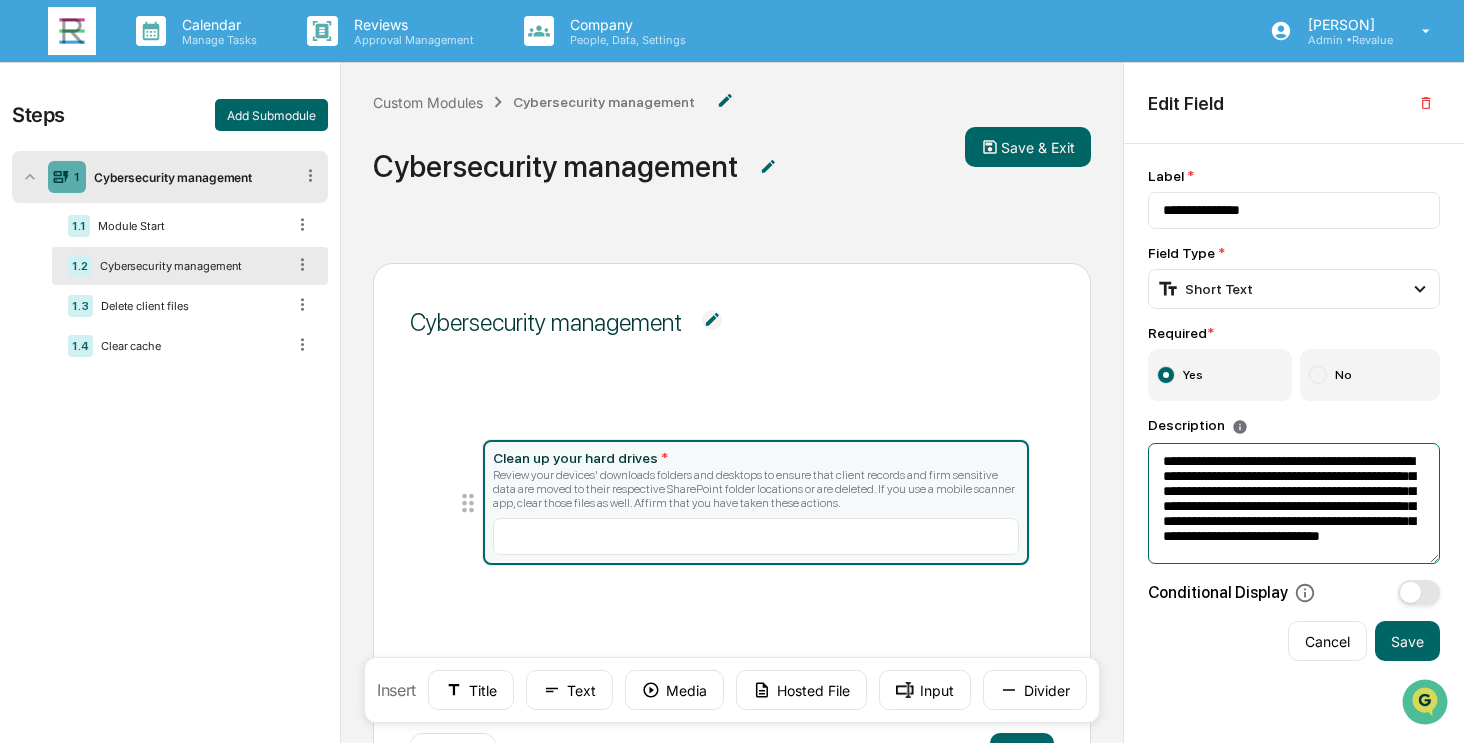 click on "**********" at bounding box center [1294, 504] 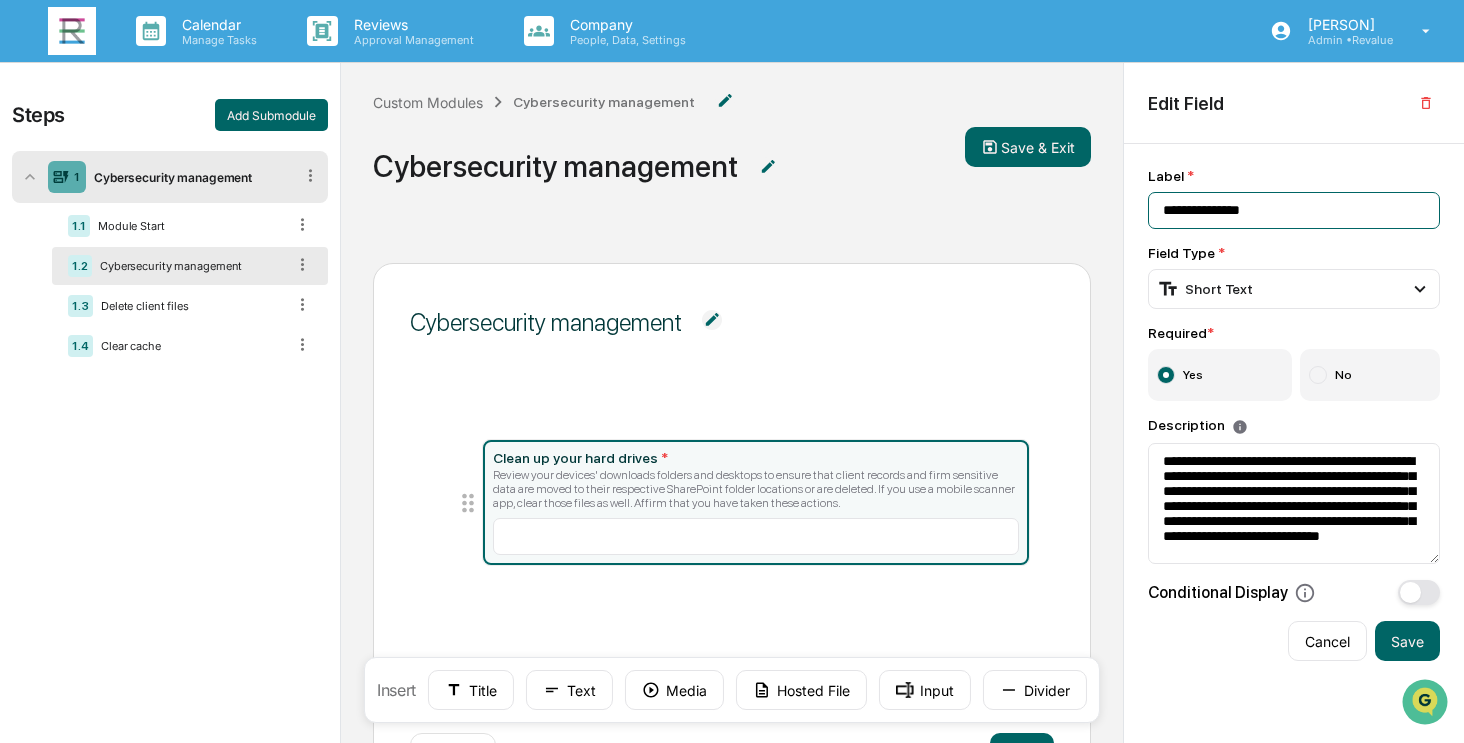 click on "**********" at bounding box center [1294, 210] 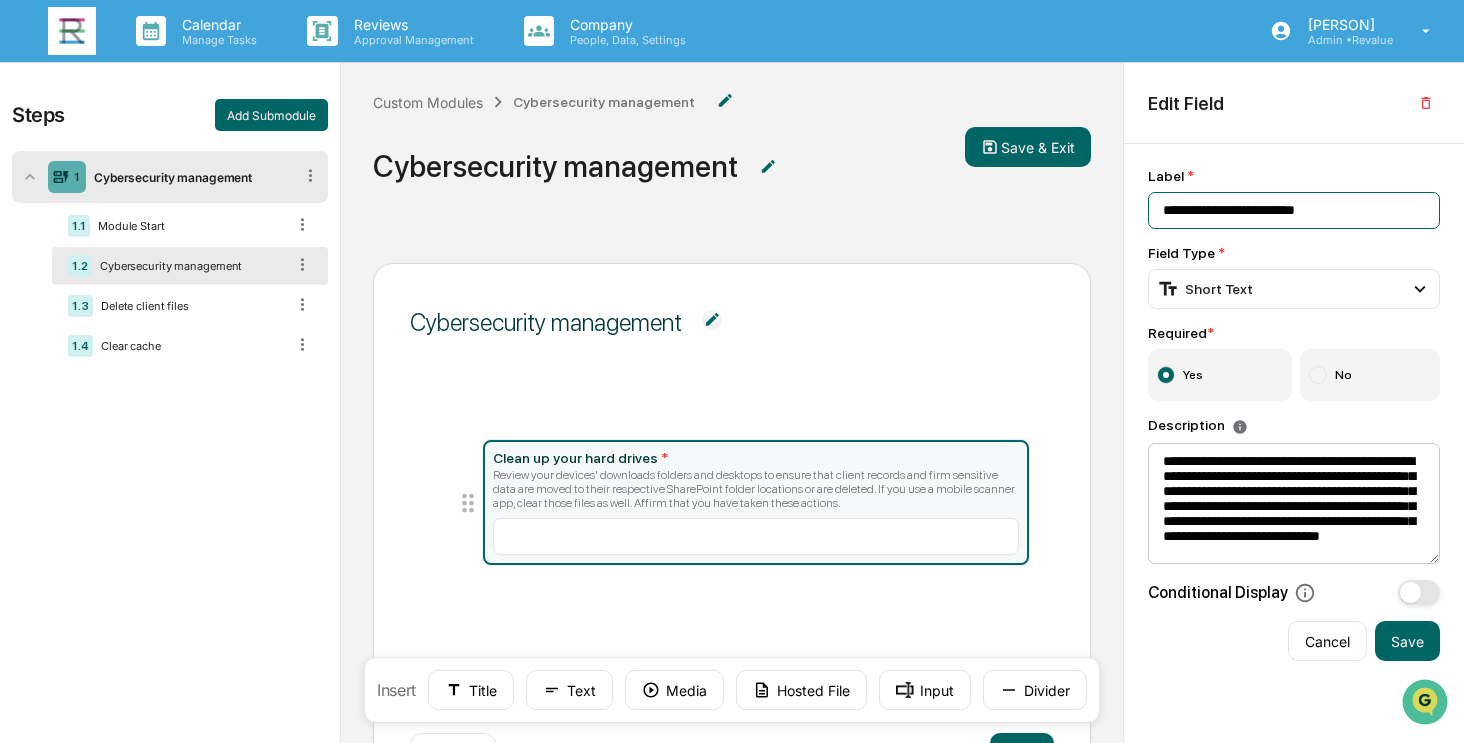 type on "**********" 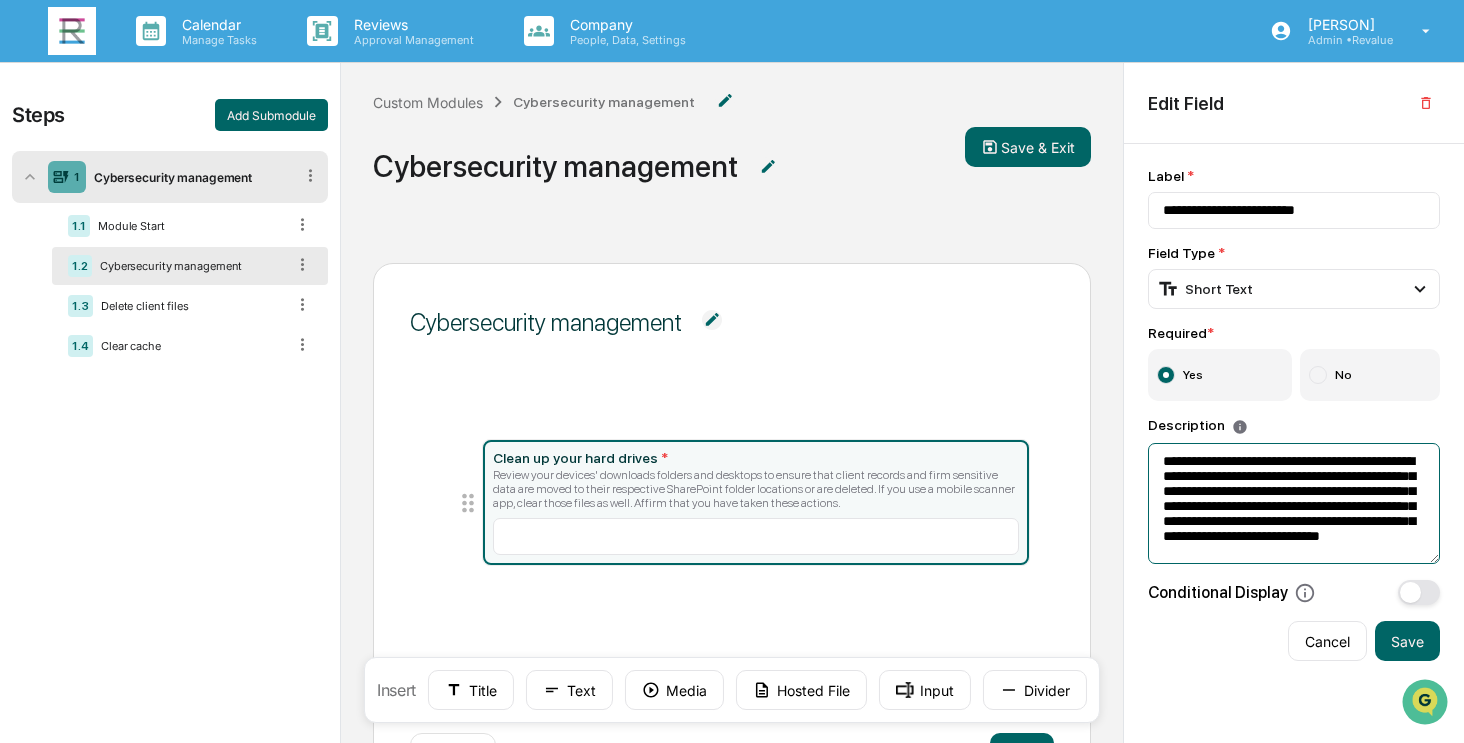 click on "**********" at bounding box center (1294, 504) 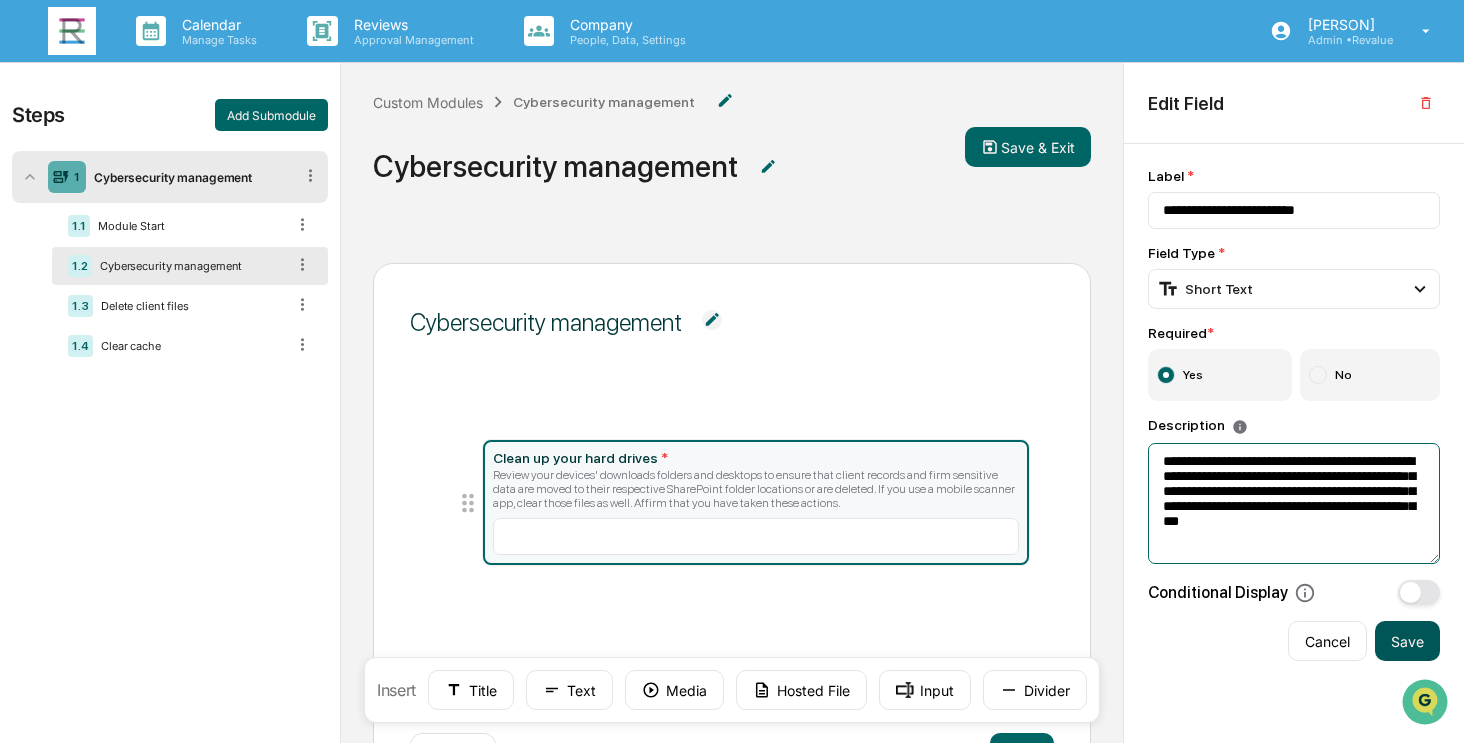 type on "**********" 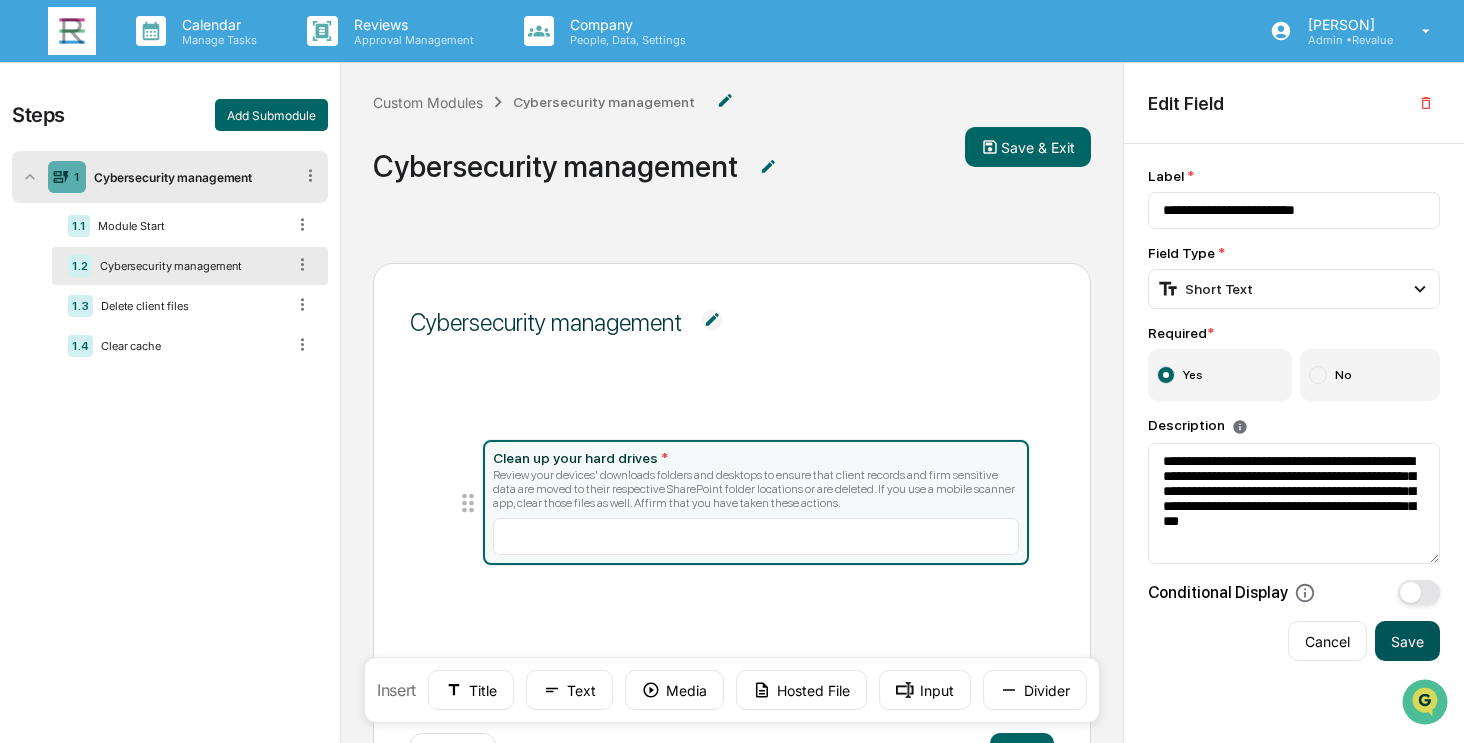 click on "Save" at bounding box center (1407, 641) 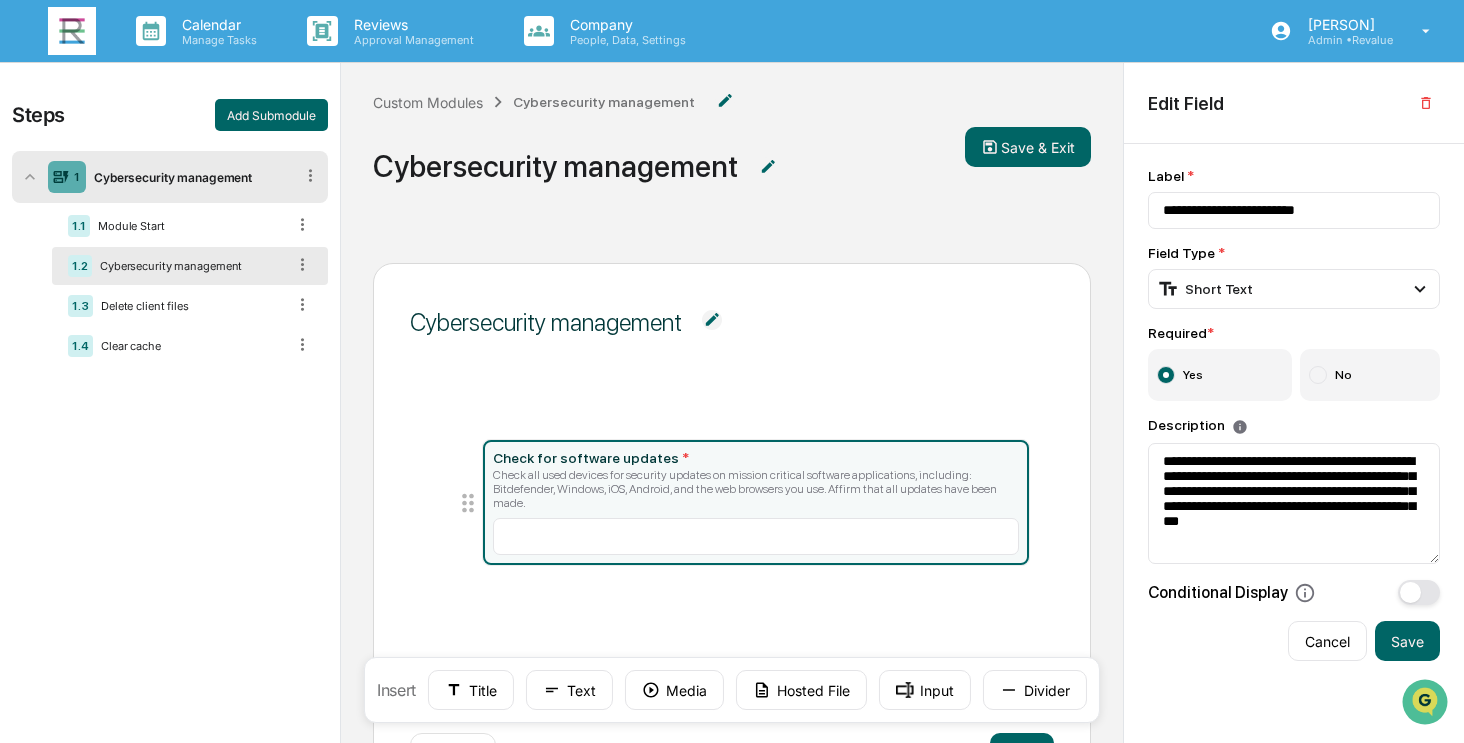 click at bounding box center [712, 320] 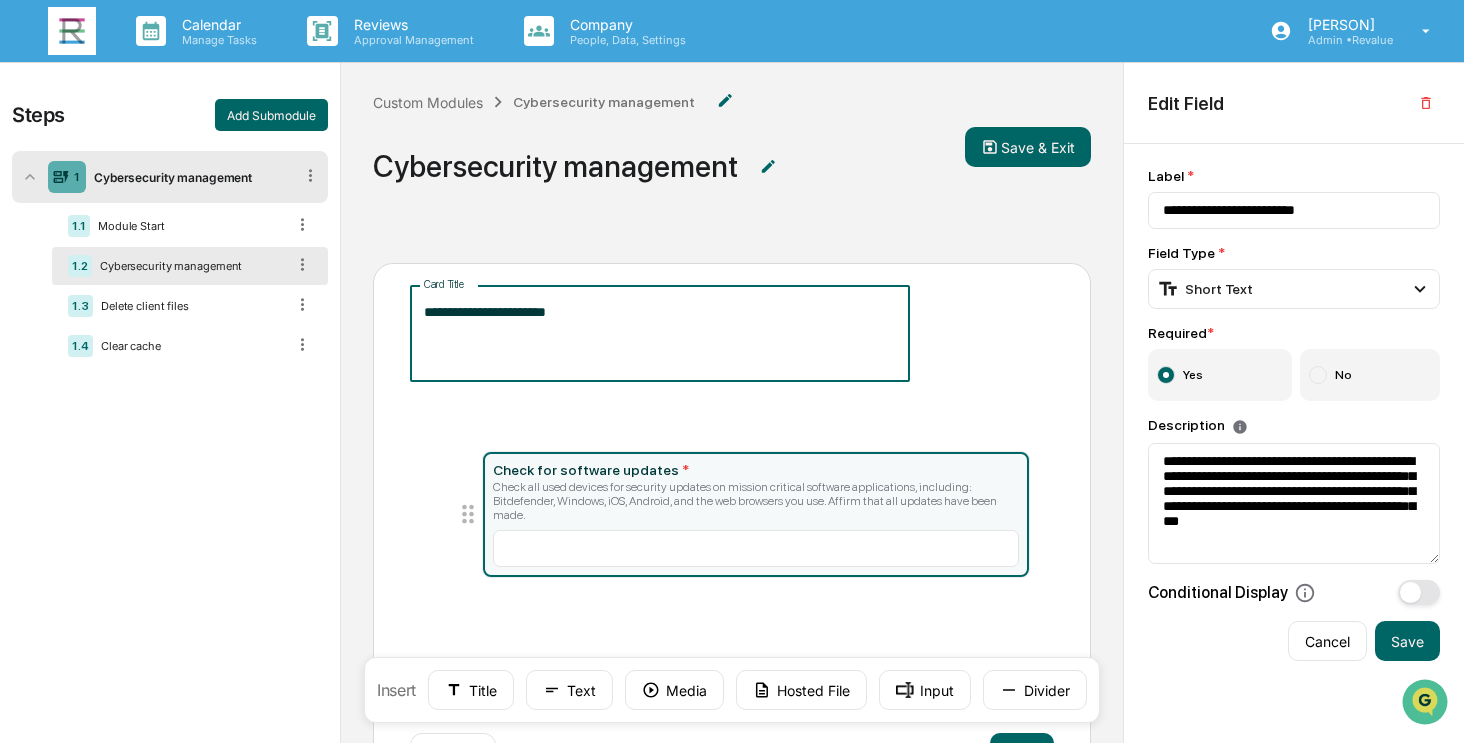 click on "**********" at bounding box center (660, 333) 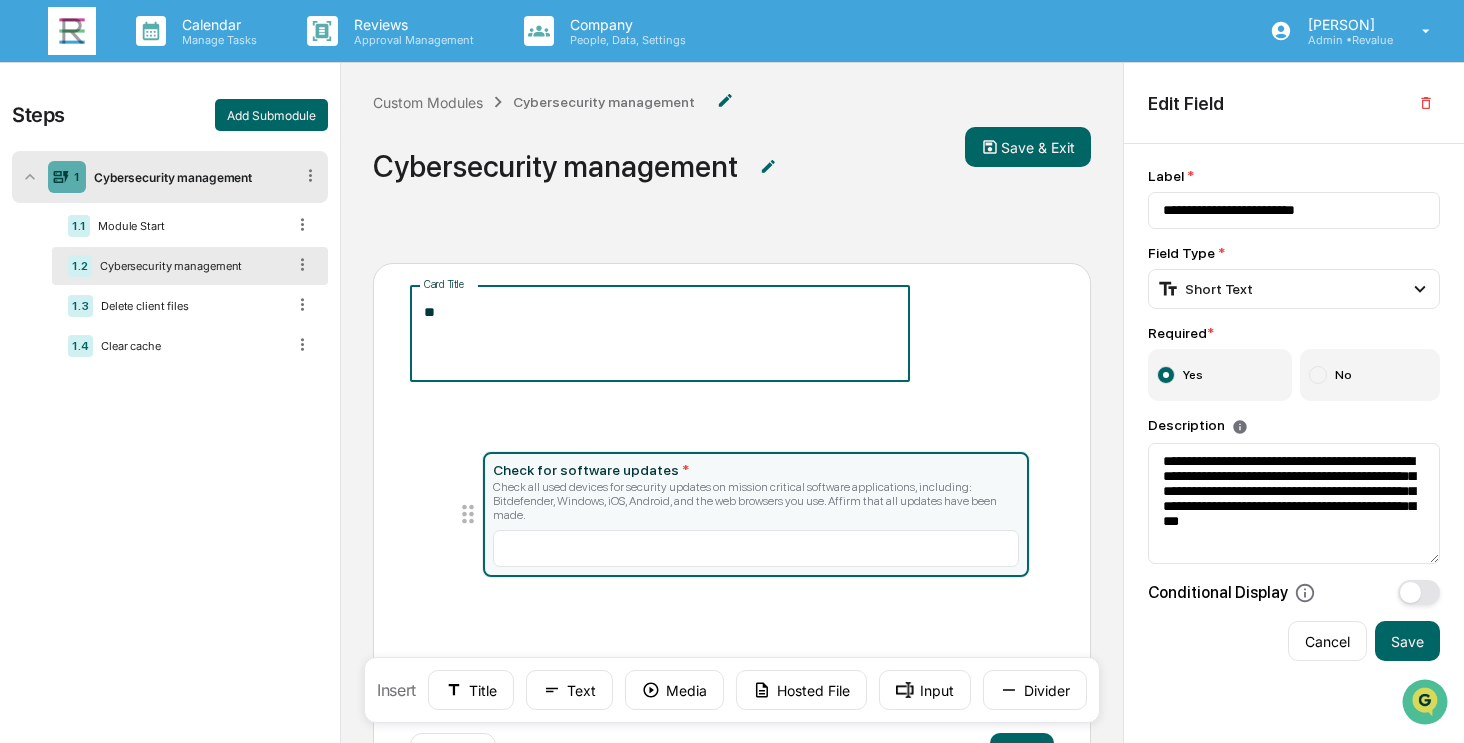 type on "*" 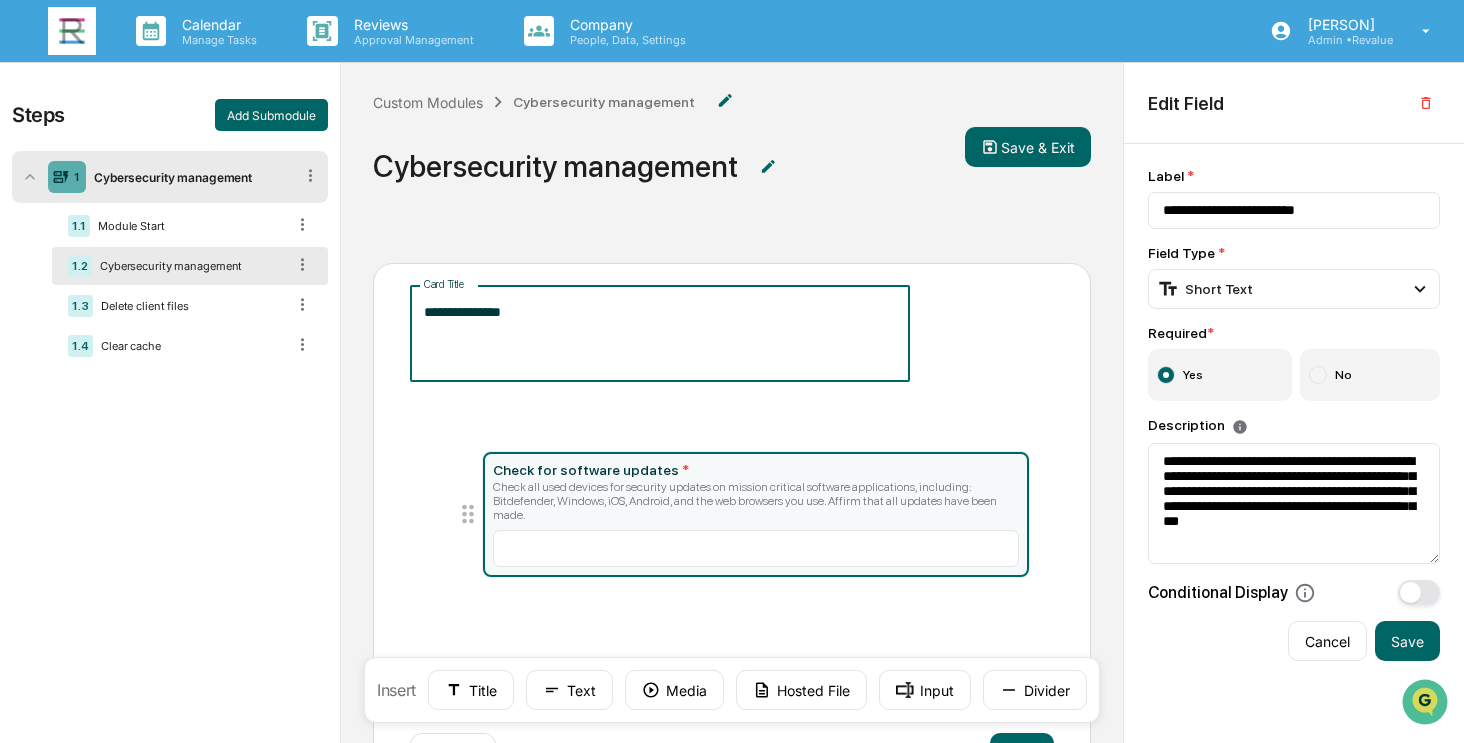 type on "**********" 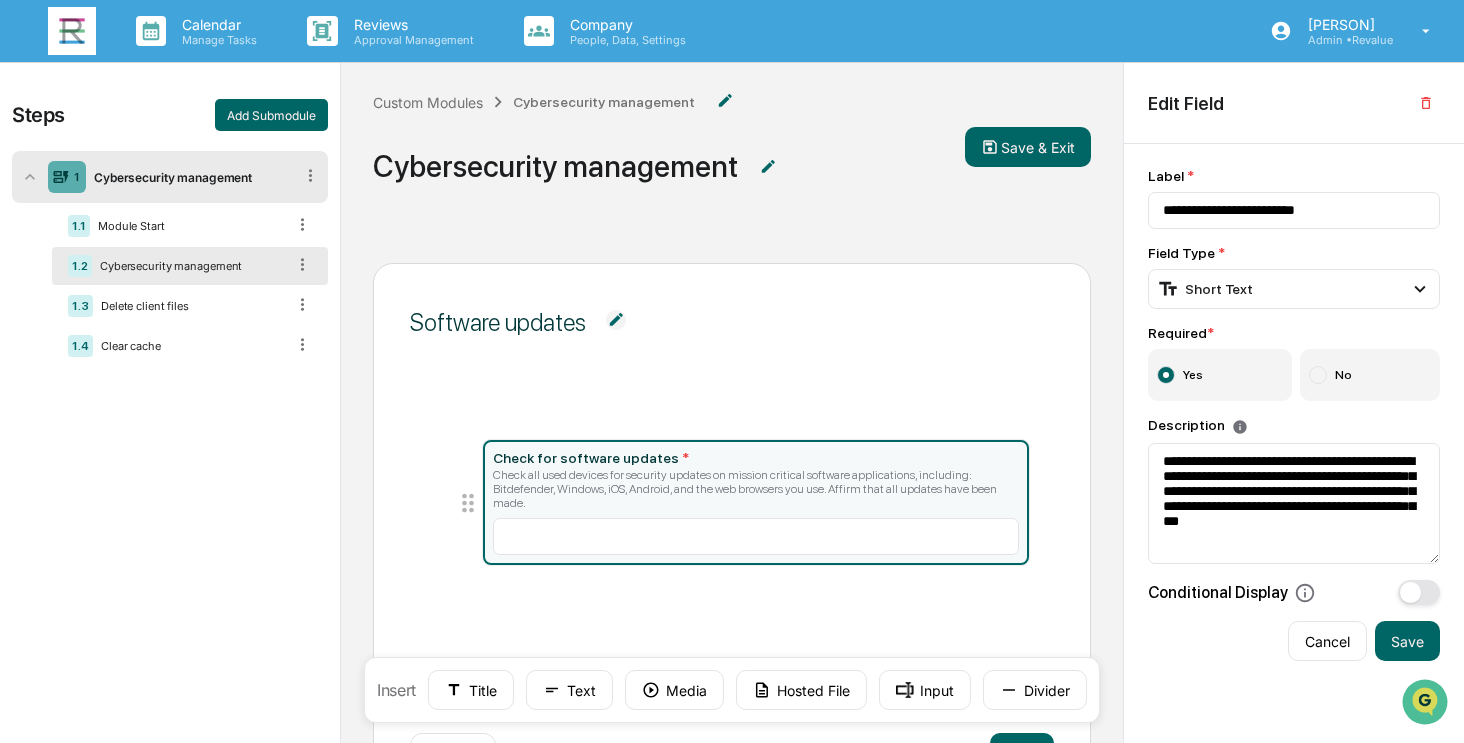 click on "Software updates Check for software updates   * Check all used devices for security updates on mission critical software applications, including: Bitdefender, Windows, iOS, Android, and the web browsers you use. Affirm that all updates have been made. Next ← Back" at bounding box center (732, 535) 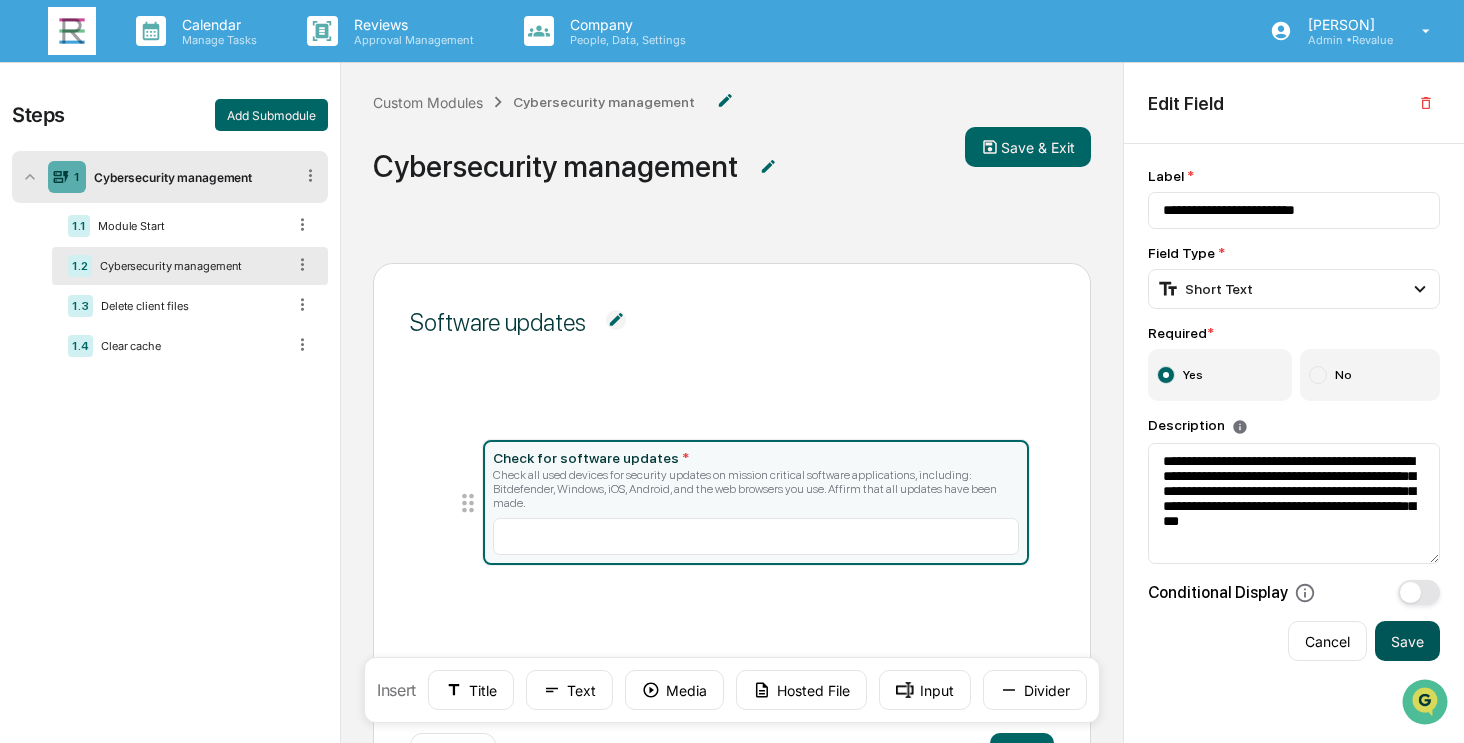 click on "Save" at bounding box center (1407, 641) 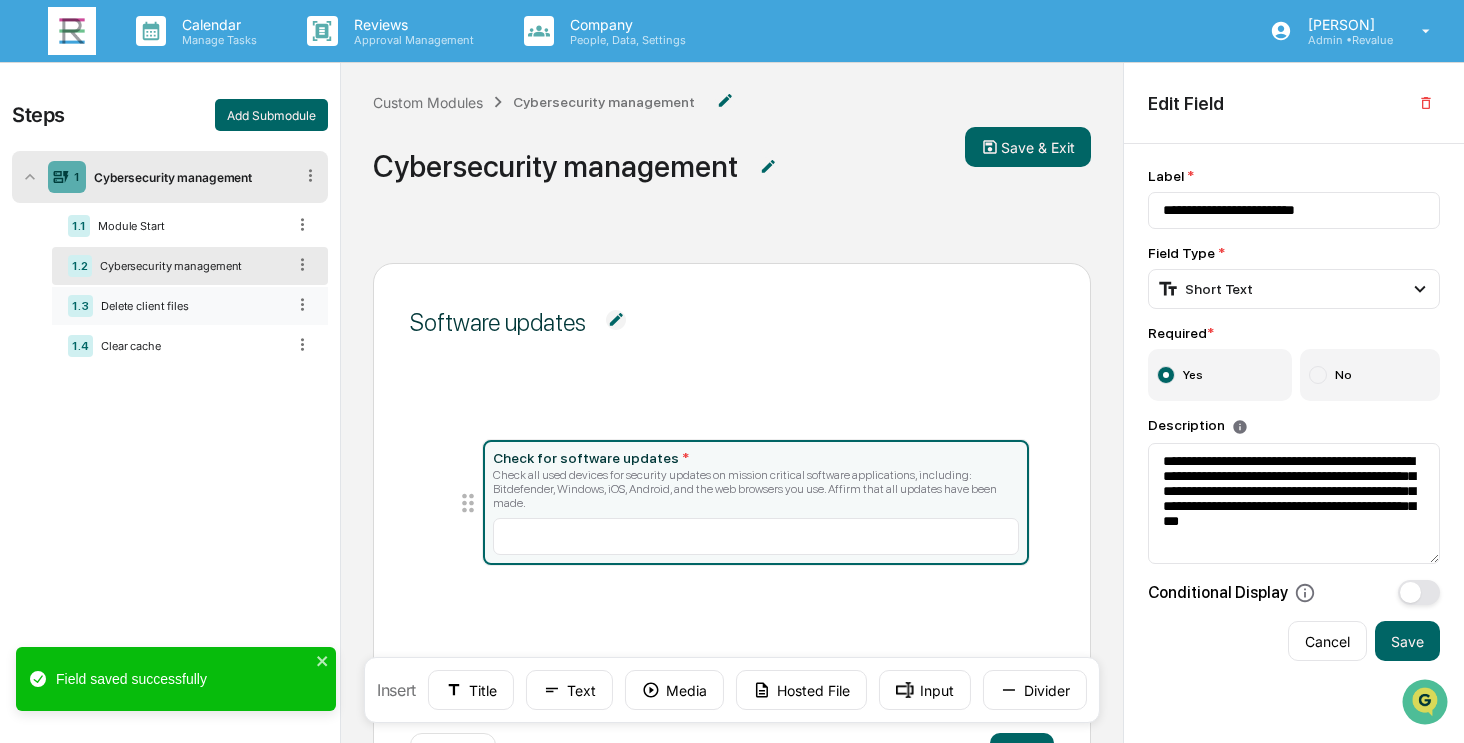 click on "Delete client files" at bounding box center (189, 306) 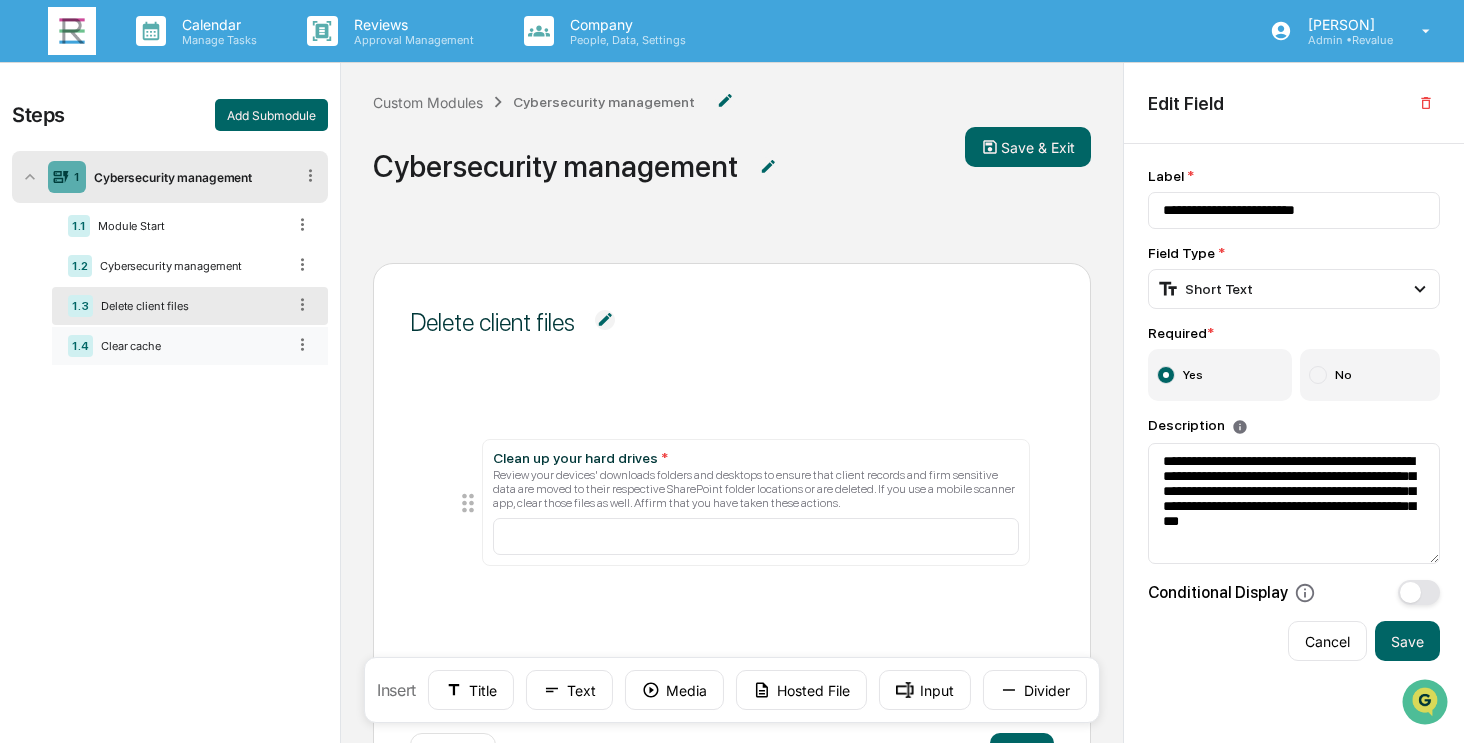 click on "1.4 Clear cache" at bounding box center [190, 346] 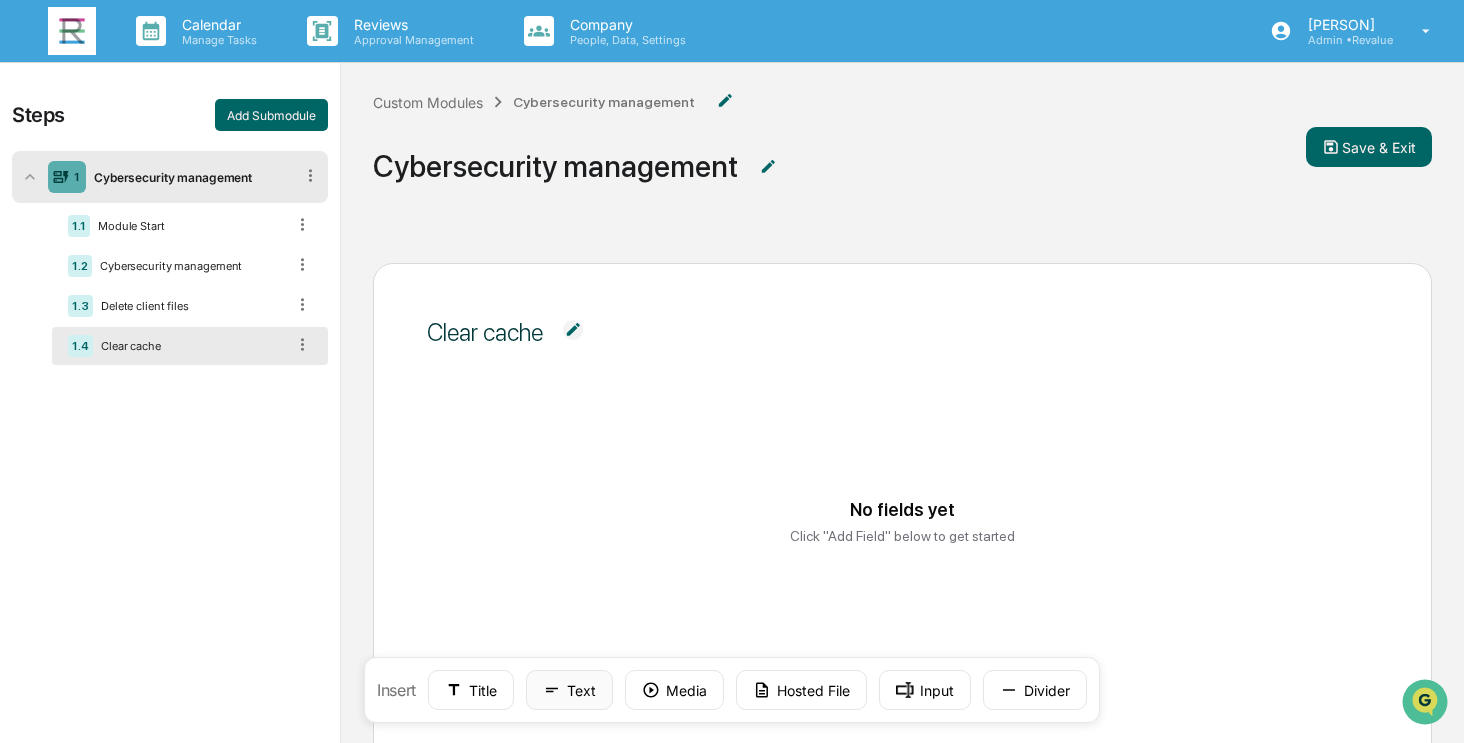 click on "Text" at bounding box center (569, 690) 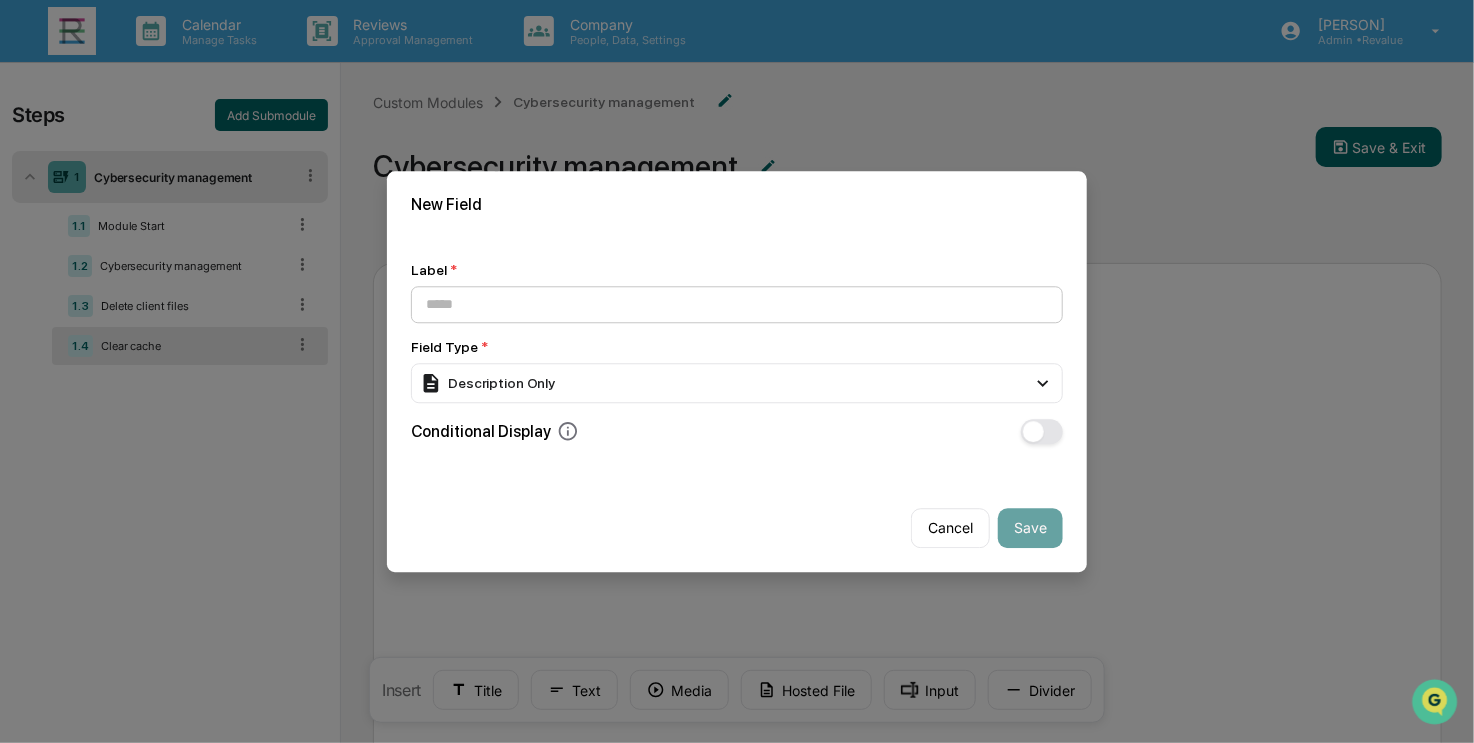 click at bounding box center (737, 304) 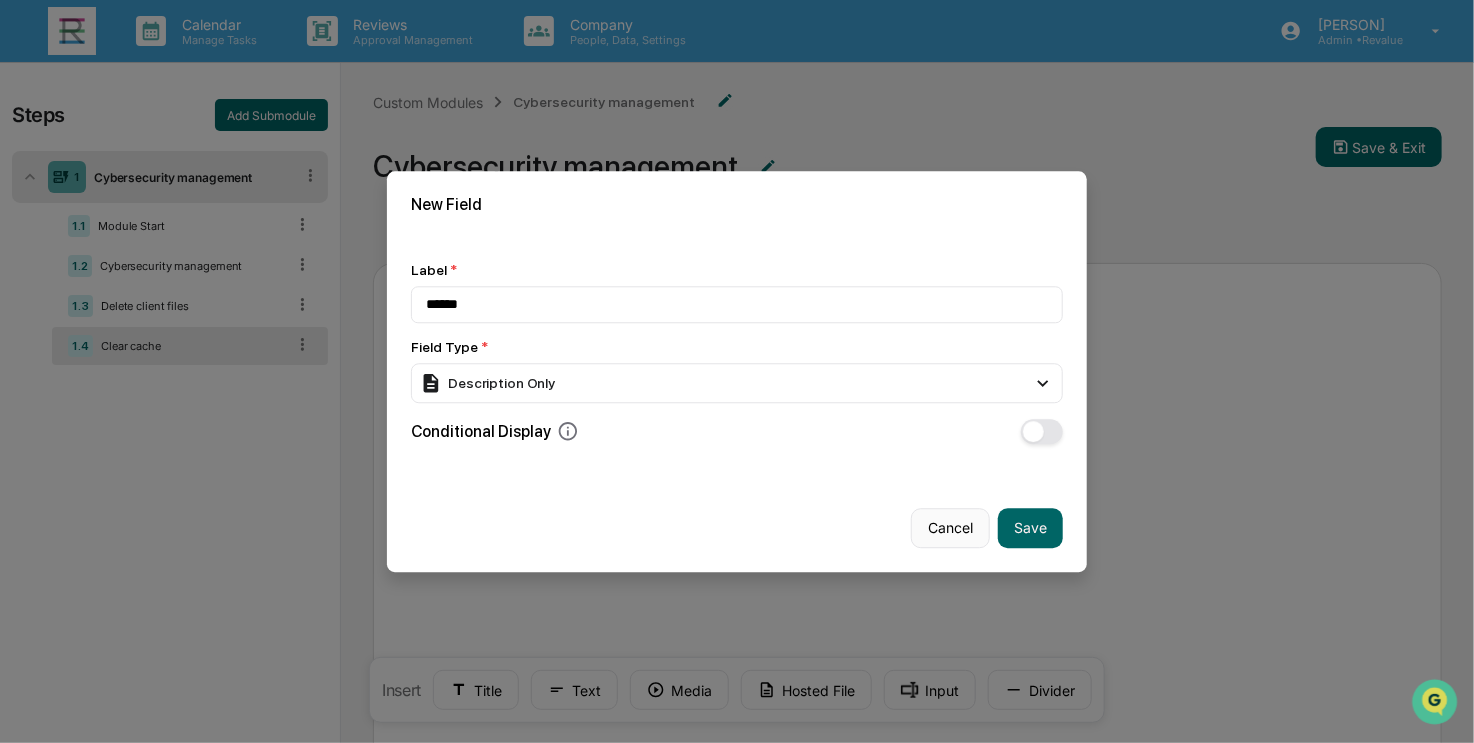 type on "*****" 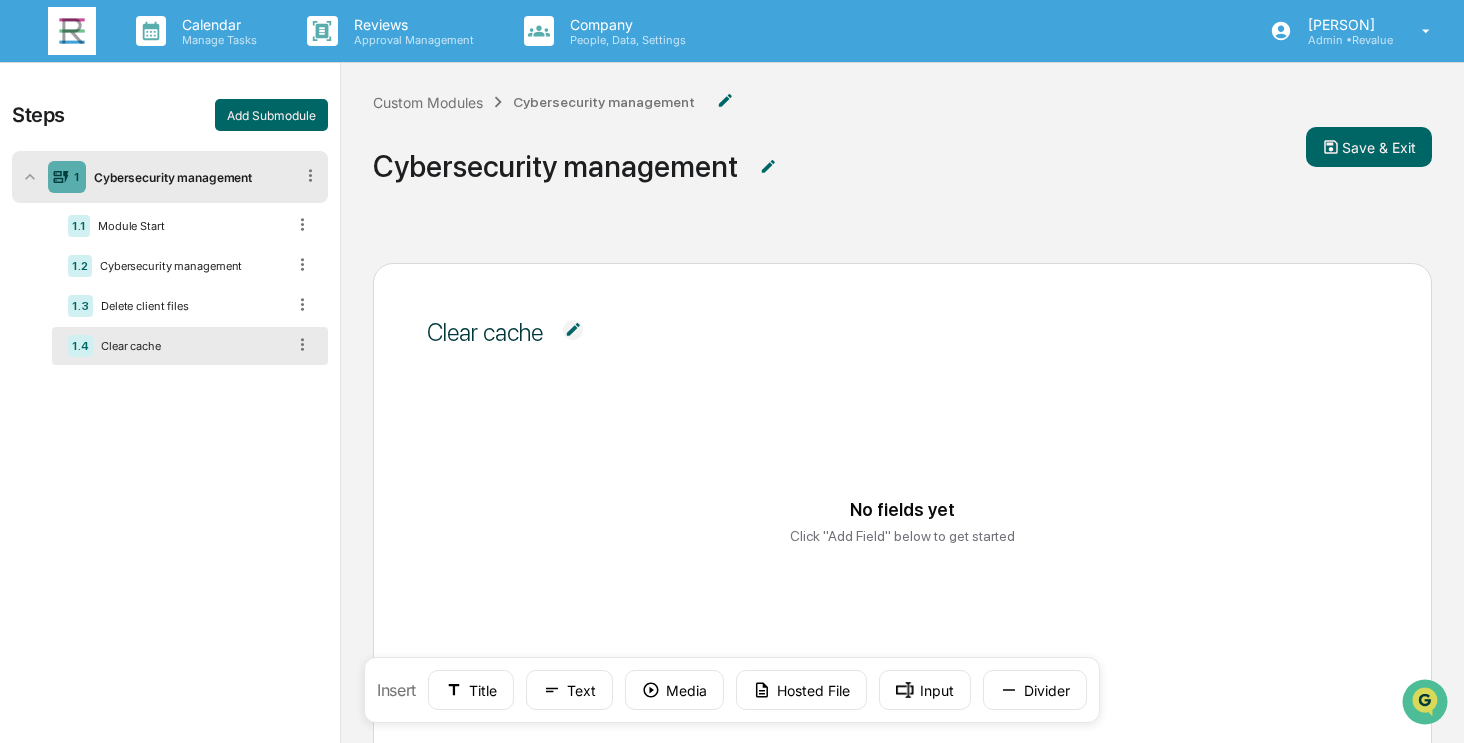 click at bounding box center (573, 330) 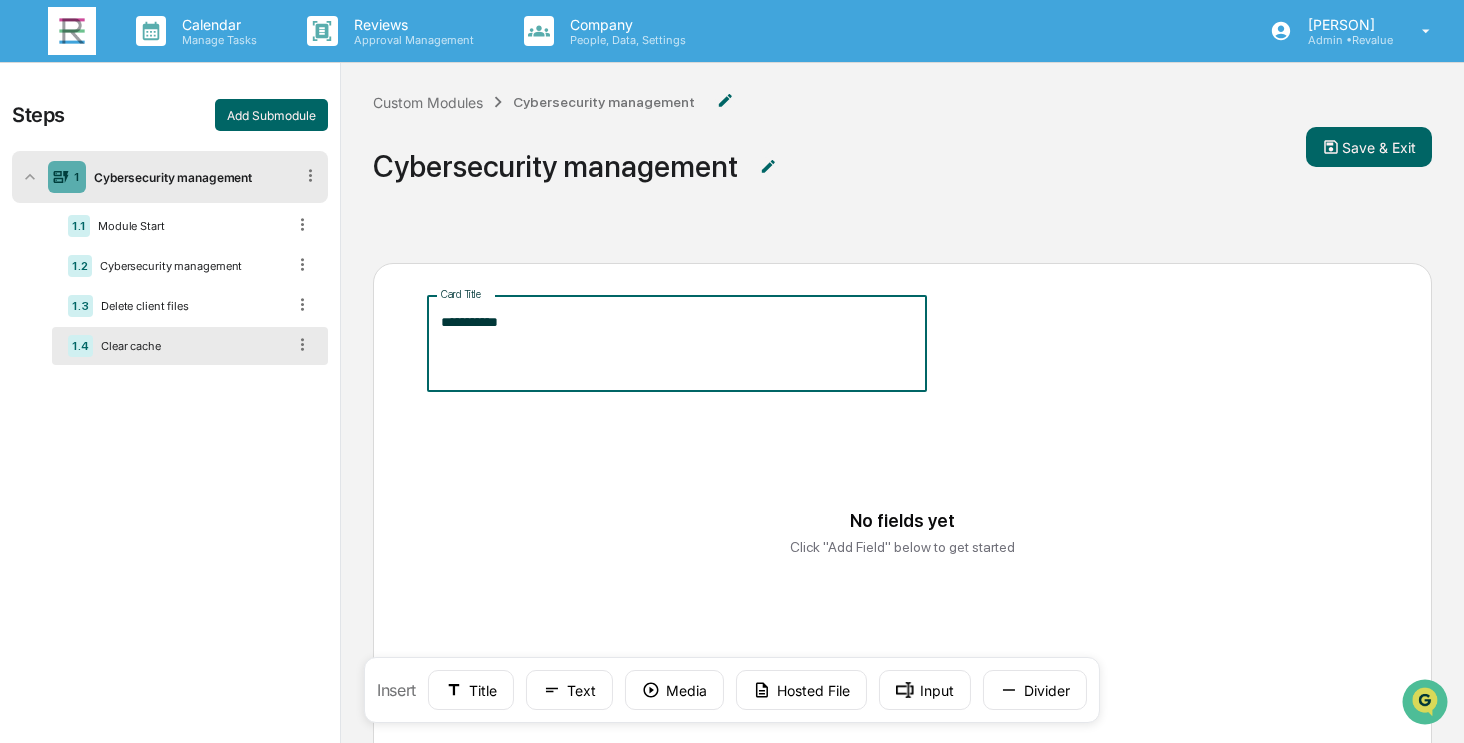 click on "**********" at bounding box center [677, 343] 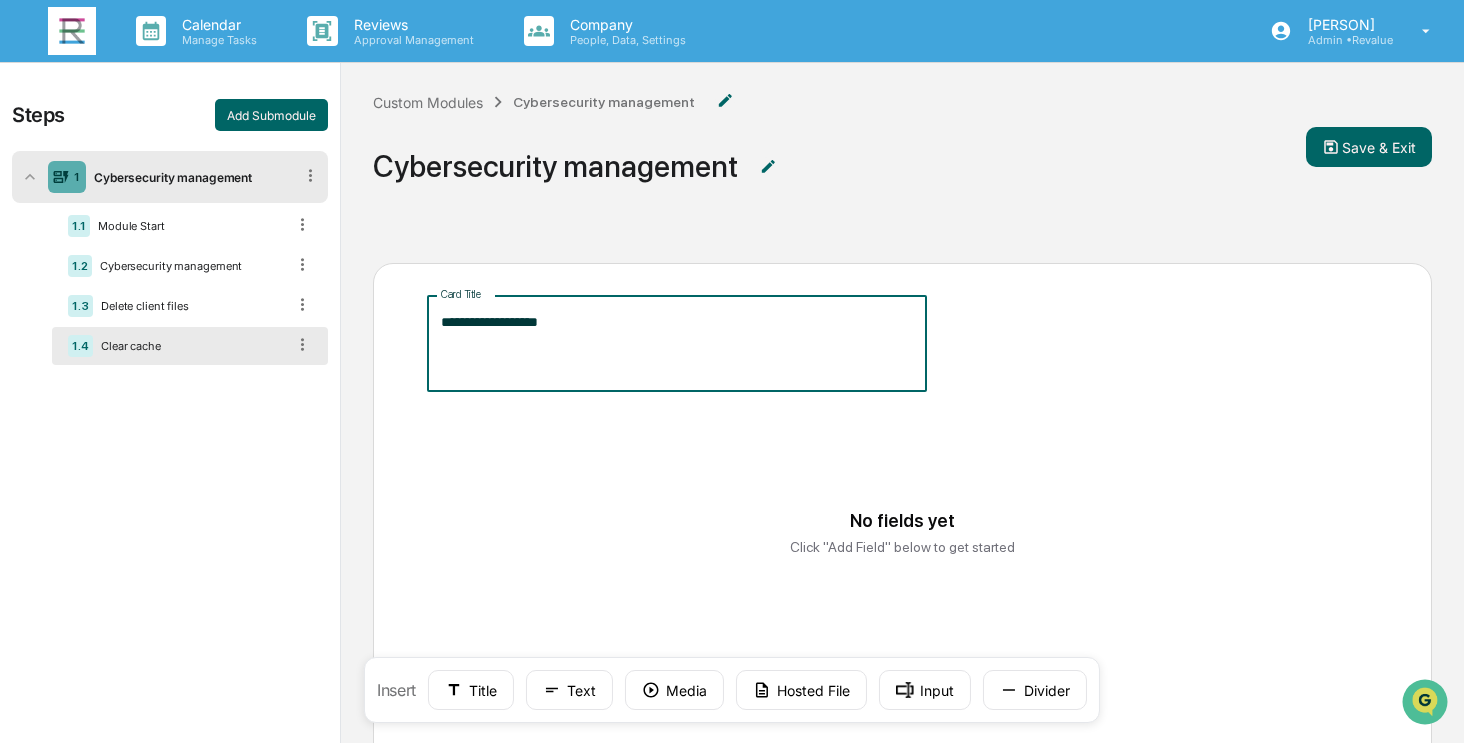 type on "**********" 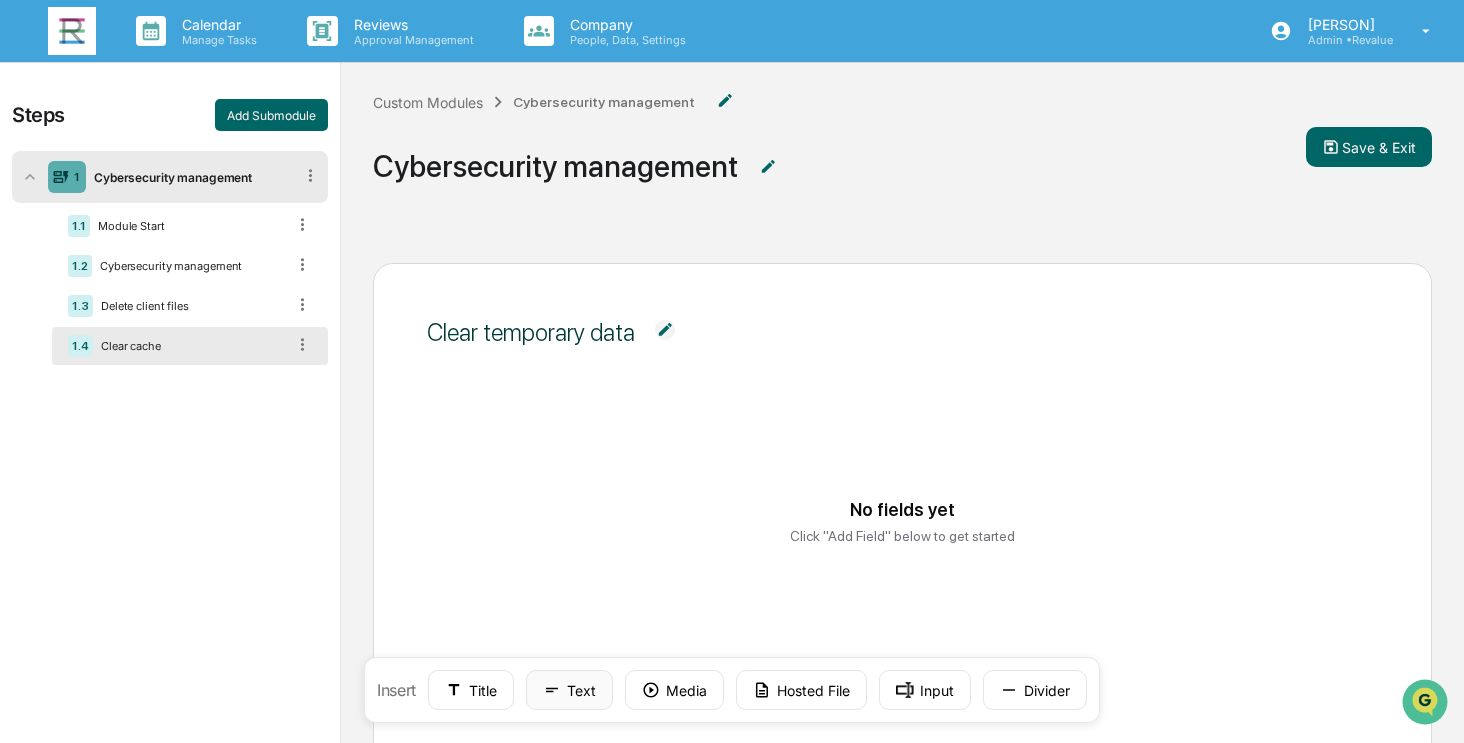 click on "Text" at bounding box center [569, 690] 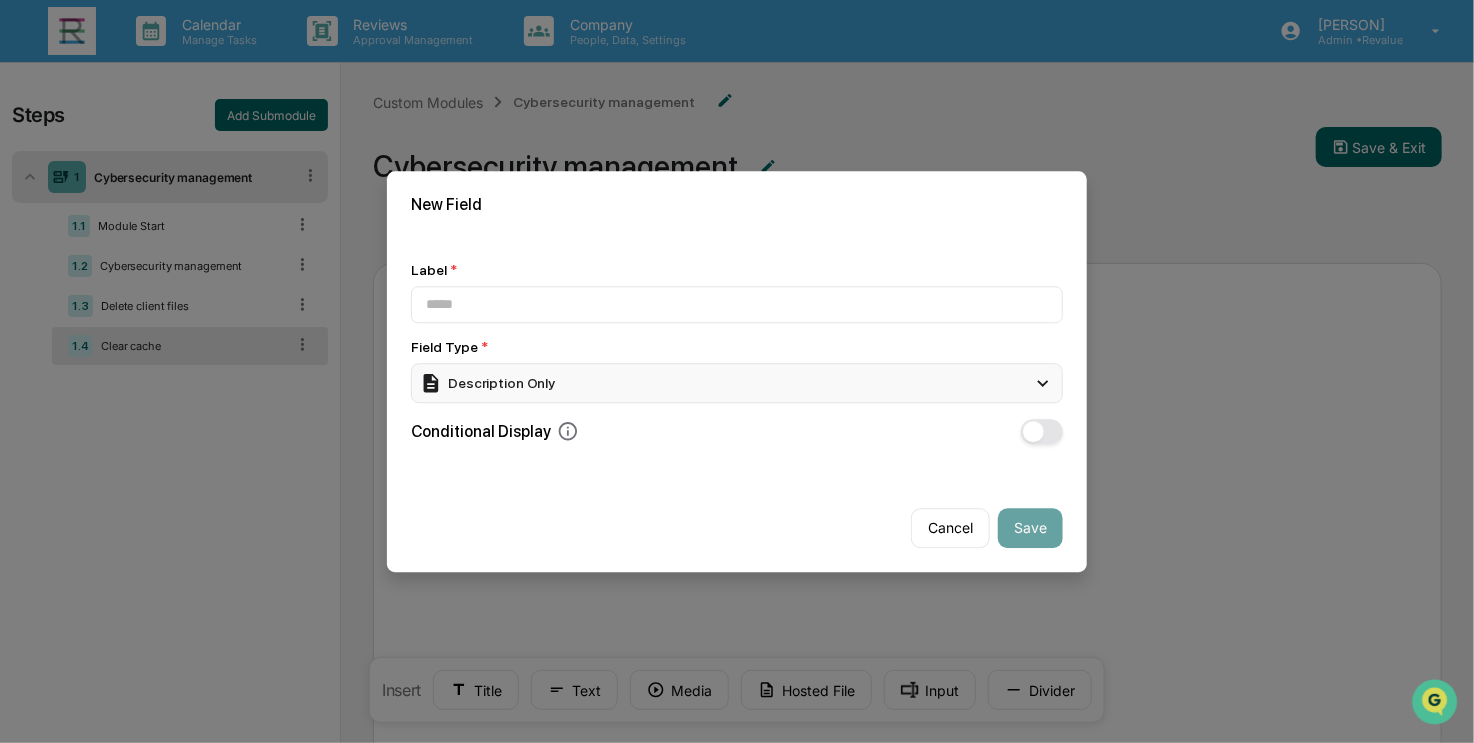 click on "Description Only" at bounding box center [737, 383] 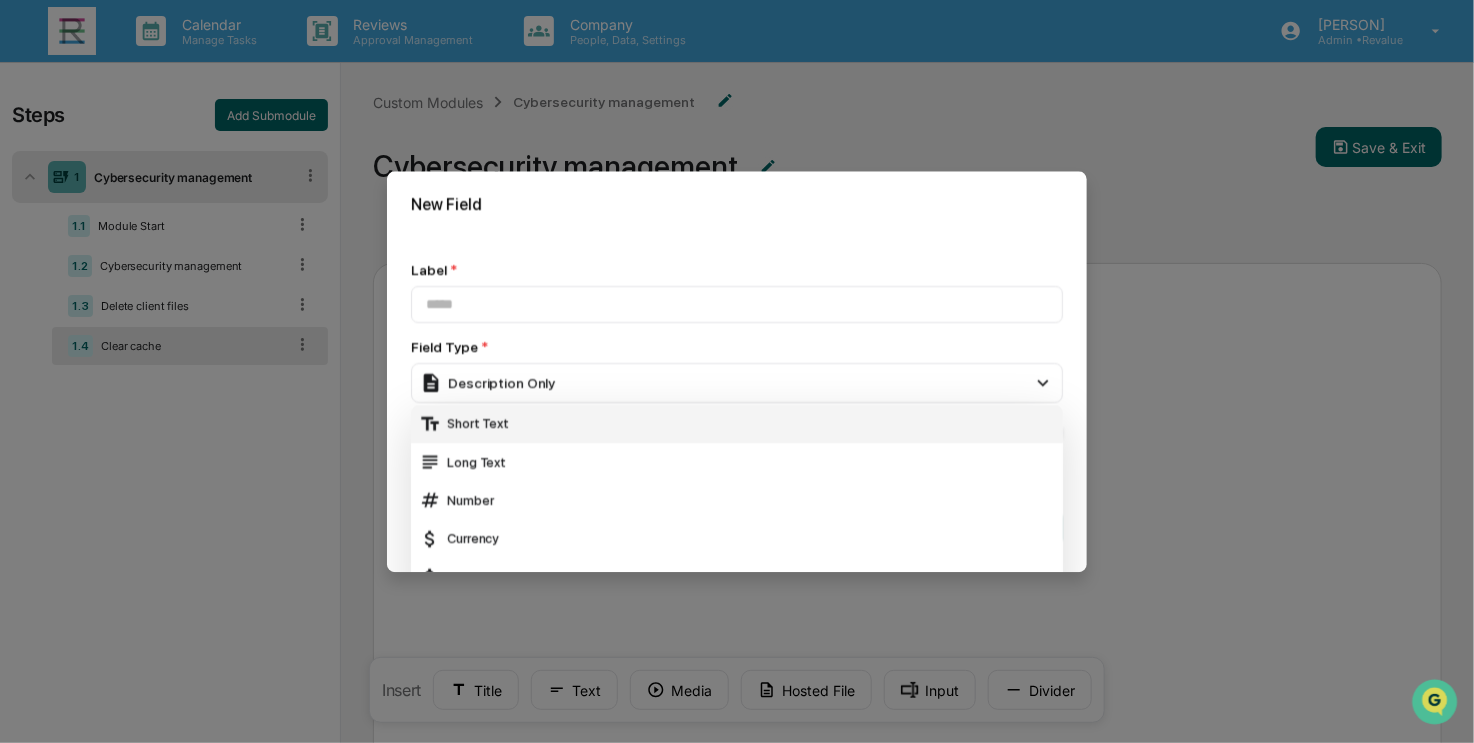 click on "Short Text" at bounding box center (737, 424) 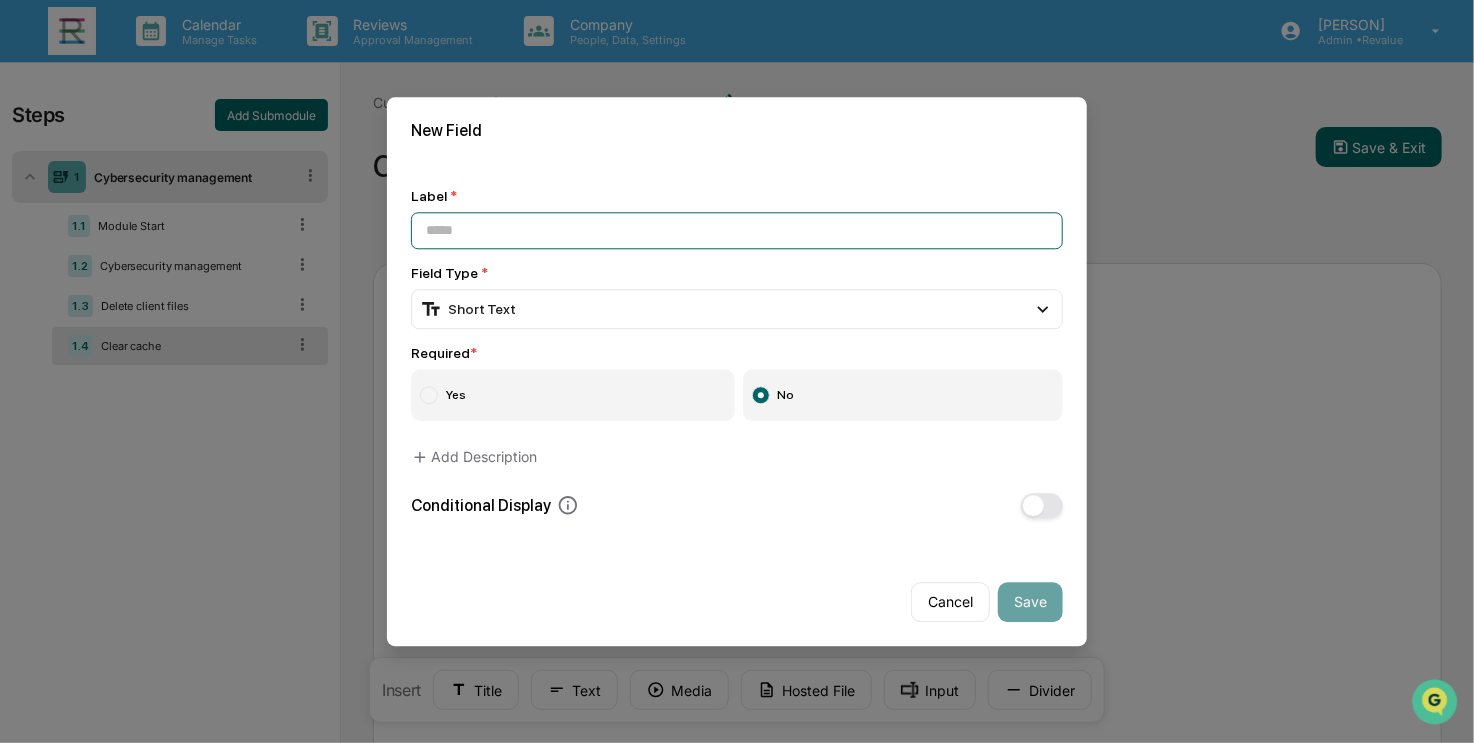 click at bounding box center (737, 230) 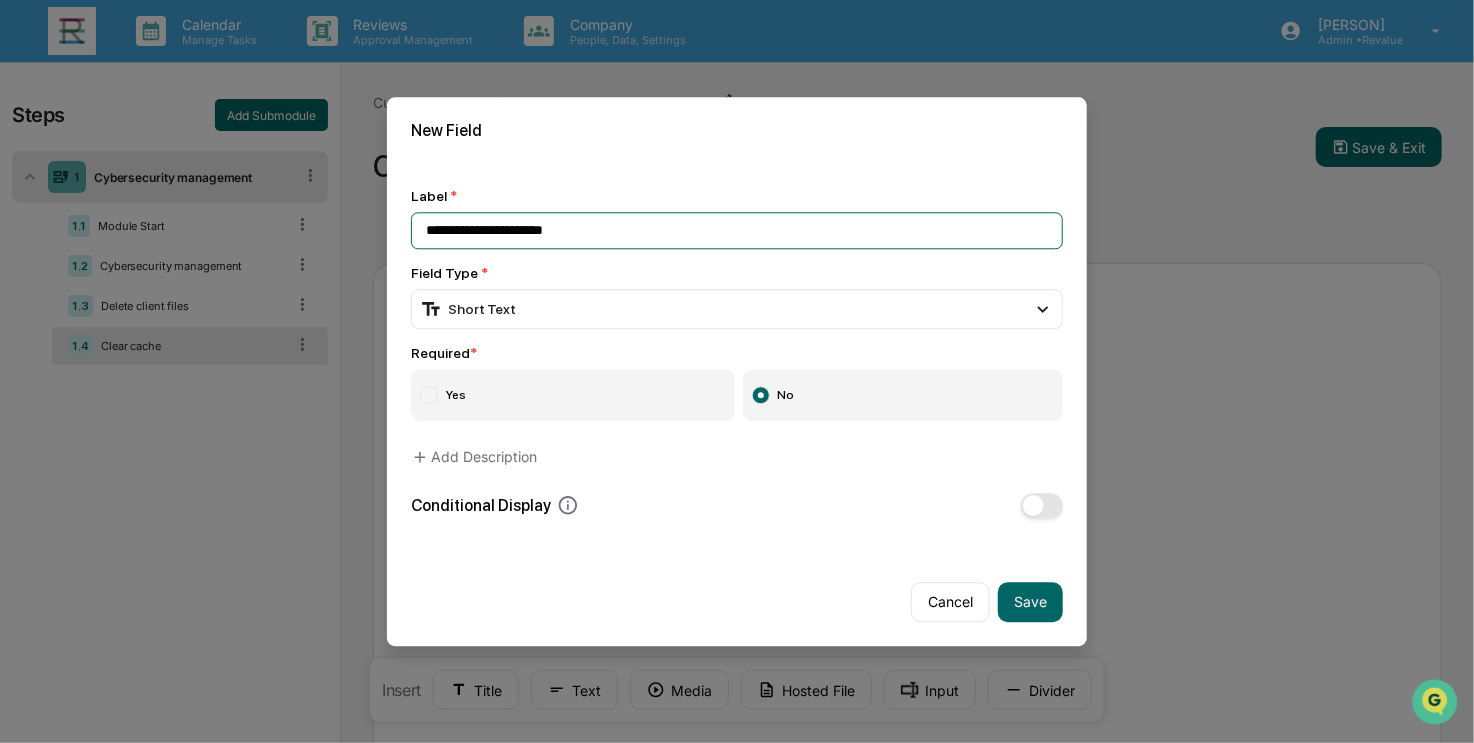 type on "**********" 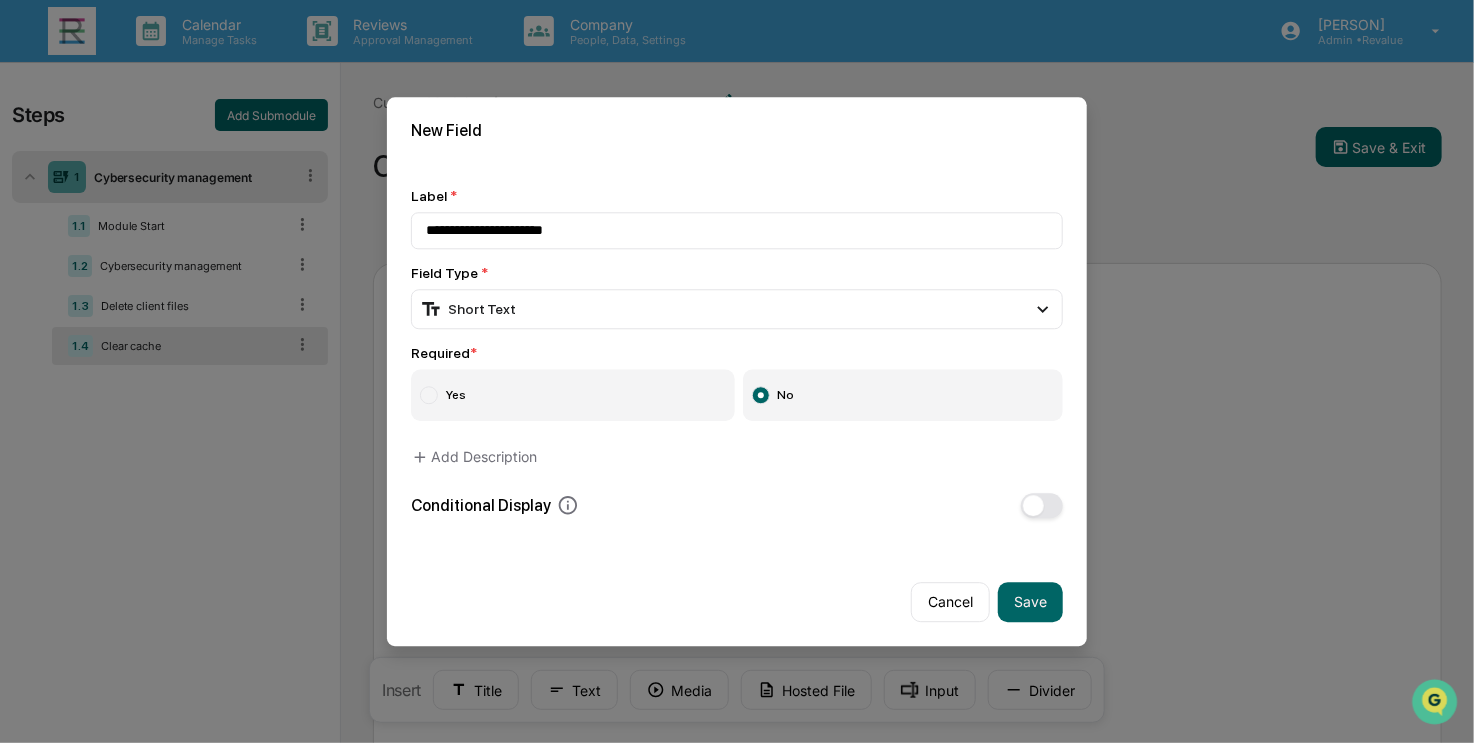 click on "Yes" at bounding box center (573, 395) 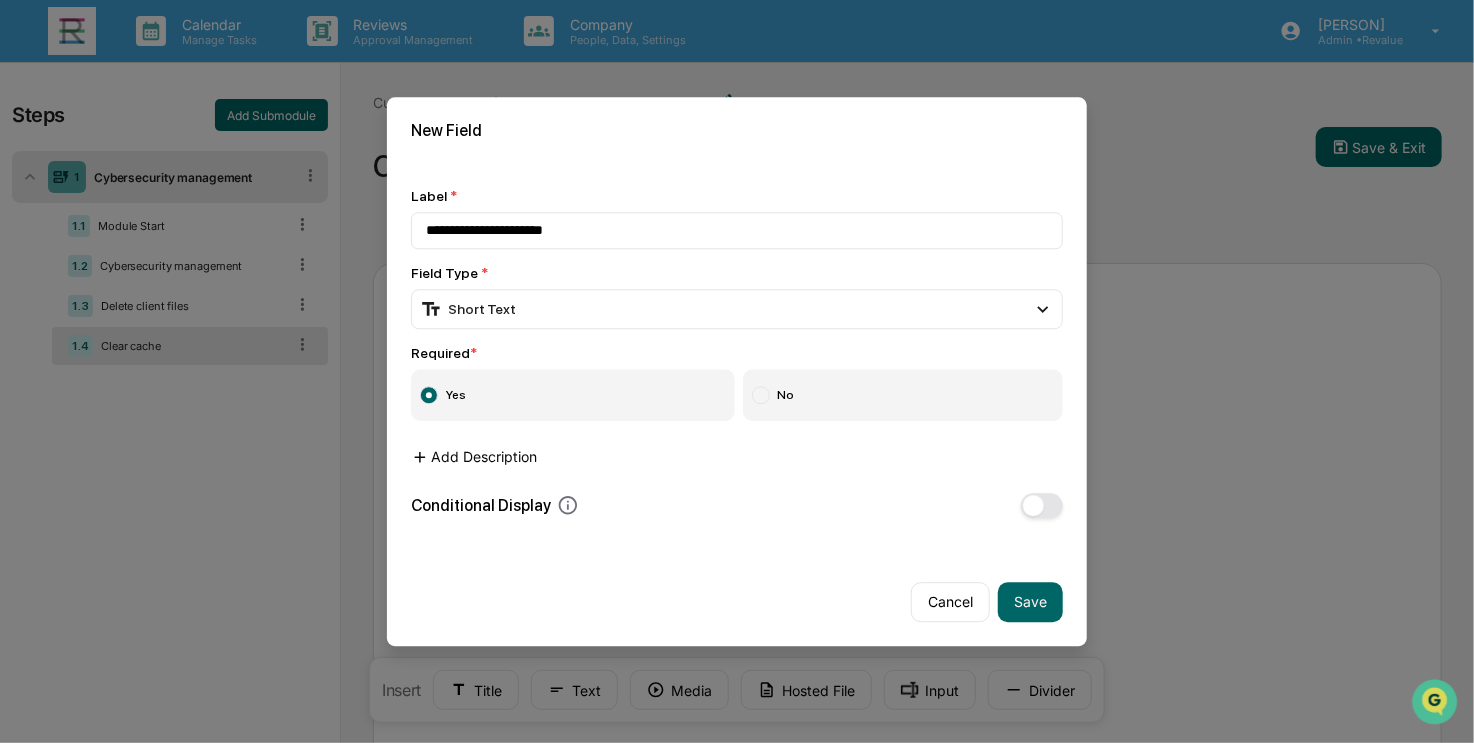 click on "Add Description" at bounding box center (474, 457) 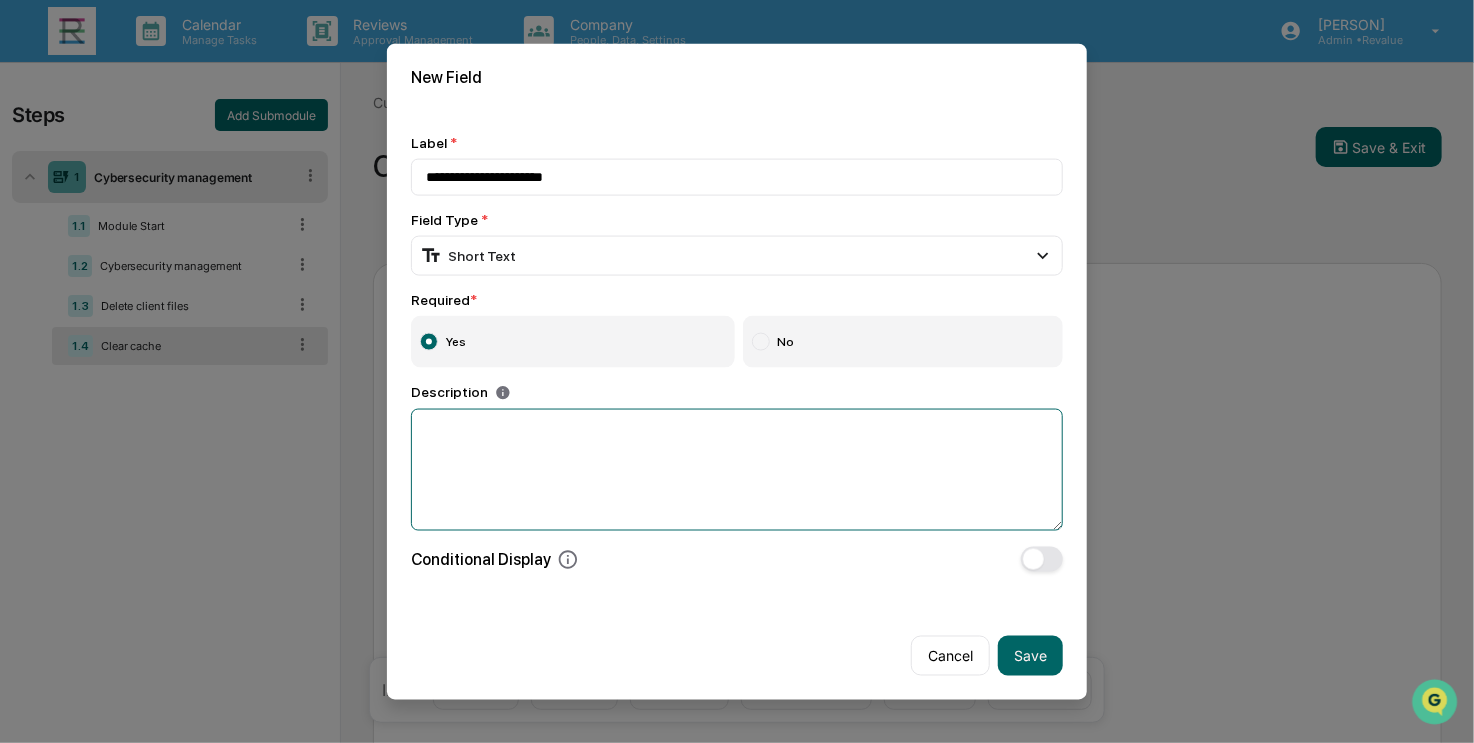click at bounding box center (737, 470) 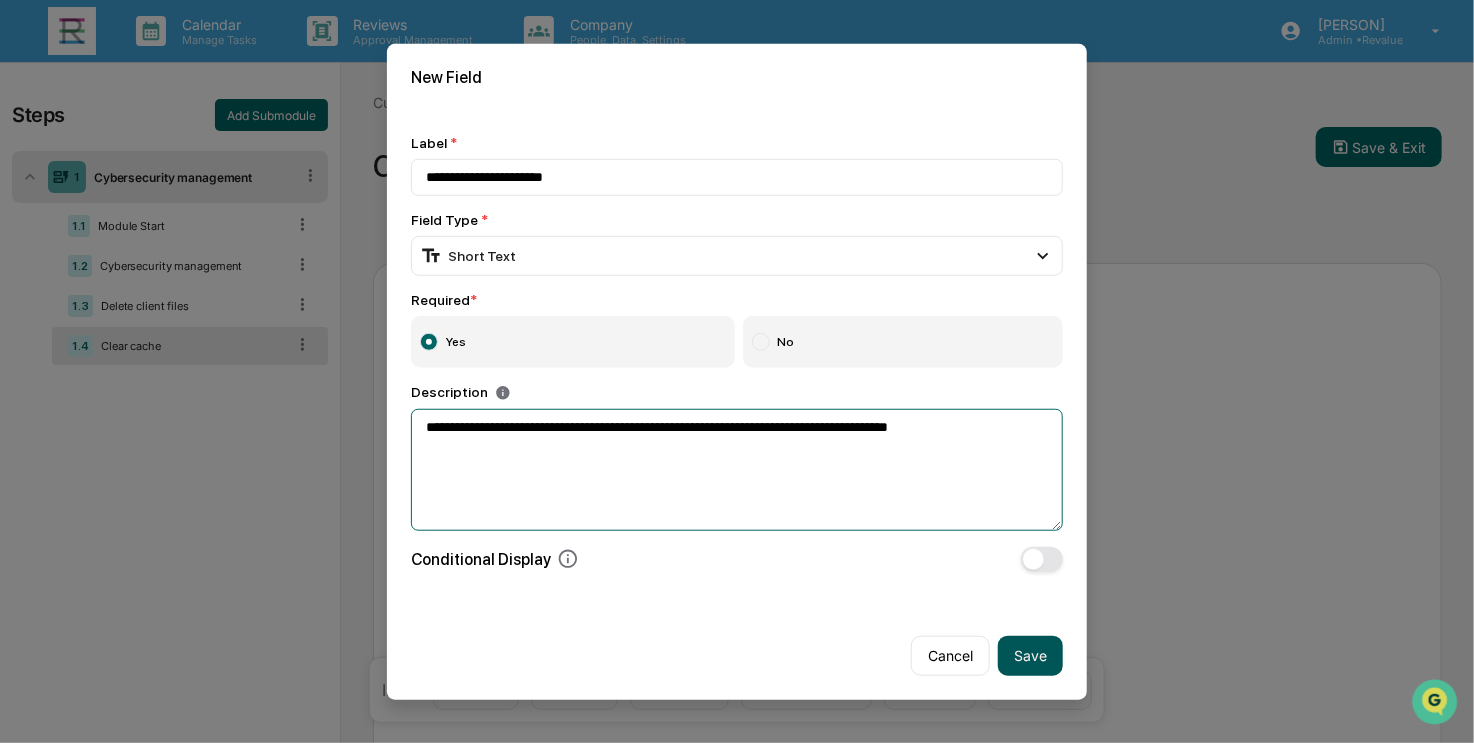type on "**********" 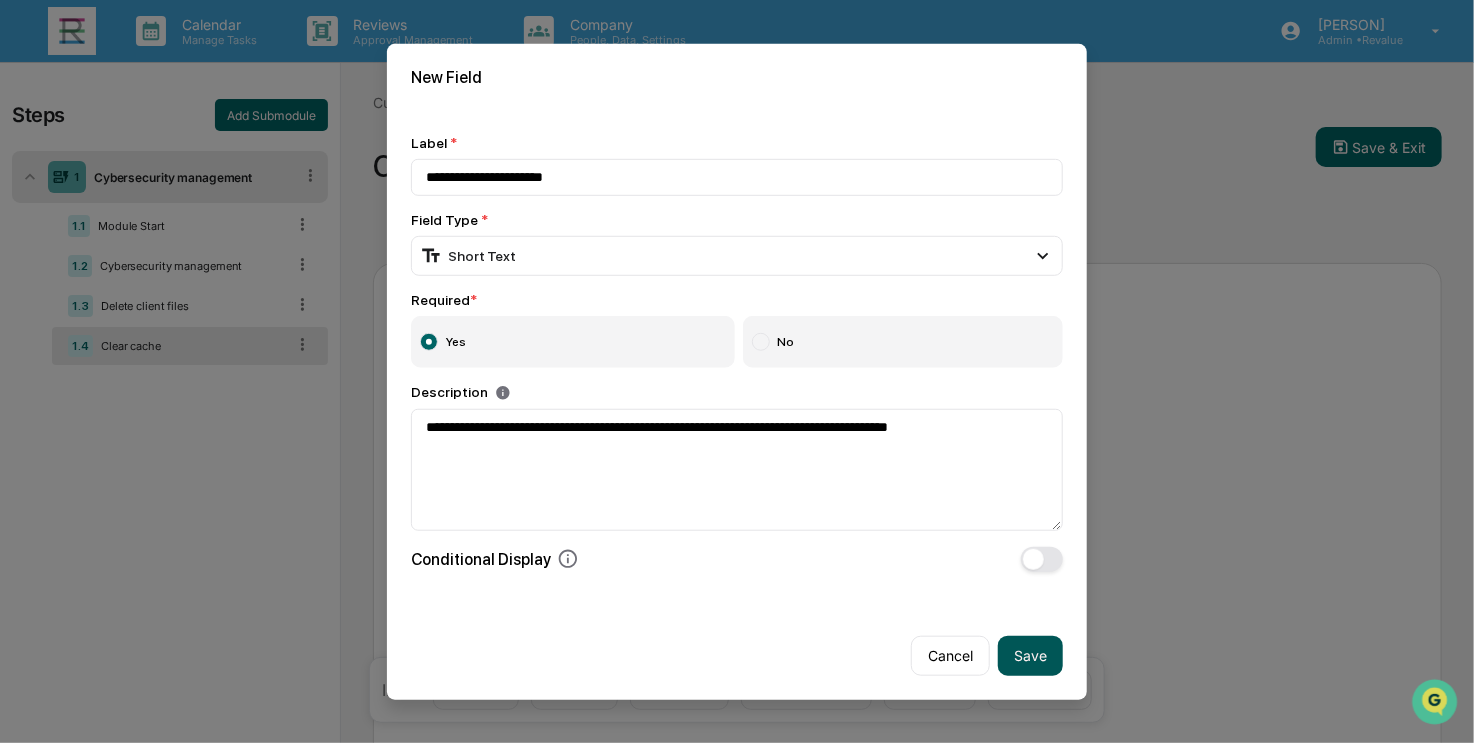 click on "Save" at bounding box center (1030, 656) 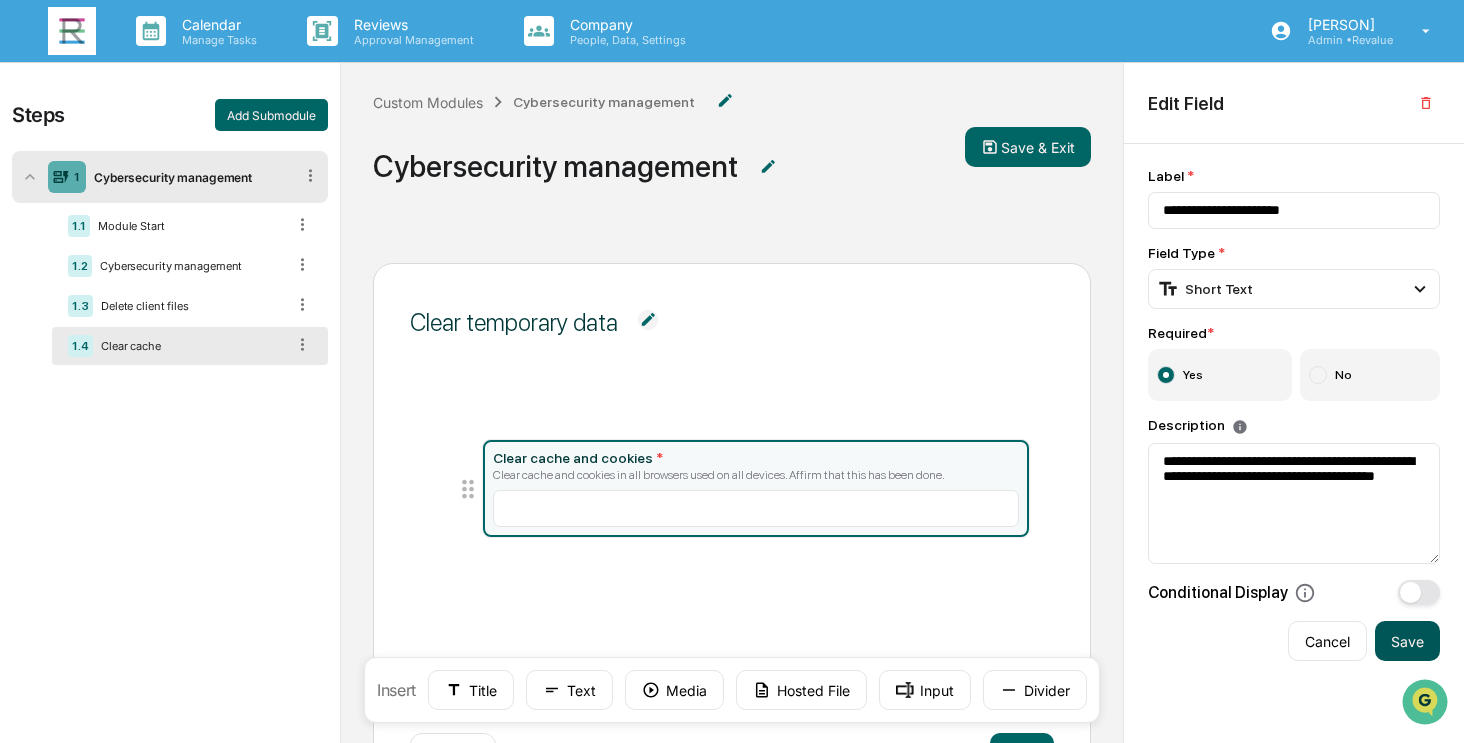 click on "Save" at bounding box center [1407, 641] 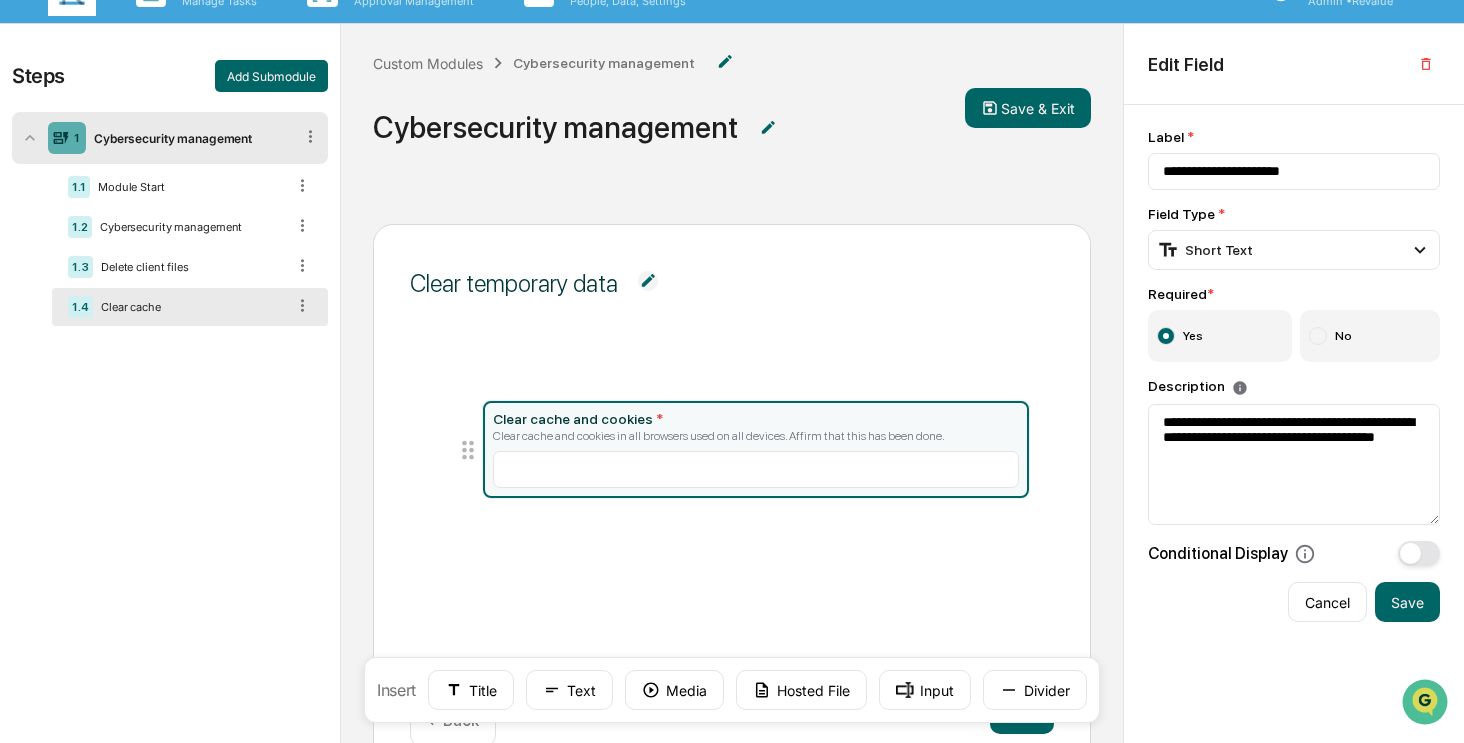 scroll, scrollTop: 0, scrollLeft: 0, axis: both 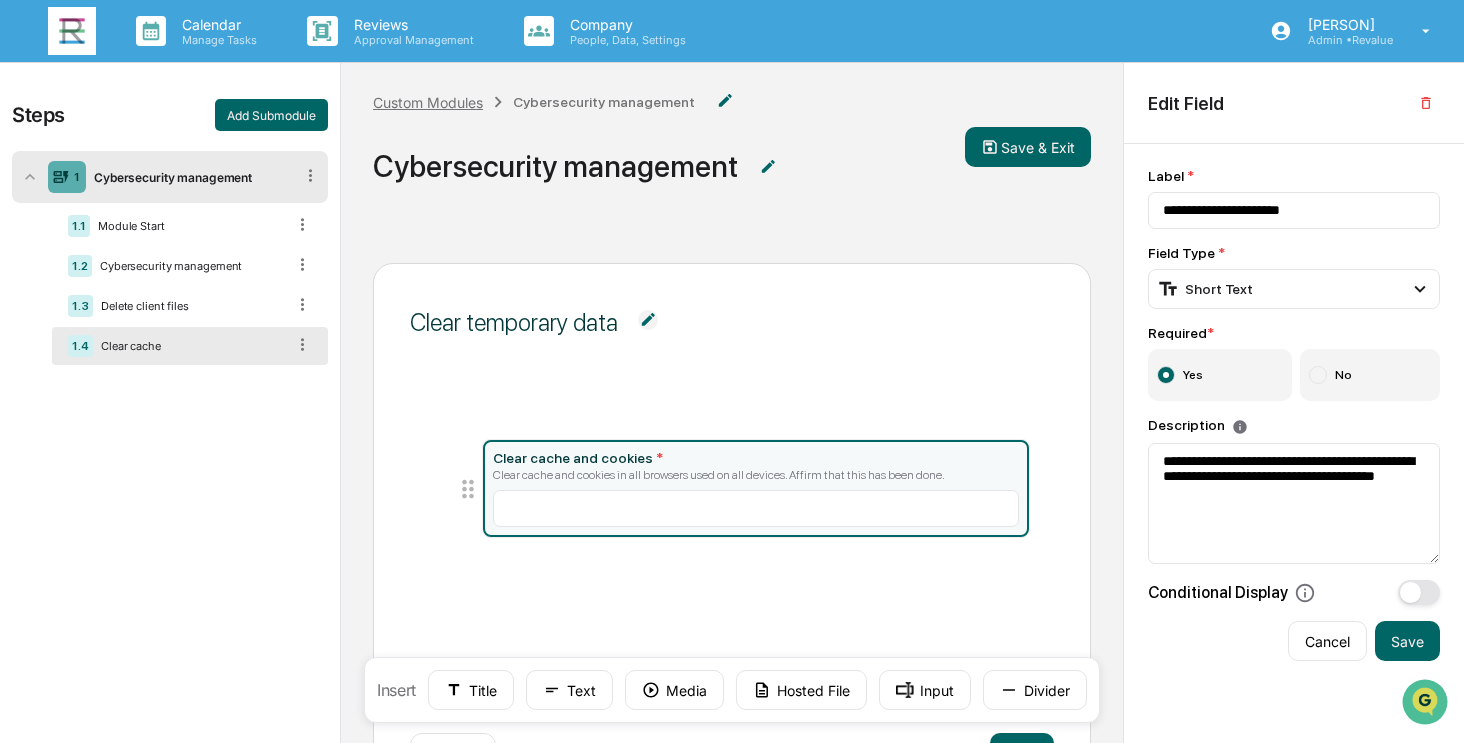 click on "Custom Modules" at bounding box center (428, 102) 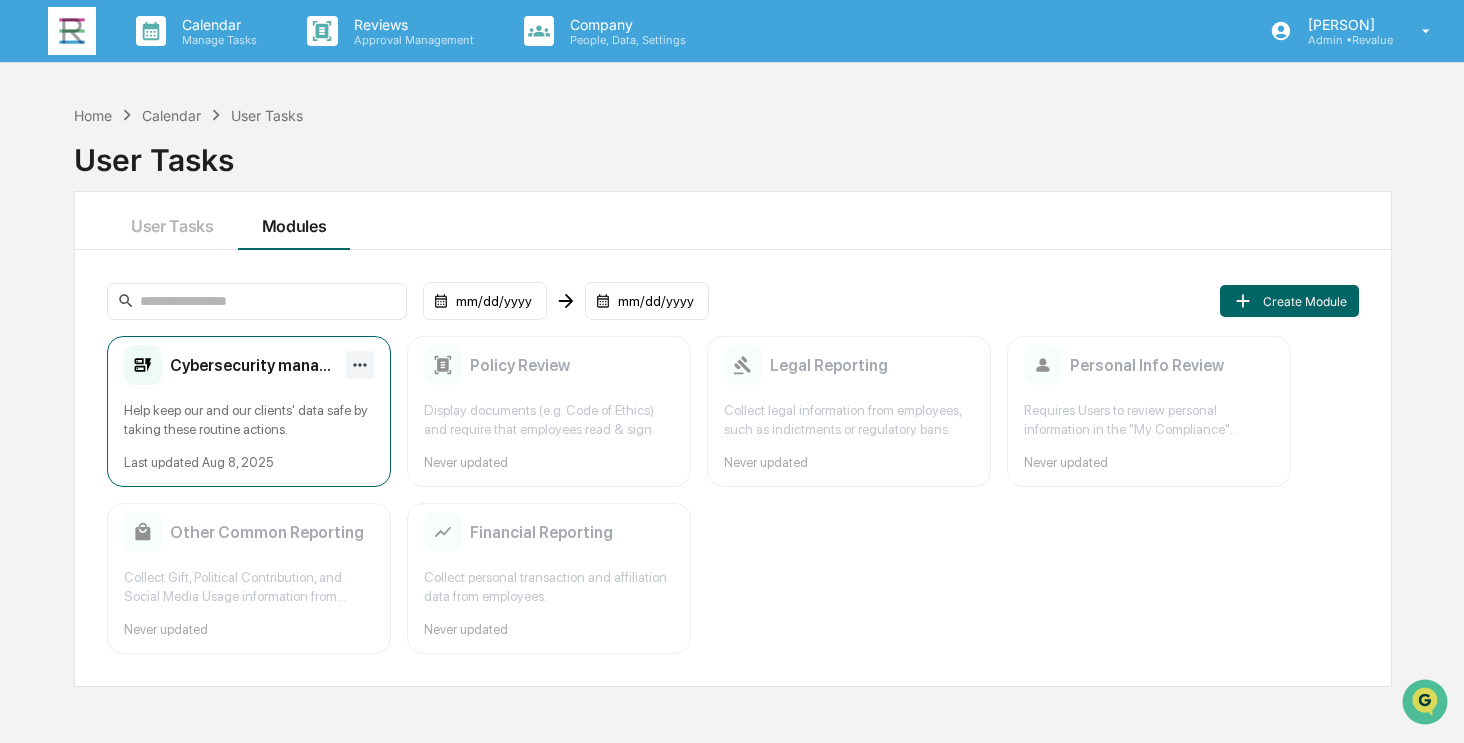 click on "Calendar Manage Tasks Reviews Approval Management Company People, Data, Settings Angela Barbash Admin •  Revalue Home Calendar User Tasks User Tasks User Tasks Modules mm/dd/yyyy mm/dd/yyyy Create Module Cybersecurity management Help keep our and our clients' data safe by taking these routine actions. Last updated Aug 8, 2025 Policy Review Display documents (e.g. Code of Ethics) and require that employees read & sign. Never updated Legal Reporting Collect legal information from employees, such as indictments or regulatory bans. Never updated Personal Info Review Requires Users to review personal information in the "My Compliance" Greenboard module and ensure that all information is up to date. Never updated Other Common Reporting Collect Gift, Political Contribution, and Social Media Usage information from employees. Never updated Financial Reporting Collect personal transaction and affiliation data from employees. Never updated" at bounding box center [732, 371] 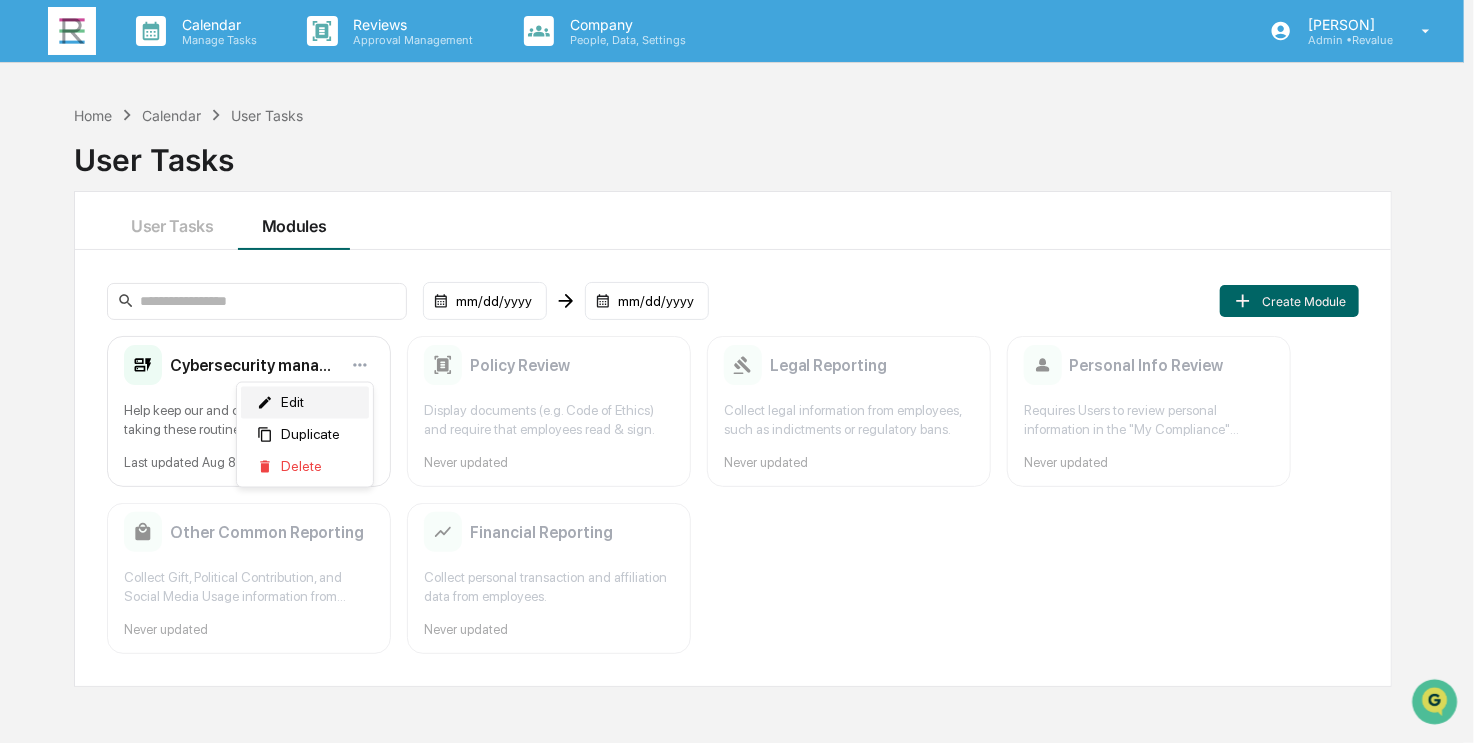click on "Edit" at bounding box center [305, 403] 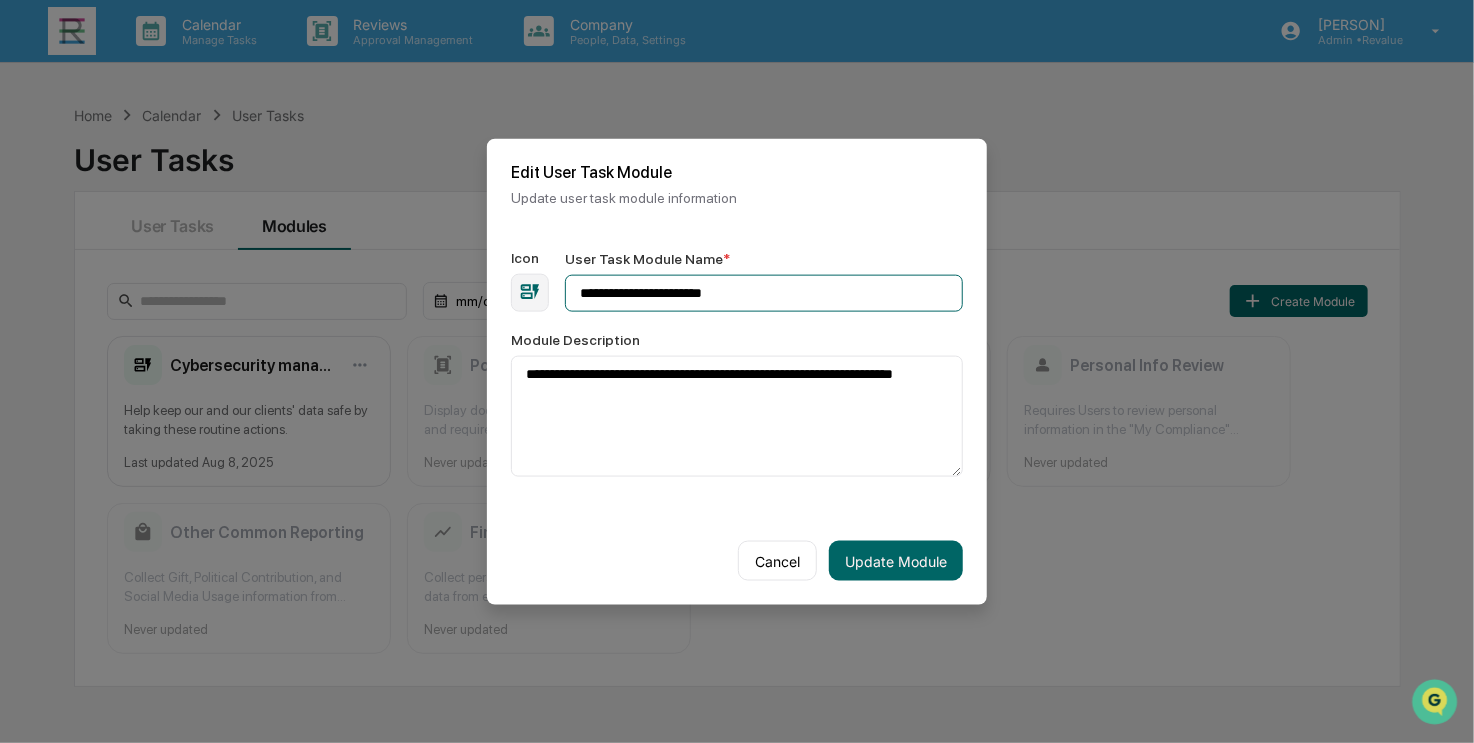 click on "**********" at bounding box center [764, 292] 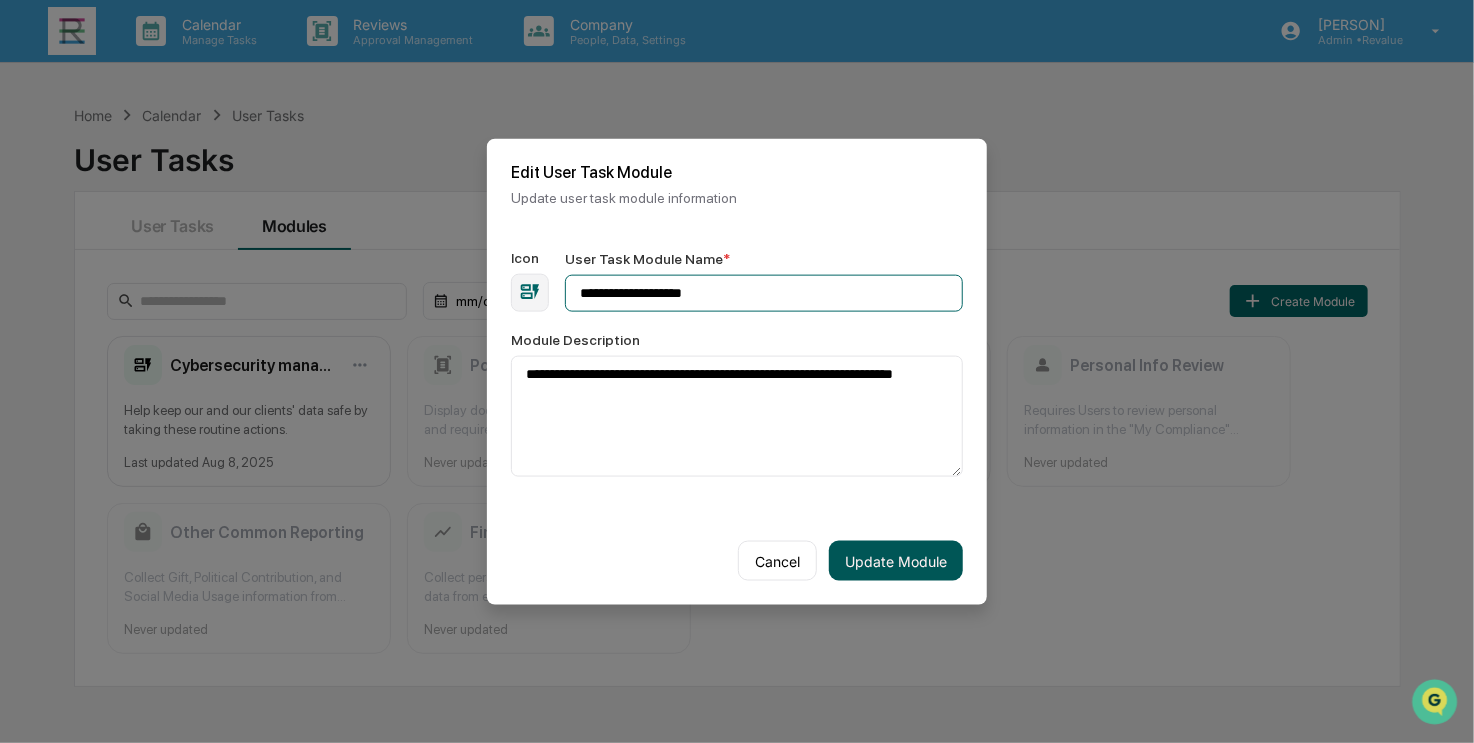 type on "**********" 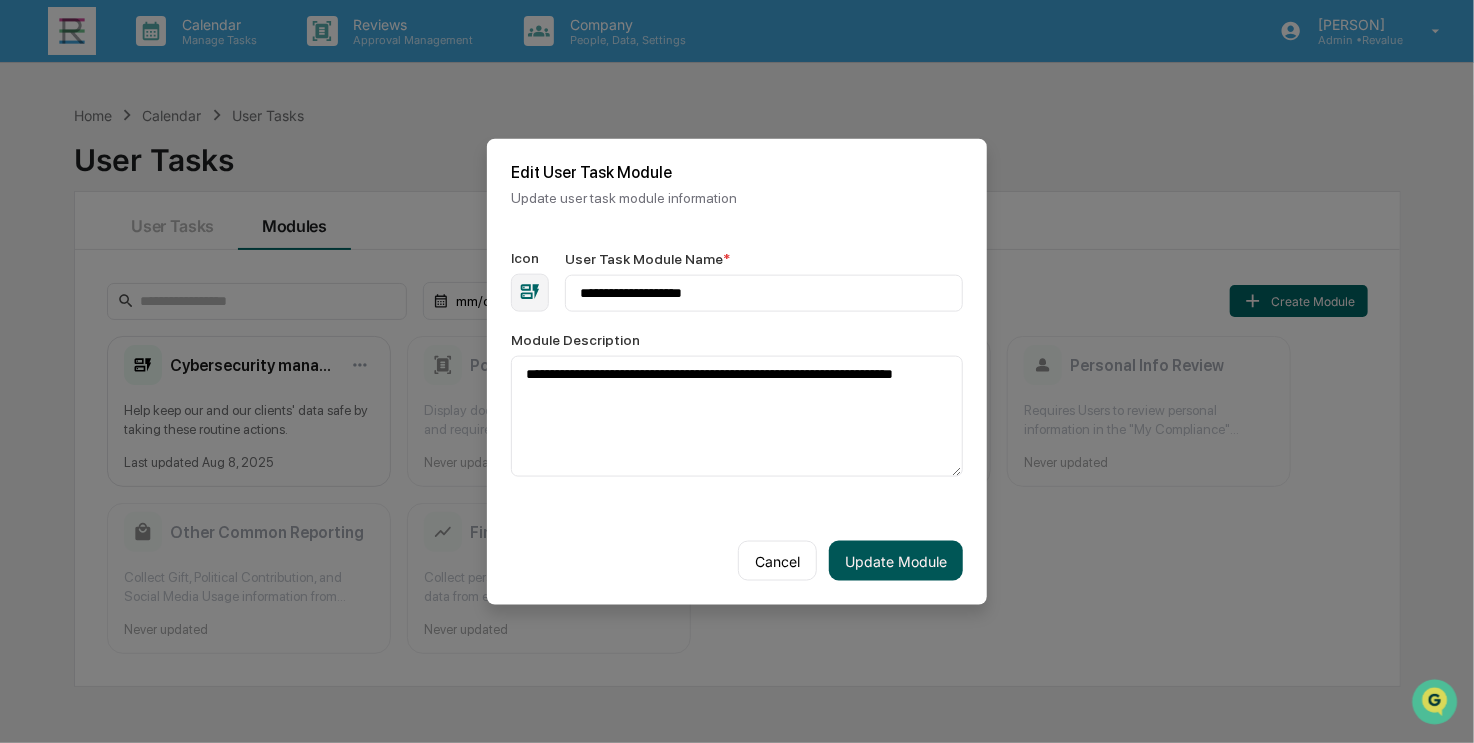 click on "Update Module" at bounding box center (896, 561) 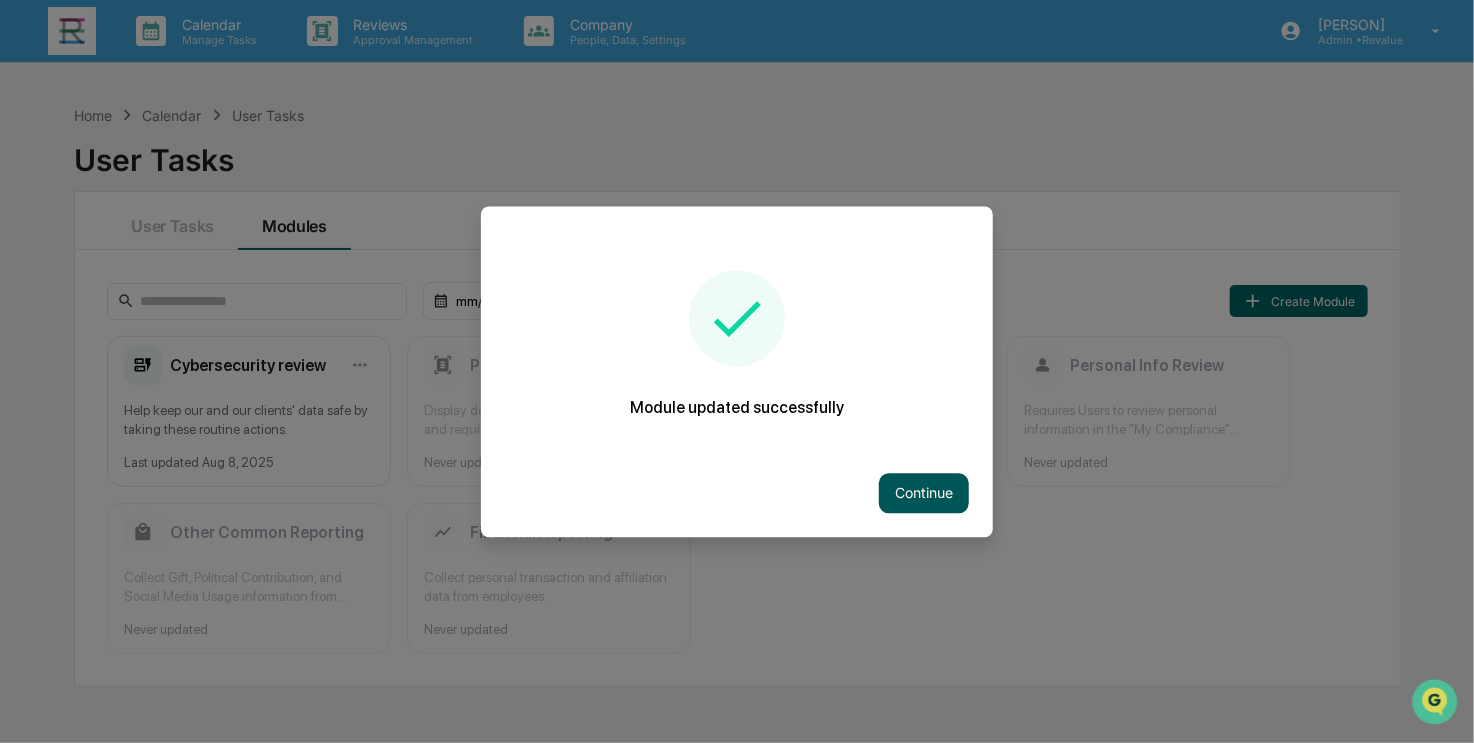 click on "Continue" at bounding box center [924, 493] 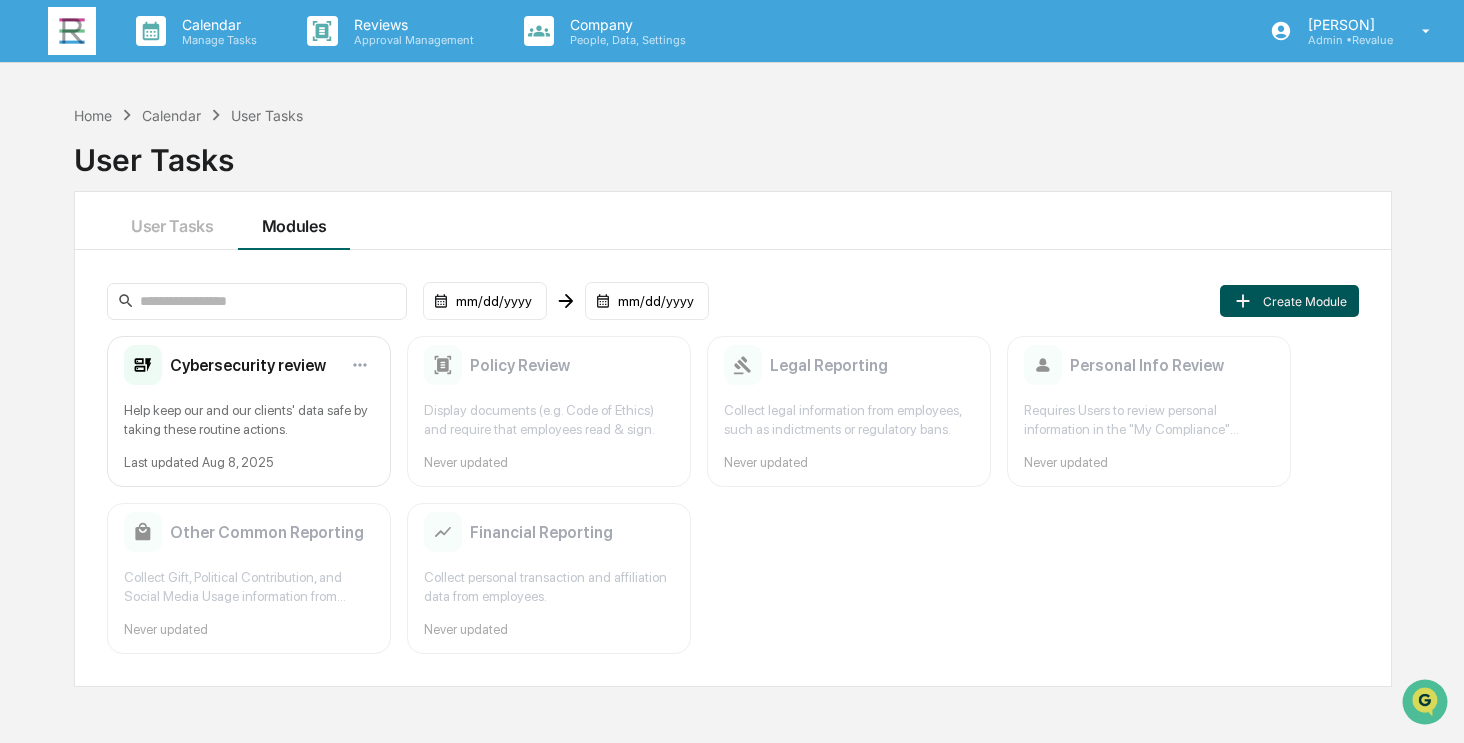 click on "Create Module" at bounding box center (1289, 301) 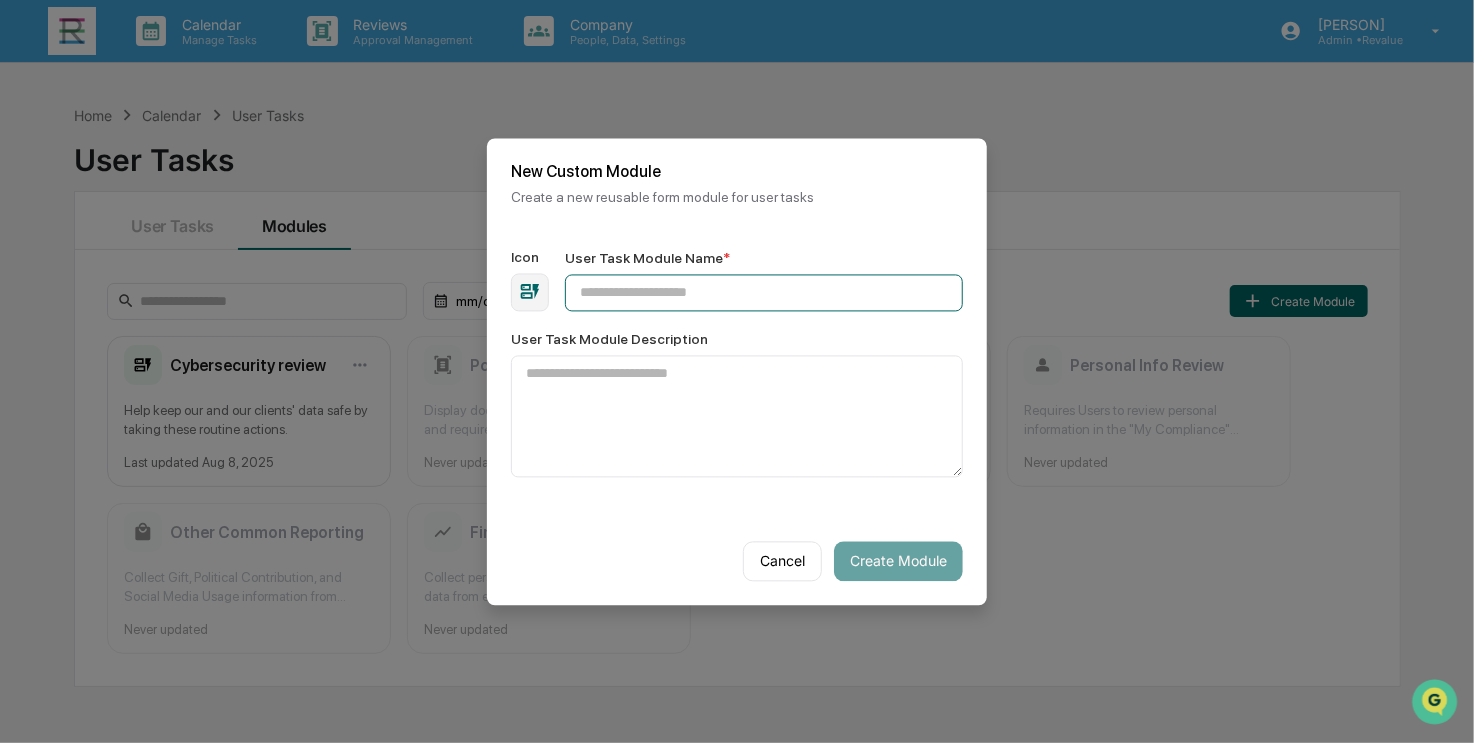 click on "User Task Module Name  *" at bounding box center (764, 292) 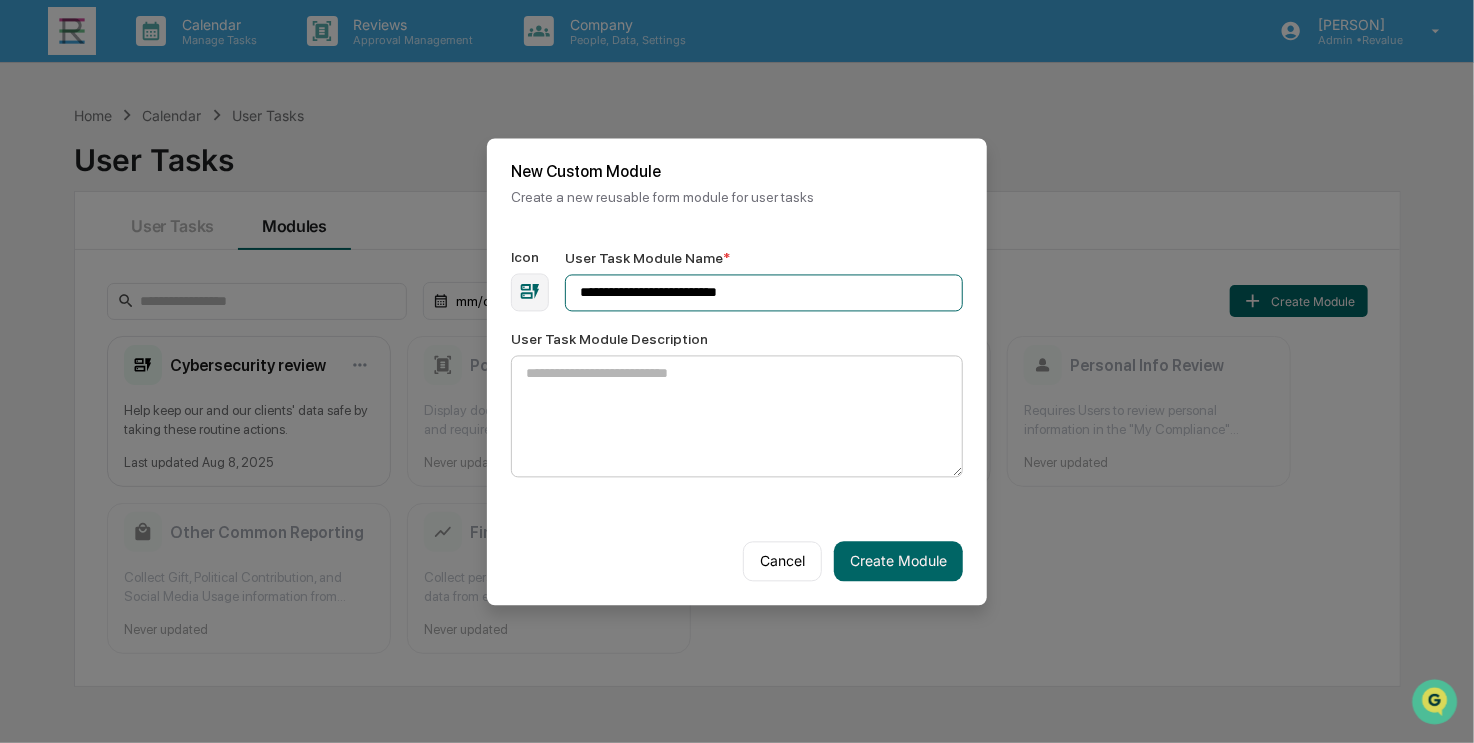 type on "**********" 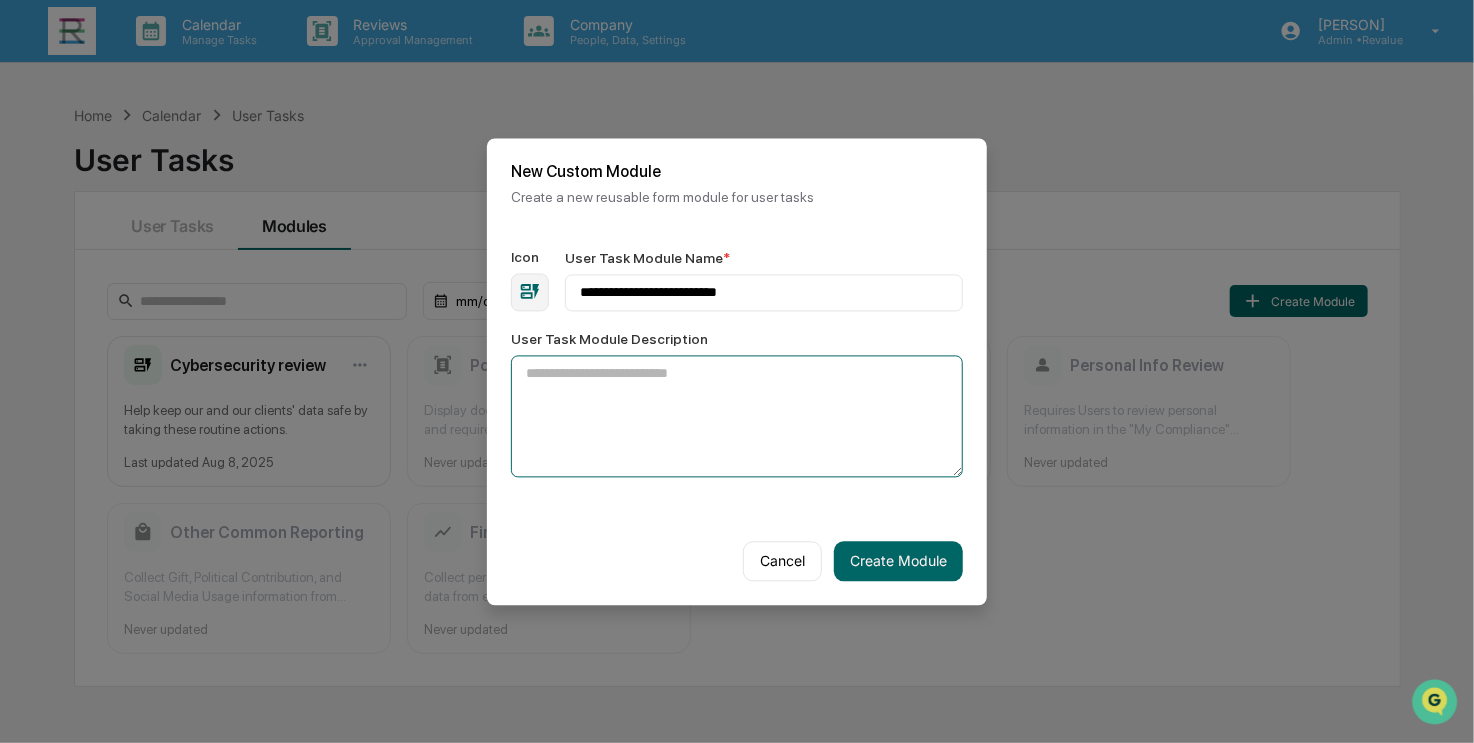 click on "User Task Module Description" at bounding box center (737, 416) 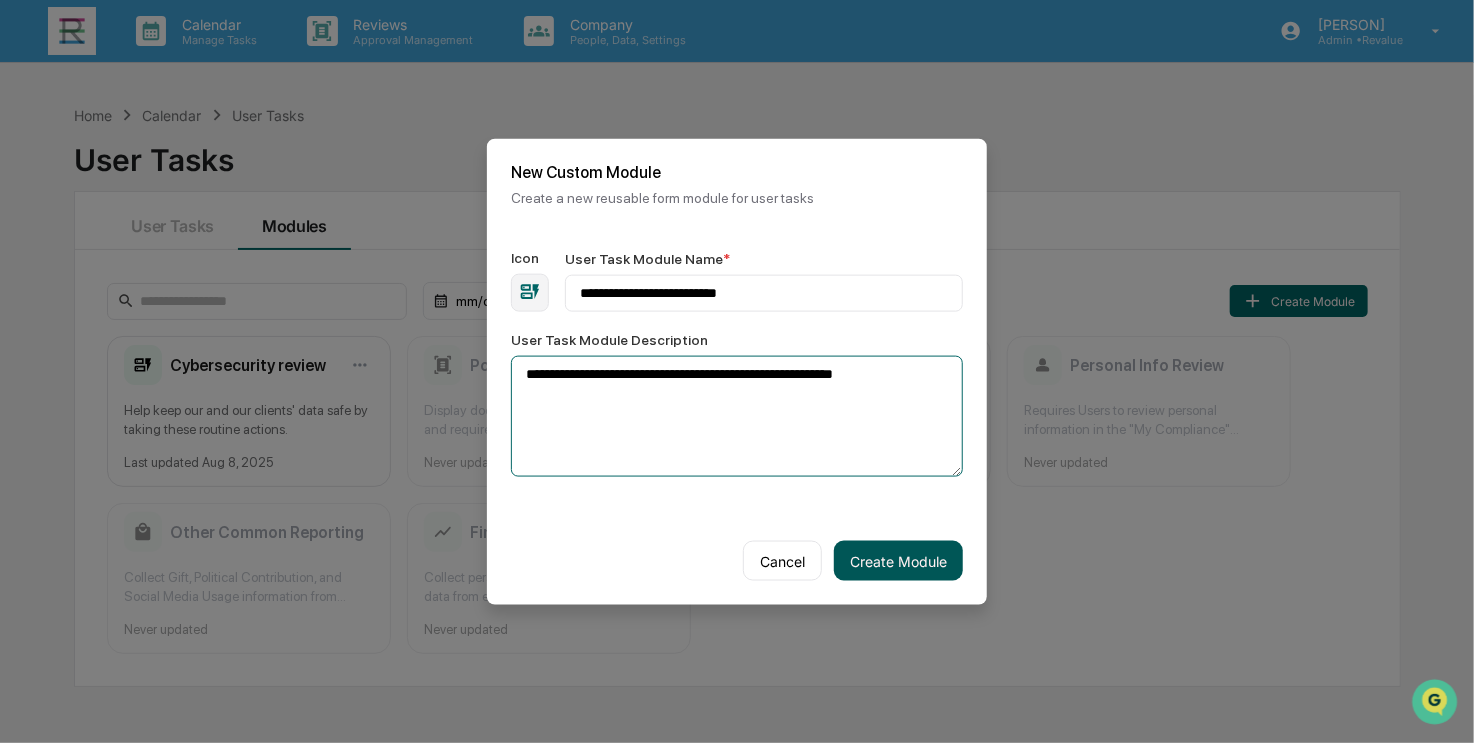 type on "**********" 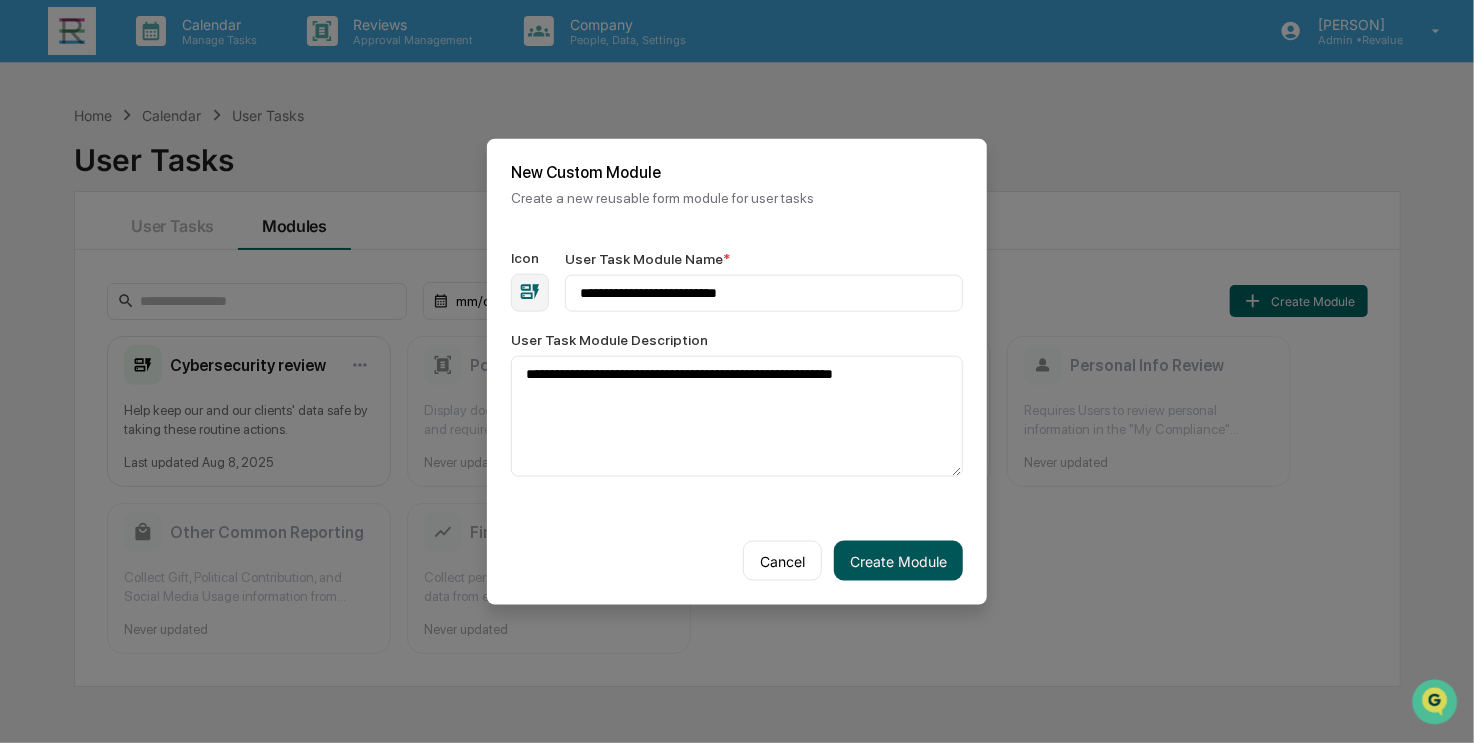 click on "Create Module" at bounding box center [898, 561] 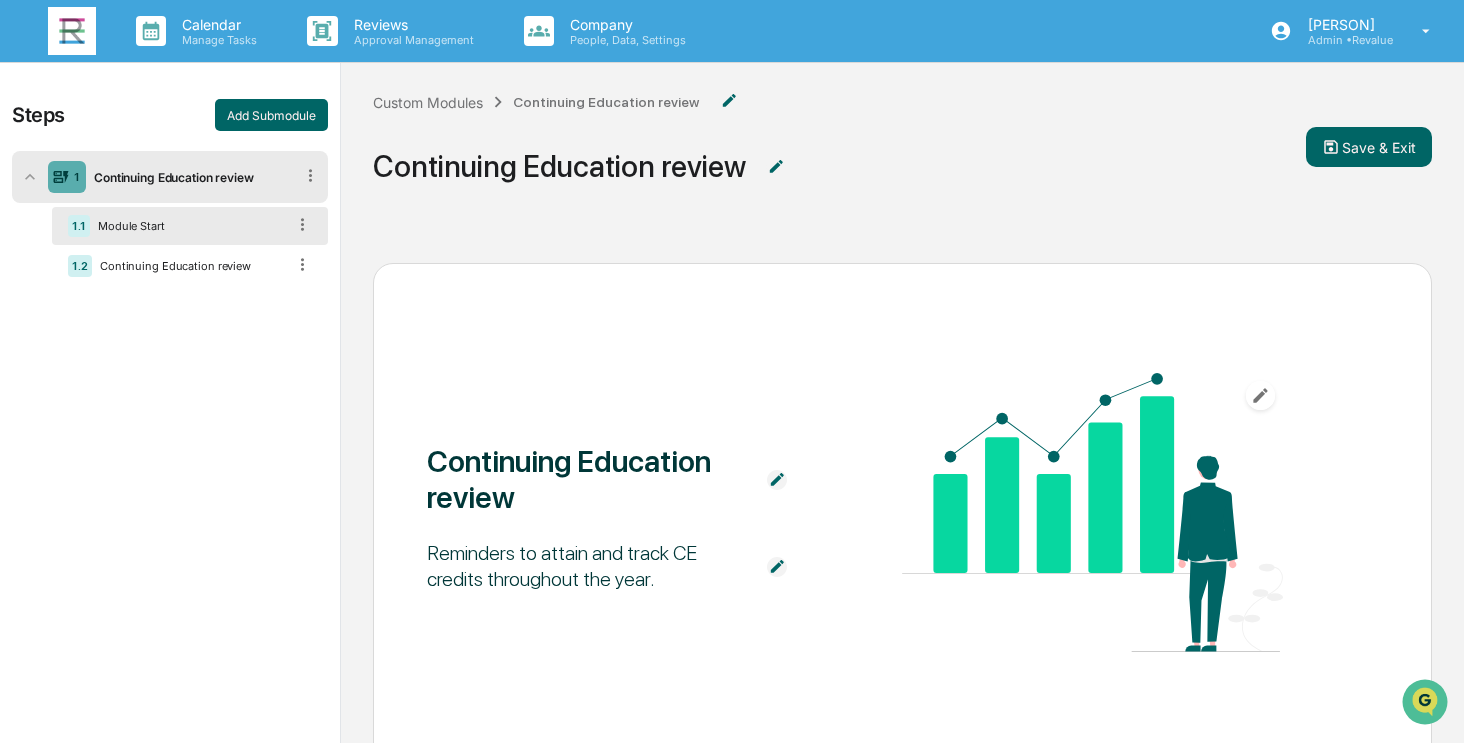 click at bounding box center (777, 567) 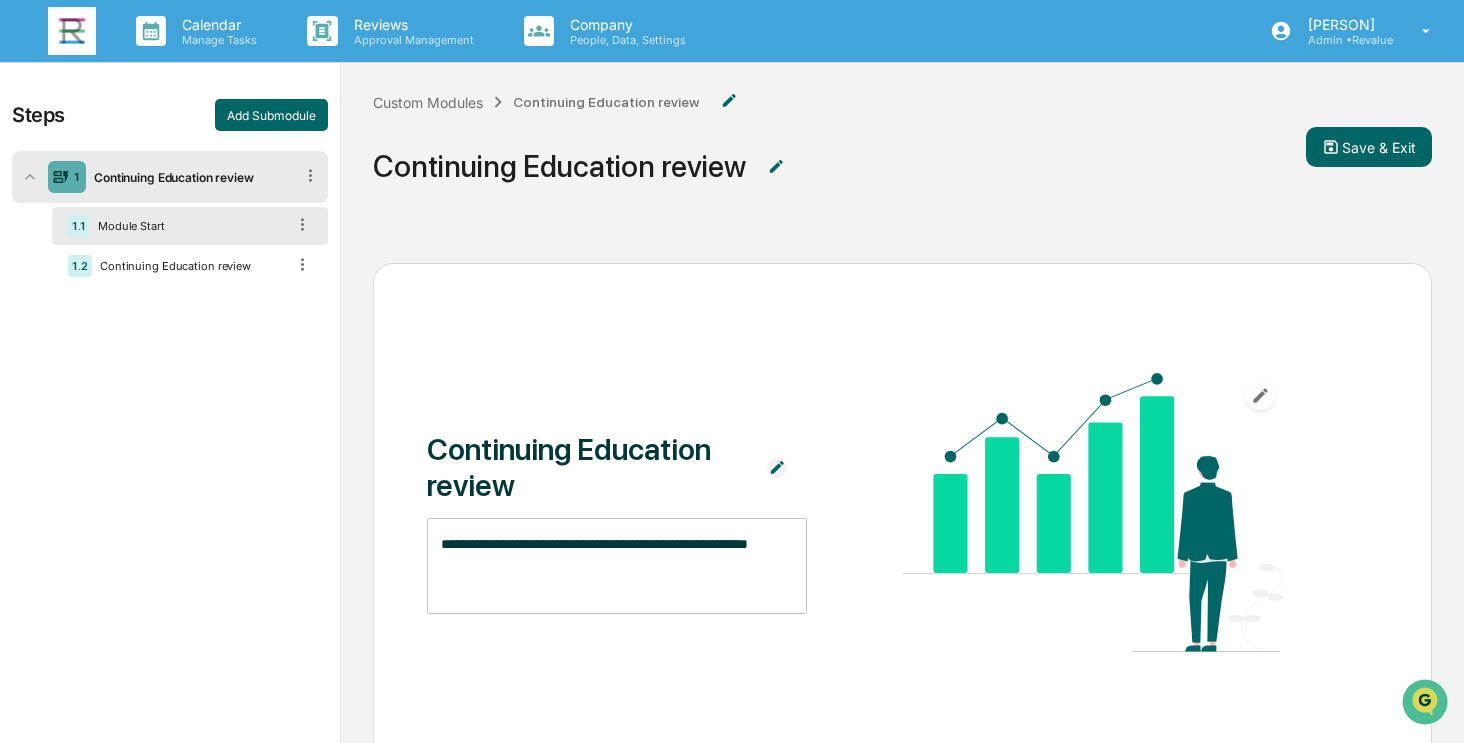 click on "**********" at bounding box center (617, 565) 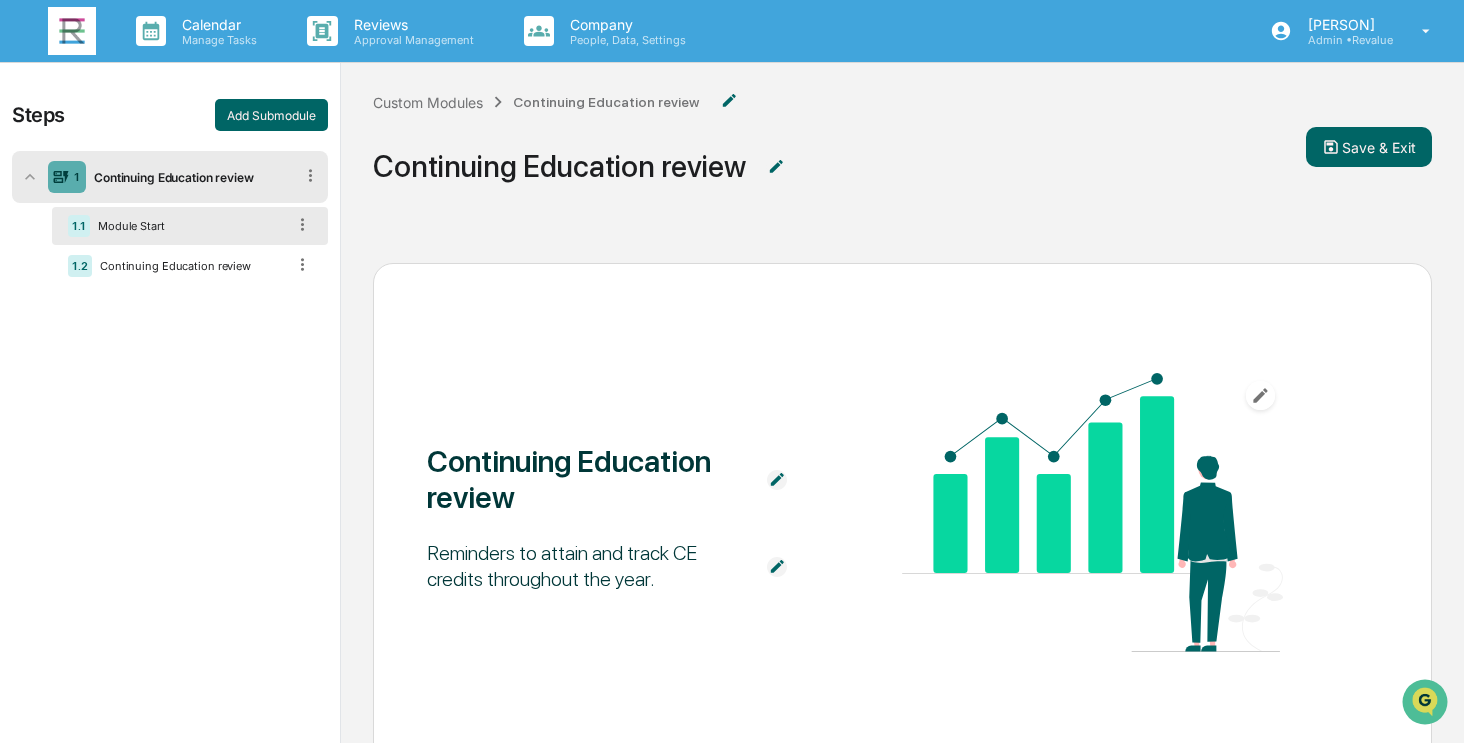 click at bounding box center [777, 567] 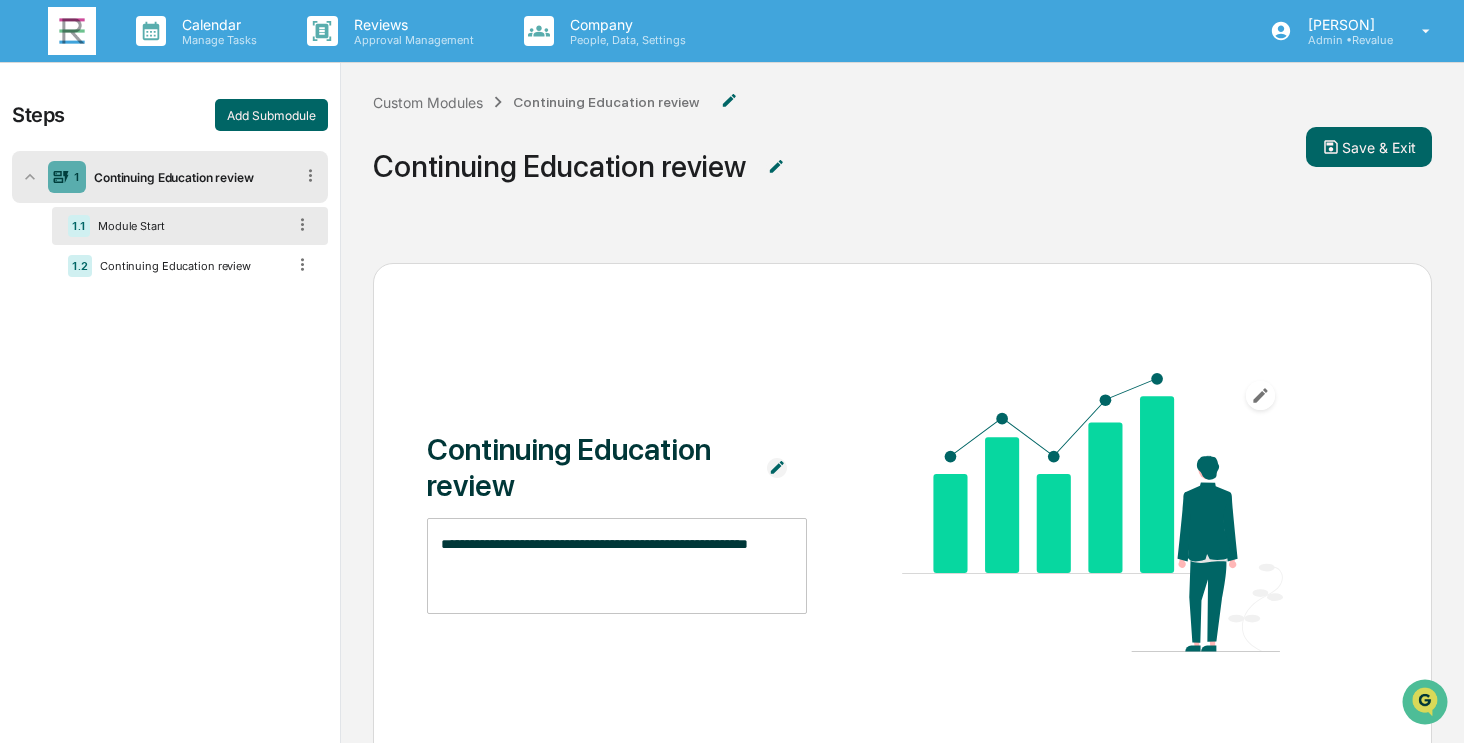 click on "**********" at bounding box center [617, 565] 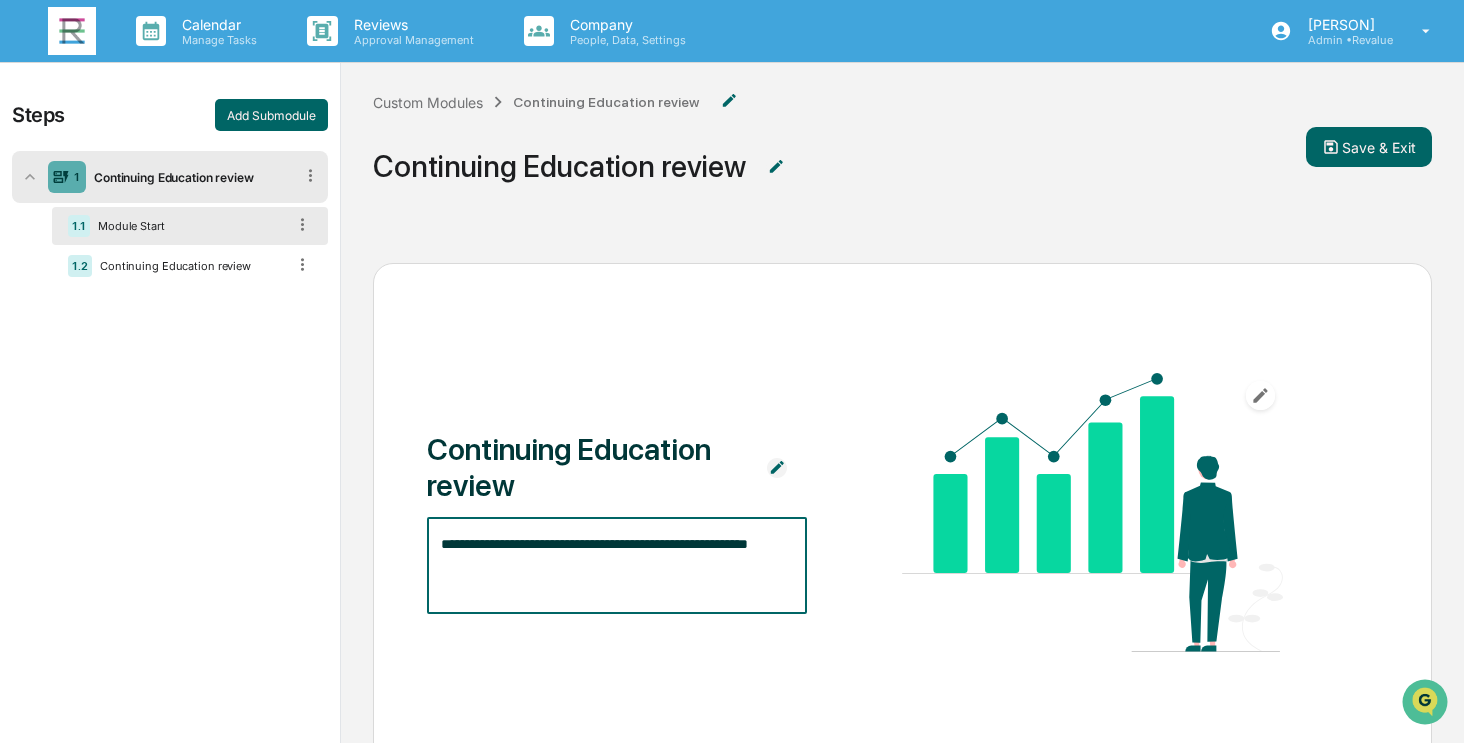 click on "**********" at bounding box center (617, 565) 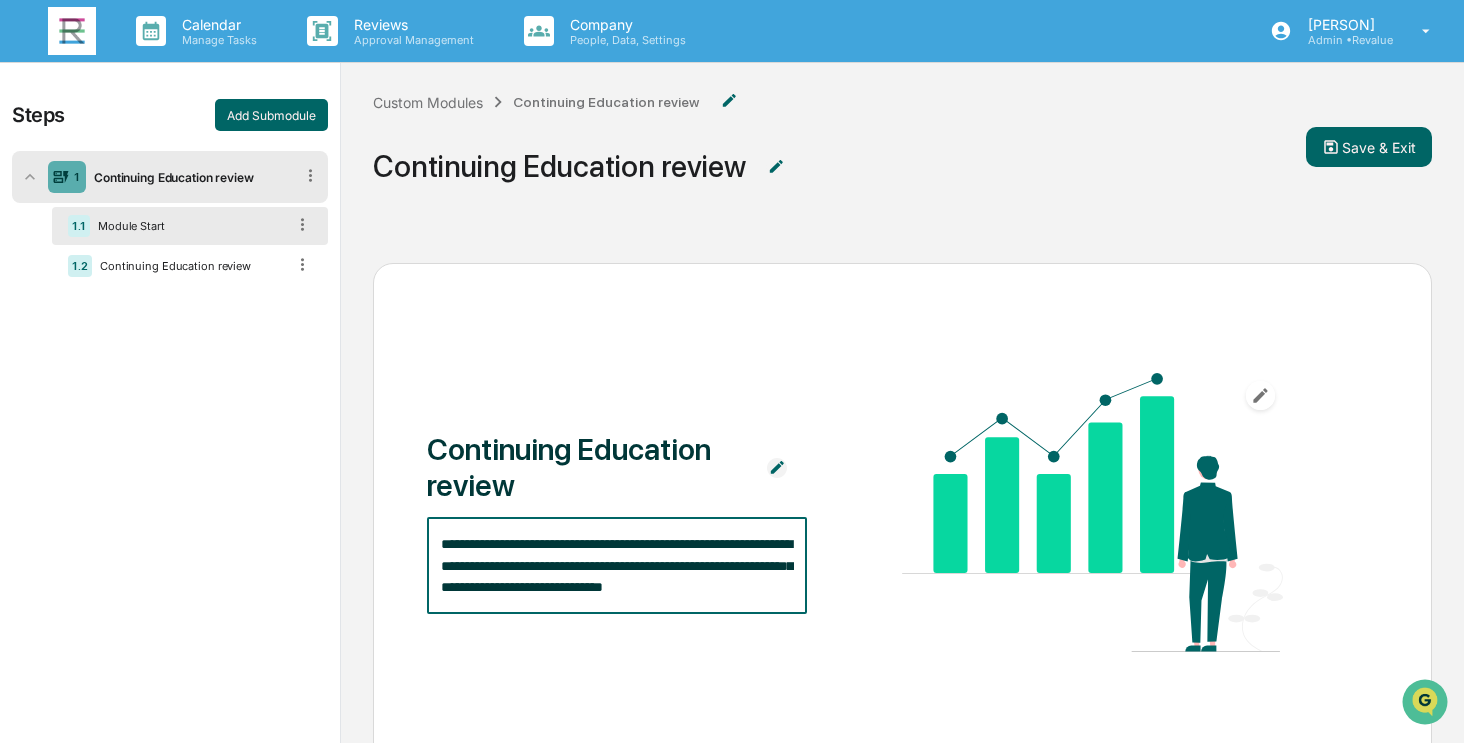 click on "**********" at bounding box center (617, 565) 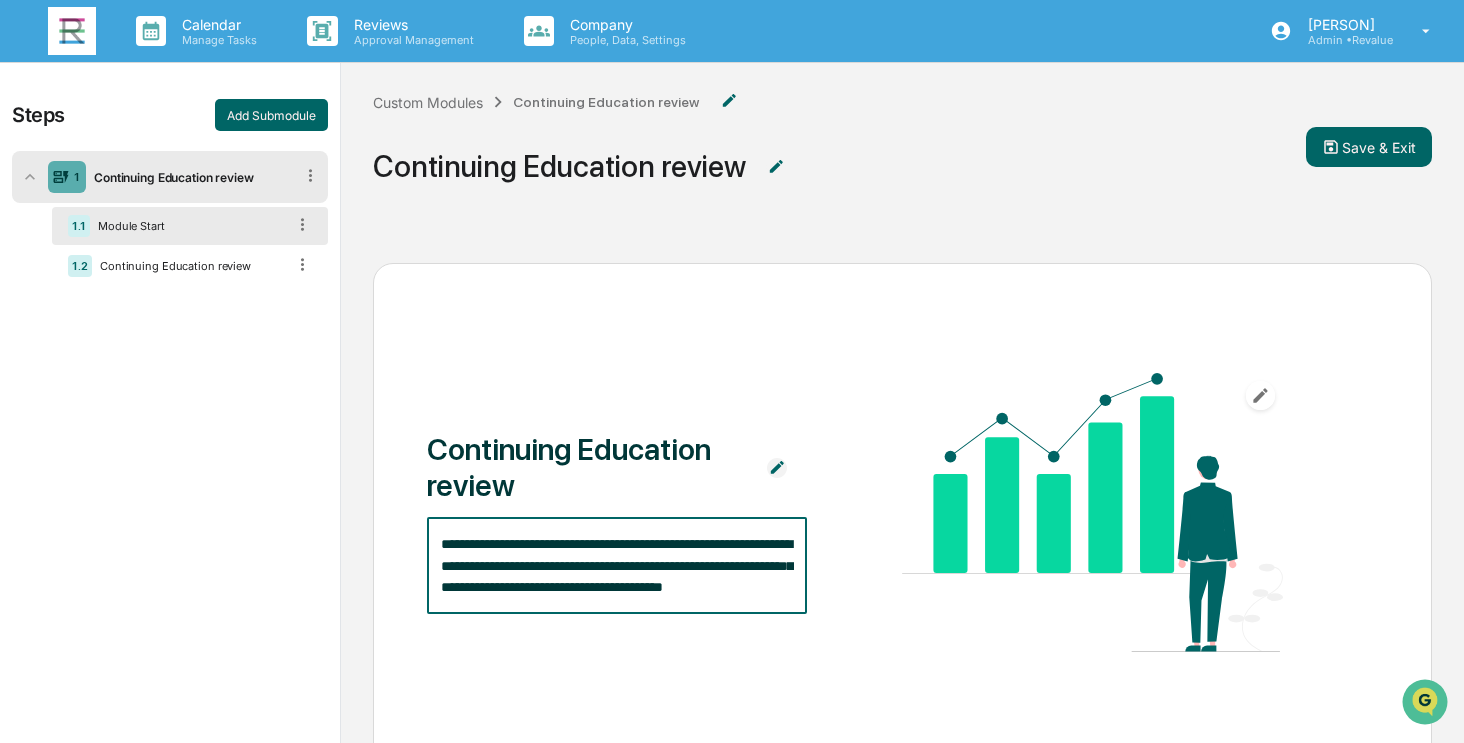 type on "**********" 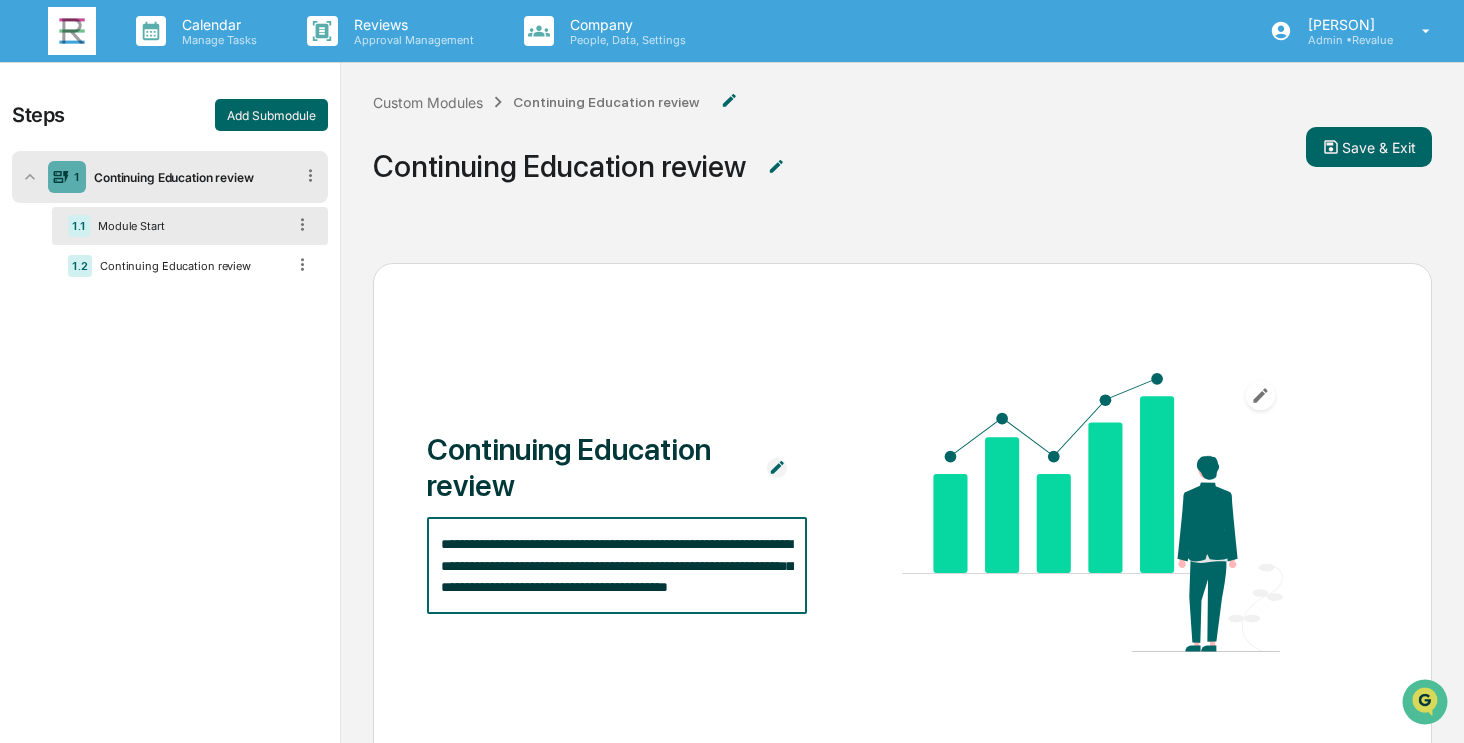 click on "**********" at bounding box center (902, 514) 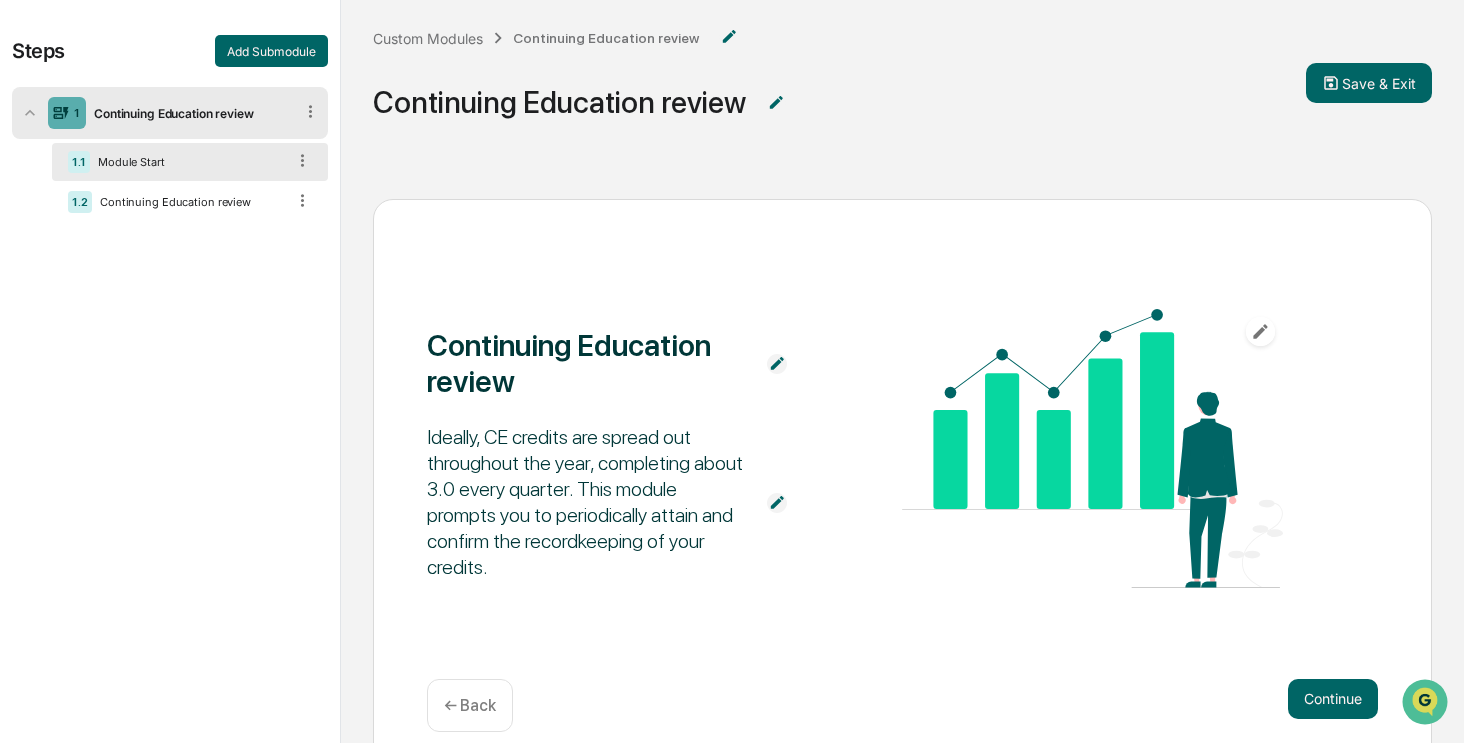 scroll, scrollTop: 135, scrollLeft: 0, axis: vertical 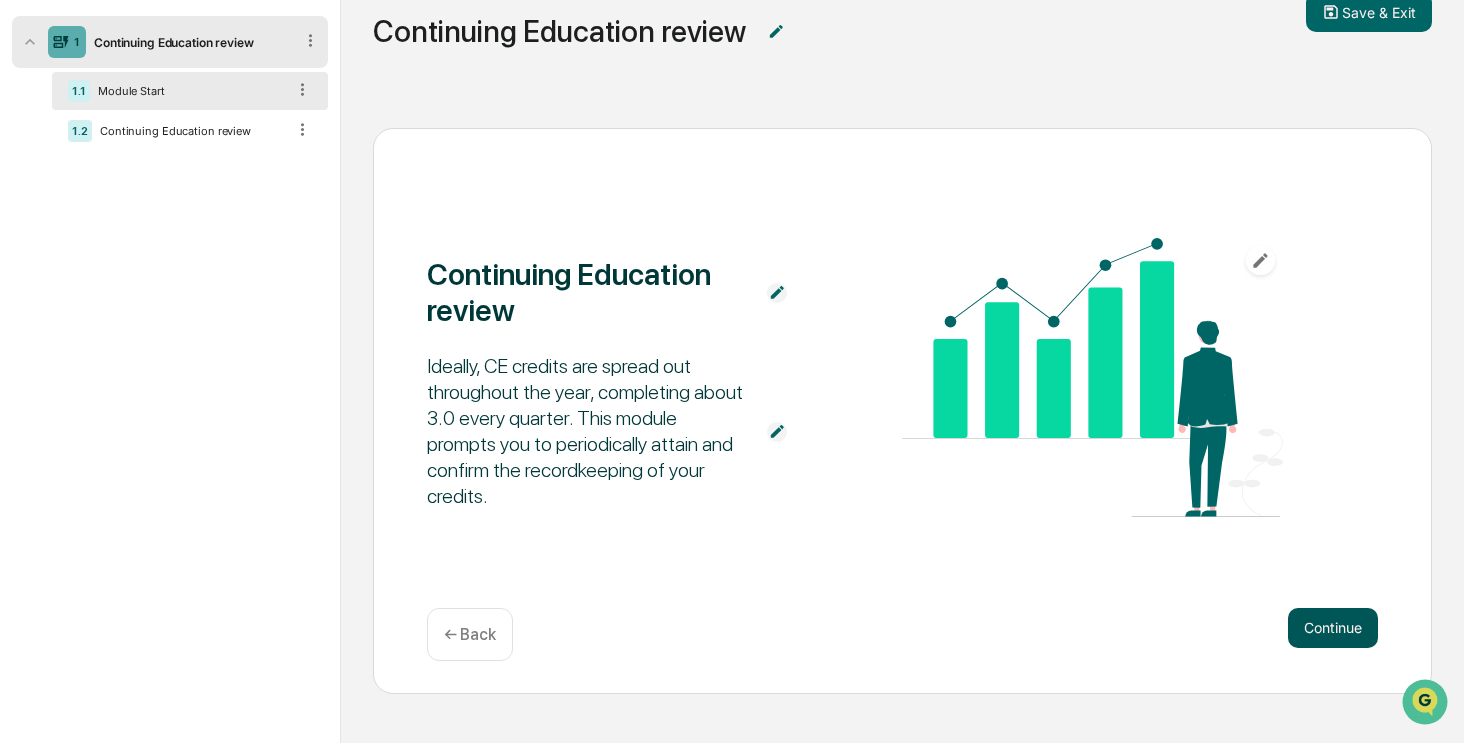 click on "Continue" at bounding box center [1333, 628] 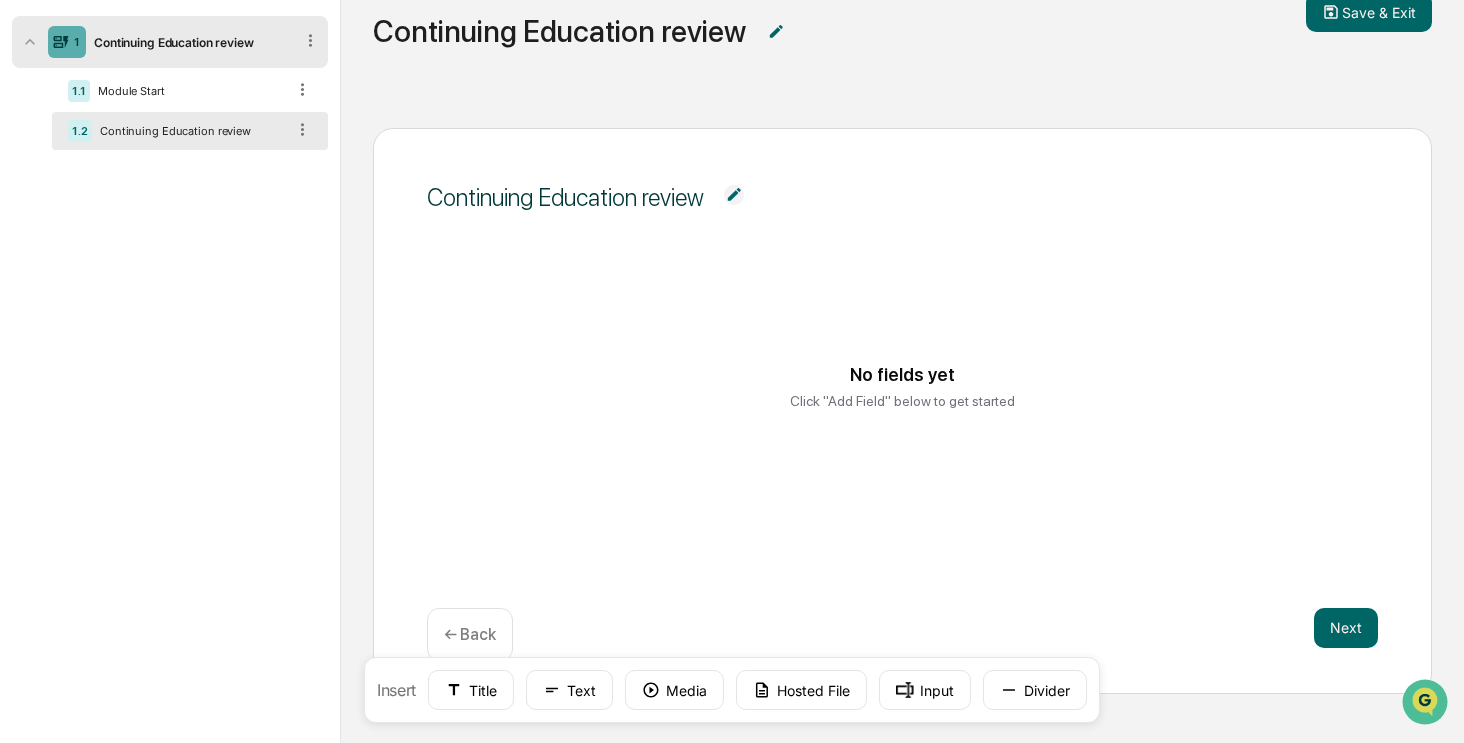 scroll, scrollTop: 0, scrollLeft: 0, axis: both 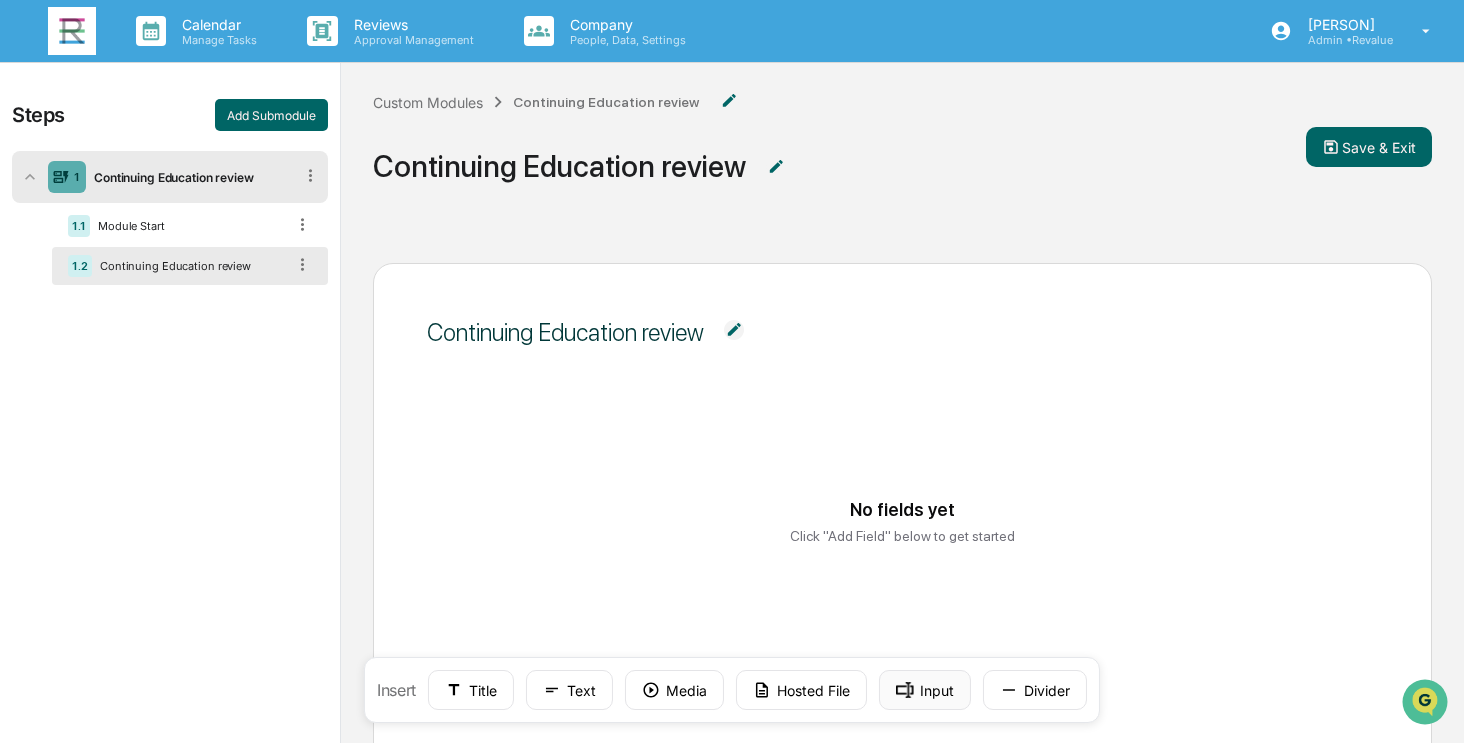 click on "Input" at bounding box center [925, 690] 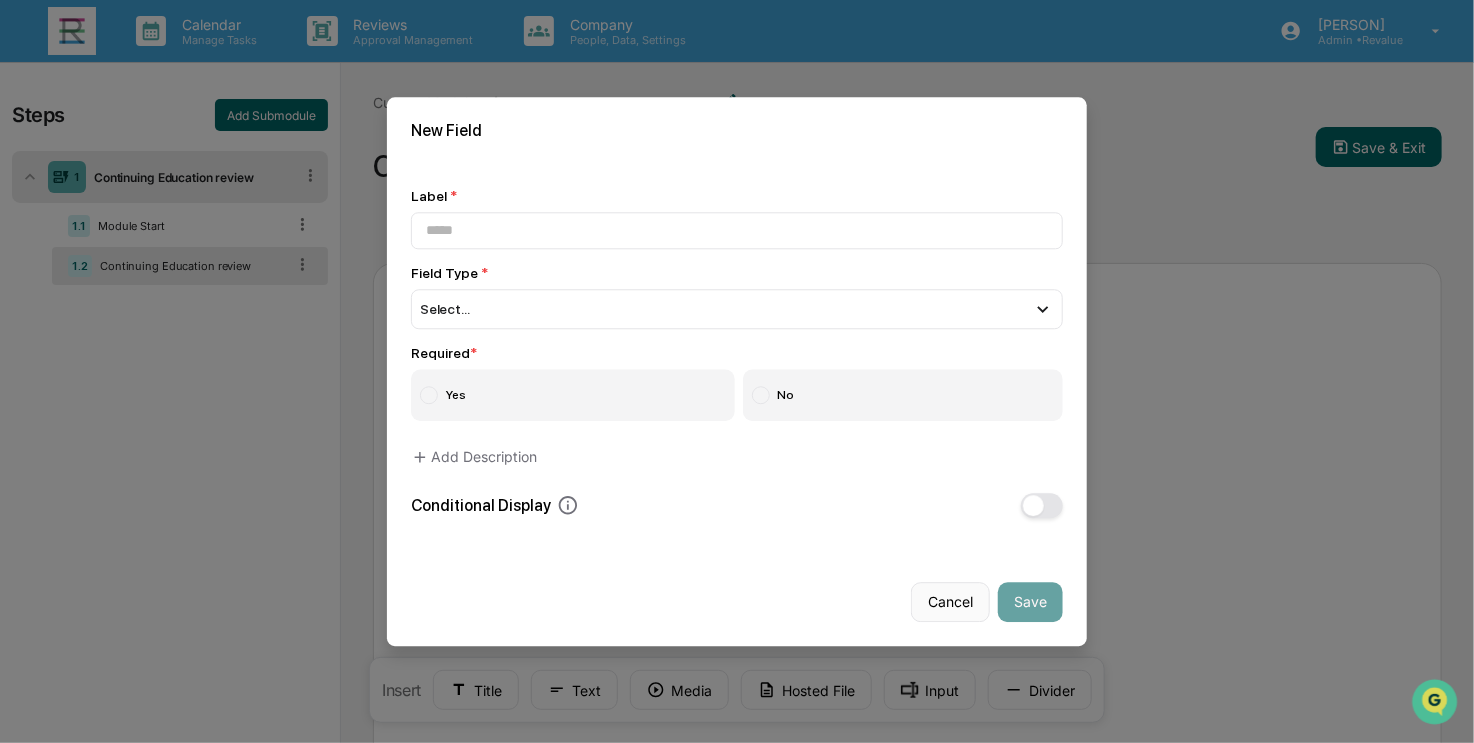 click on "Cancel" at bounding box center (950, 602) 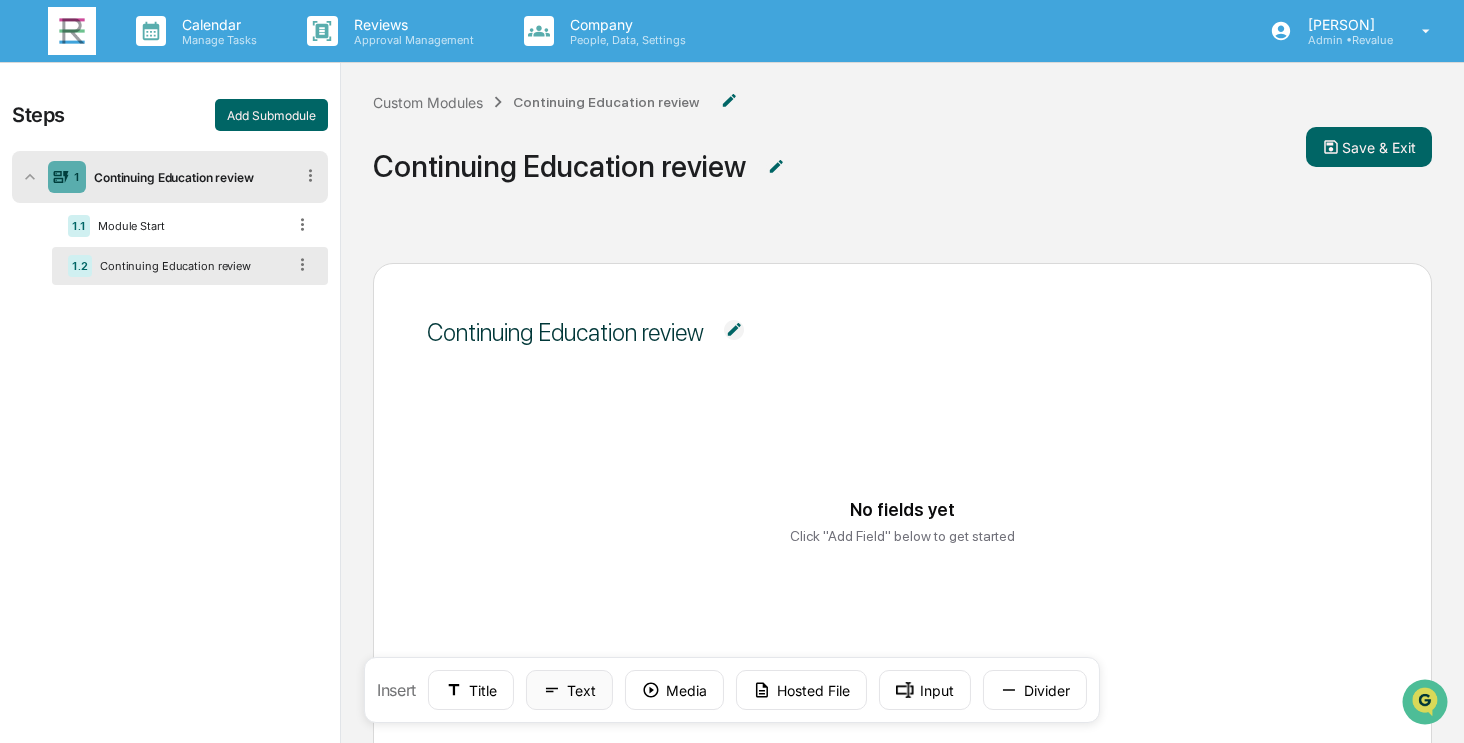 click on "Text" at bounding box center [569, 690] 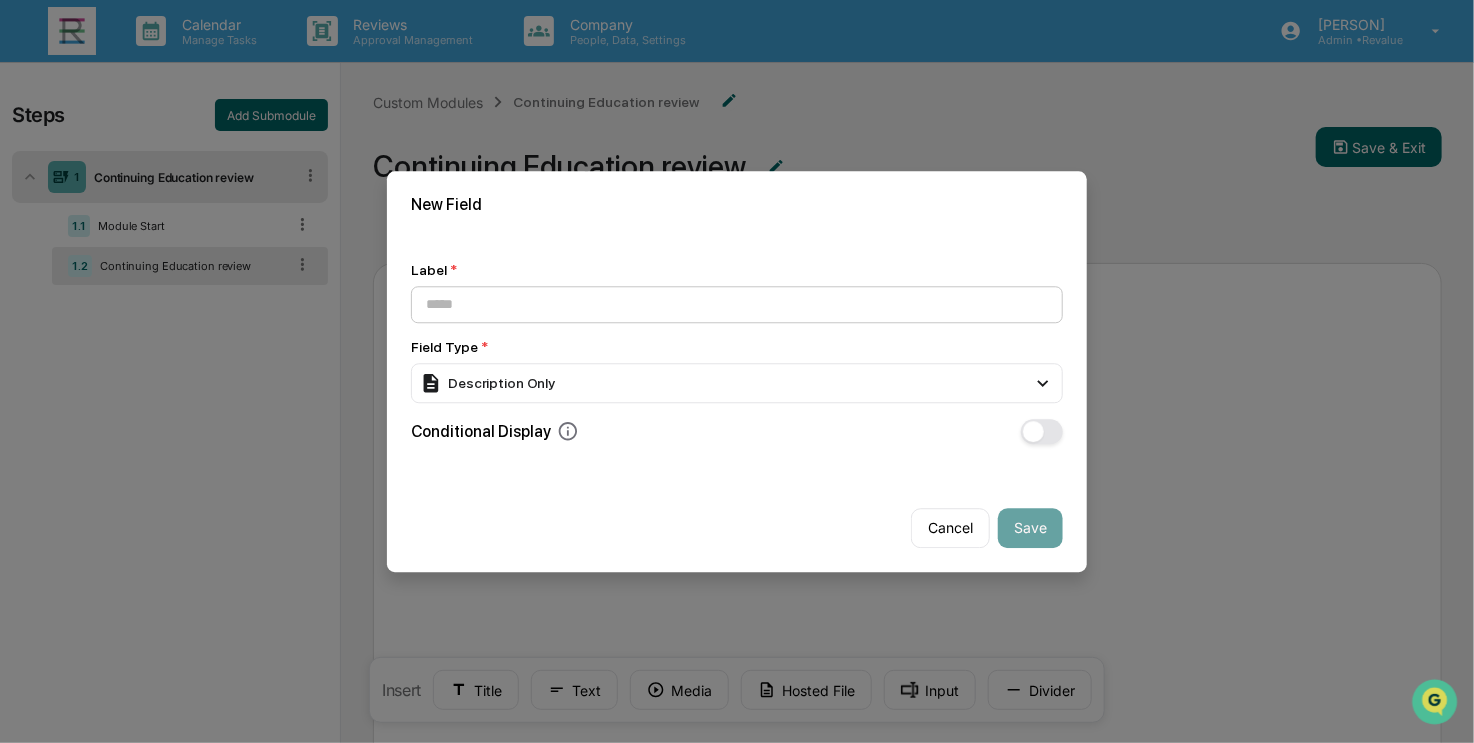 click at bounding box center (737, 304) 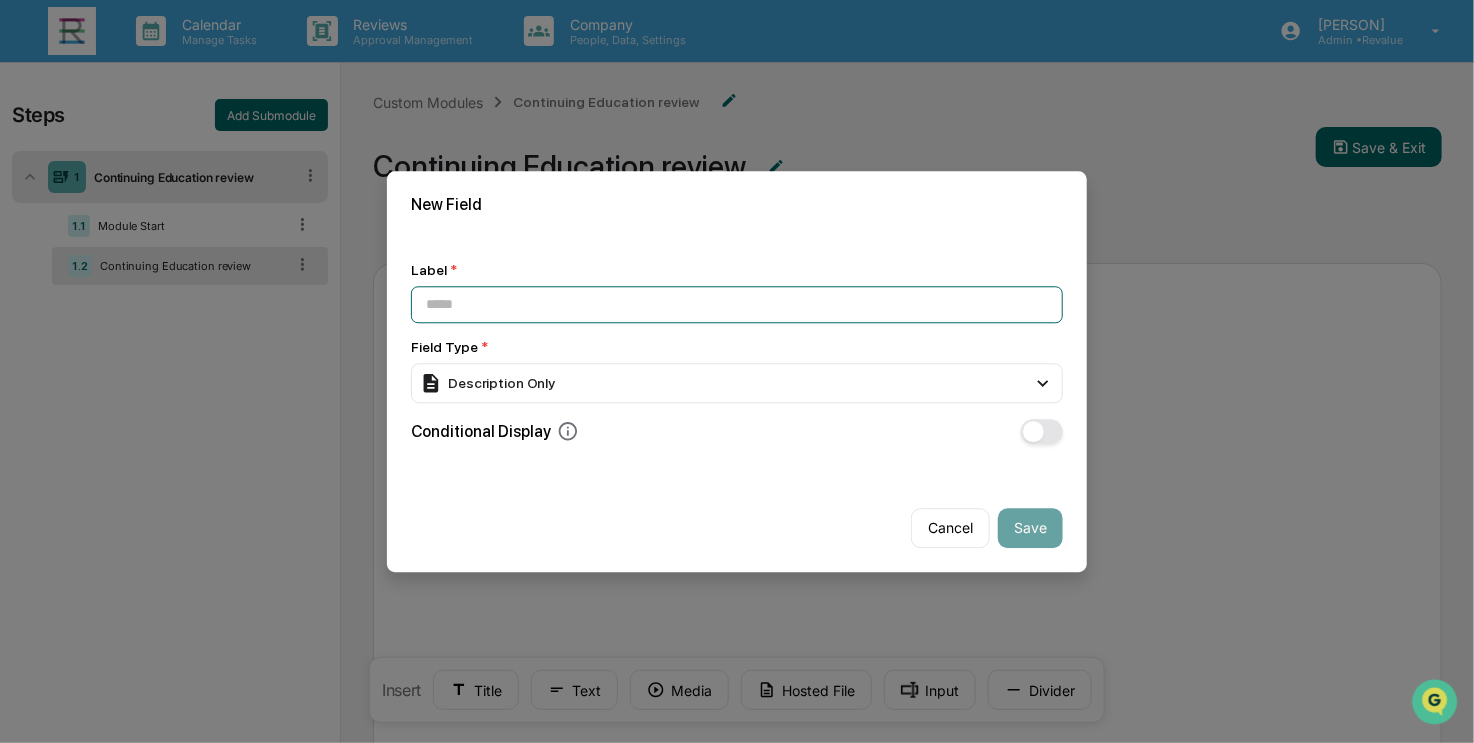 click at bounding box center (737, 304) 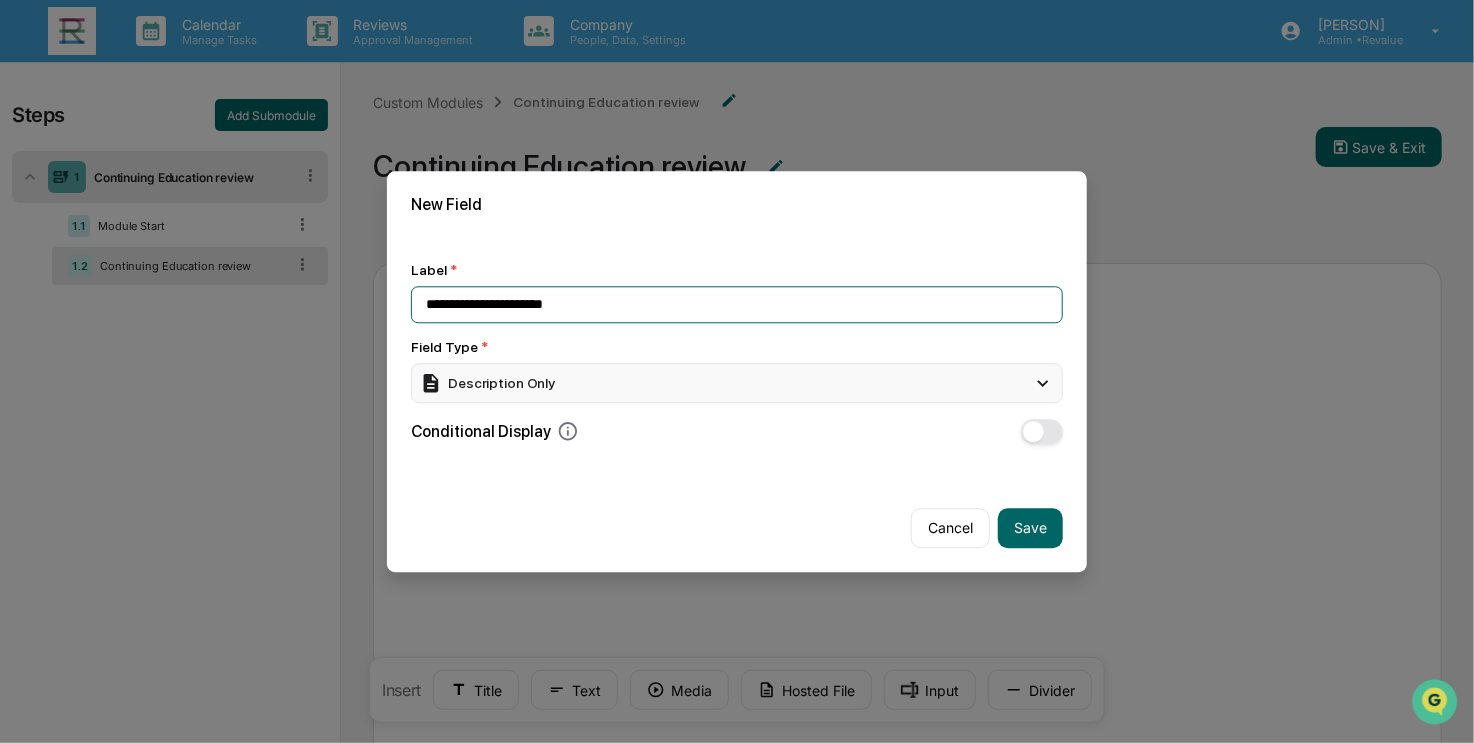 type on "**********" 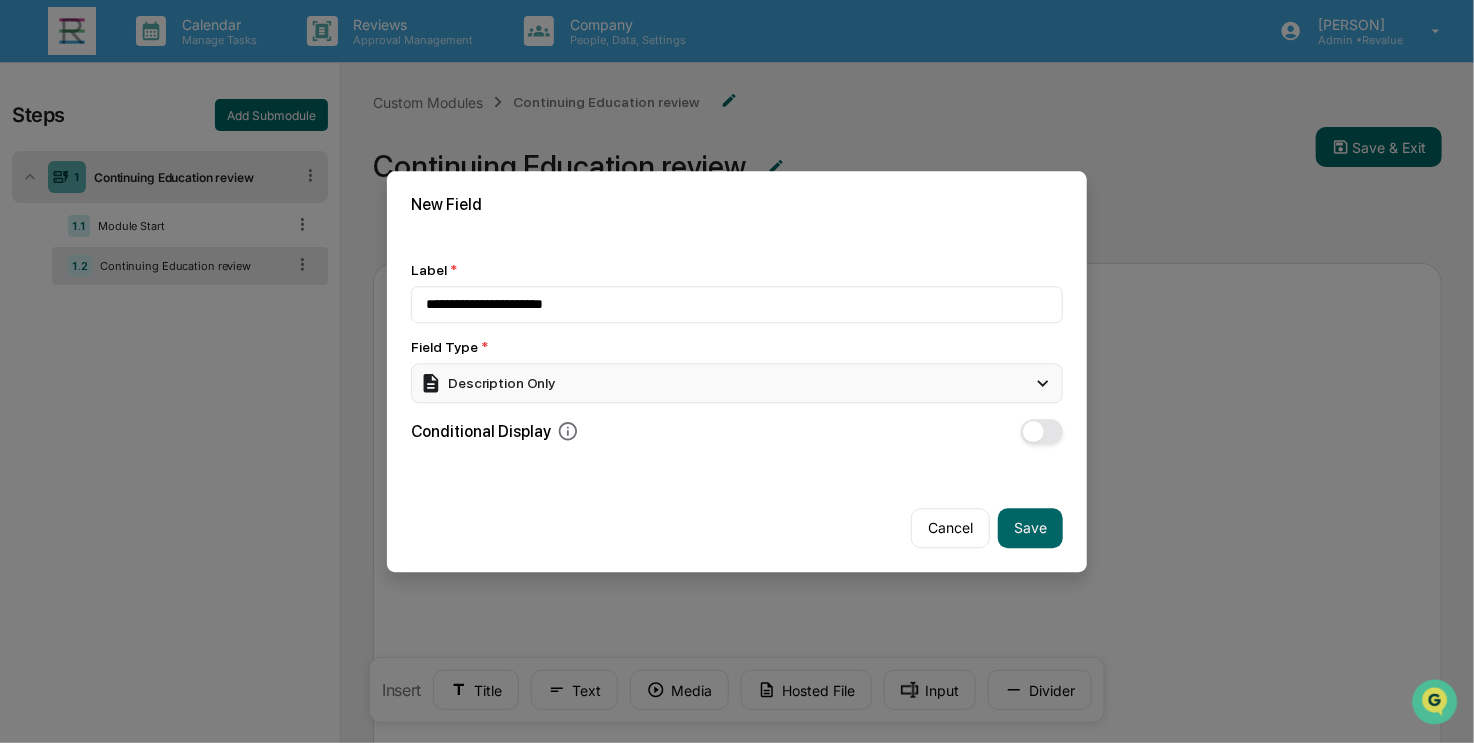 click on "Description Only" at bounding box center [737, 383] 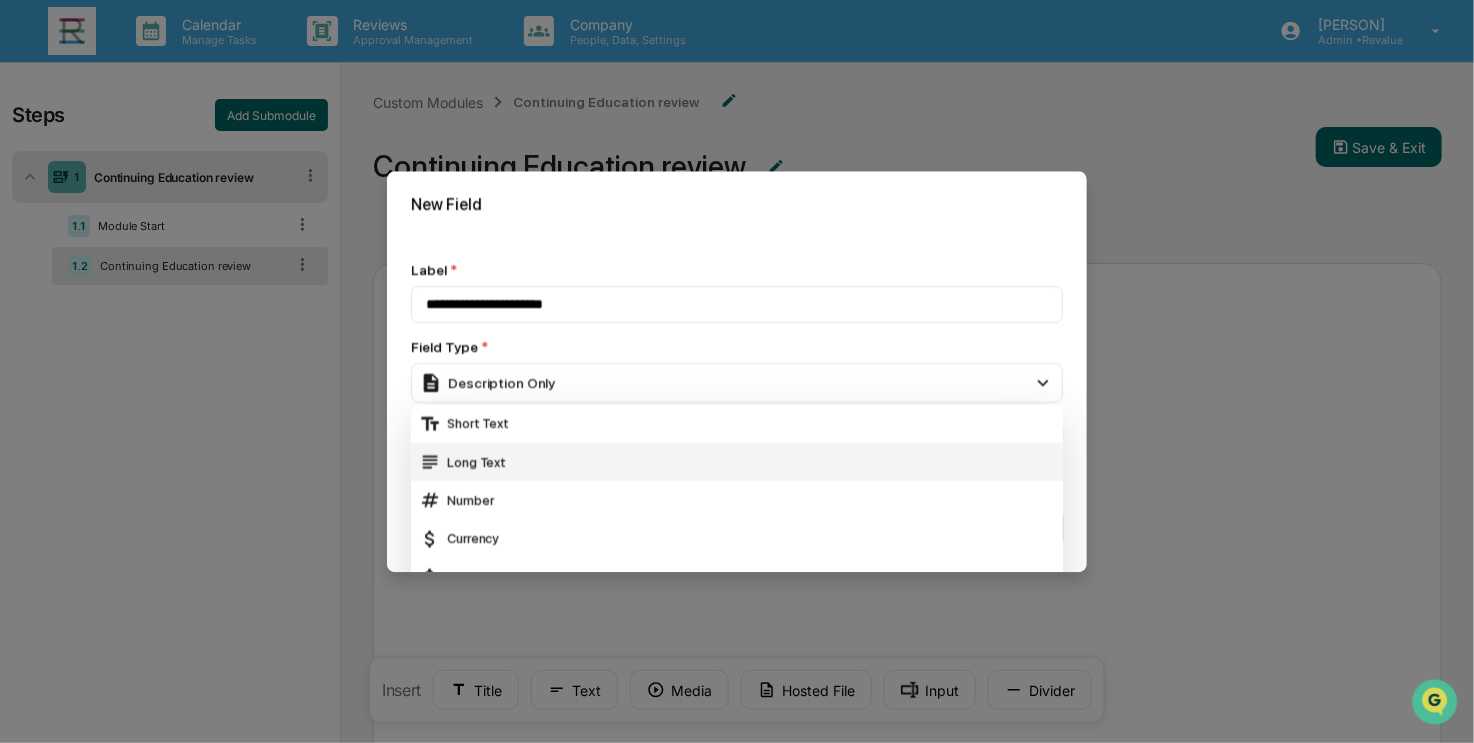 click on "Long Text" at bounding box center [737, 462] 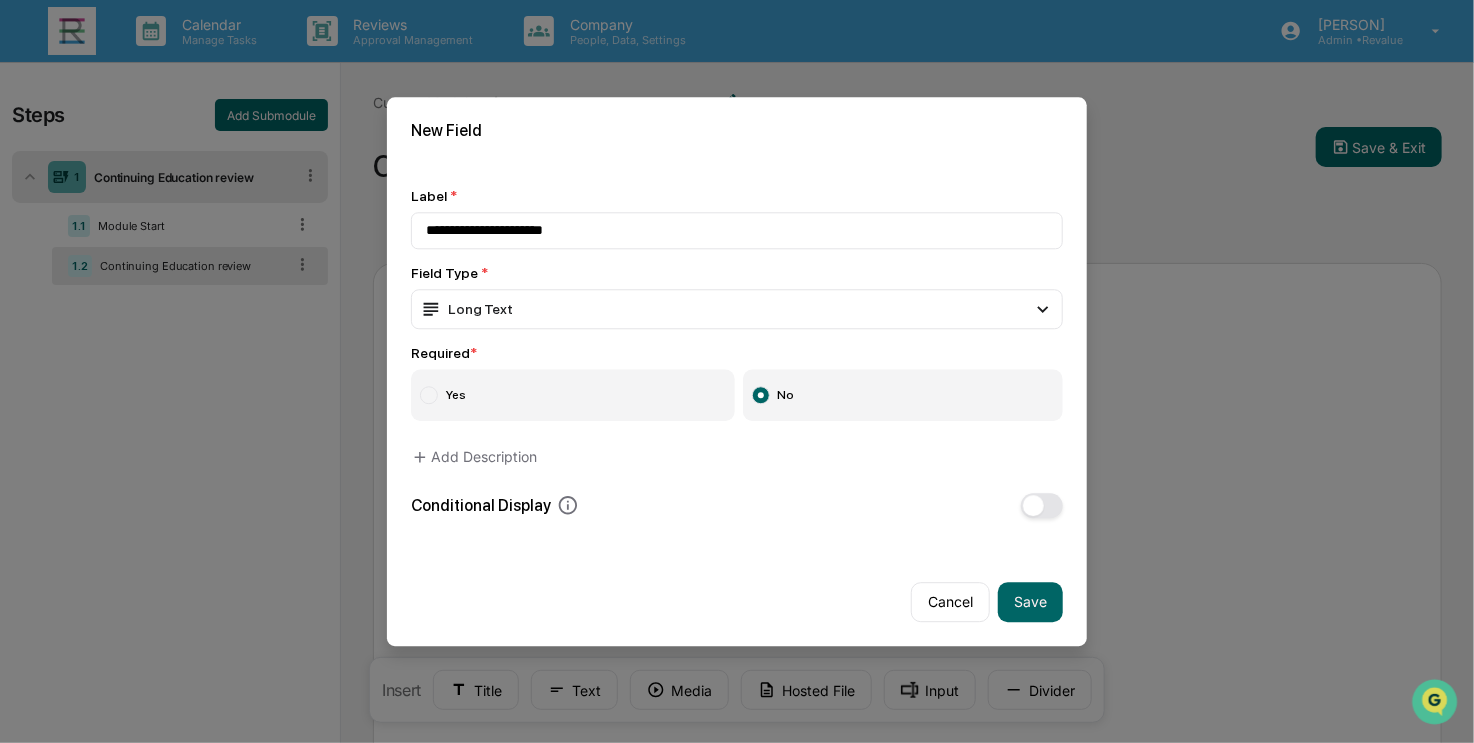 click on "Yes" at bounding box center [573, 395] 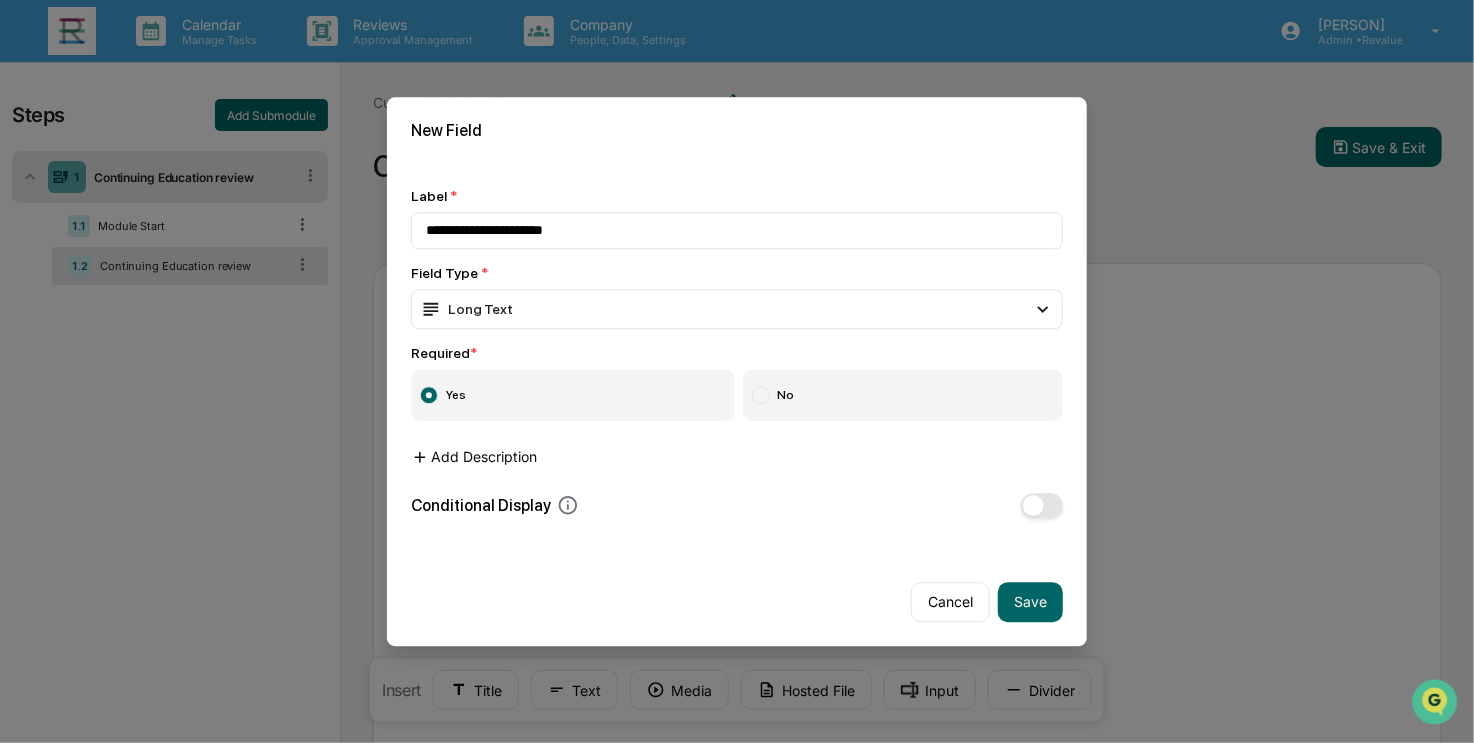 click on "Add Description" at bounding box center [474, 457] 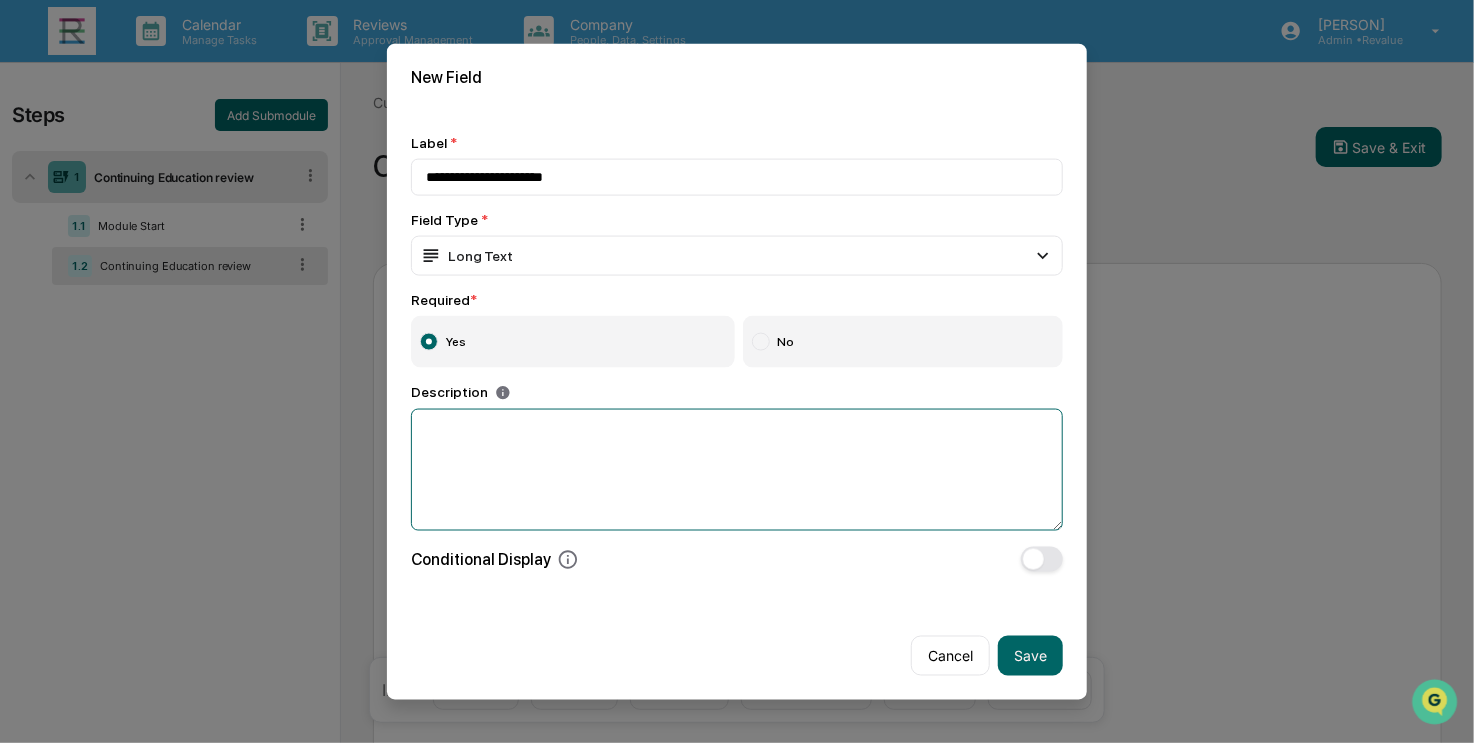 click at bounding box center [737, 470] 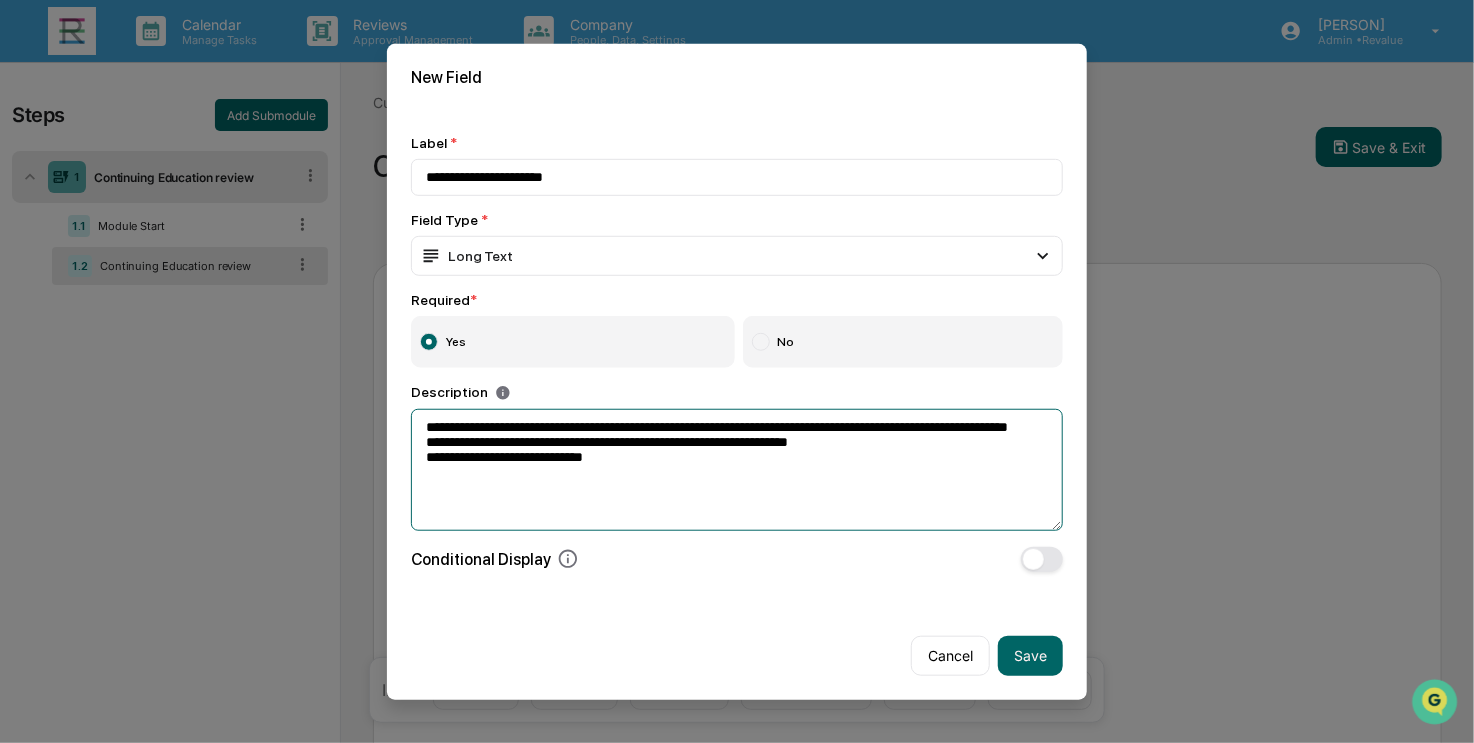 drag, startPoint x: 432, startPoint y: 428, endPoint x: 348, endPoint y: 431, distance: 84.05355 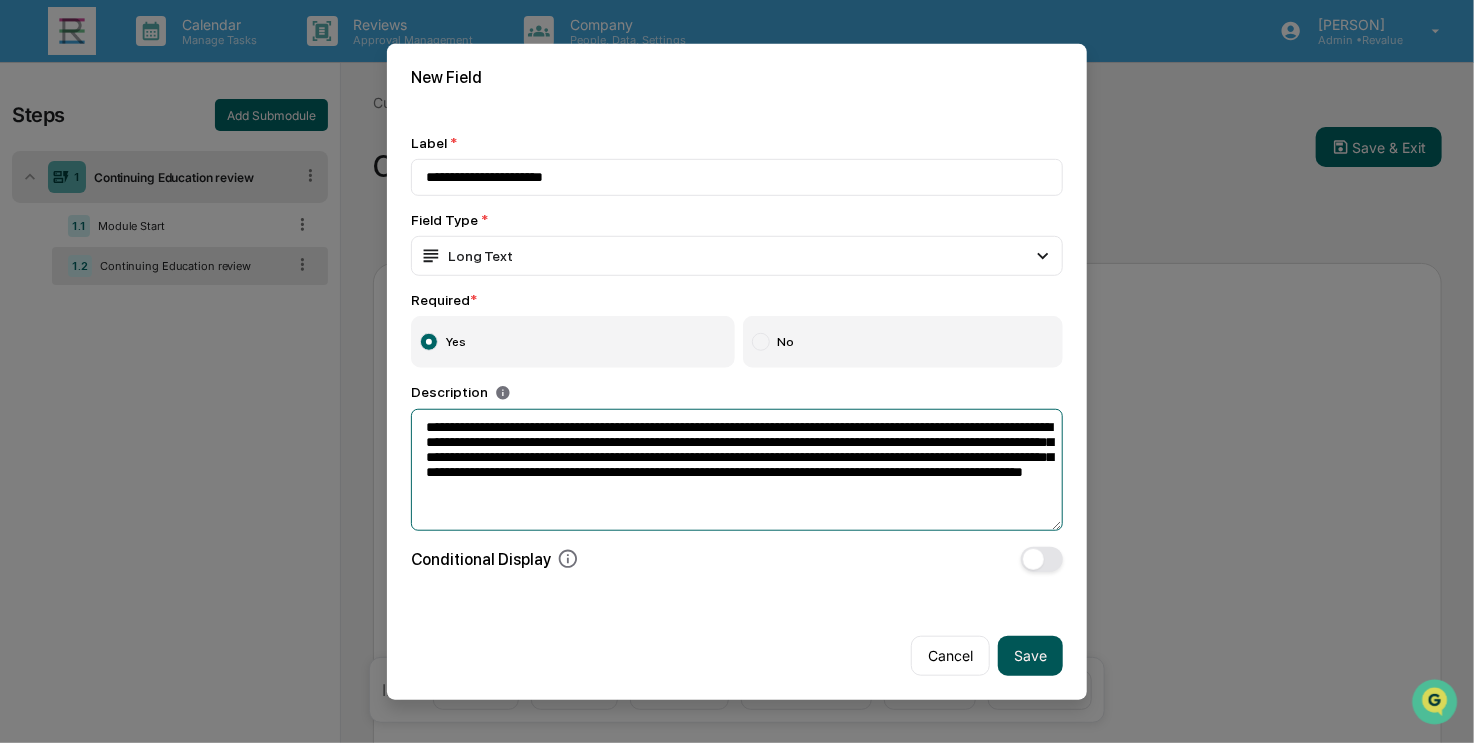 type on "**********" 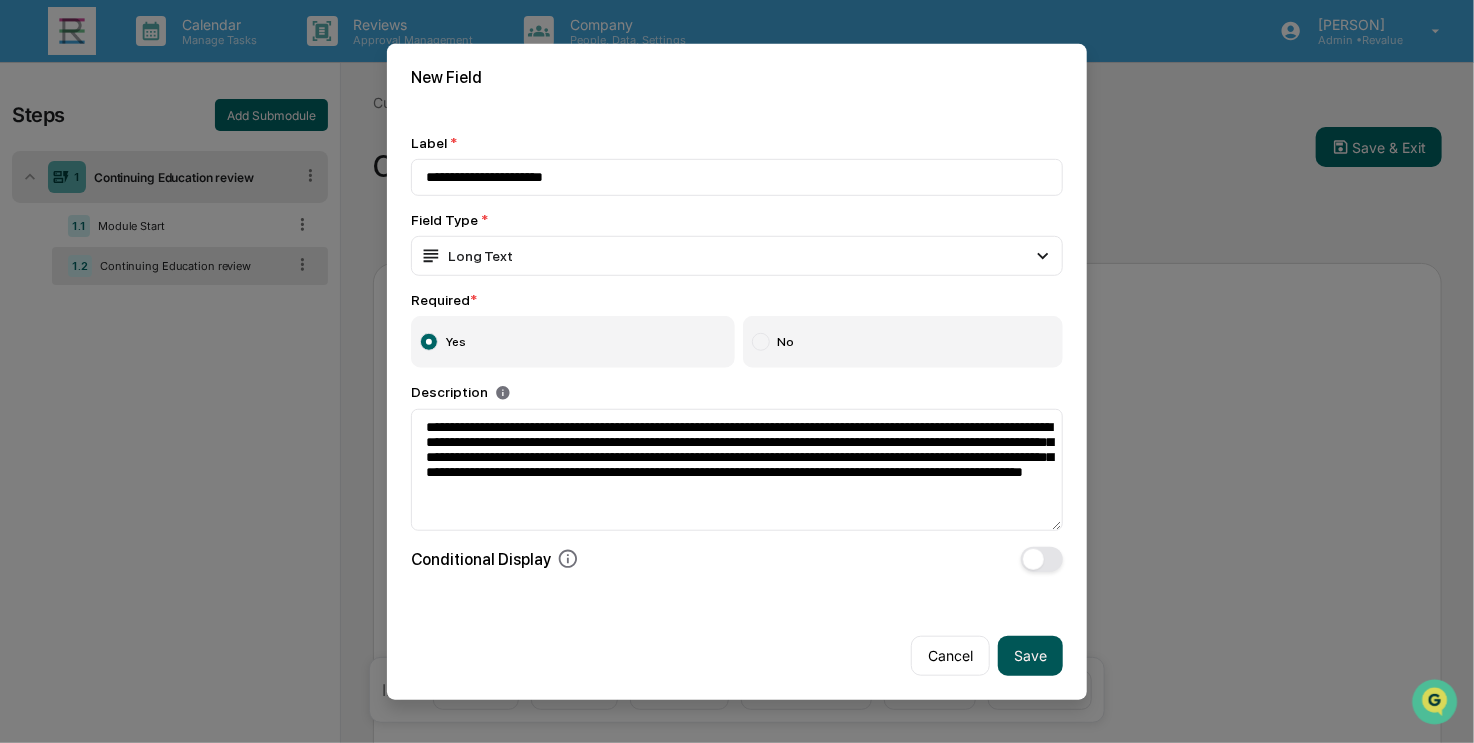 click on "Save" at bounding box center [1030, 656] 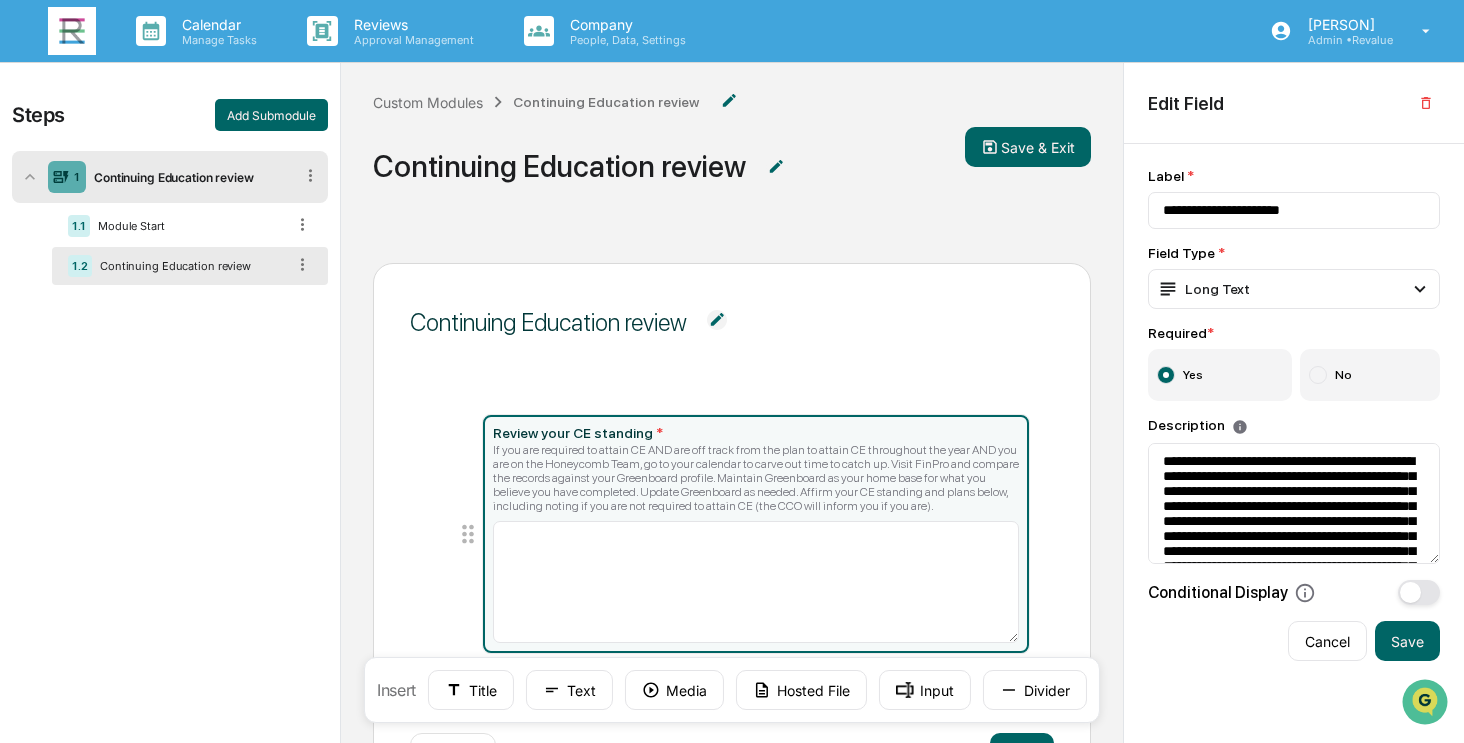 click on "Continuing Education review Review your CE standing   * If you are required to attain CE AND are off track from the plan to attain CE throughout the year AND you are on the Honeycomb Team, go to your calendar to carve out time to catch up. Visit FinPro and compare the records against your Greenboard profile. Maintain Greenboard as your home base for what you believe you have completed. Update Greenboard as needed. Affirm your CE standing and plans below, including noting if you are not required to attain CE (the CCO will inform you if you are). Next ← Back     Insert Title Text Media Hosted File Input Divider" at bounding box center (732, 554) 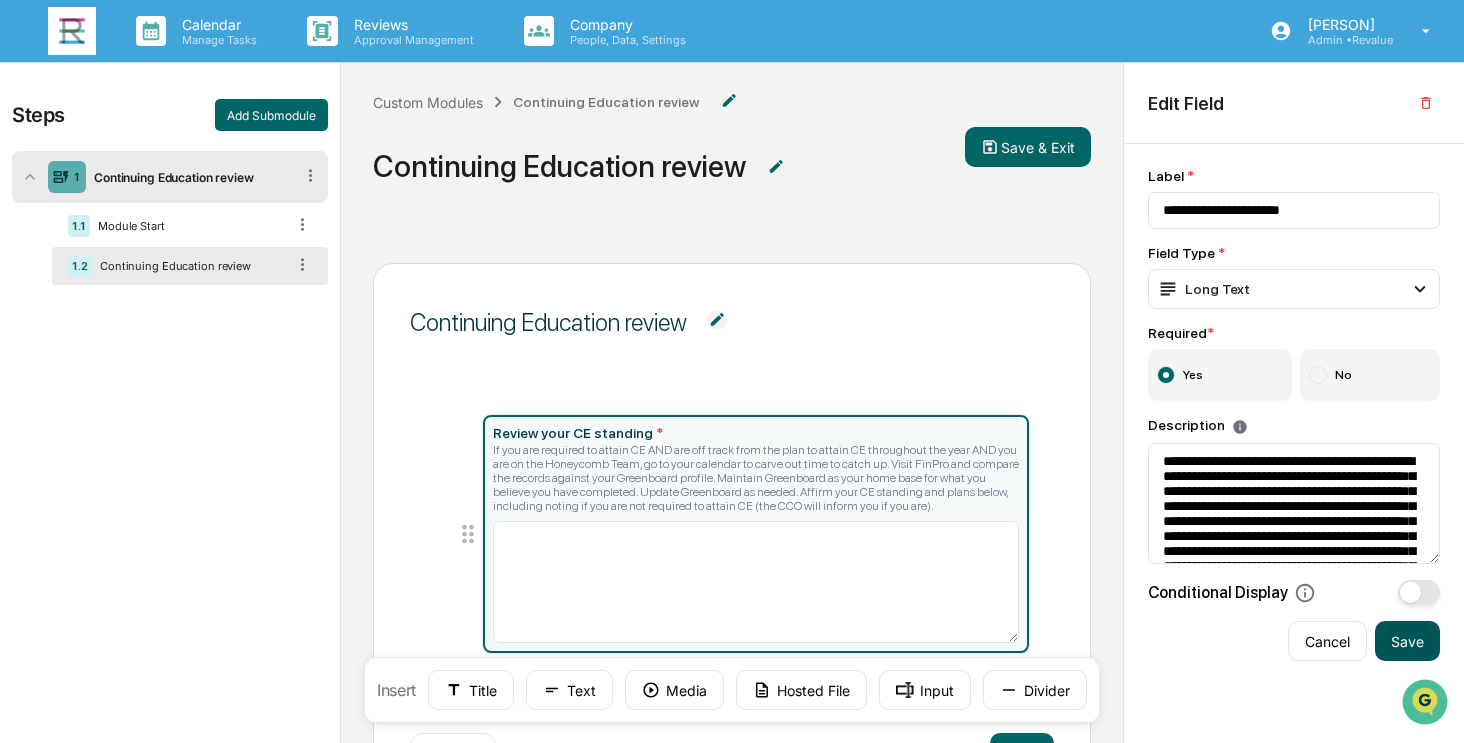 click on "Save" at bounding box center (1407, 641) 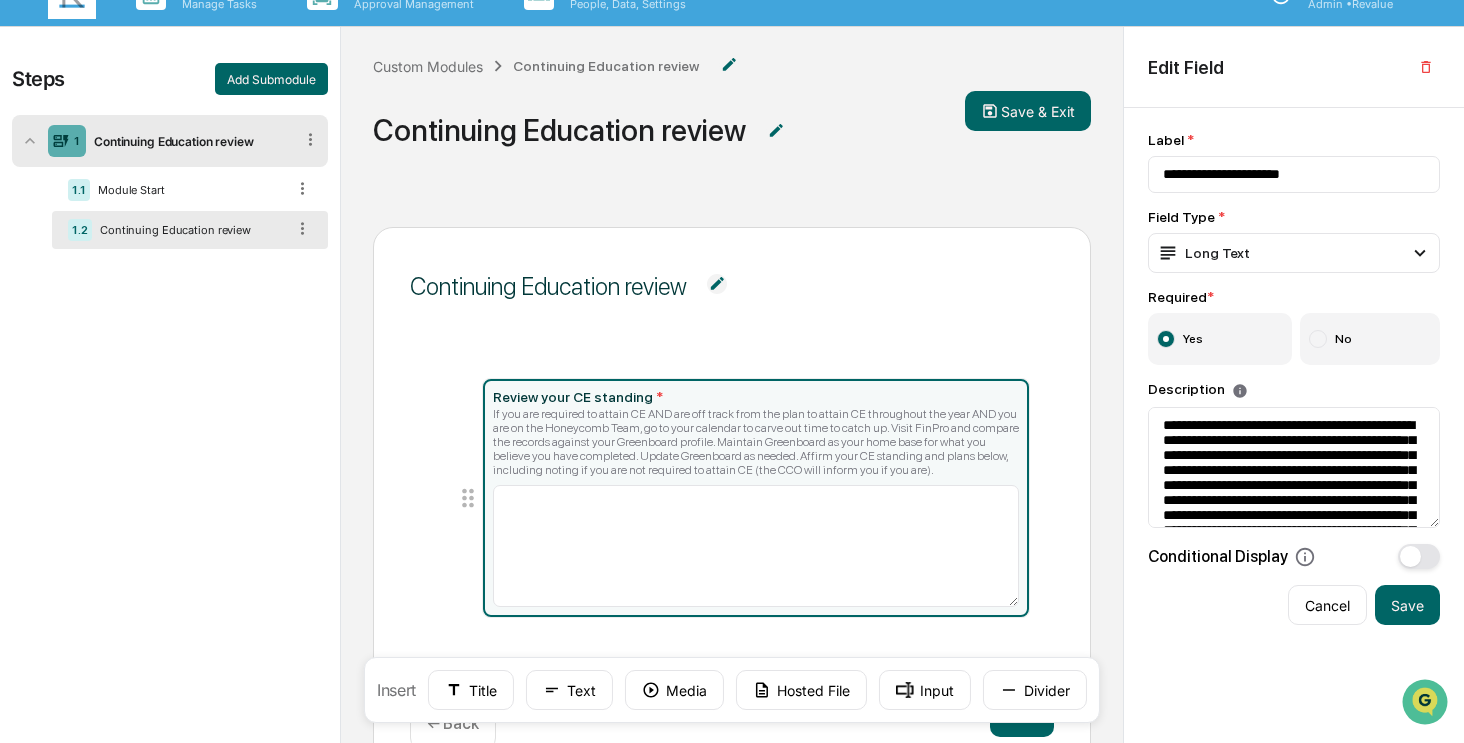 scroll, scrollTop: 0, scrollLeft: 0, axis: both 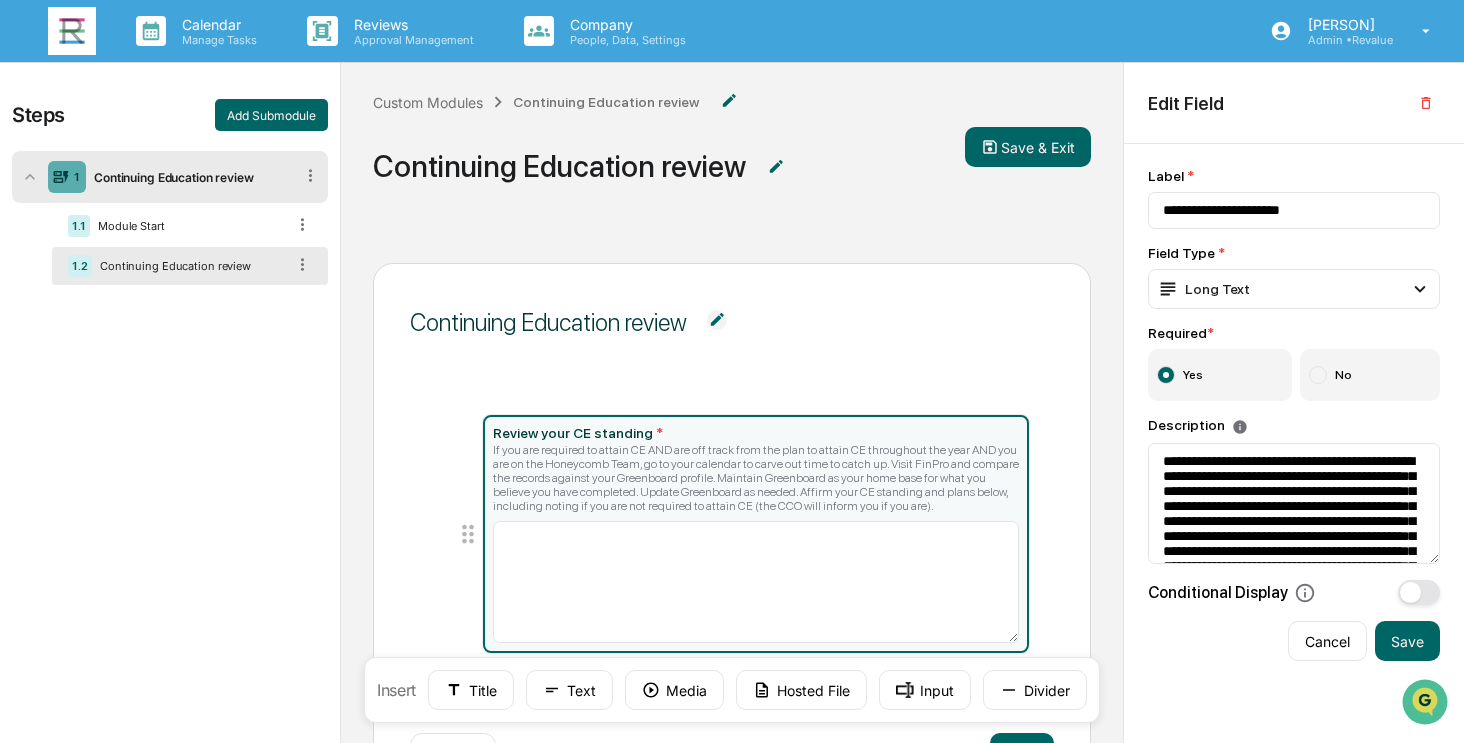 click at bounding box center [72, 31] 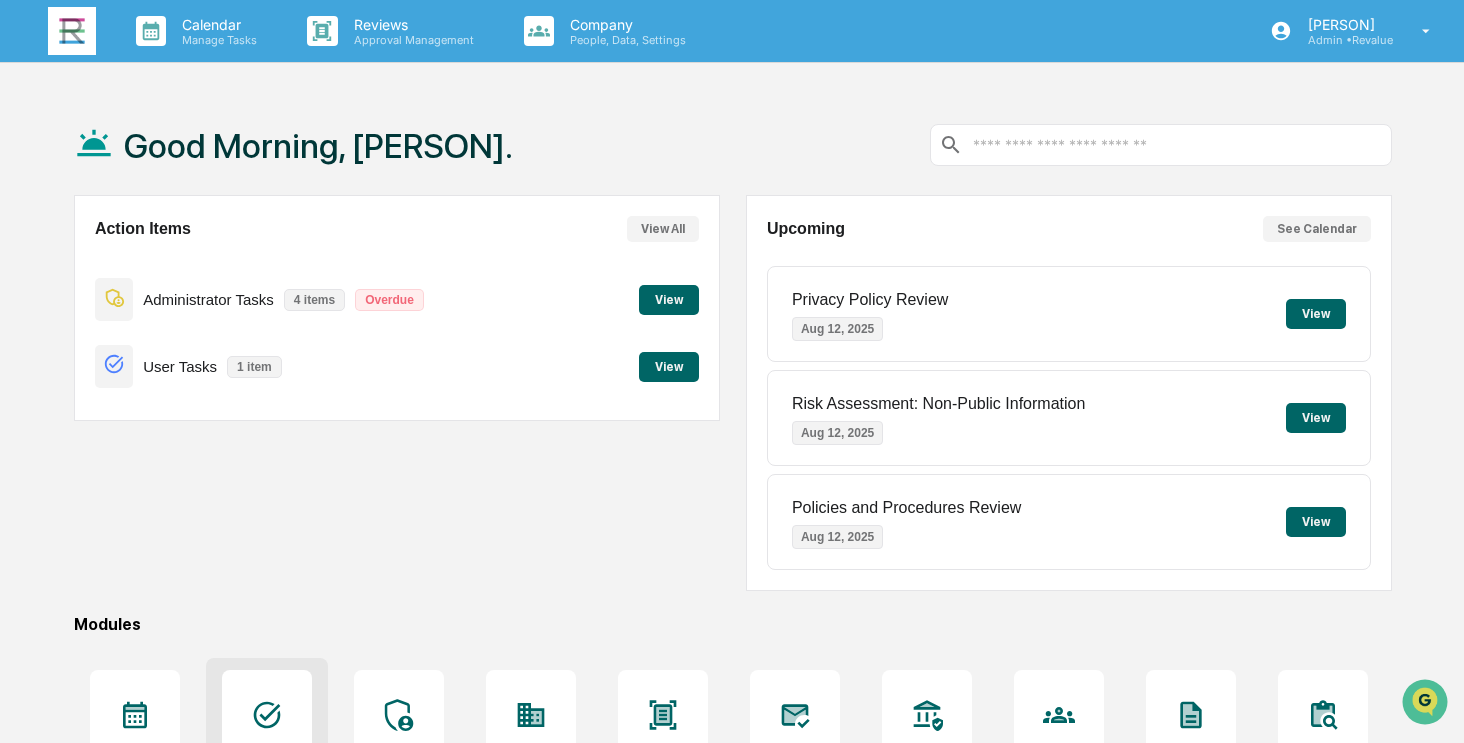 click 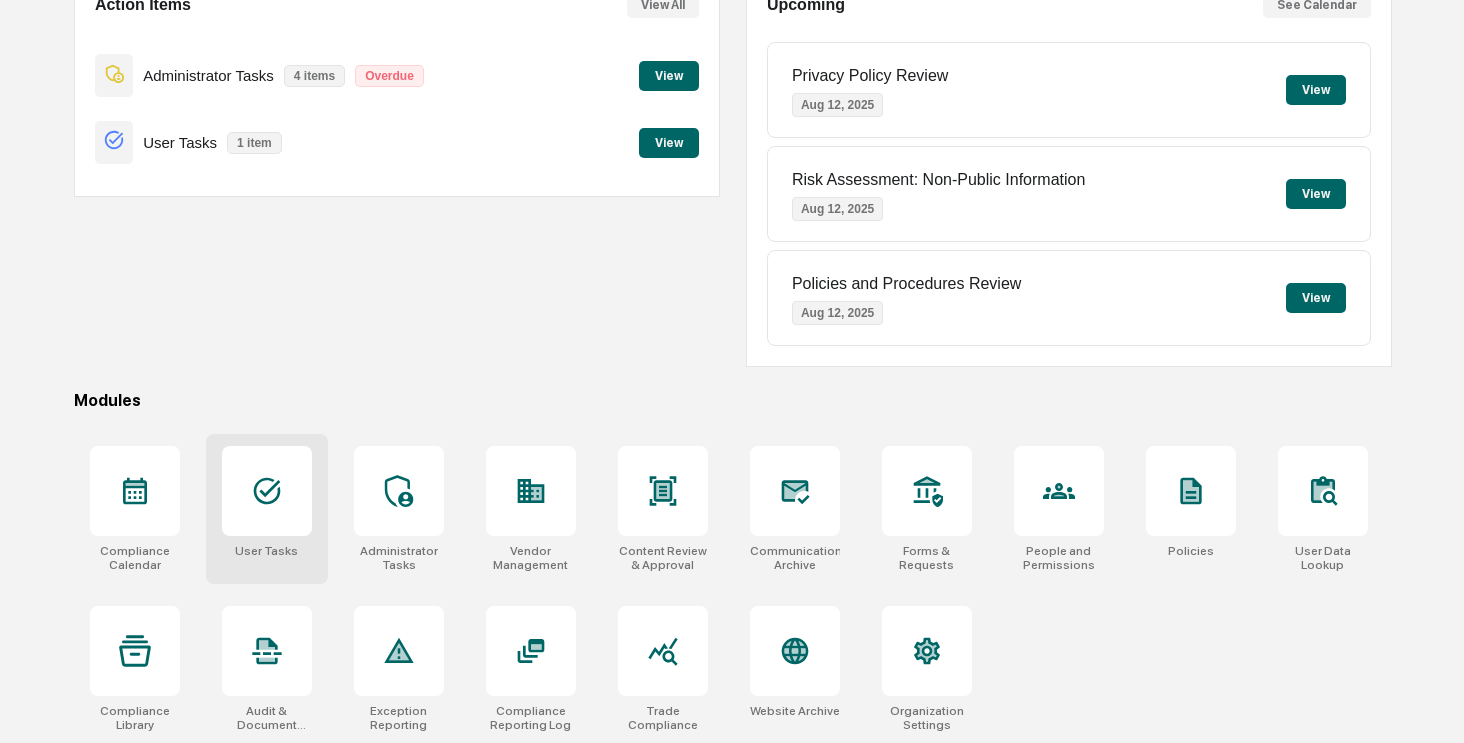 scroll, scrollTop: 0, scrollLeft: 0, axis: both 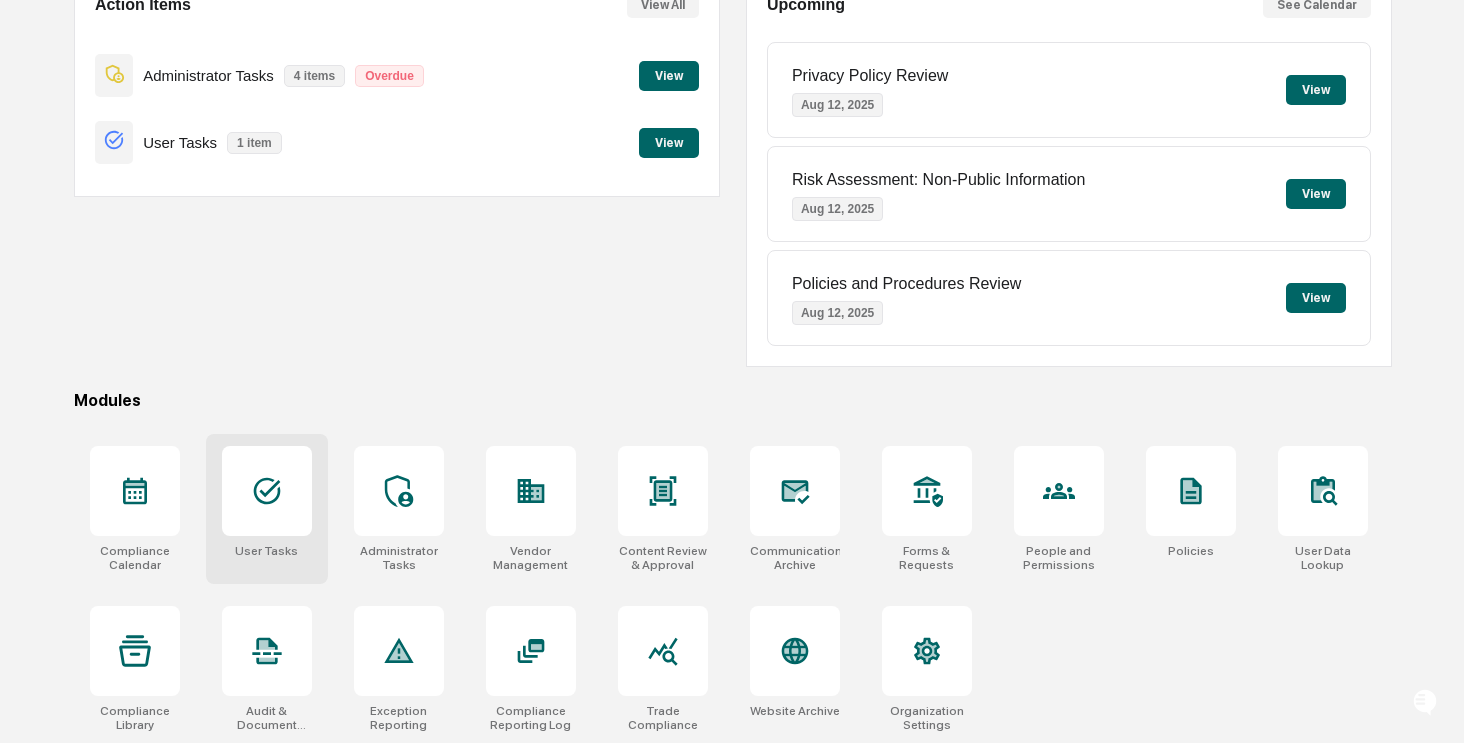 click at bounding box center [267, 491] 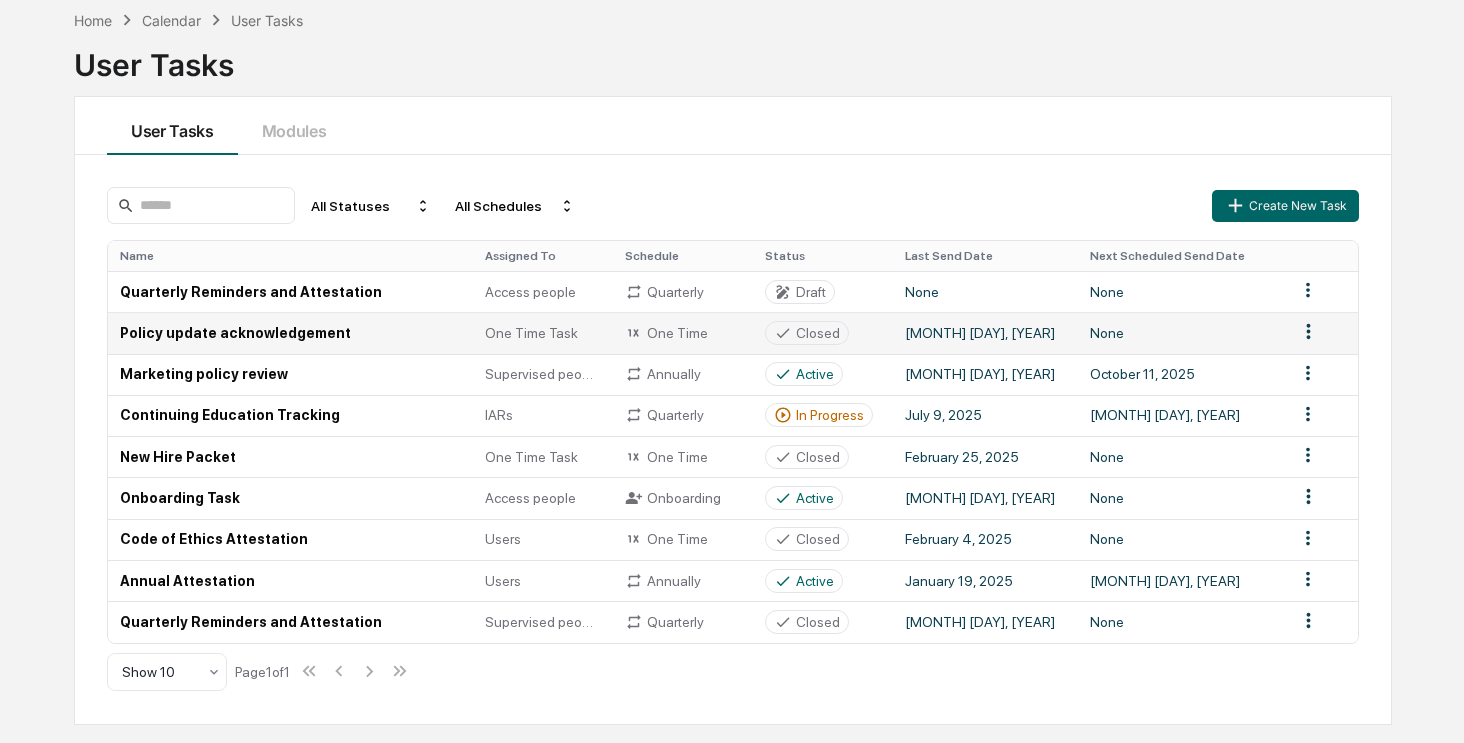 scroll, scrollTop: 0, scrollLeft: 0, axis: both 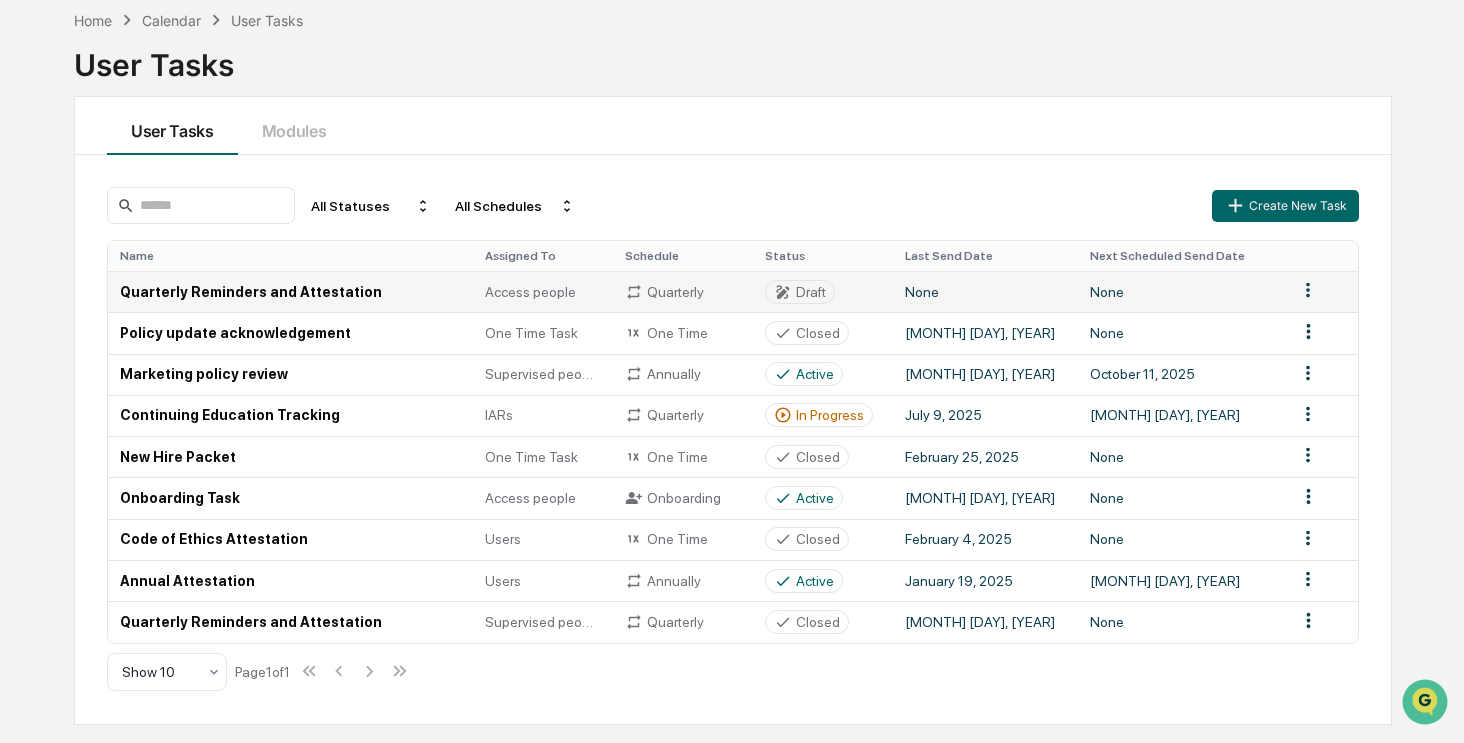 click on "Quarterly Reminders and Attestation" at bounding box center (290, 291) 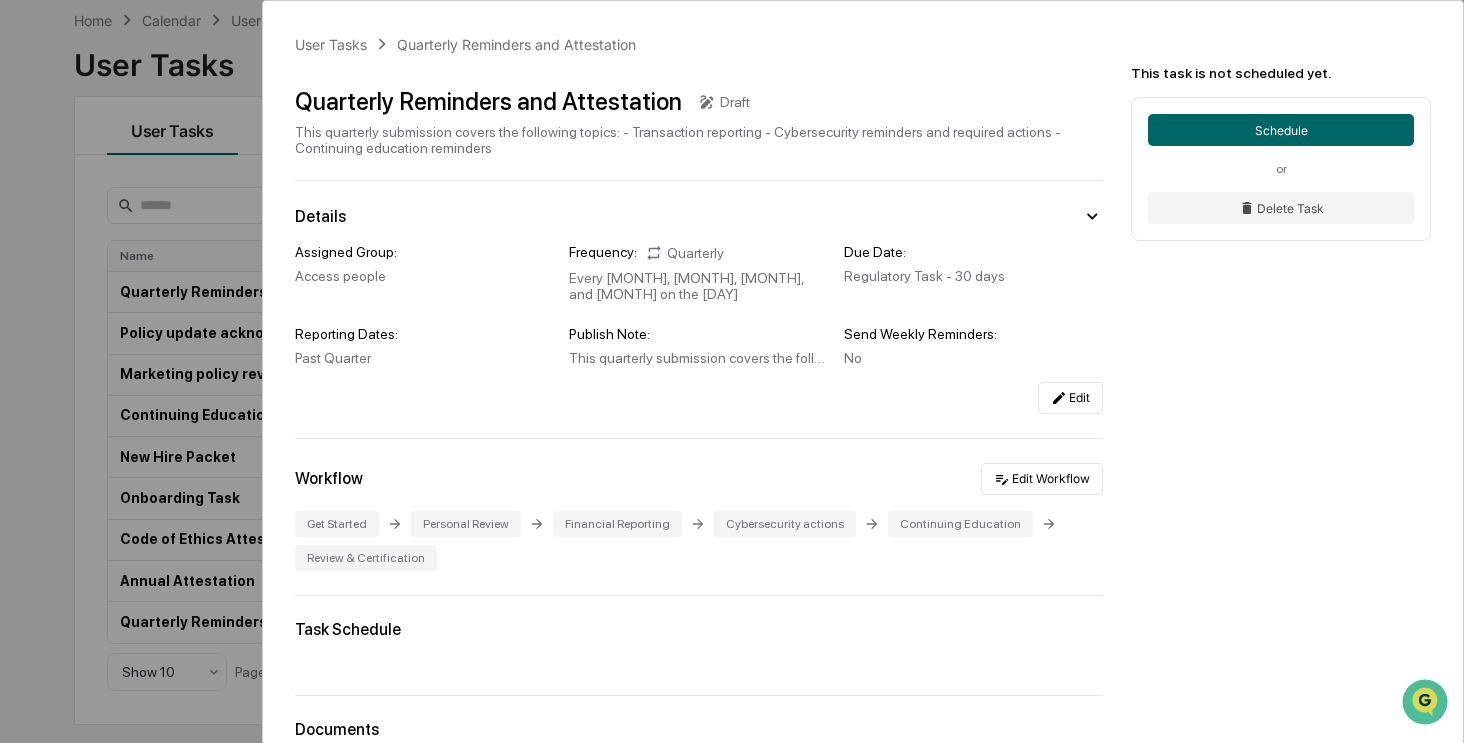 scroll, scrollTop: 200, scrollLeft: 0, axis: vertical 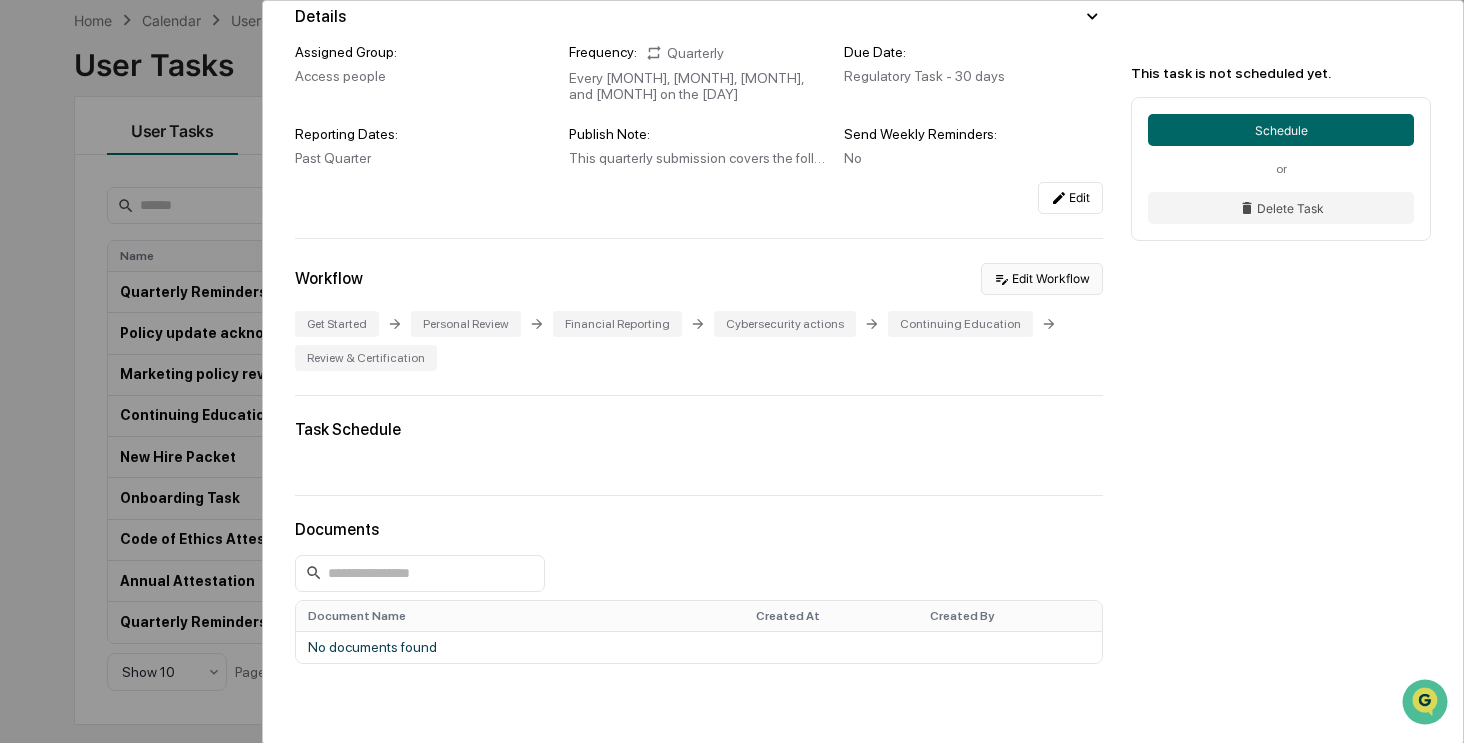 click on "Edit Workflow" at bounding box center (1042, 279) 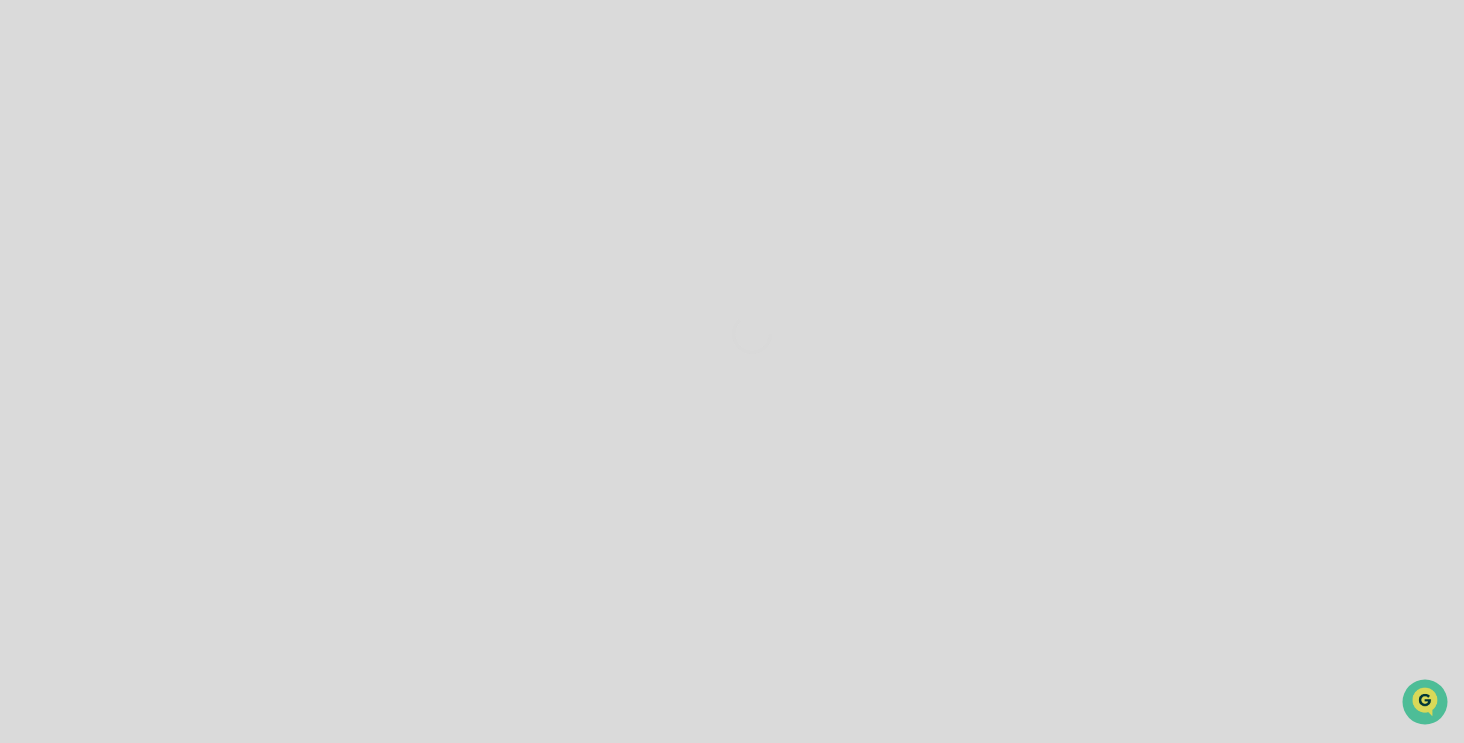 scroll, scrollTop: 0, scrollLeft: 0, axis: both 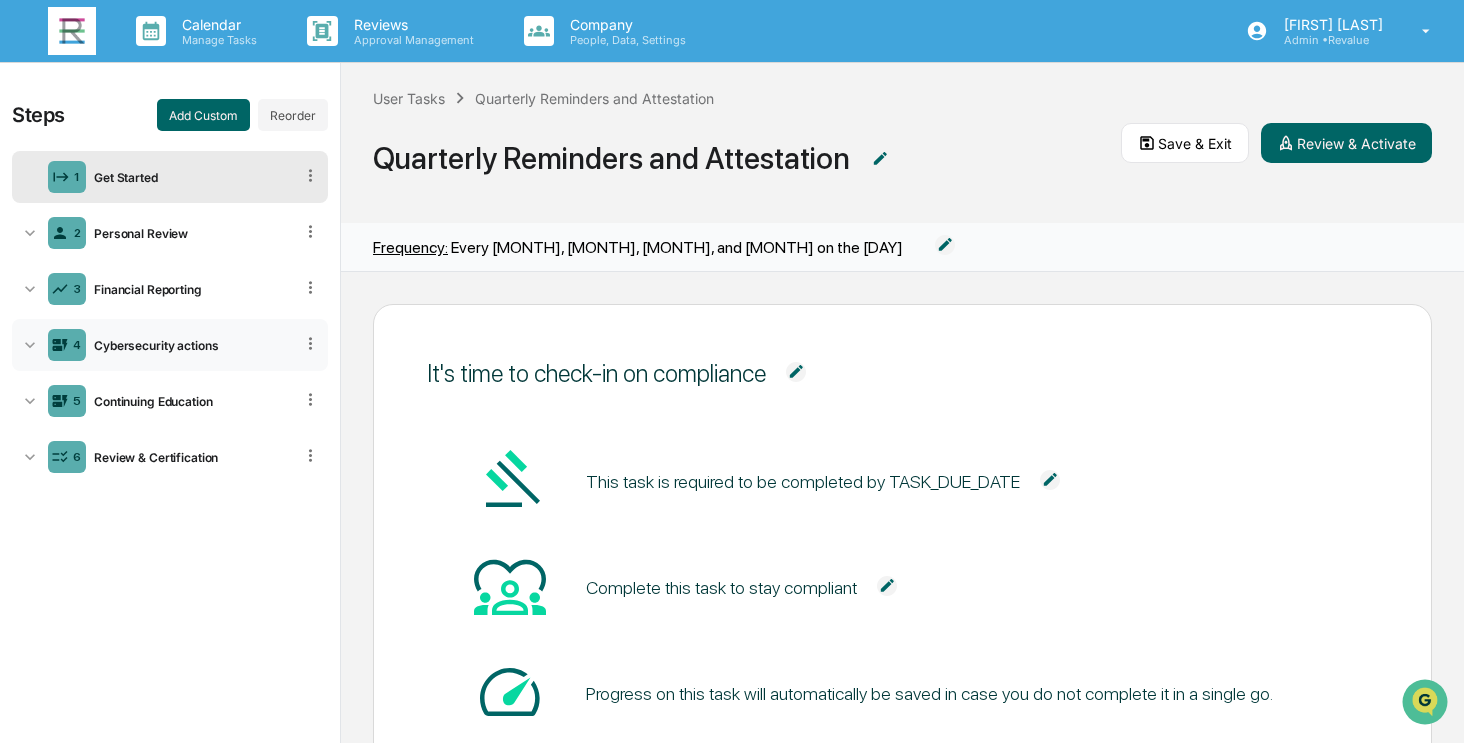 click on "Cybersecurity actions" at bounding box center [189, 345] 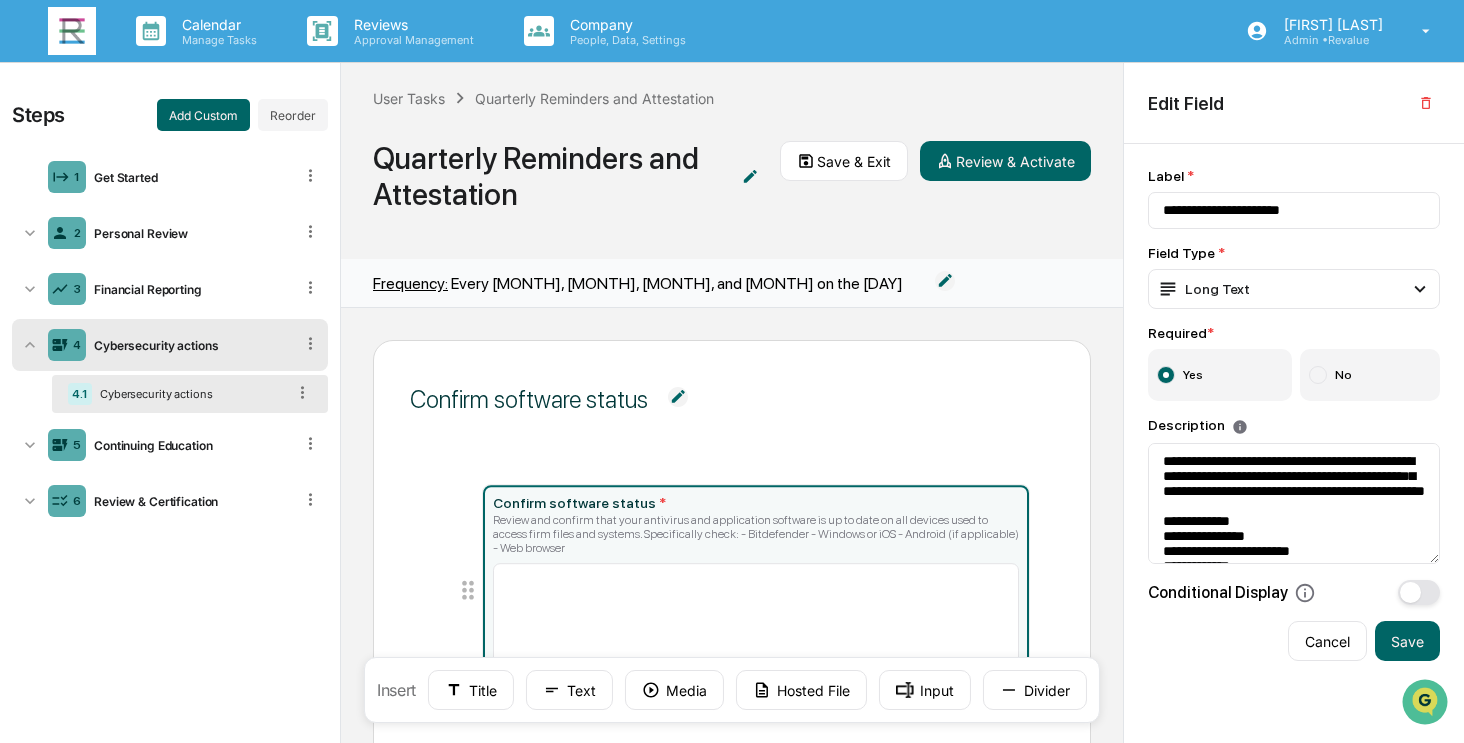 drag, startPoint x: 545, startPoint y: 570, endPoint x: 503, endPoint y: 548, distance: 47.41308 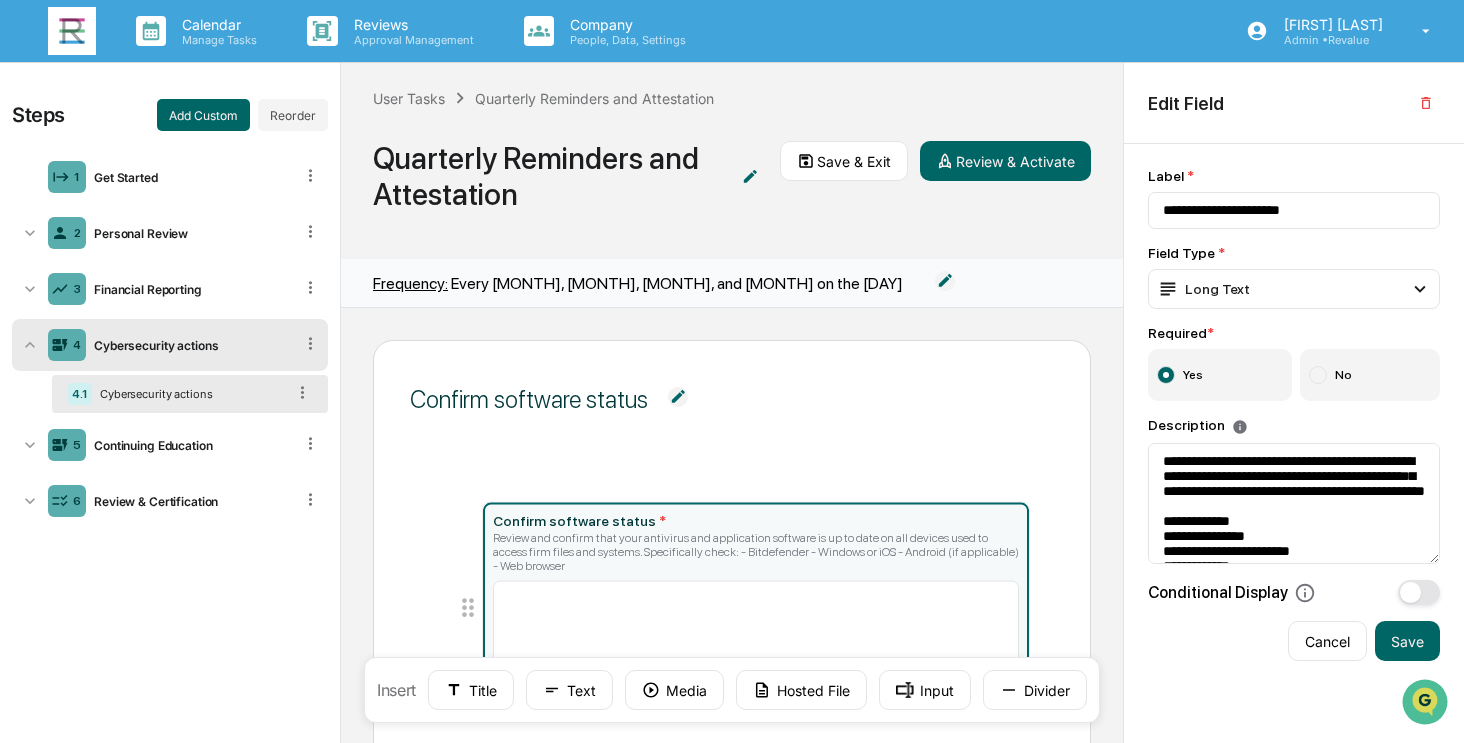 click on "Review and confirm that your antivirus and application software is up to date on all devices used to access firm files and systems. Specifically check:
- Bitdefender
- Windows or iOS
- Android (if applicable)
- Web browser" at bounding box center [756, 552] 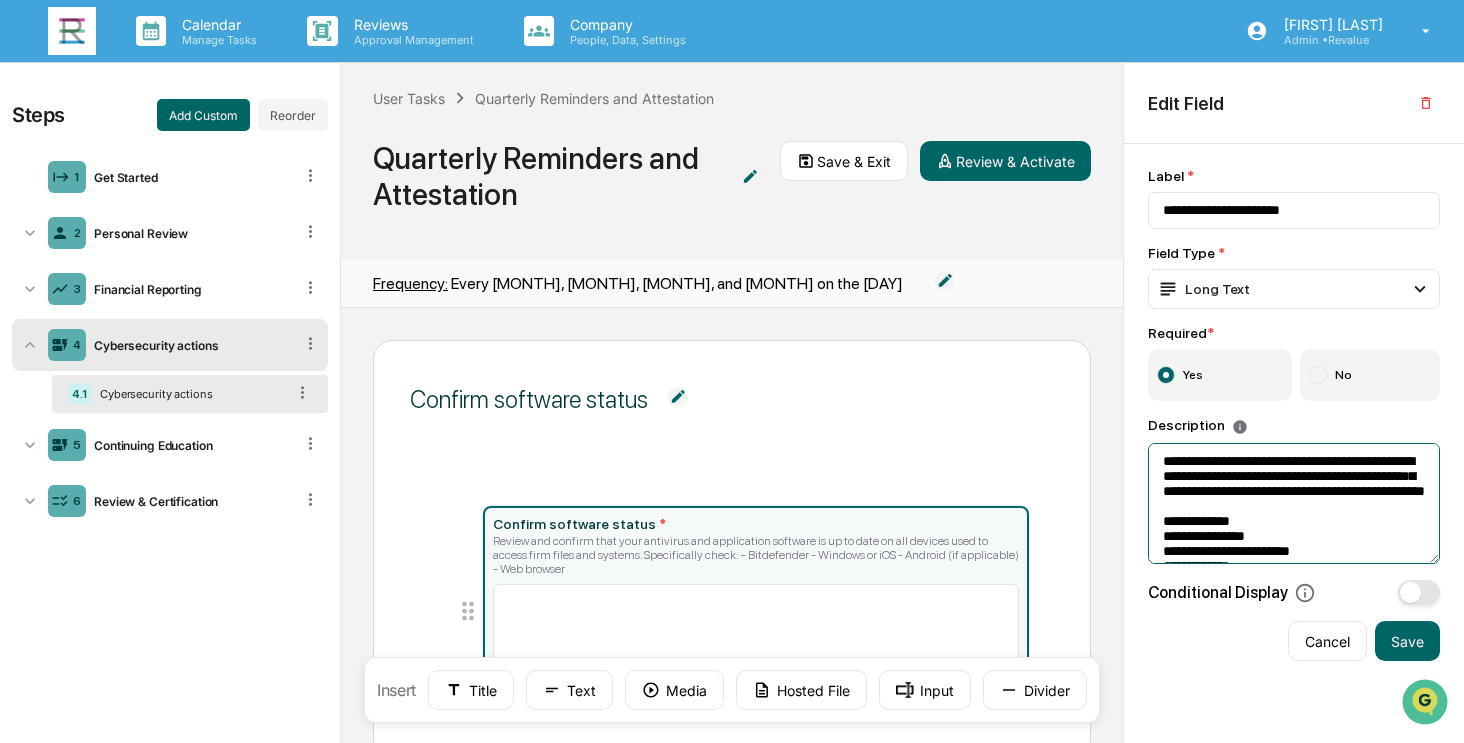 click on "**********" at bounding box center [1294, 504] 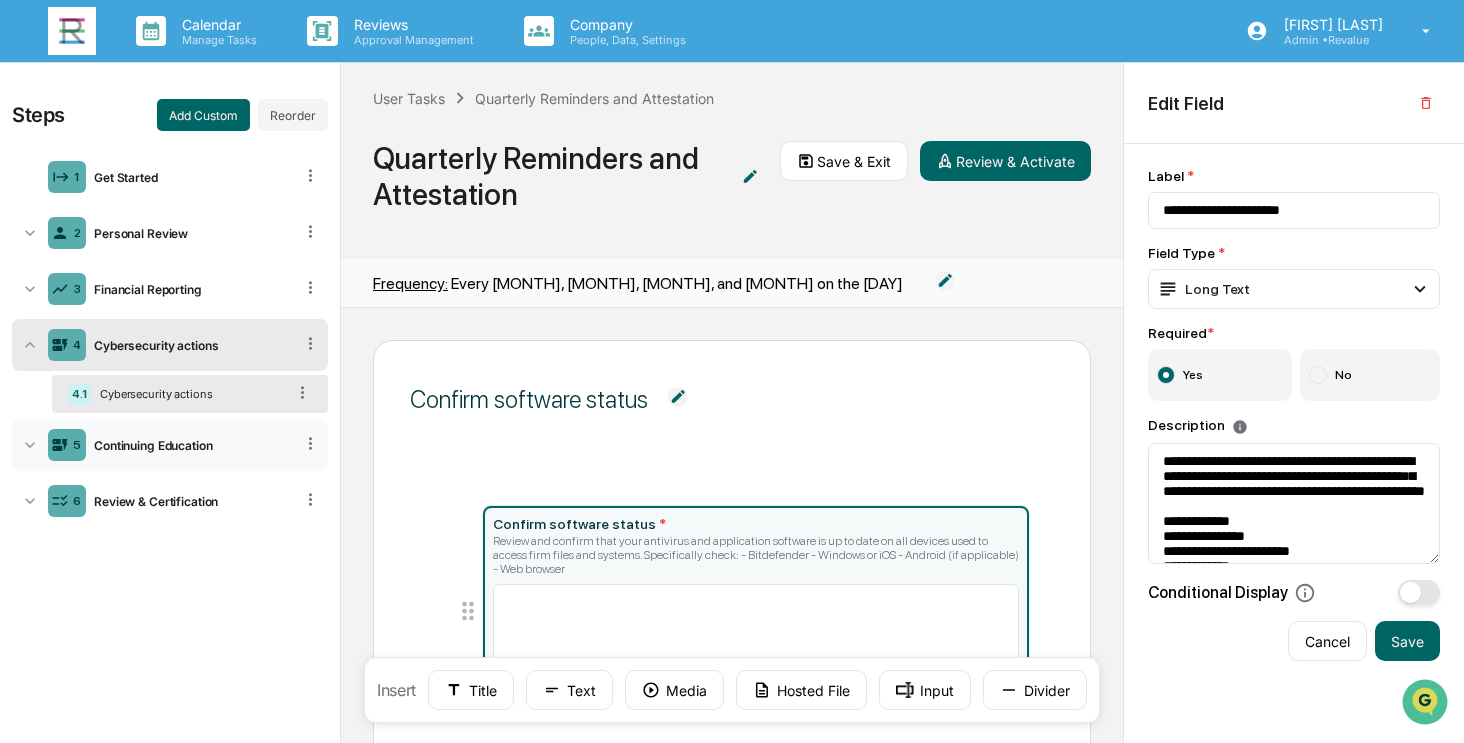 click on "Continuing Education" at bounding box center (189, 445) 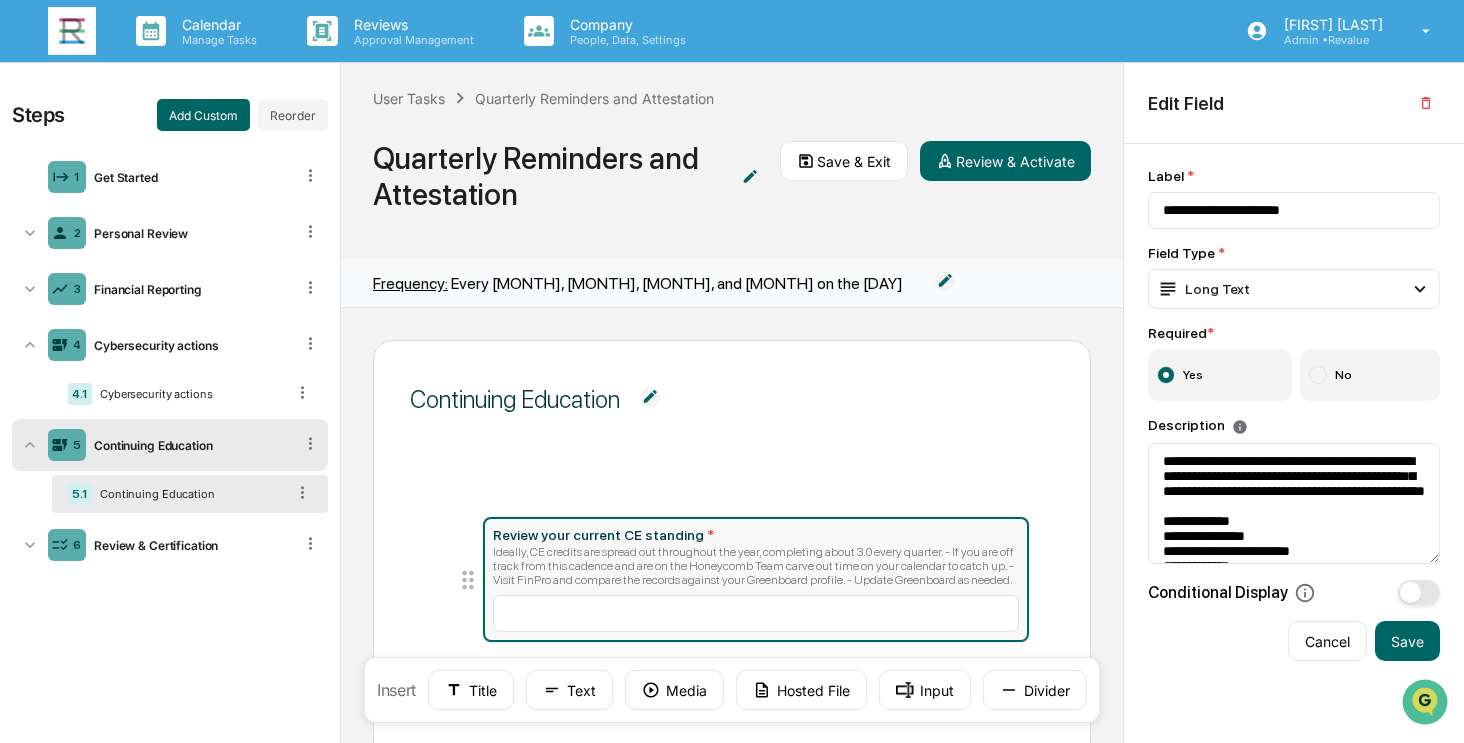 click on "Ideally, CE credits are spread out throughout the year, completing about 3.0 every quarter.
- If you are off track from this cadence and are on the Honeycomb Team carve out time on your calendar to catch up.
- Visit FinPro and compare the records against your Greenboard profile.
- Update Greenboard as needed." at bounding box center [756, 566] 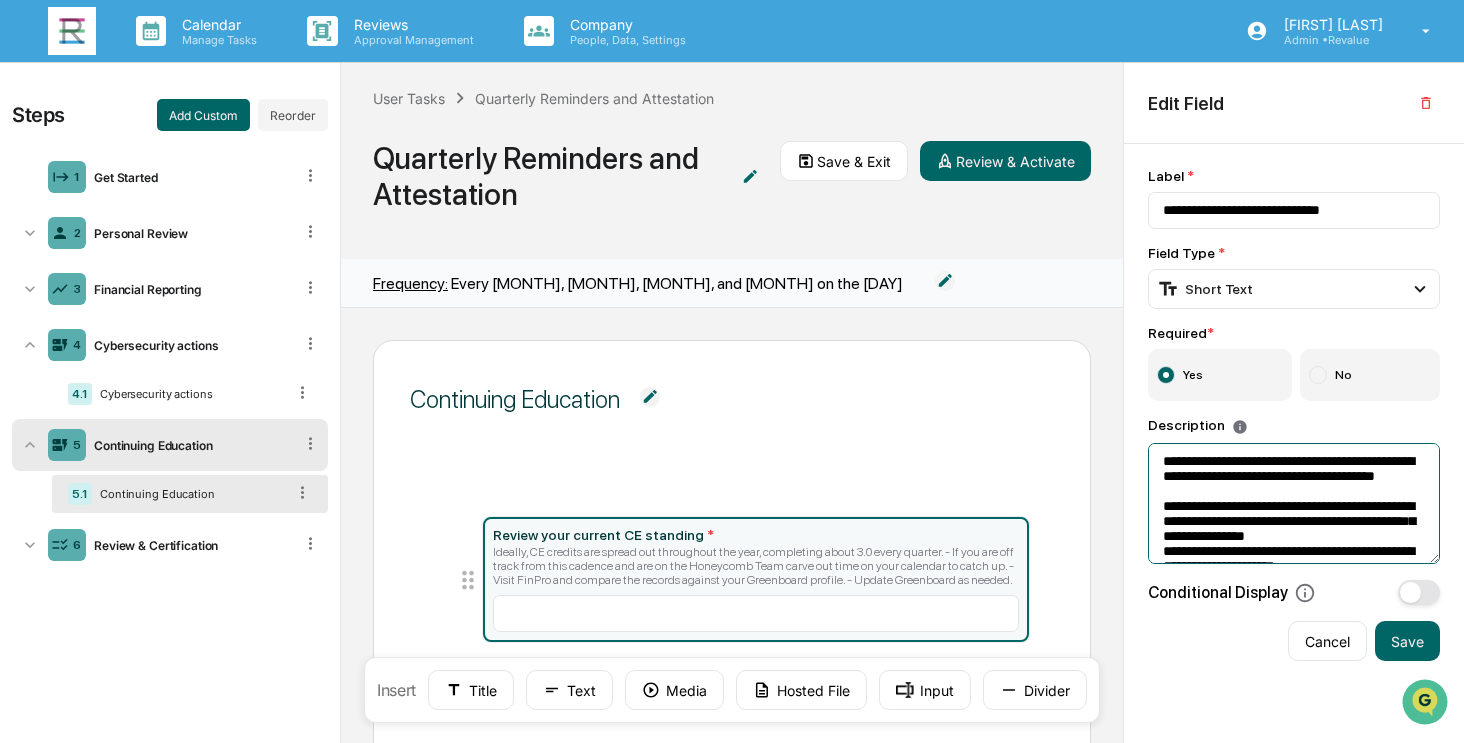 drag, startPoint x: 1160, startPoint y: 465, endPoint x: 1256, endPoint y: 499, distance: 101.84302 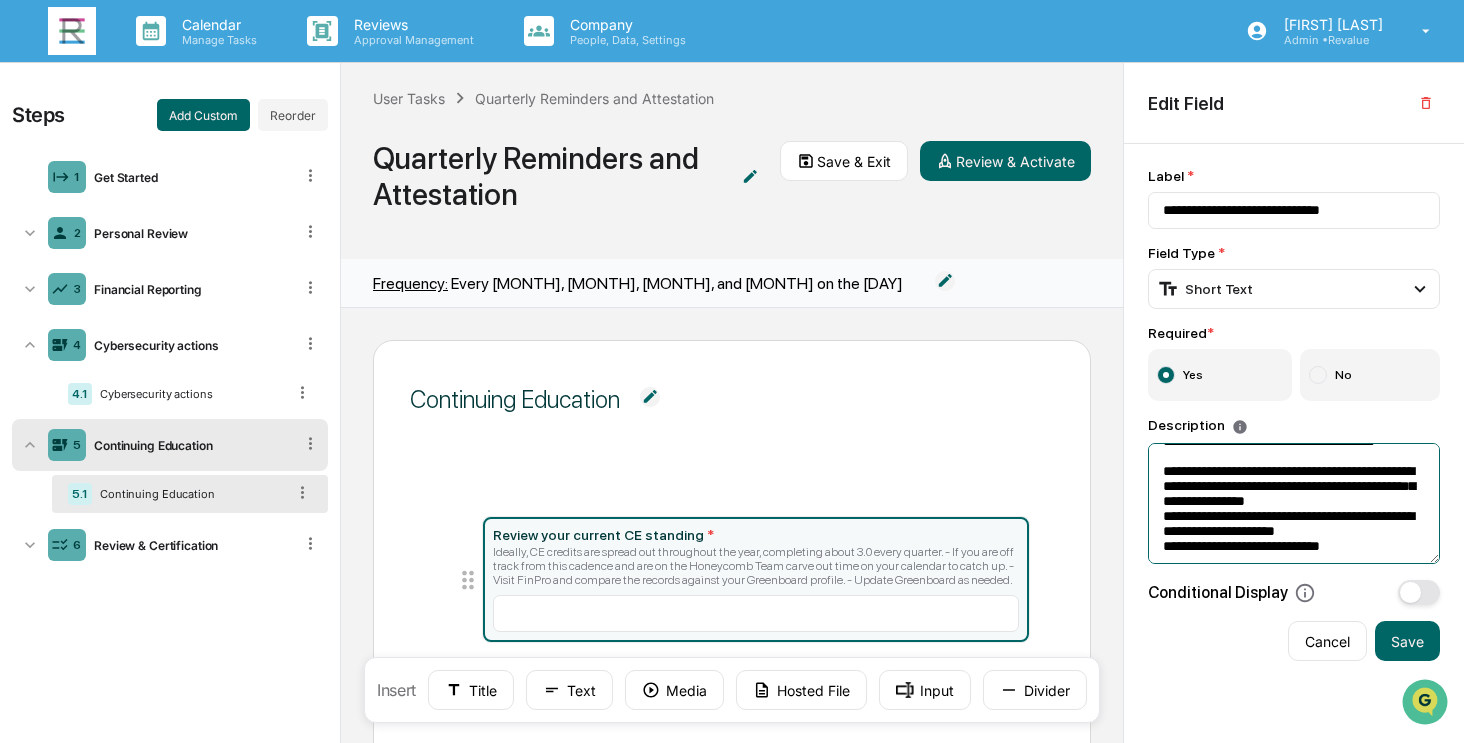 drag, startPoint x: 1159, startPoint y: 530, endPoint x: 1414, endPoint y: 570, distance: 258.1182 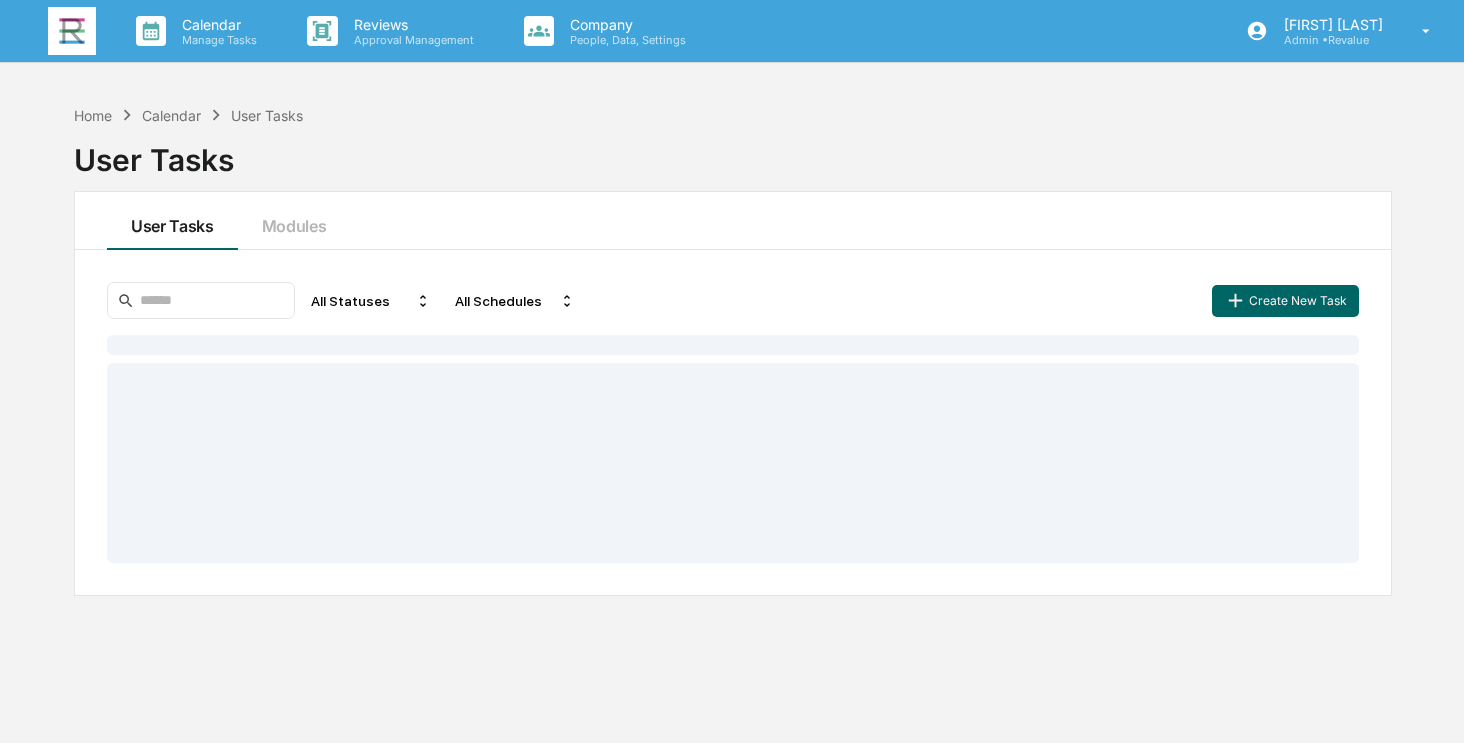 scroll, scrollTop: 0, scrollLeft: 0, axis: both 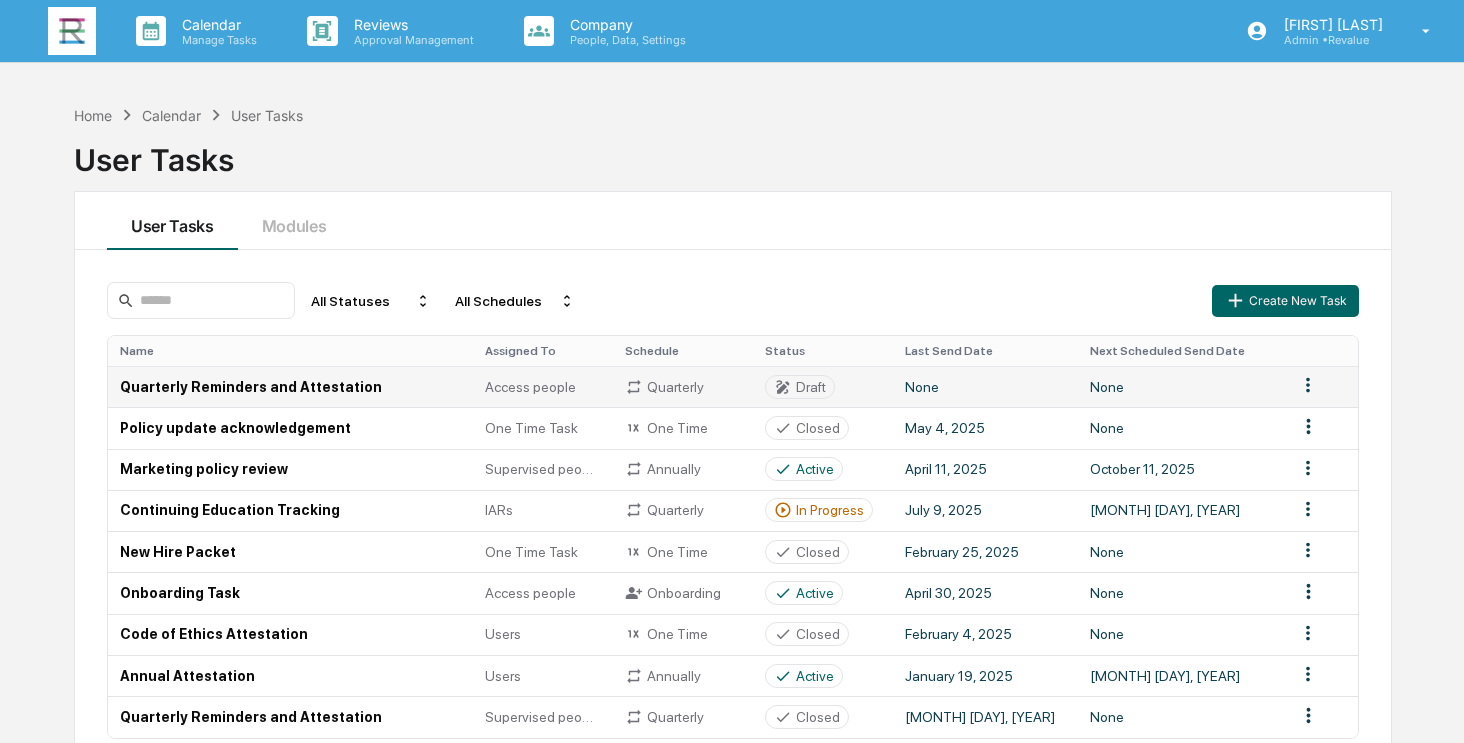 click on "Quarterly Reminders and Attestation" at bounding box center (290, 386) 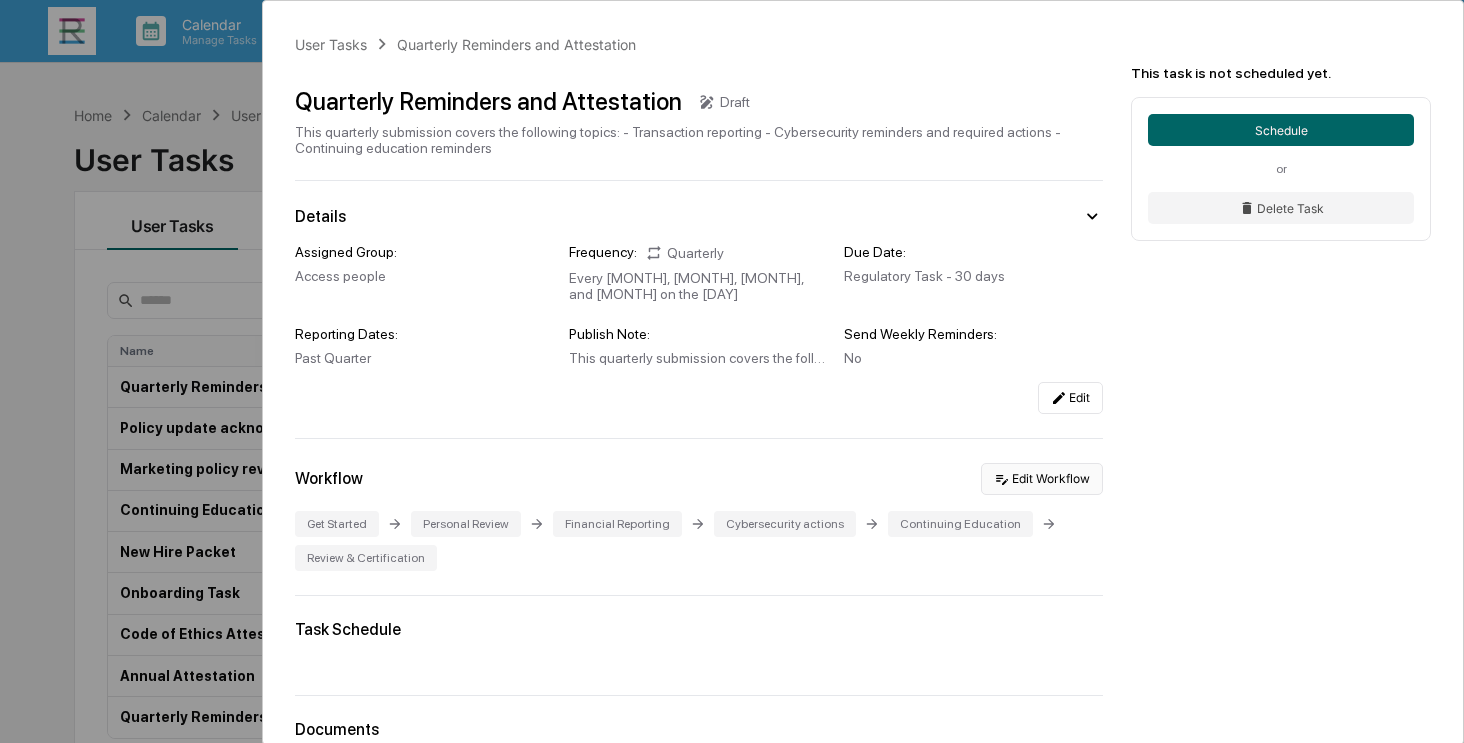 scroll, scrollTop: 0, scrollLeft: 0, axis: both 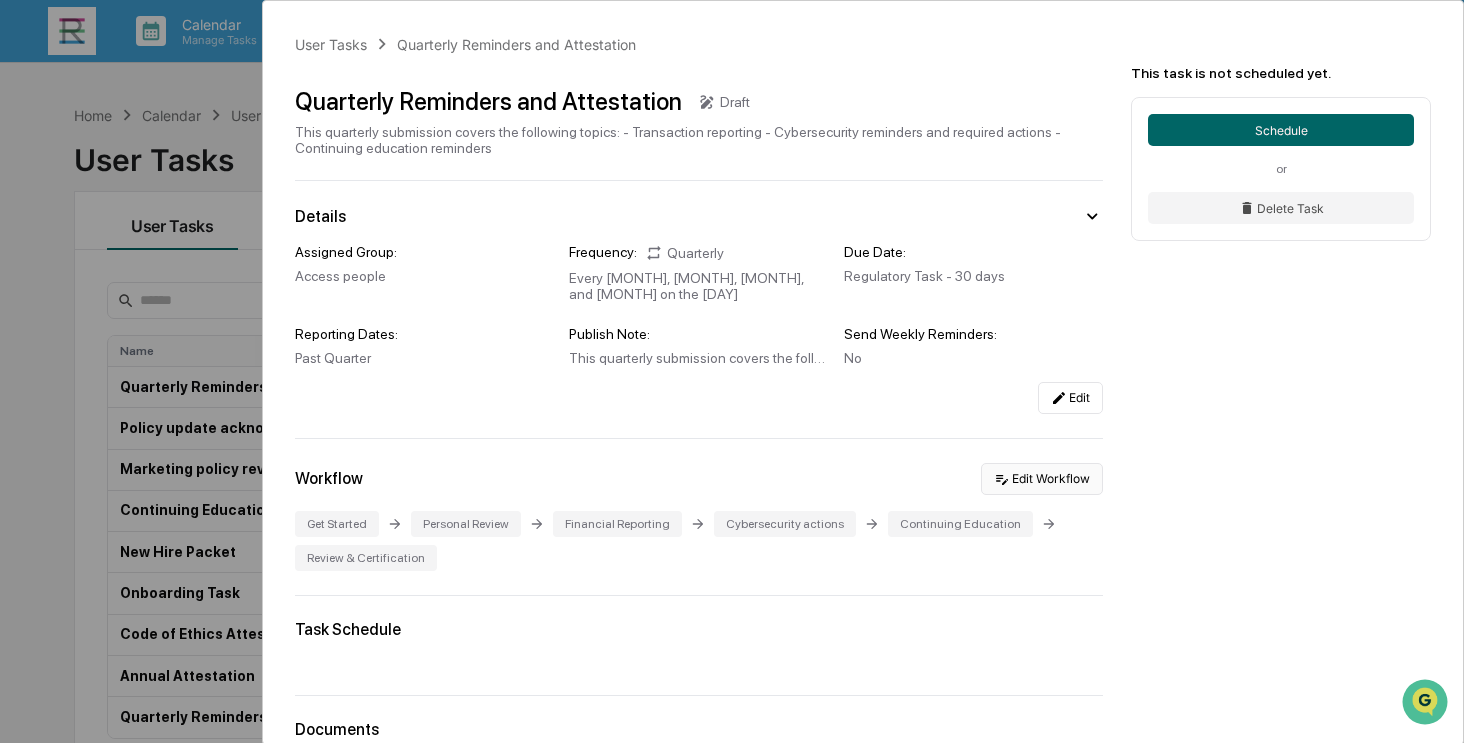 click on "Edit Workflow" at bounding box center (1042, 479) 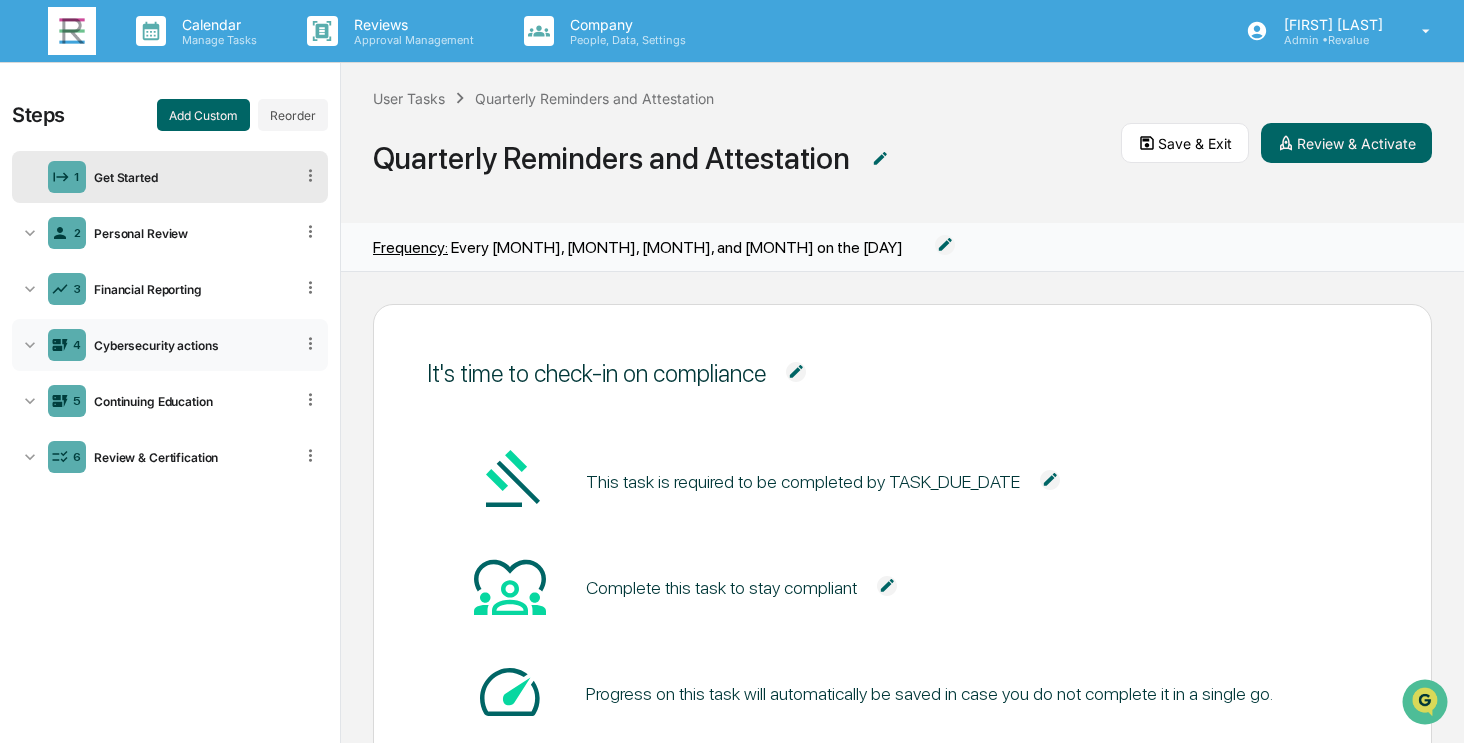 click 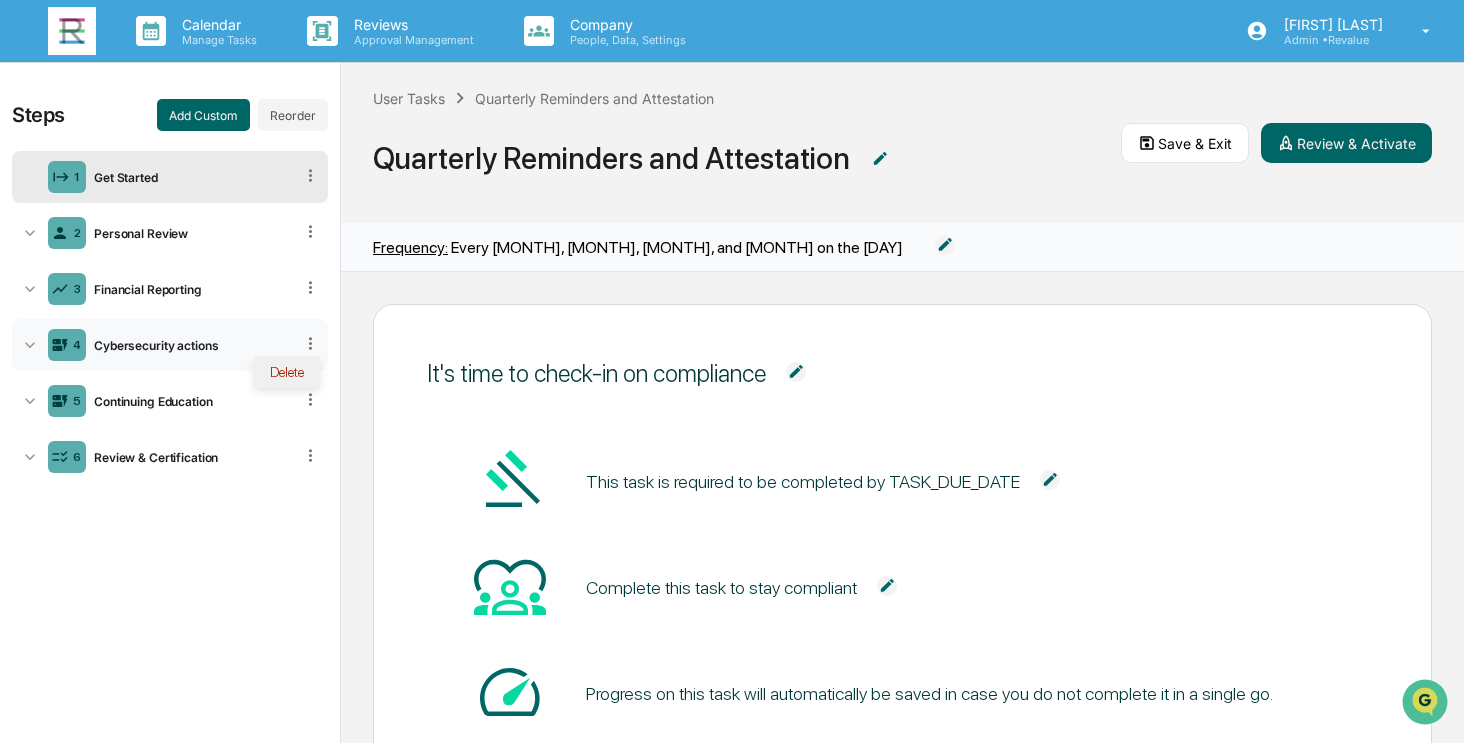 click on "Delete" at bounding box center (287, 372) 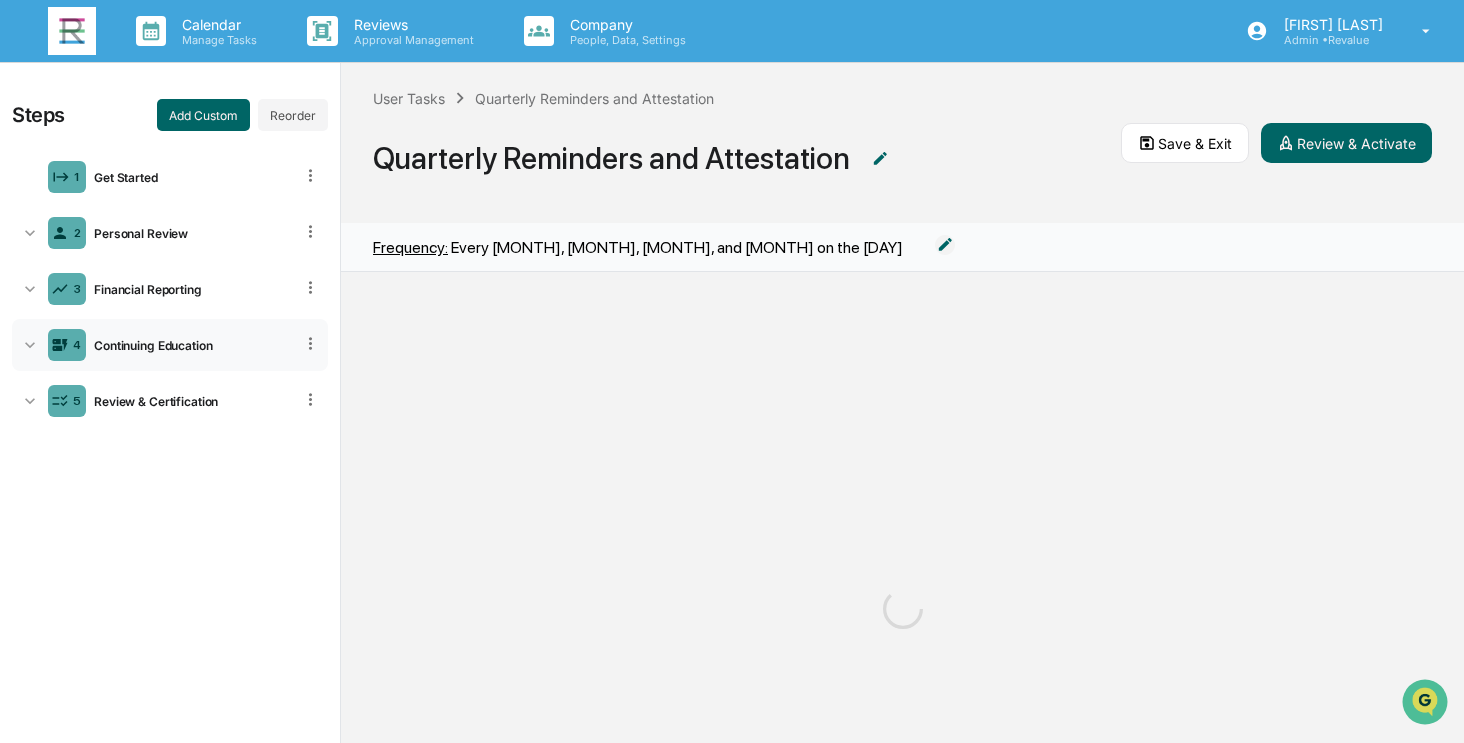 click 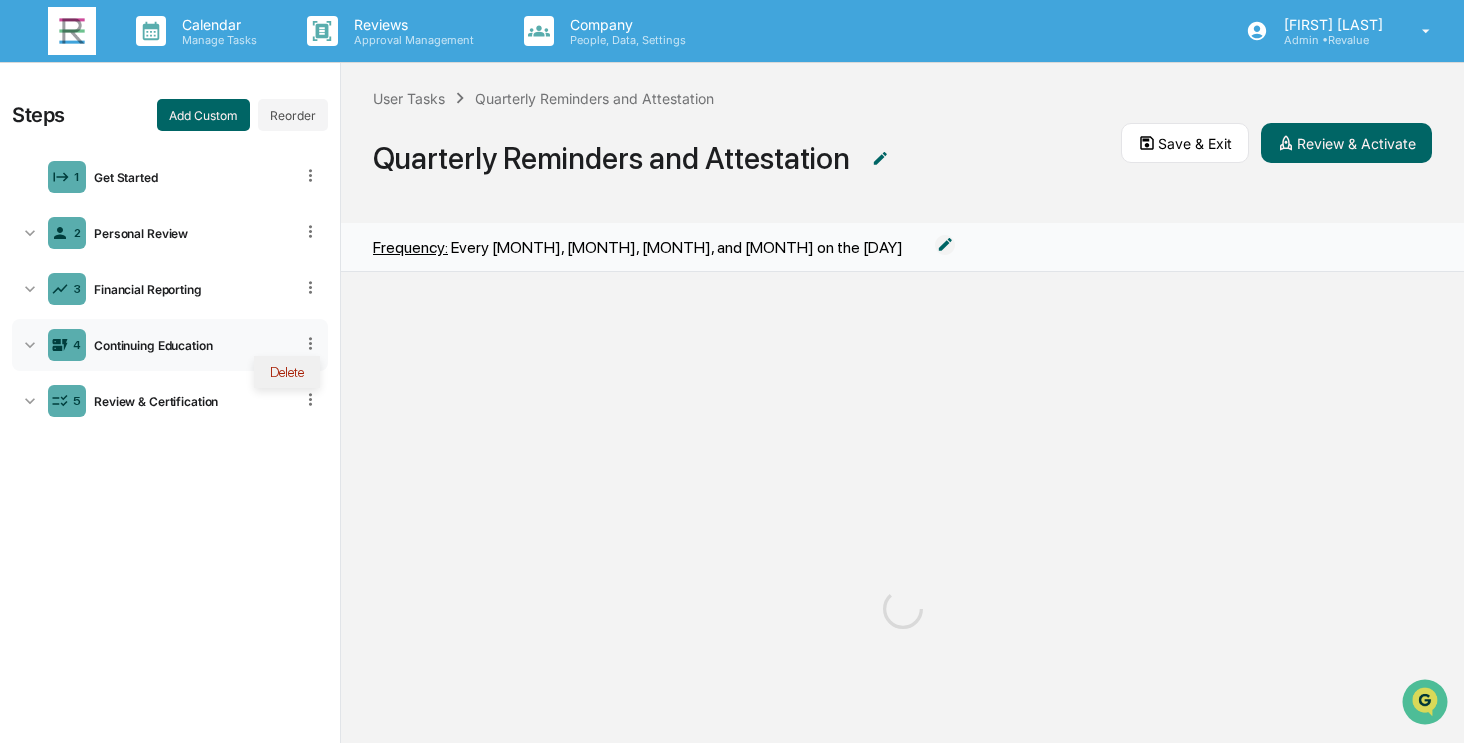 click on "Delete" at bounding box center (287, 372) 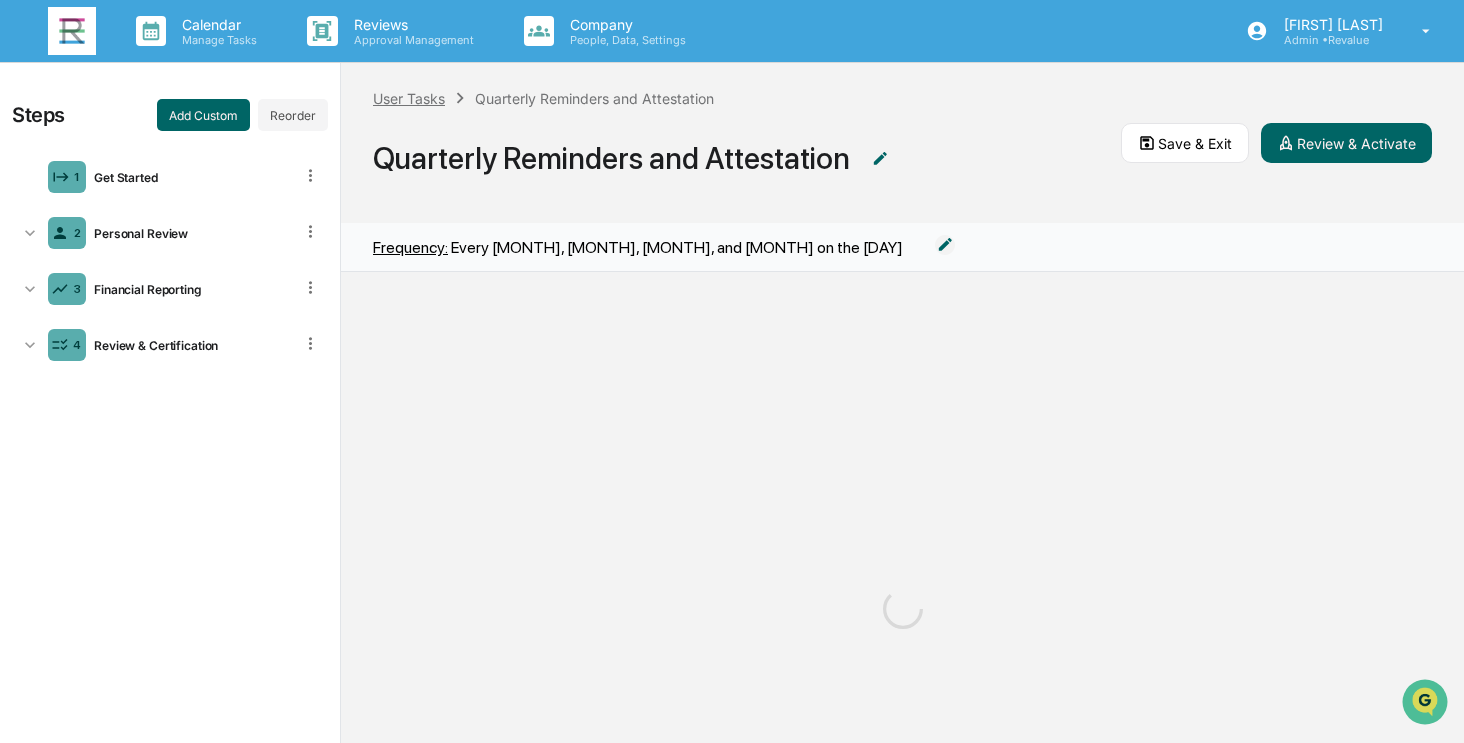 click on "User Tasks" at bounding box center [409, 98] 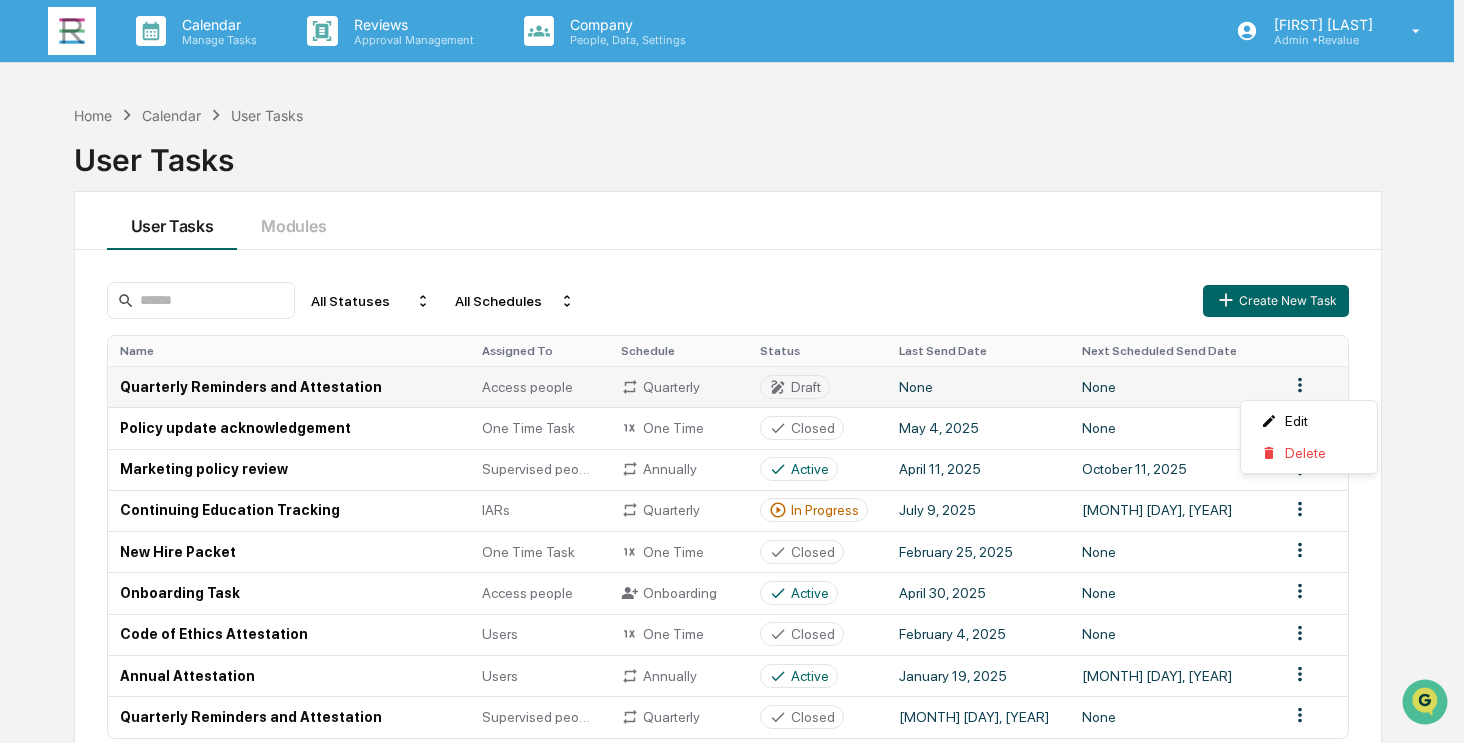 click on "Calendar Manage Tasks Reviews Approval Management Company People, Data, Settings Angela Barbash Admin •  Revalue Home Calendar User Tasks User Tasks User Tasks Modules All Statuses All Schedules Create New Task Name Assigned To Schedule Status Last Send Date Next Scheduled Send Date Quarterly Reminders and Attestation Access people   Quarterly Draft None None Policy update acknowledgement One Time Task  One Time Closed May 4, 2025 None Marketing policy review Supervised people   Annually Active April 11, 2025 October 11, 2025 Continuing Education Tracking IARs   Quarterly In Progress July 9, 2025 October 9, 2025 New Hire Packet One Time Task  One Time Closed February 25, 2025 None Onboarding Task Access people  Onboarding Active April 30, 2025 None Code of Ethics Attestation Users  One Time Closed February 4, 2025 None Annual Attestation Users   Annually Active January 19, 2025 January 18, 2026 Quarterly Reminders and Attestation Supervised people   Quarterly Closed July 6, 2025 None Show 10 Page  1  of  1" at bounding box center [732, 371] 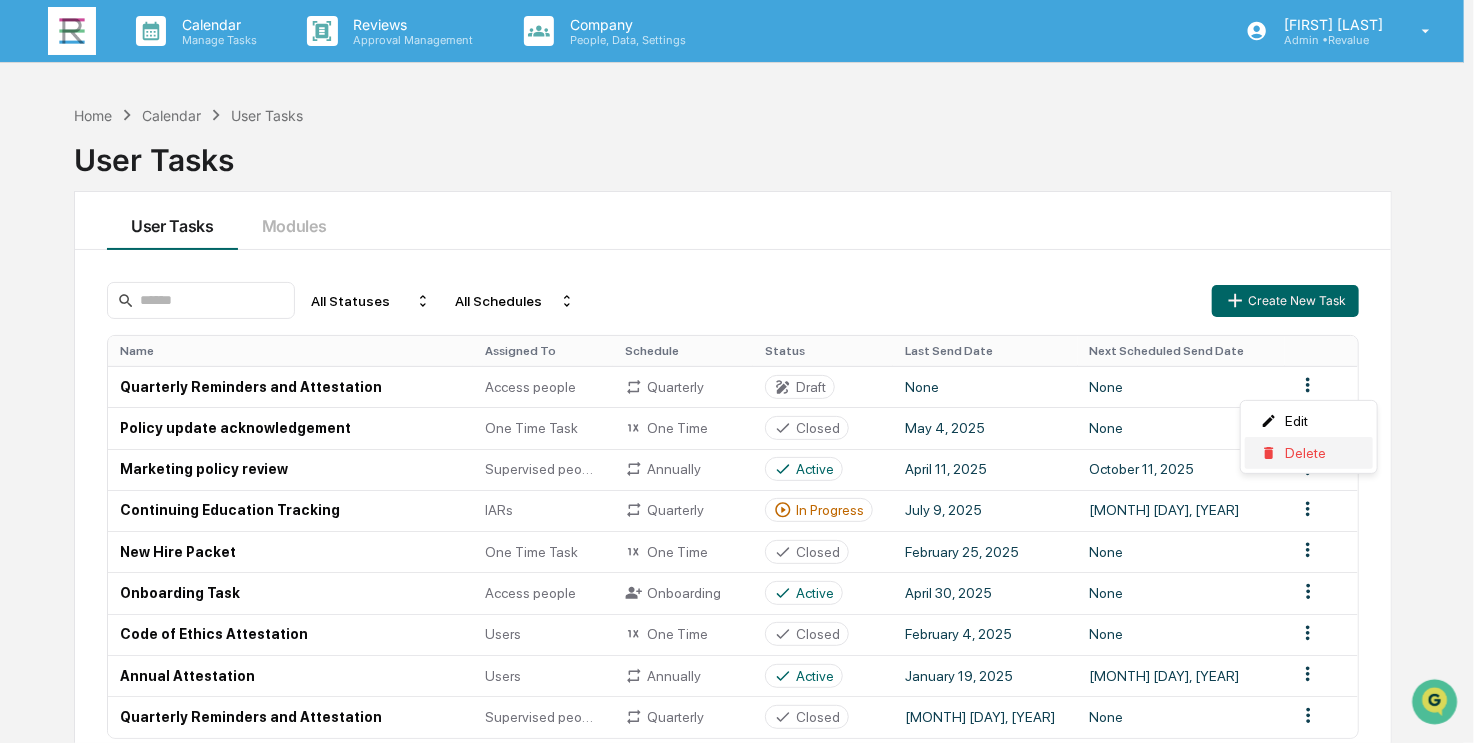 click on "Delete" at bounding box center [1309, 453] 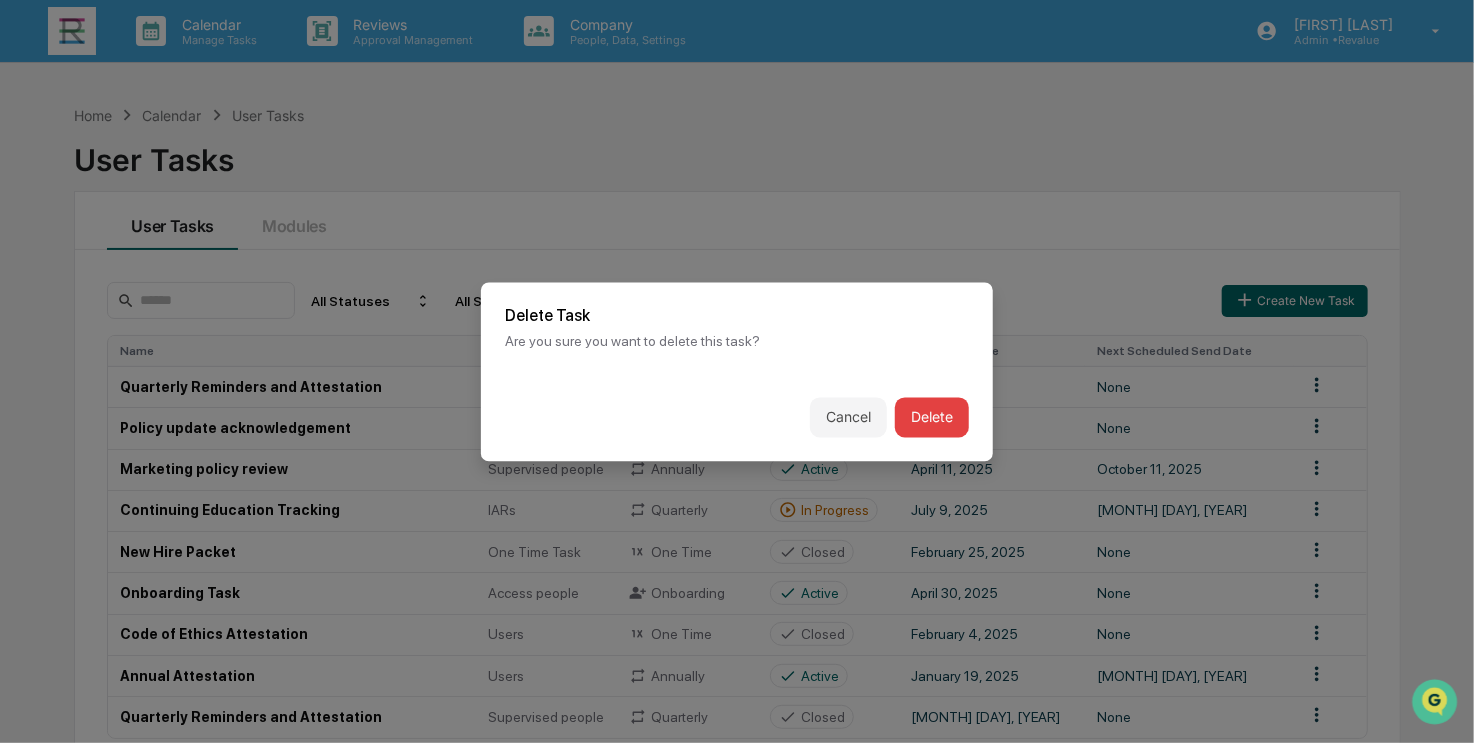 click on "Delete" at bounding box center [932, 417] 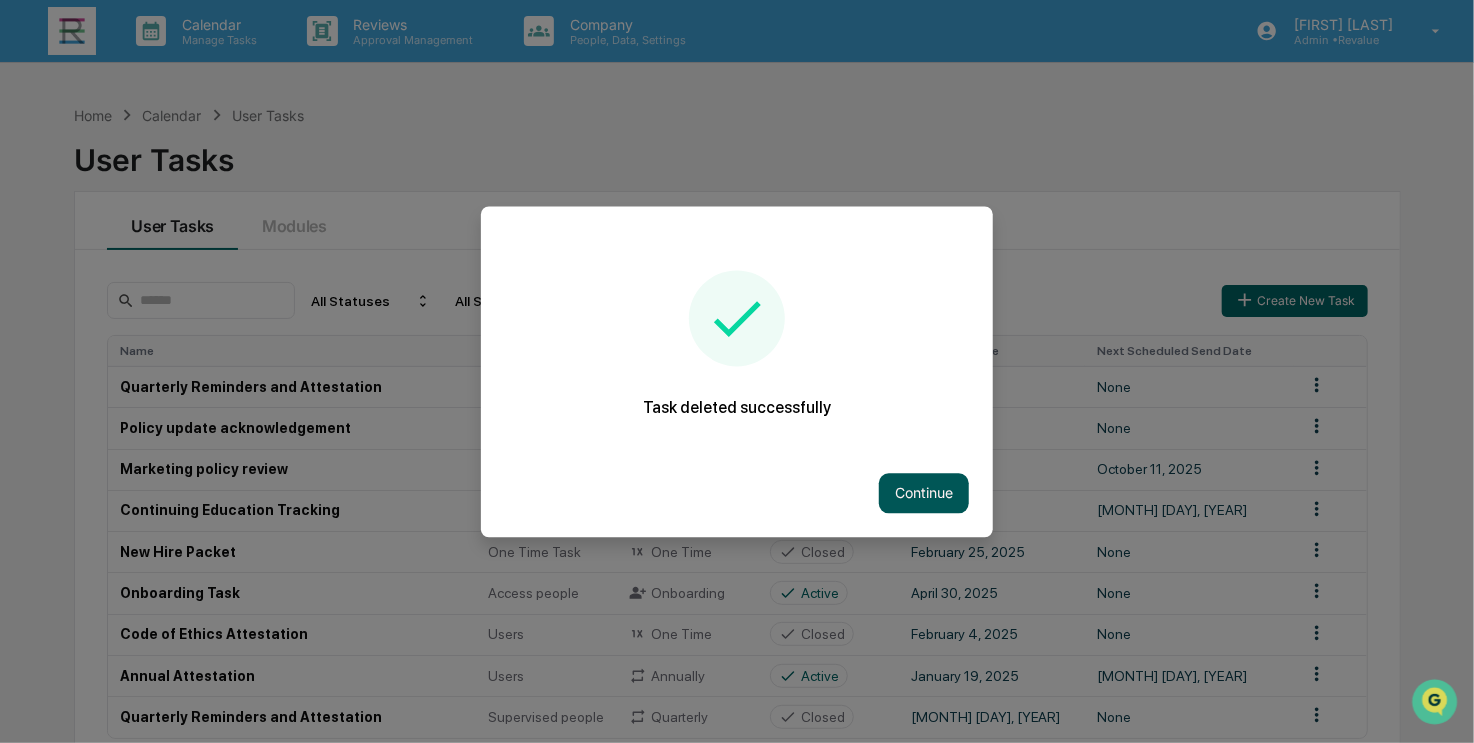 click on "Continue" at bounding box center [924, 493] 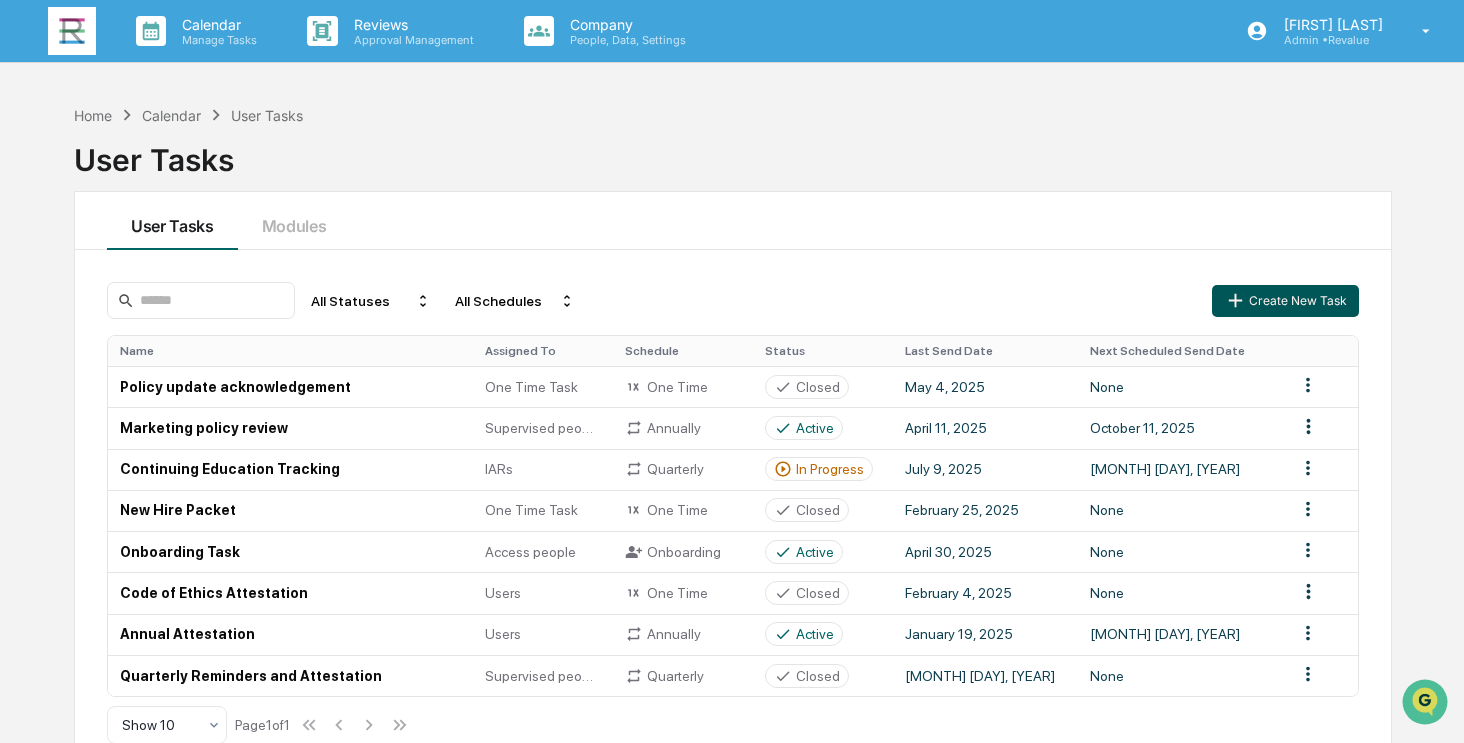 click on "Create New Task" at bounding box center (1285, 301) 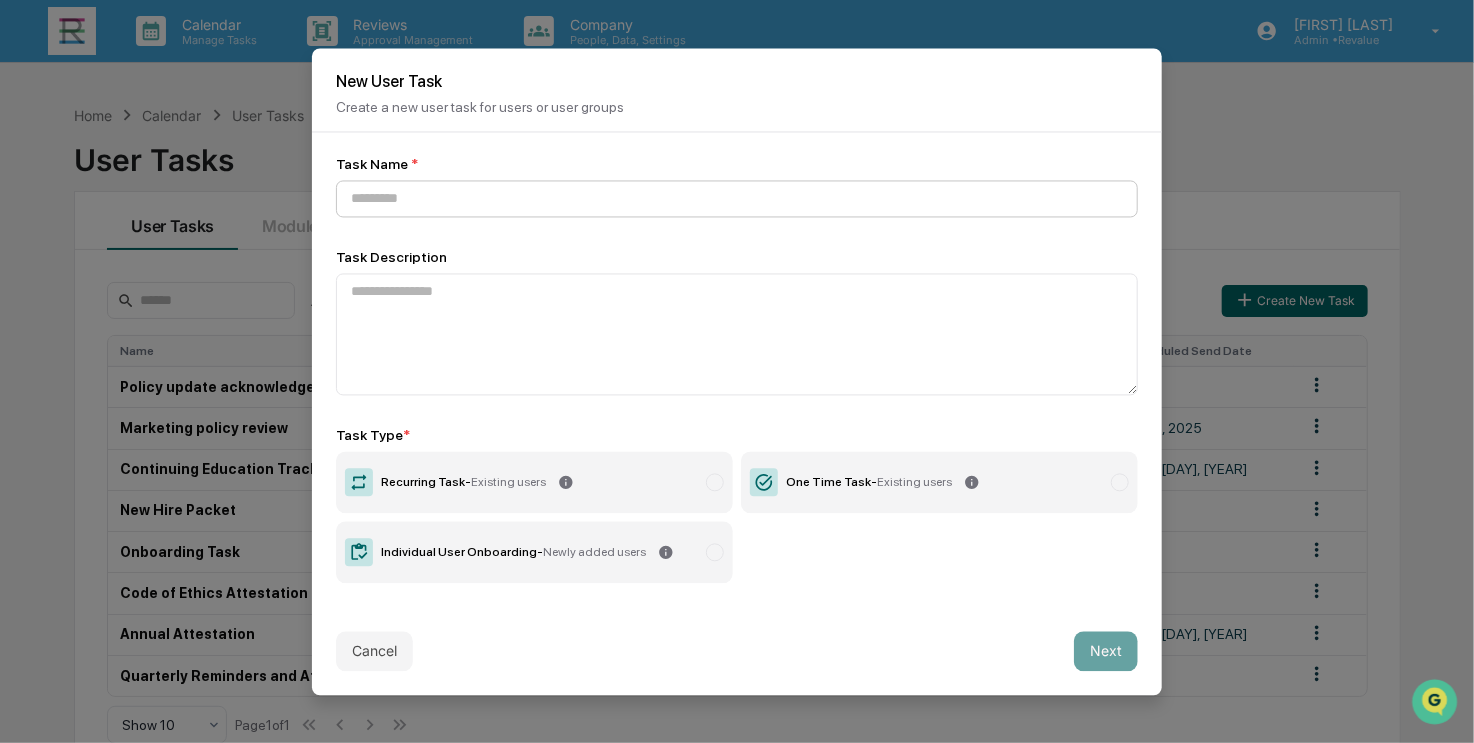 click at bounding box center [737, 198] 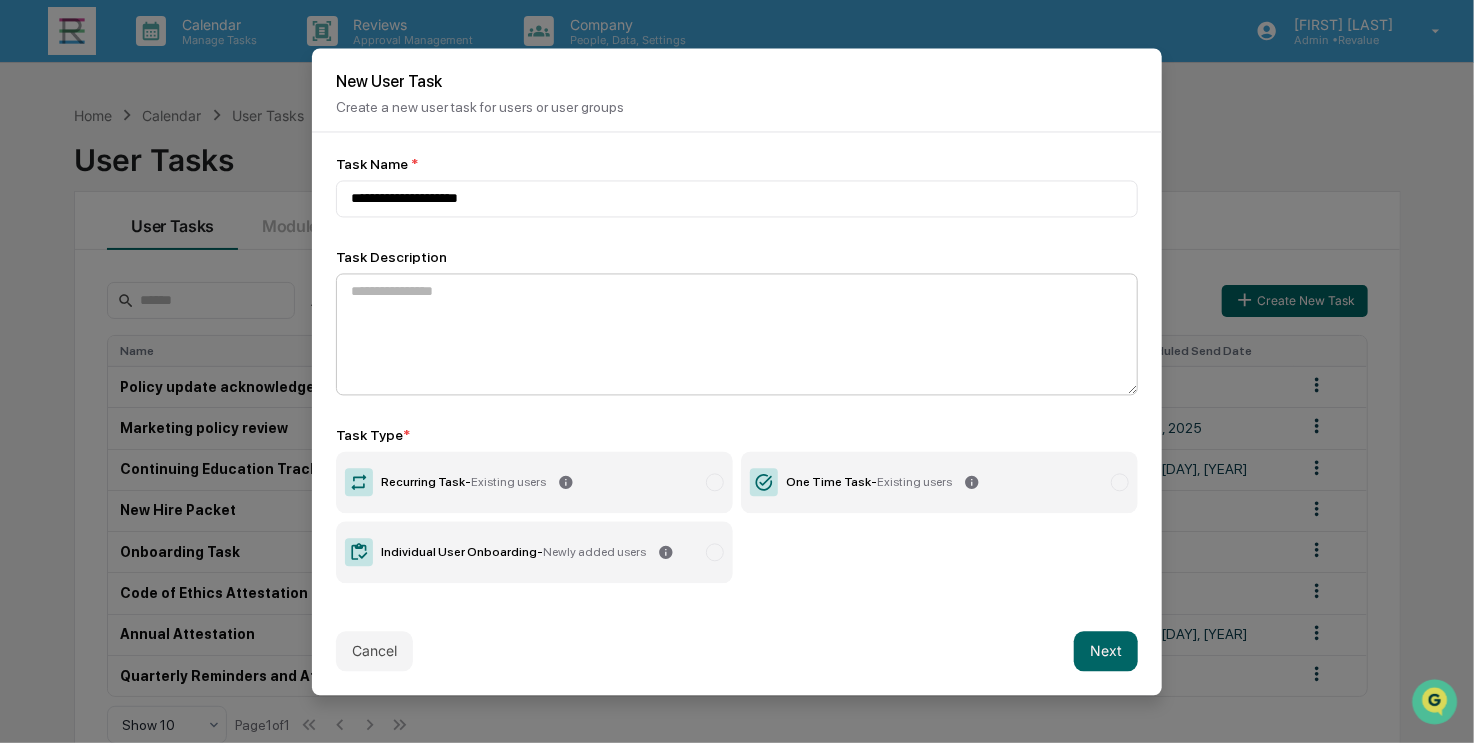 type on "**********" 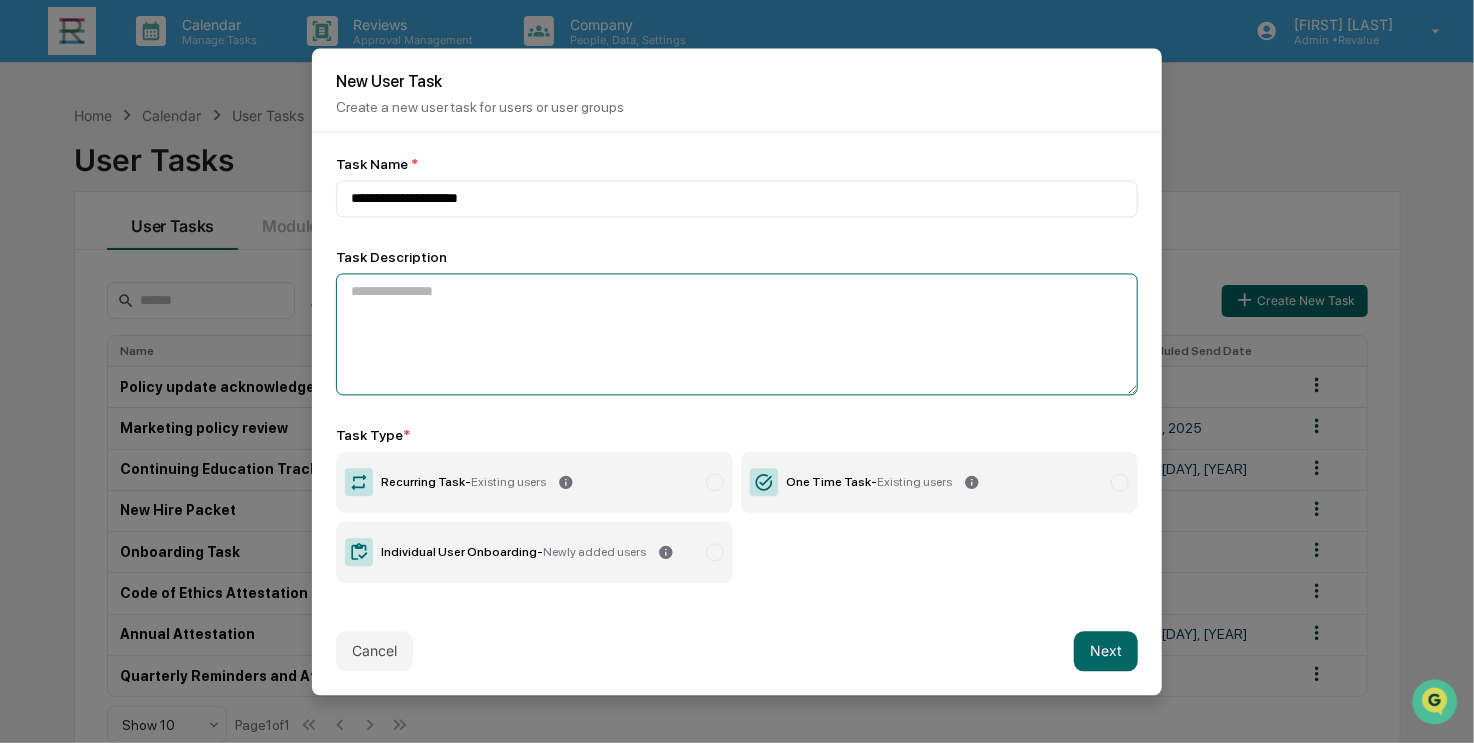 click at bounding box center [737, 334] 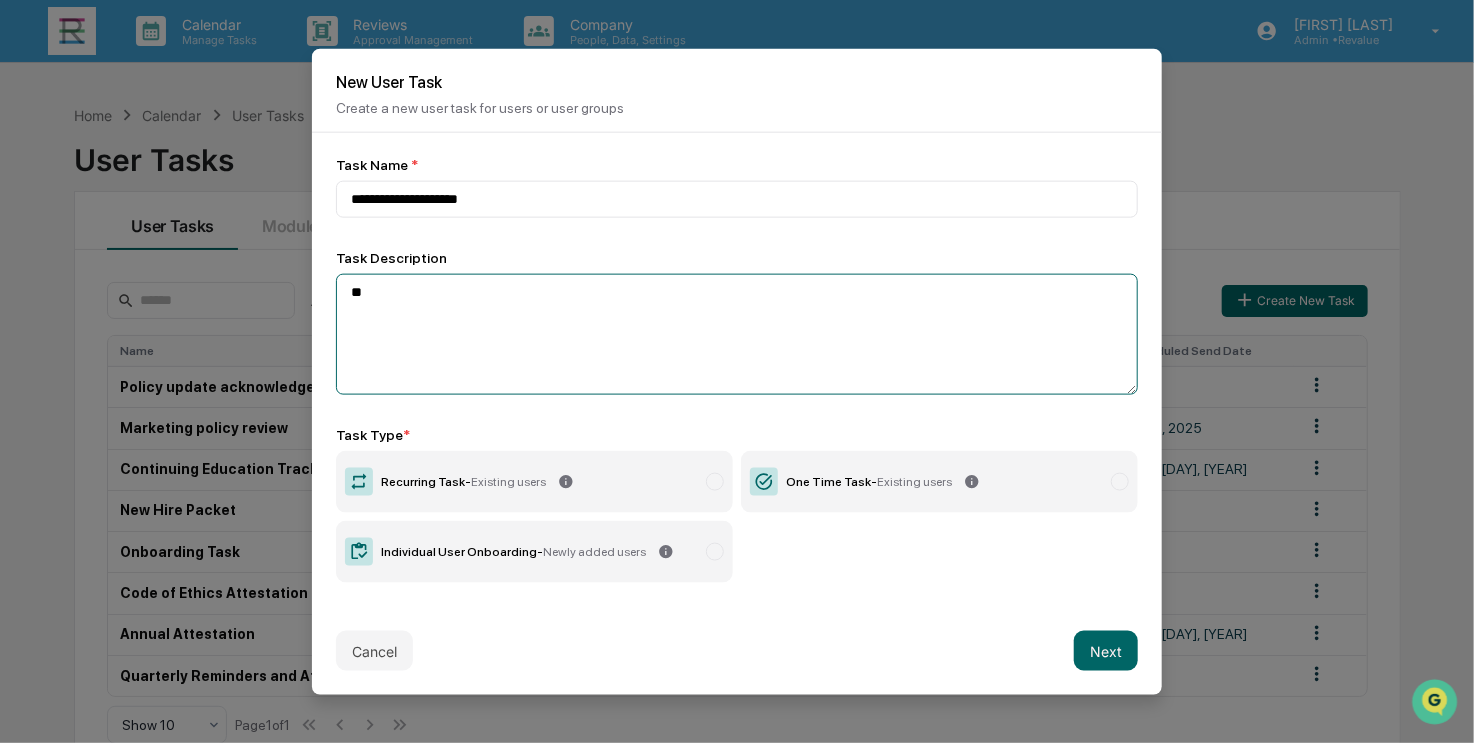 type on "*" 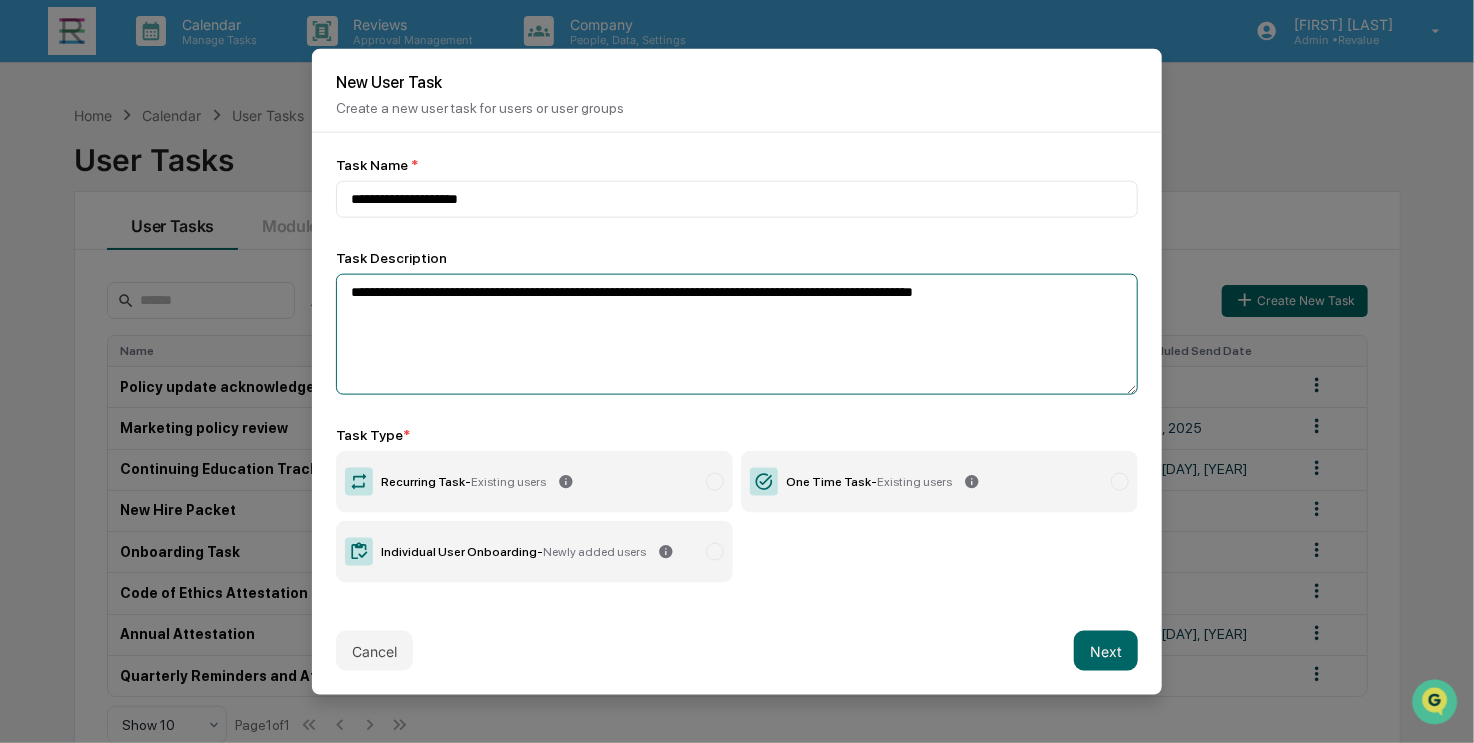type on "**********" 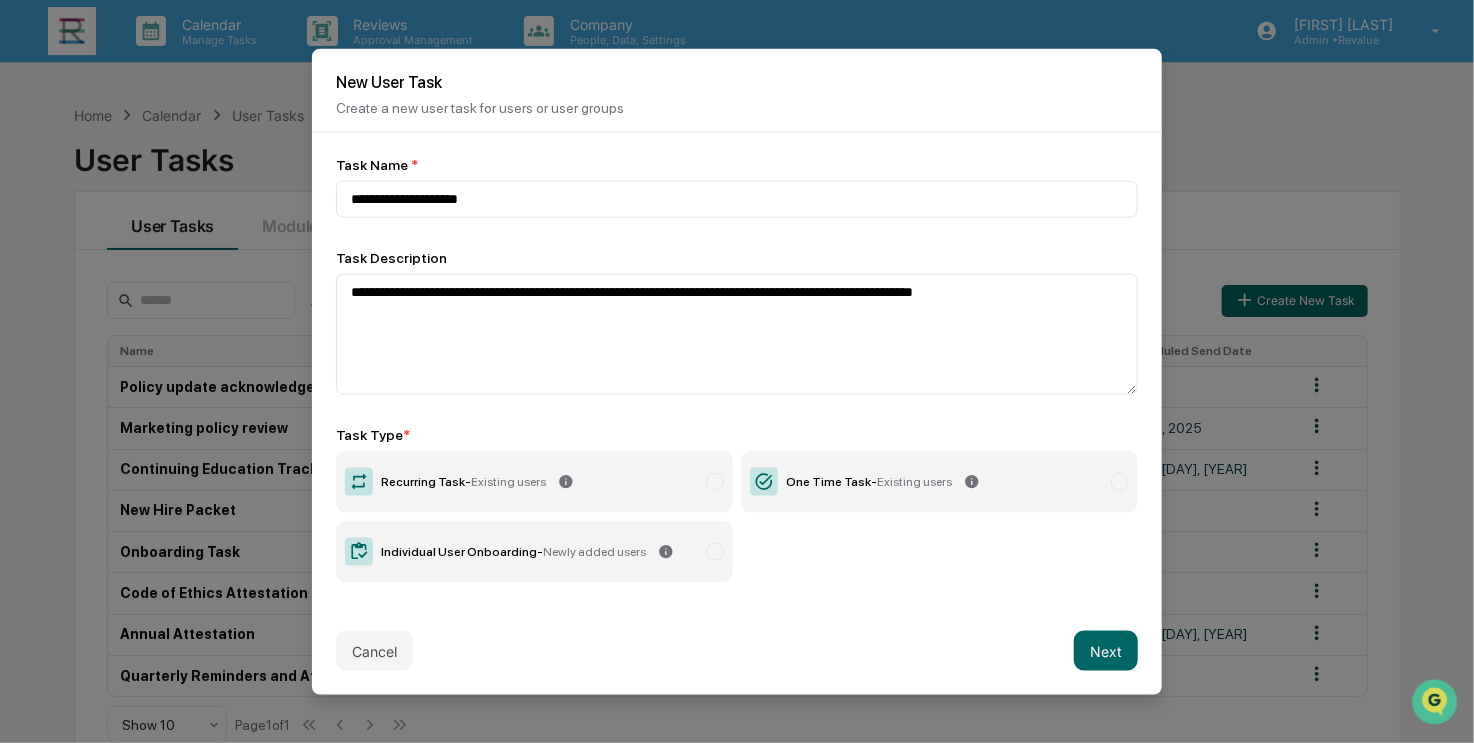 click on "Recurring Task  -  Existing users" at bounding box center [534, 482] 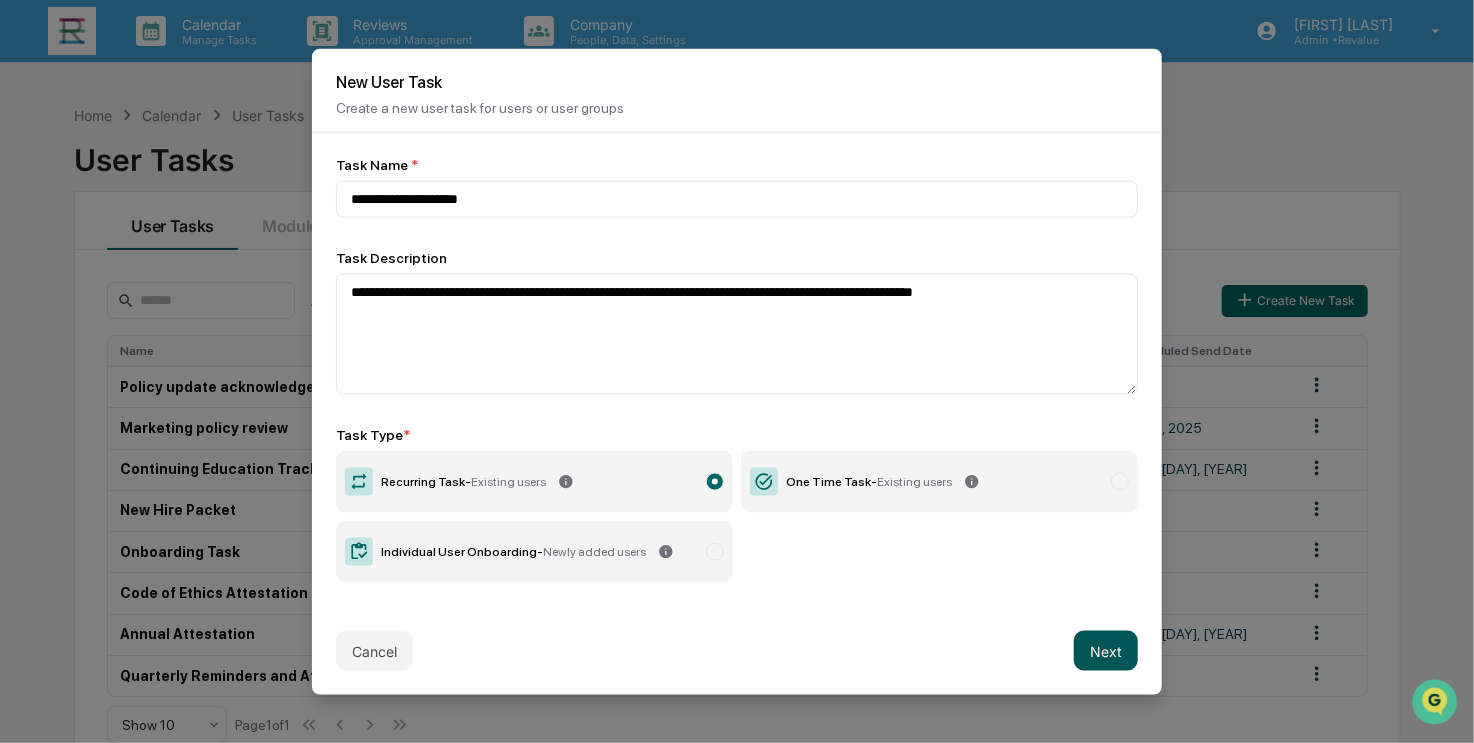 click on "Next" at bounding box center [1106, 651] 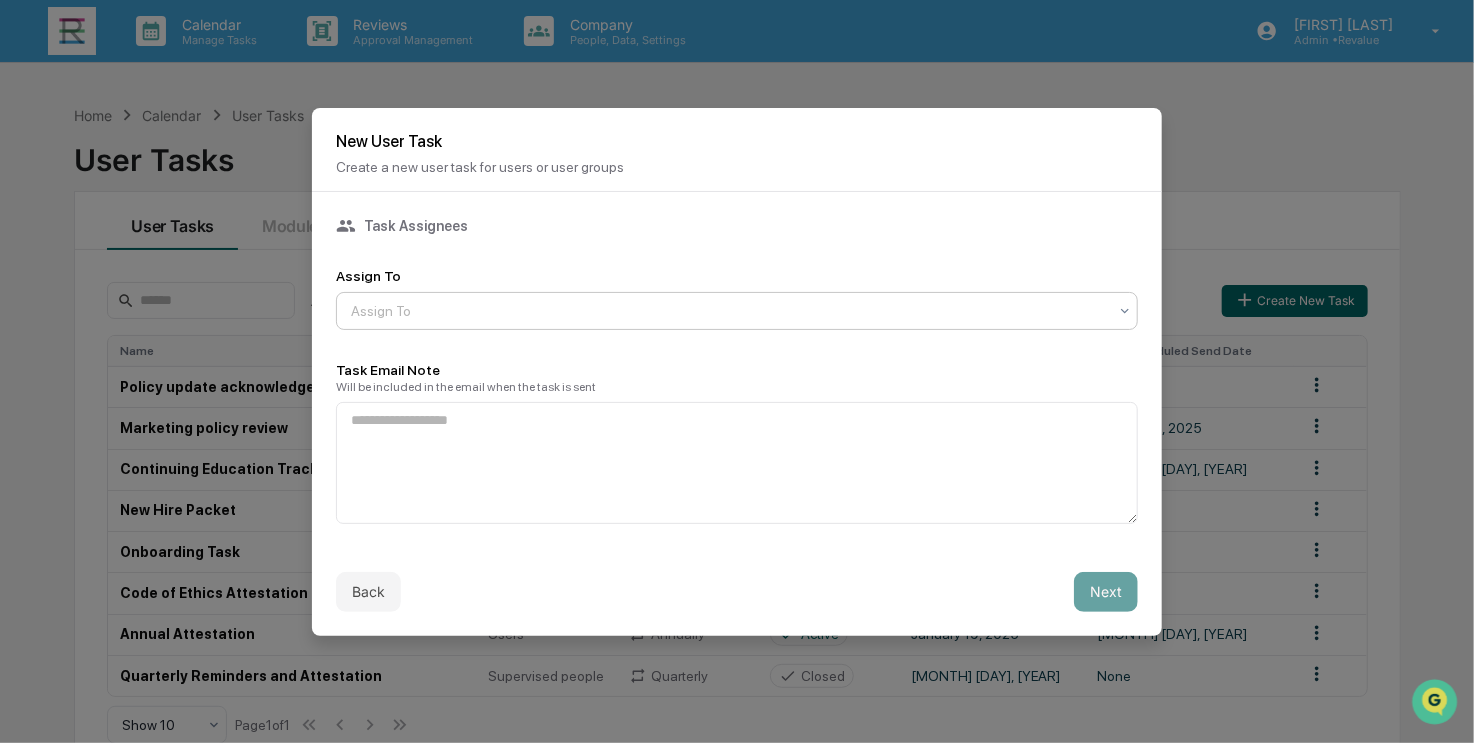 click at bounding box center [729, 311] 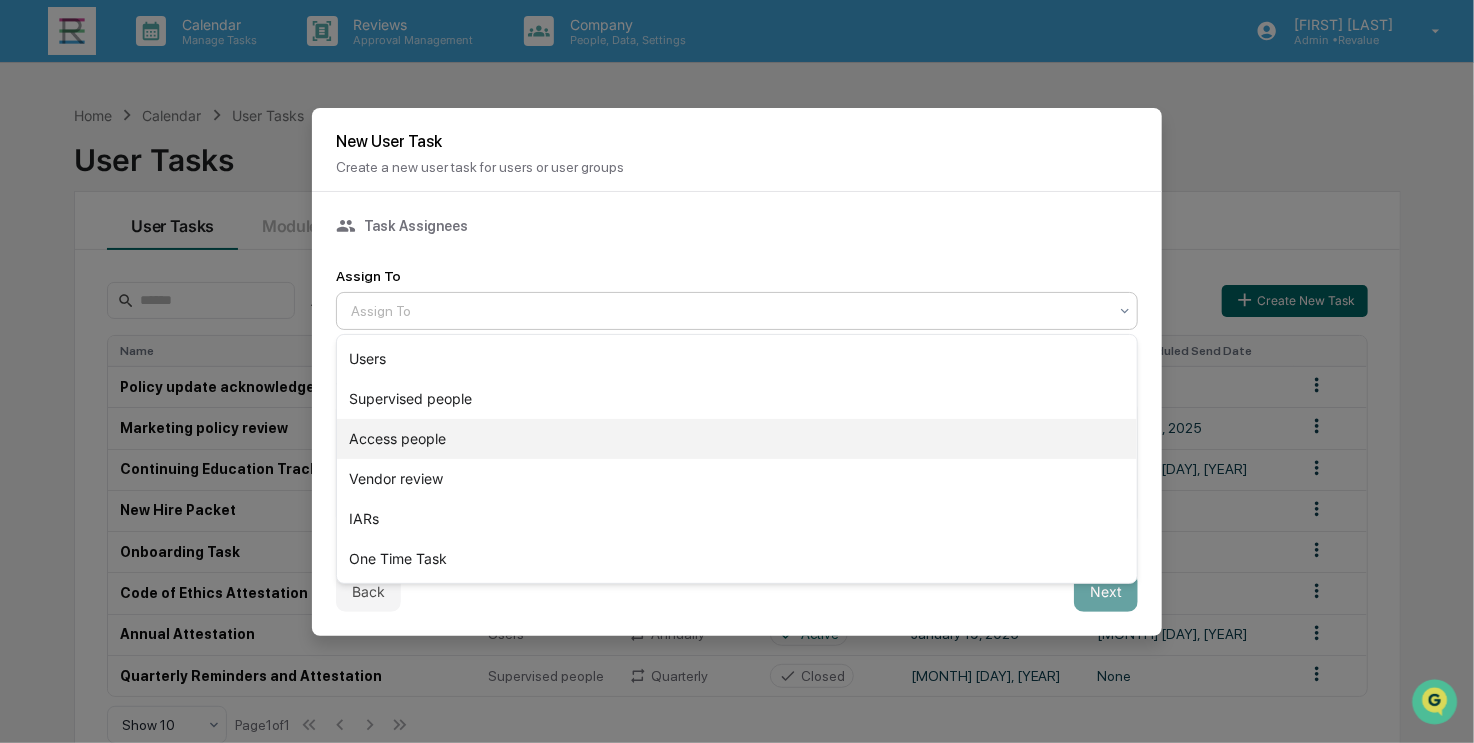 click on "Access people" at bounding box center [737, 439] 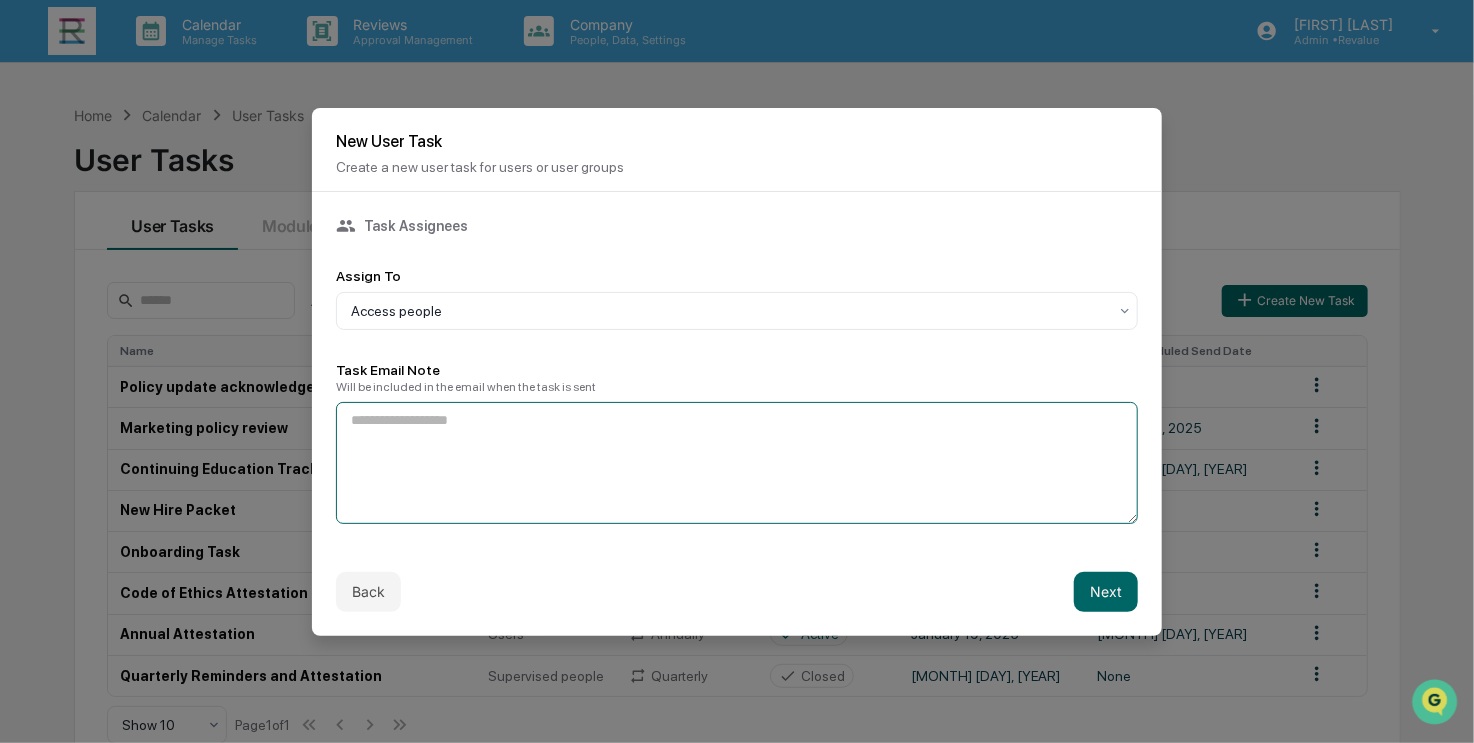 click at bounding box center [737, 463] 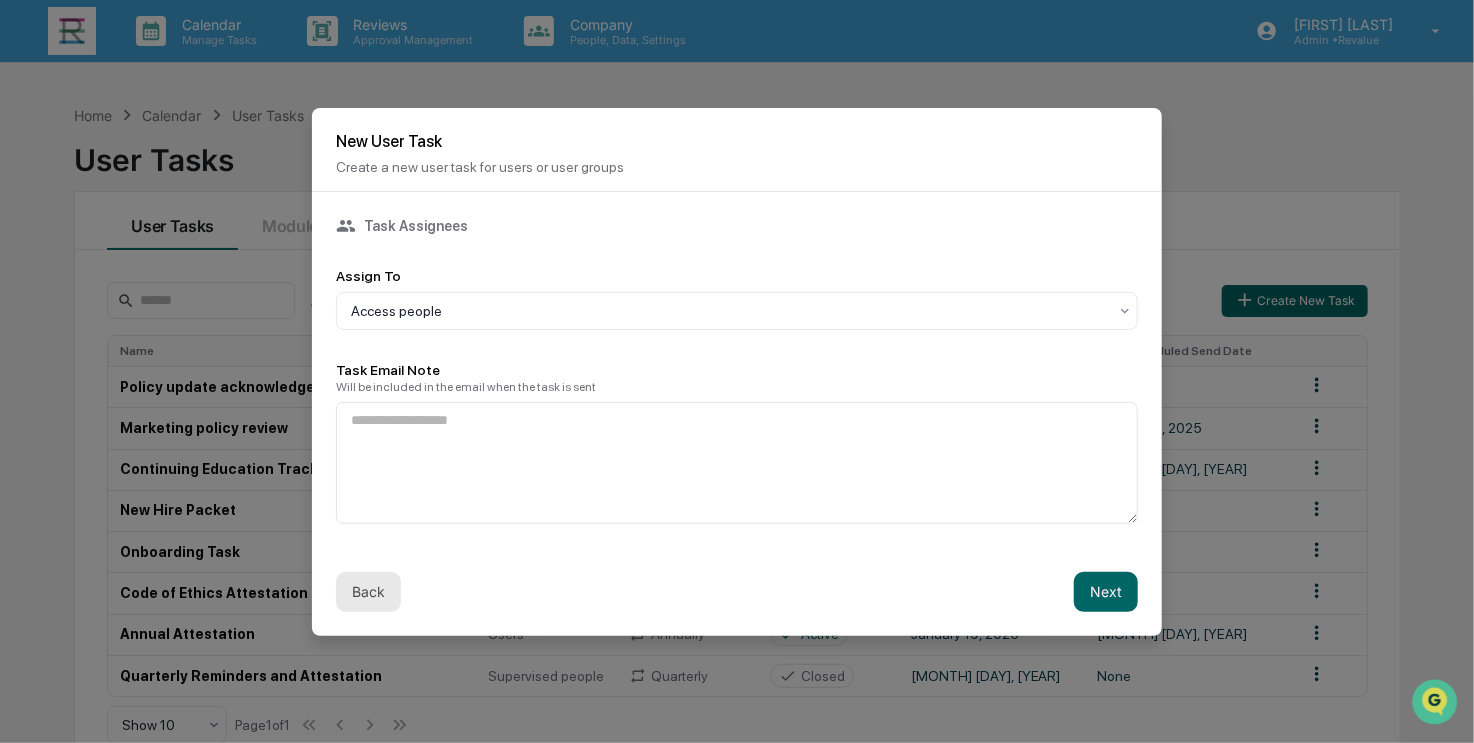 click on "Back" at bounding box center [368, 592] 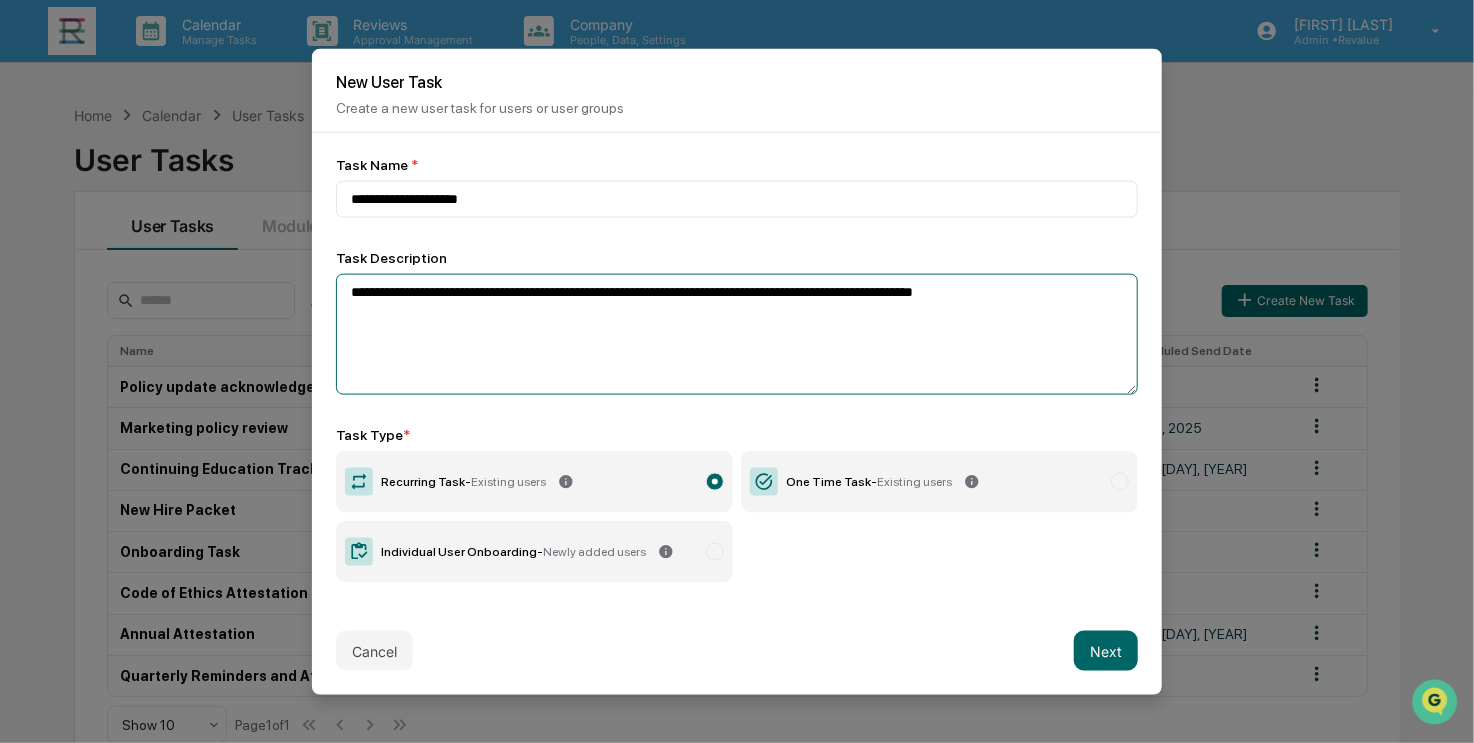 click on "**********" at bounding box center [737, 334] 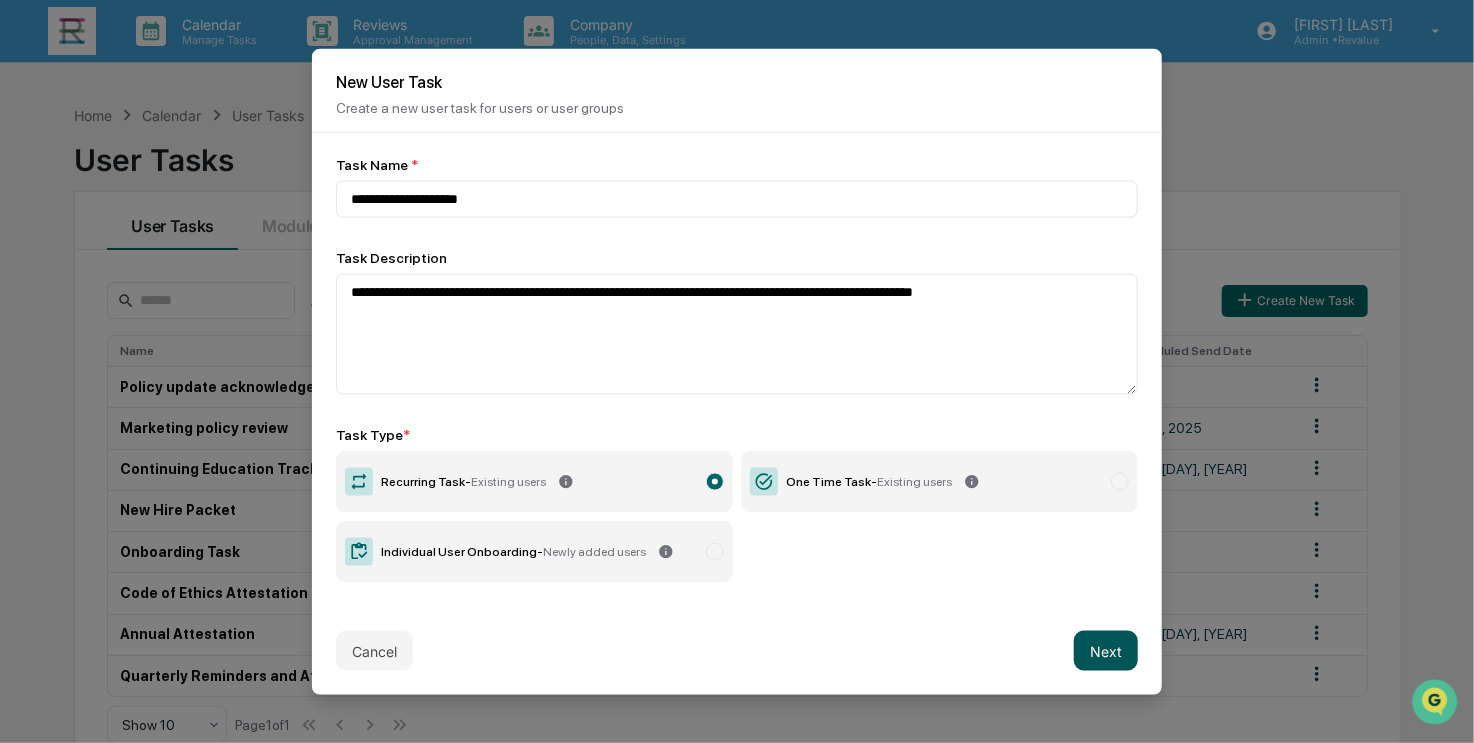 click on "Next" at bounding box center [1106, 651] 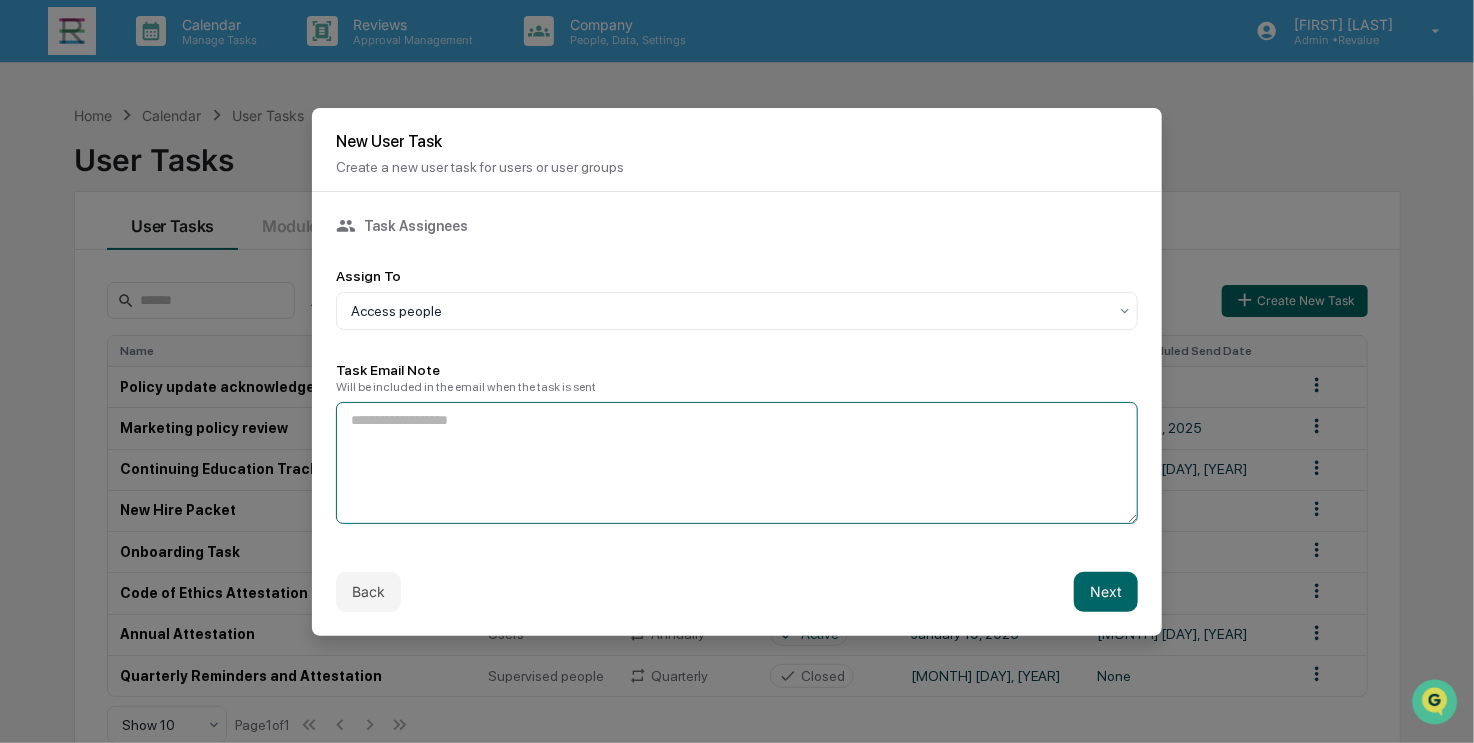 click at bounding box center [737, 463] 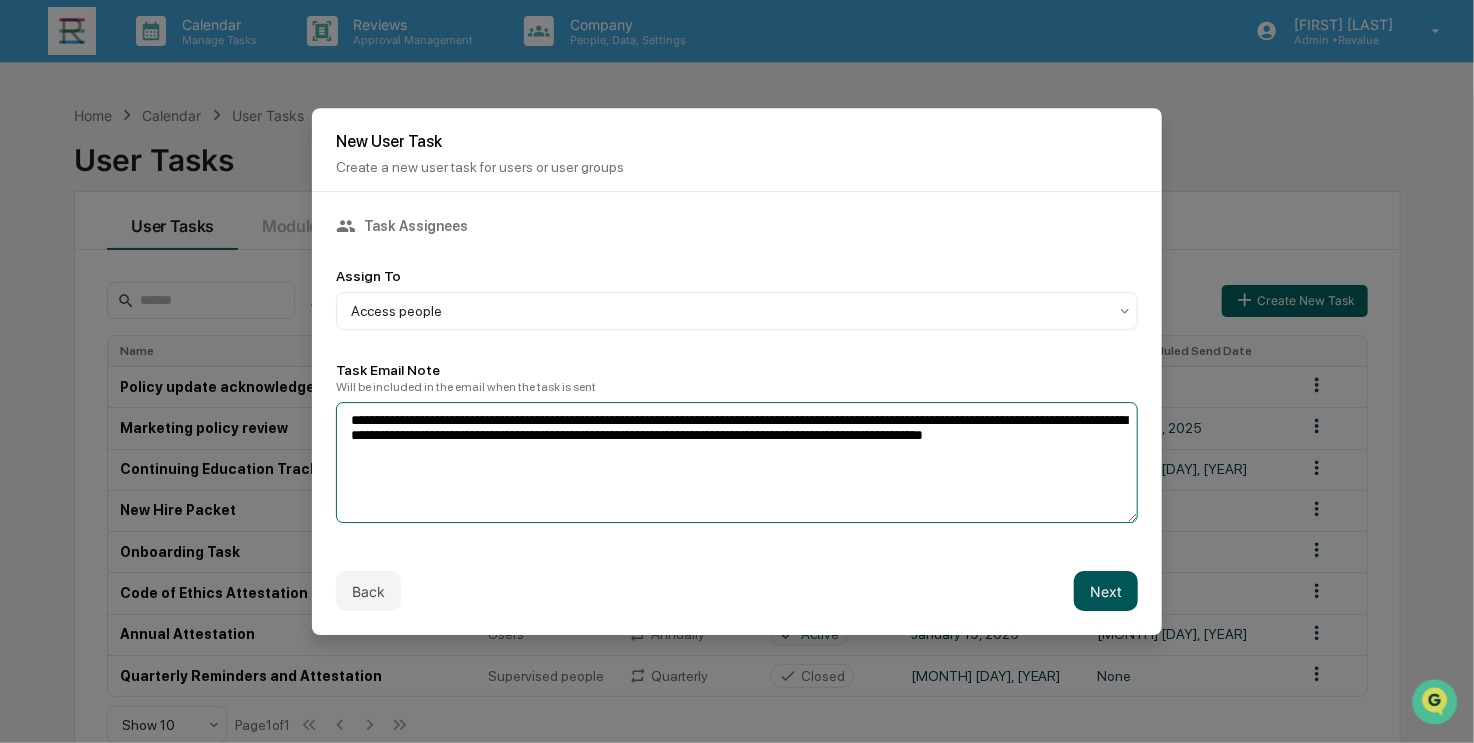 type on "**********" 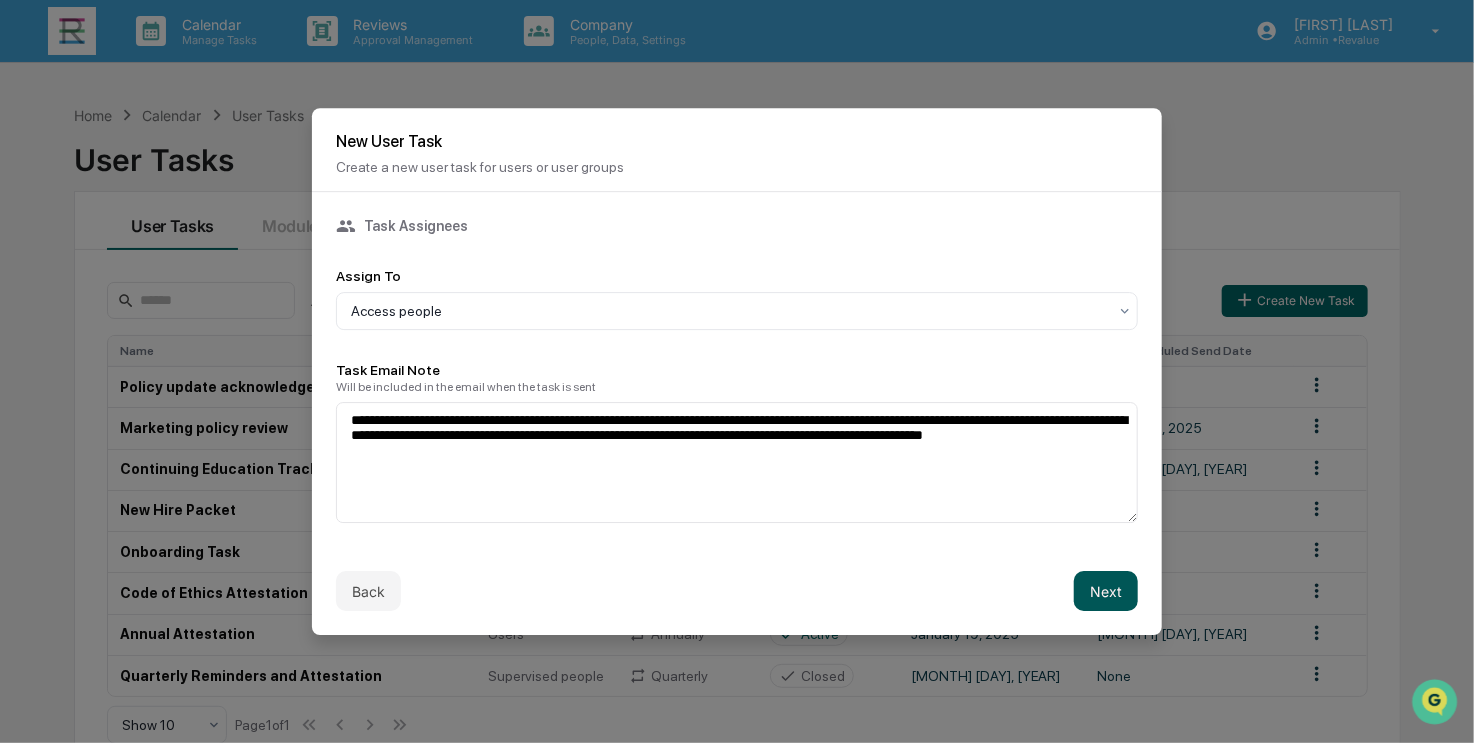 click on "Next" at bounding box center [1106, 591] 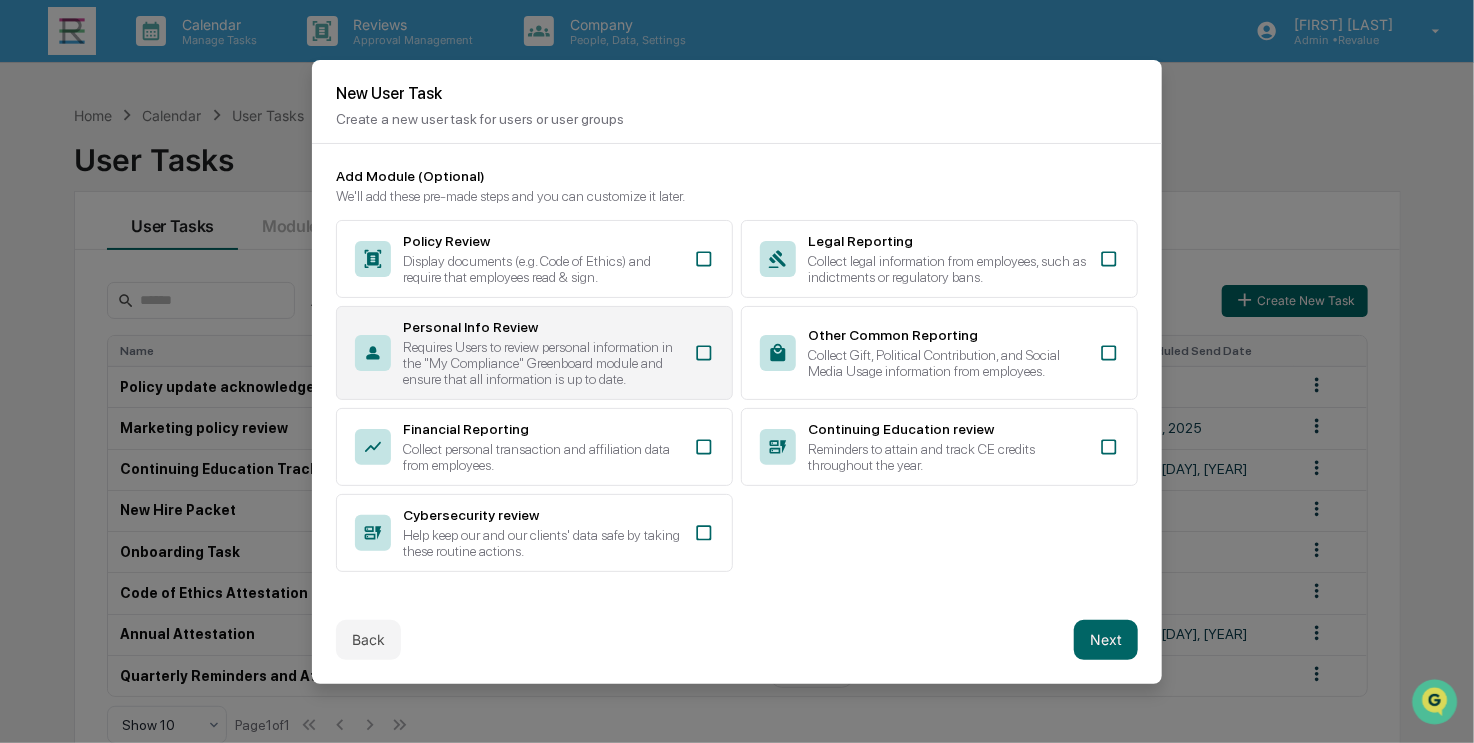 click 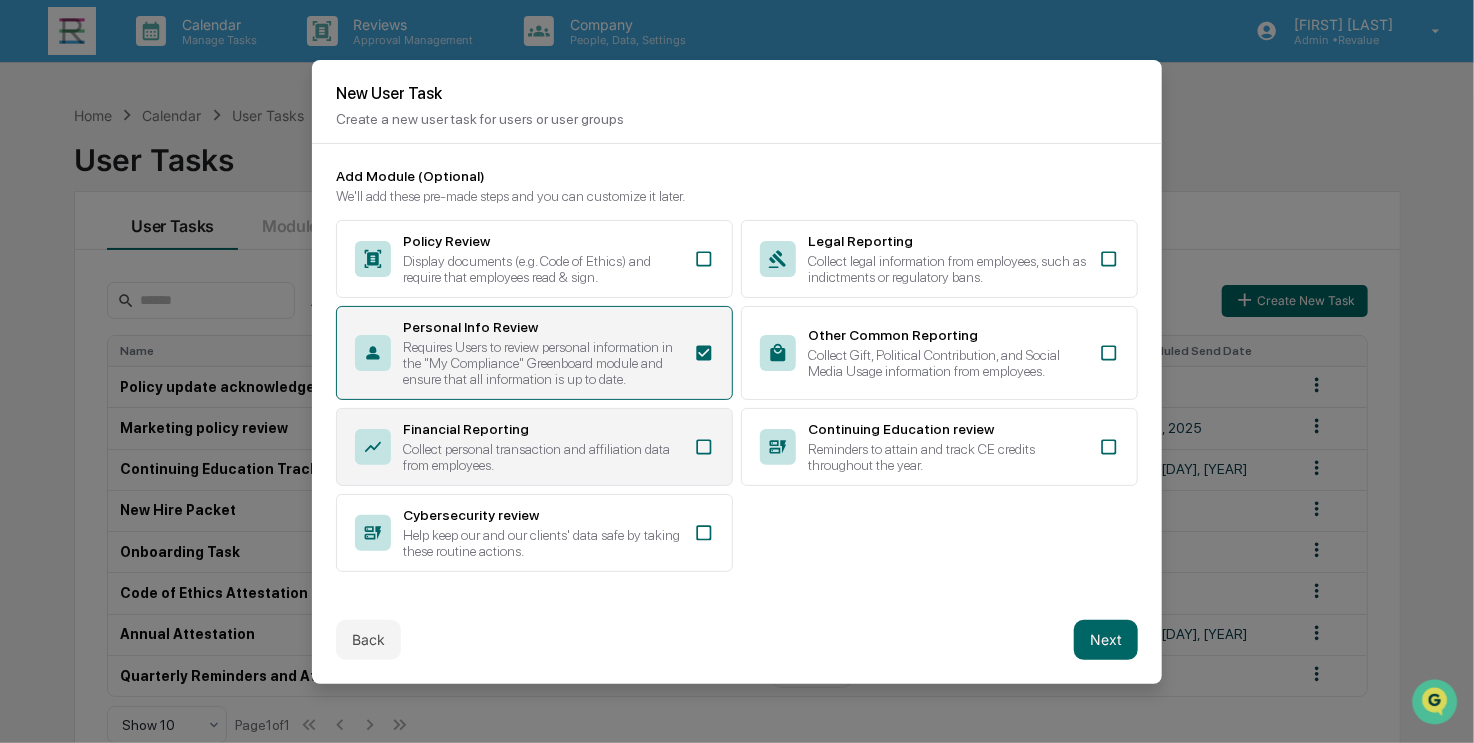 click 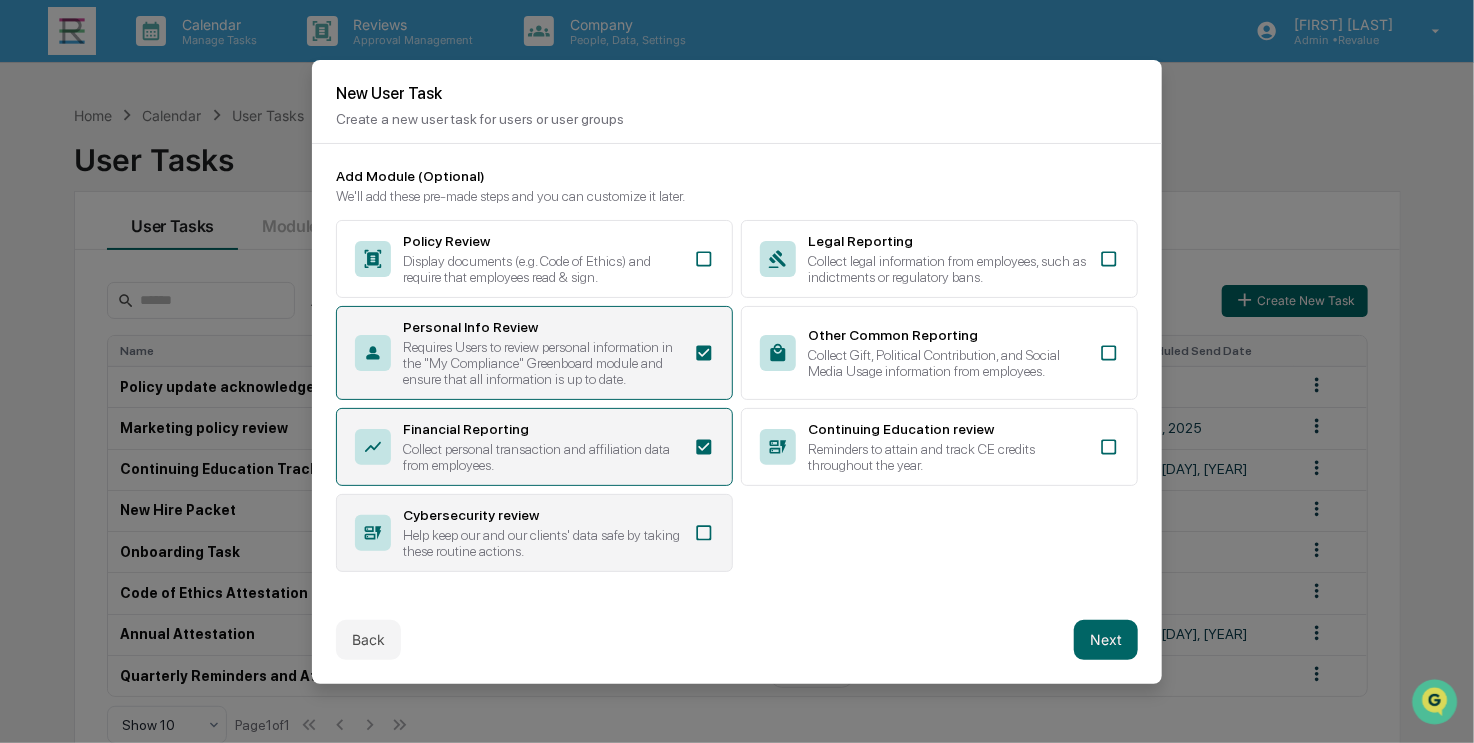 click 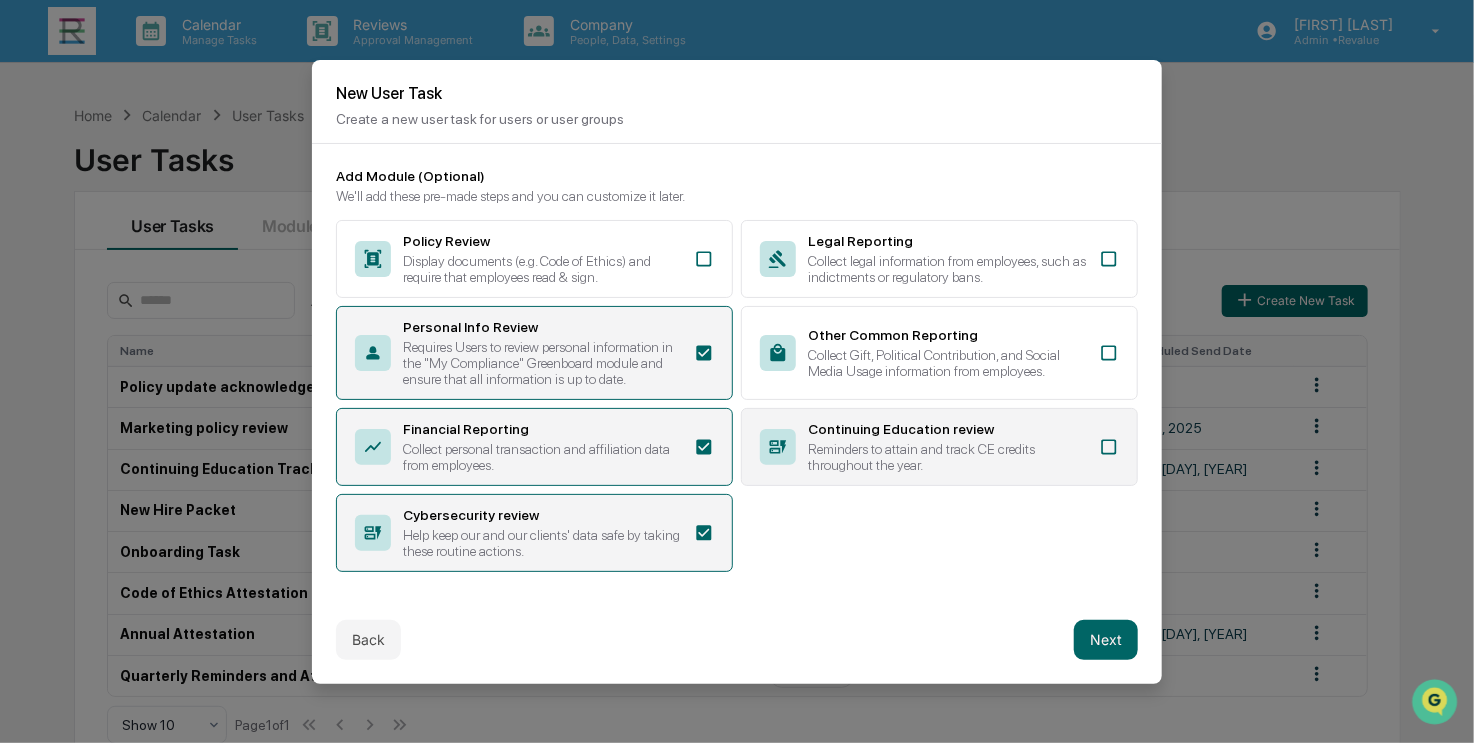 click 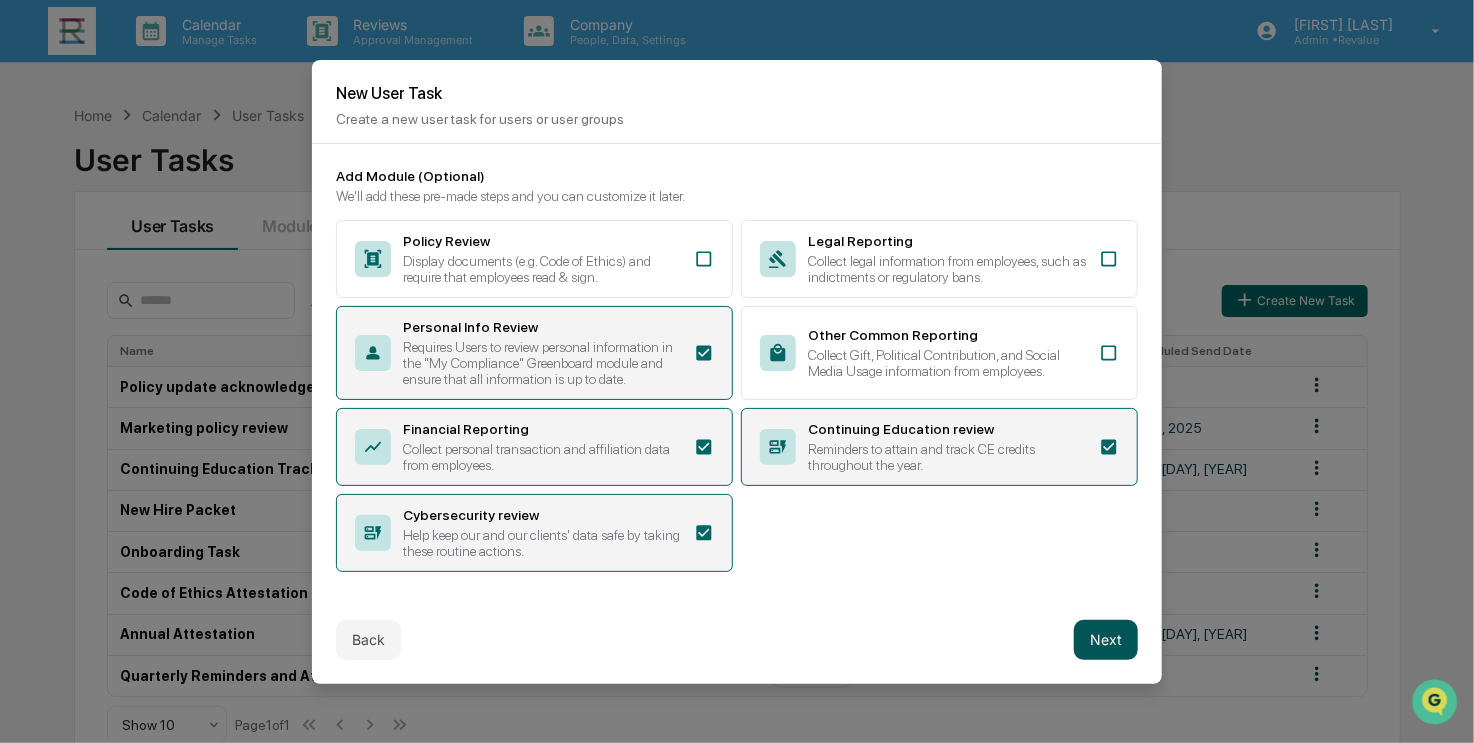 click on "Next" at bounding box center [1106, 640] 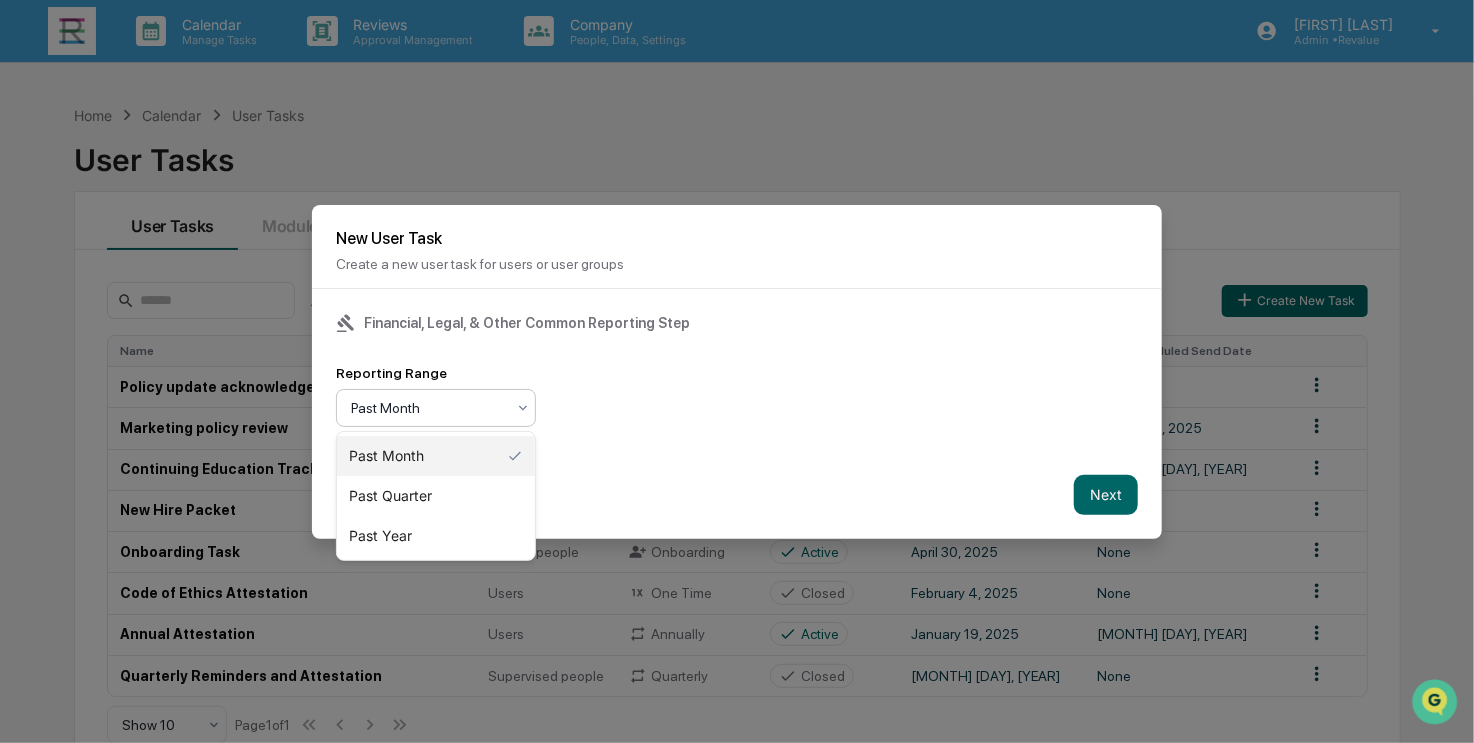 click at bounding box center [428, 408] 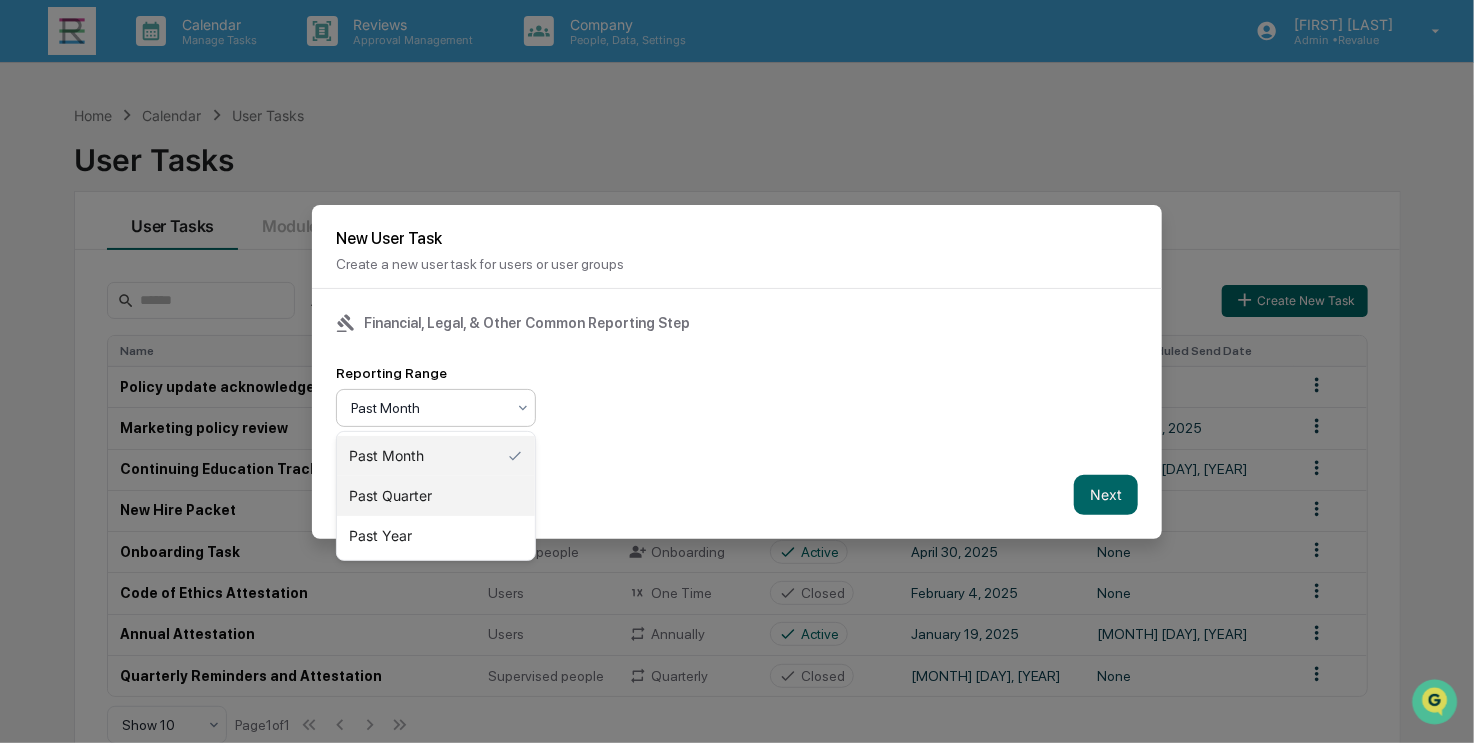 click on "Past Quarter" at bounding box center [436, 496] 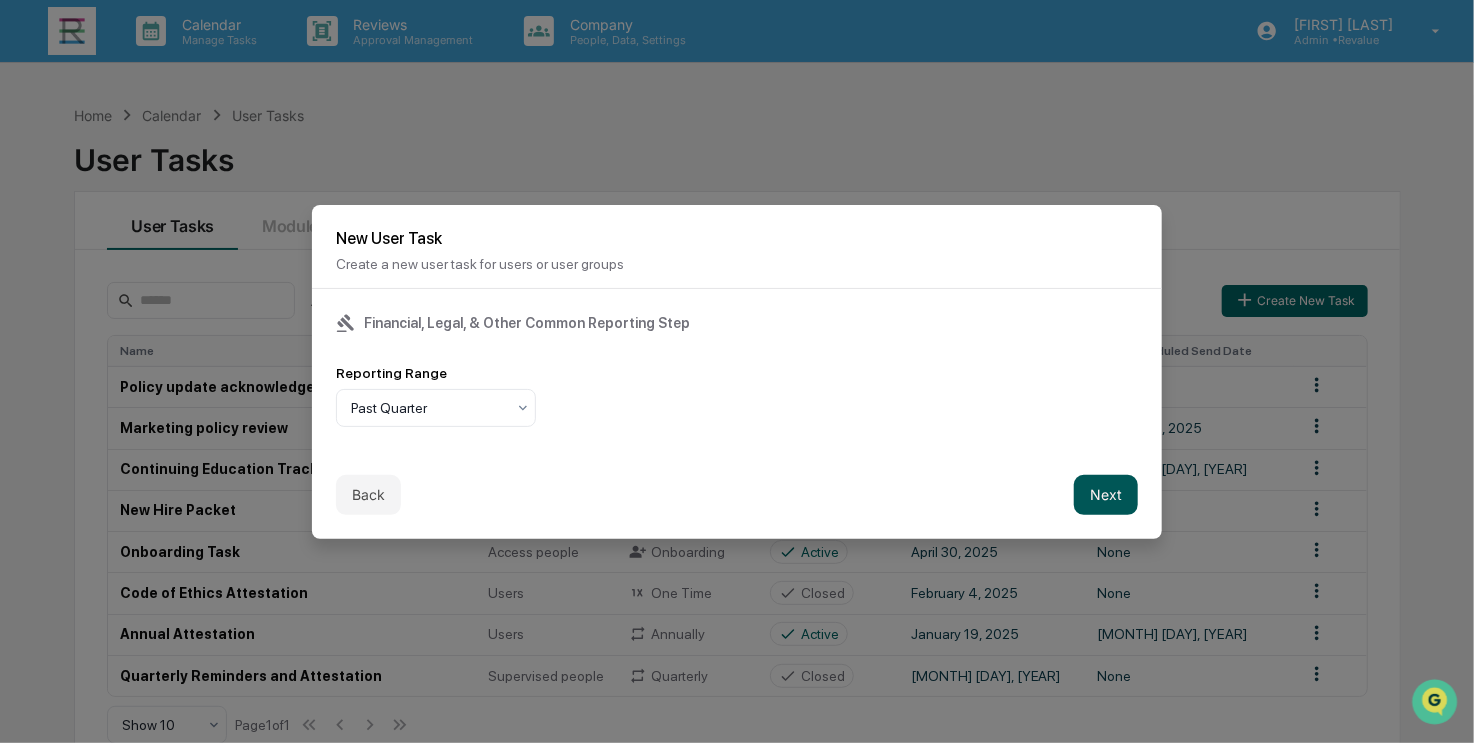 click on "Next" at bounding box center (1106, 495) 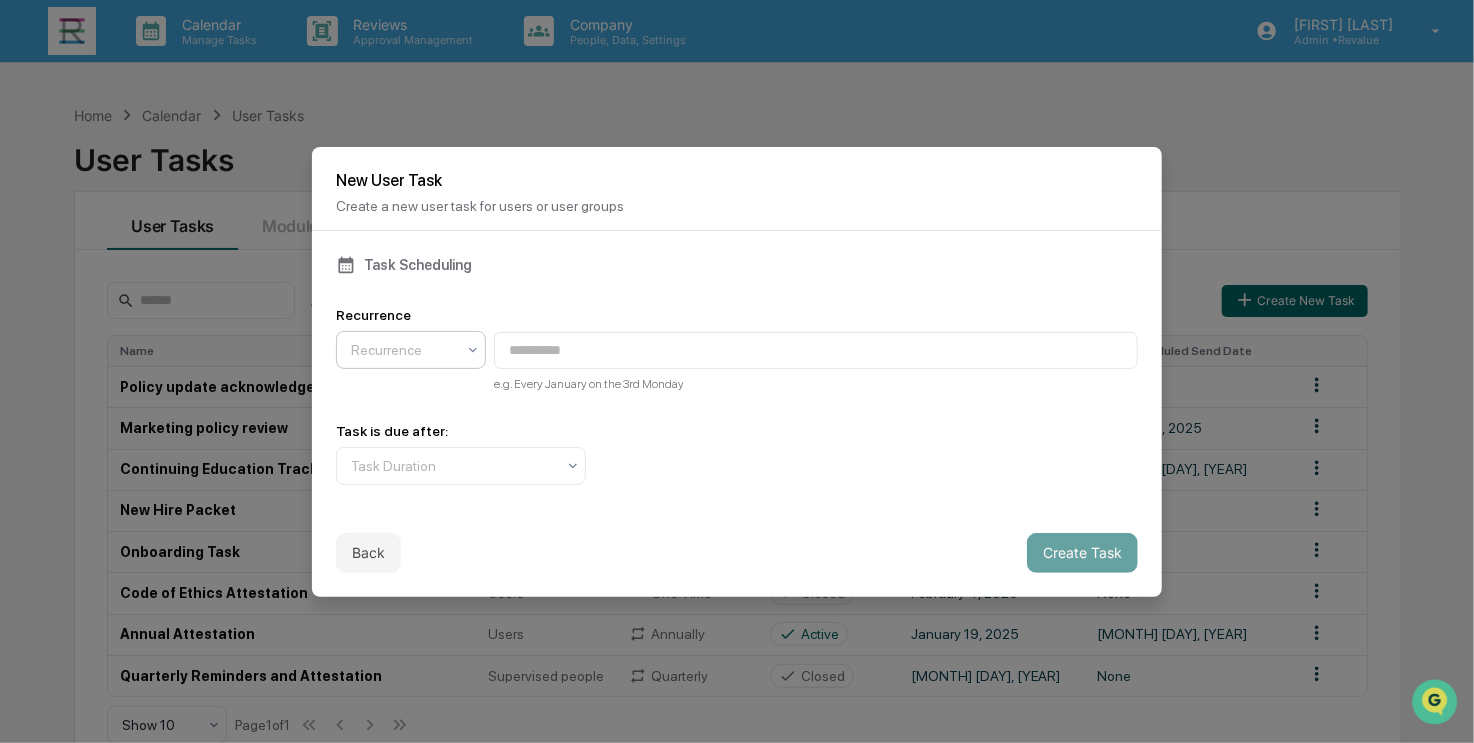 click at bounding box center (403, 350) 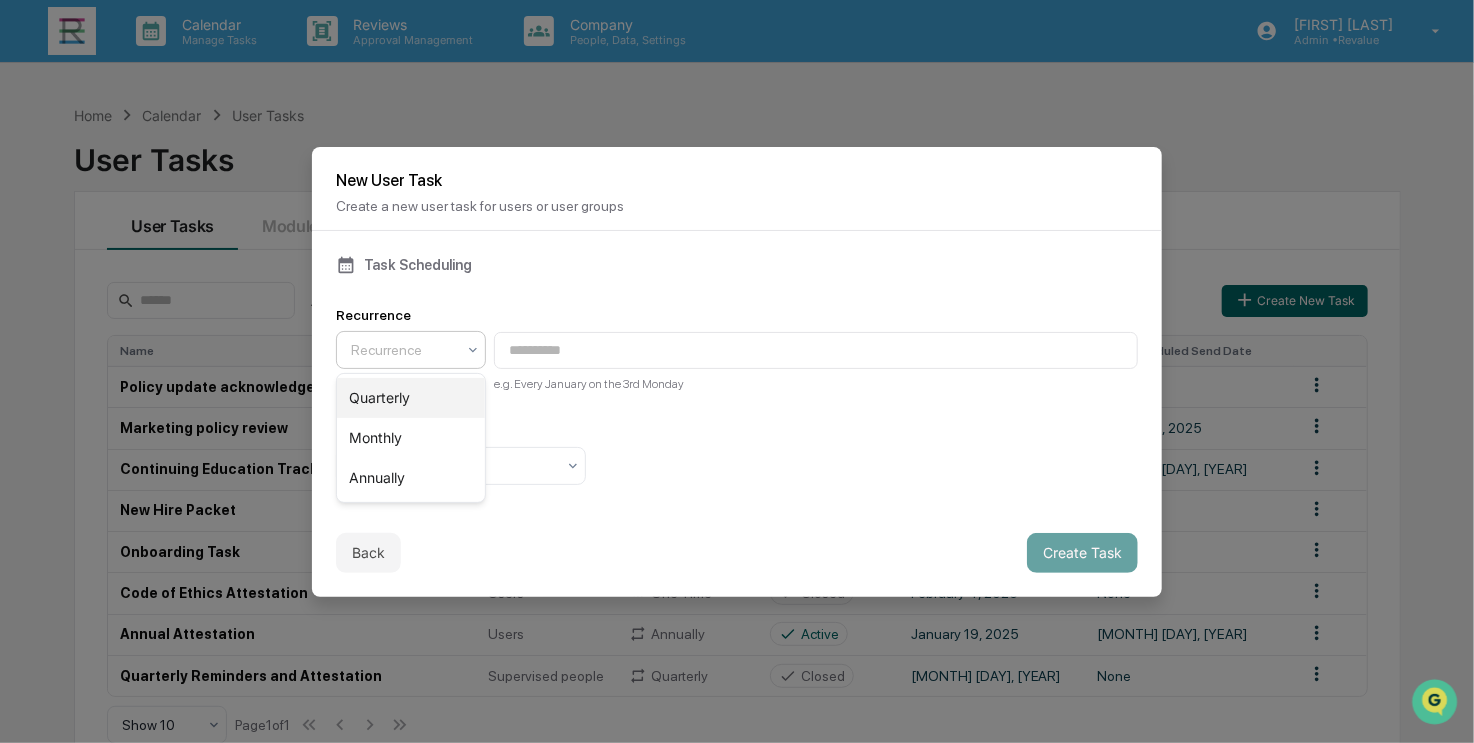 click on "Quarterly" at bounding box center [411, 398] 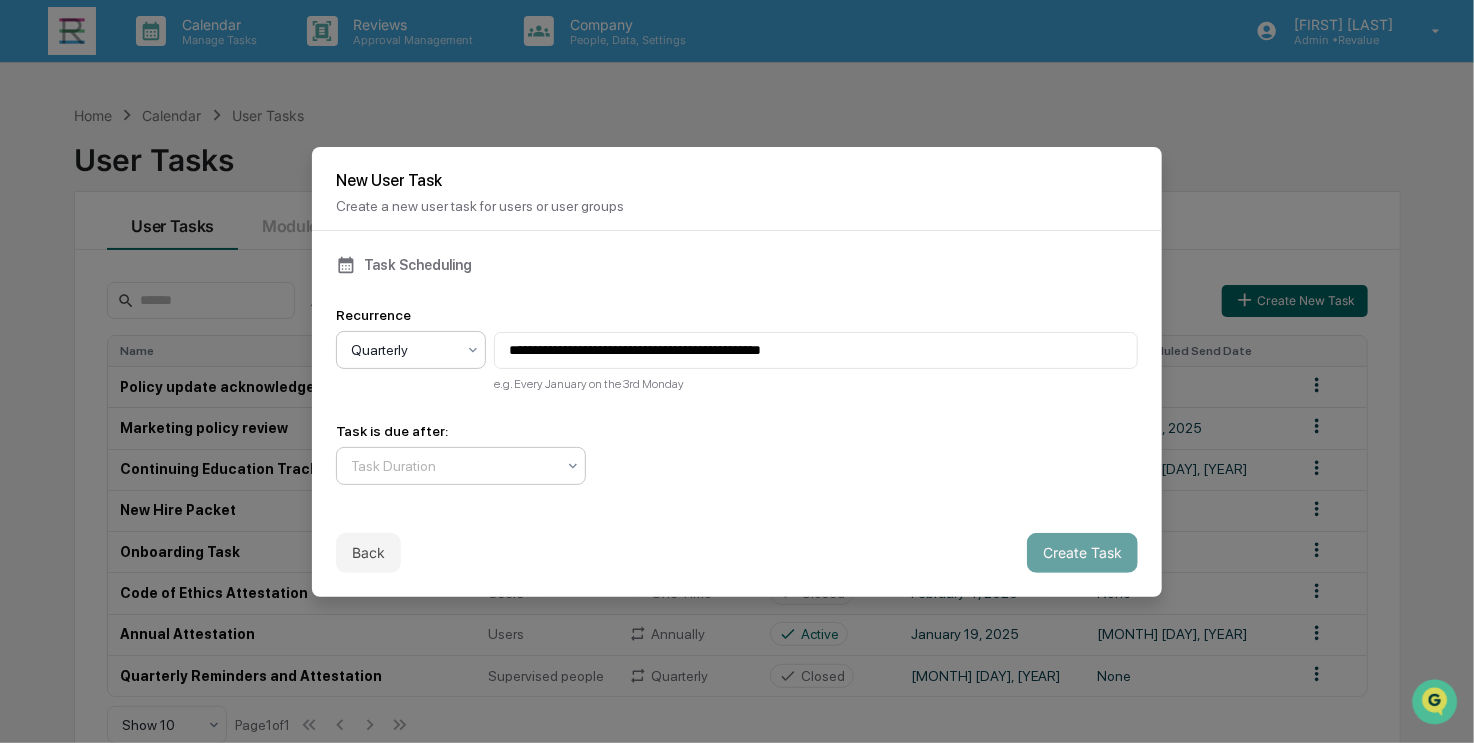 click at bounding box center [453, 466] 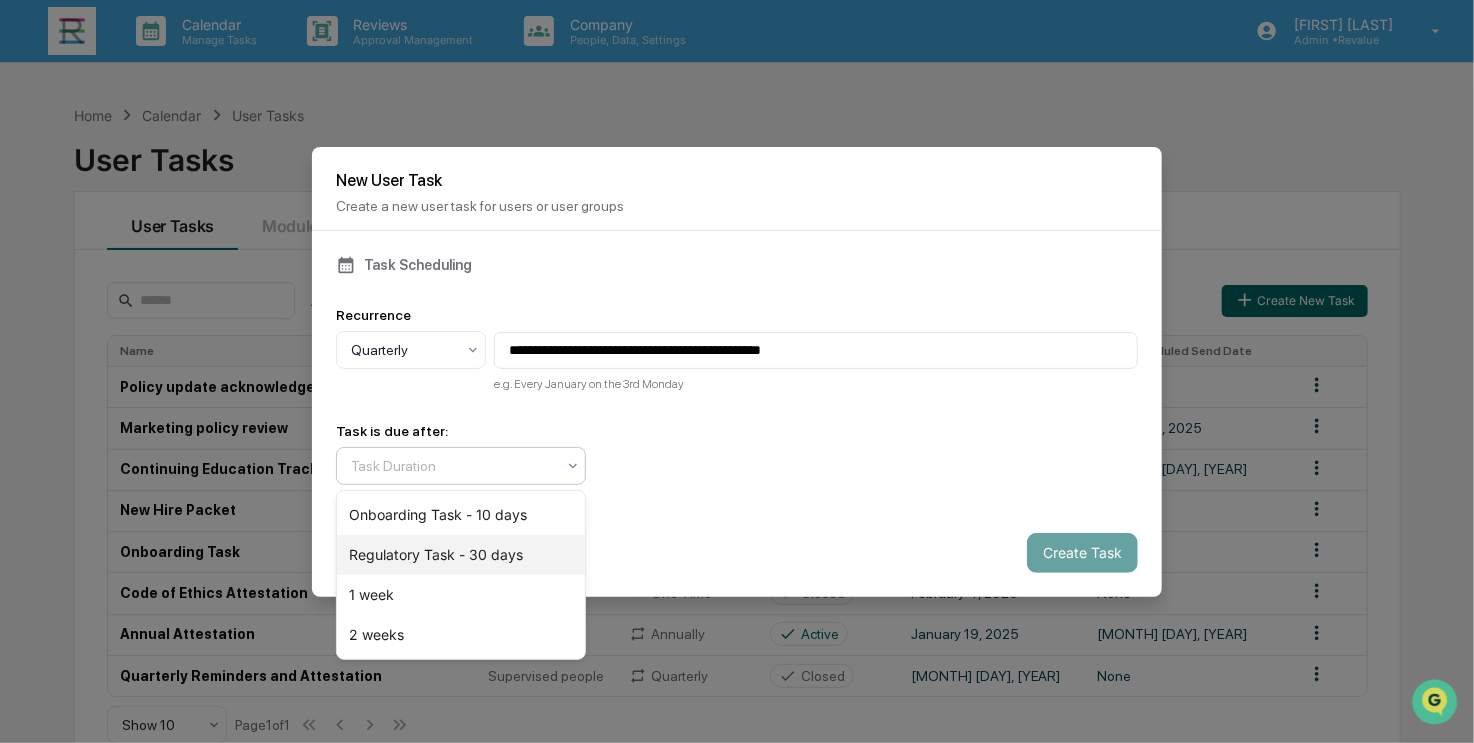 click on "Regulatory Task - 30 days" at bounding box center (461, 555) 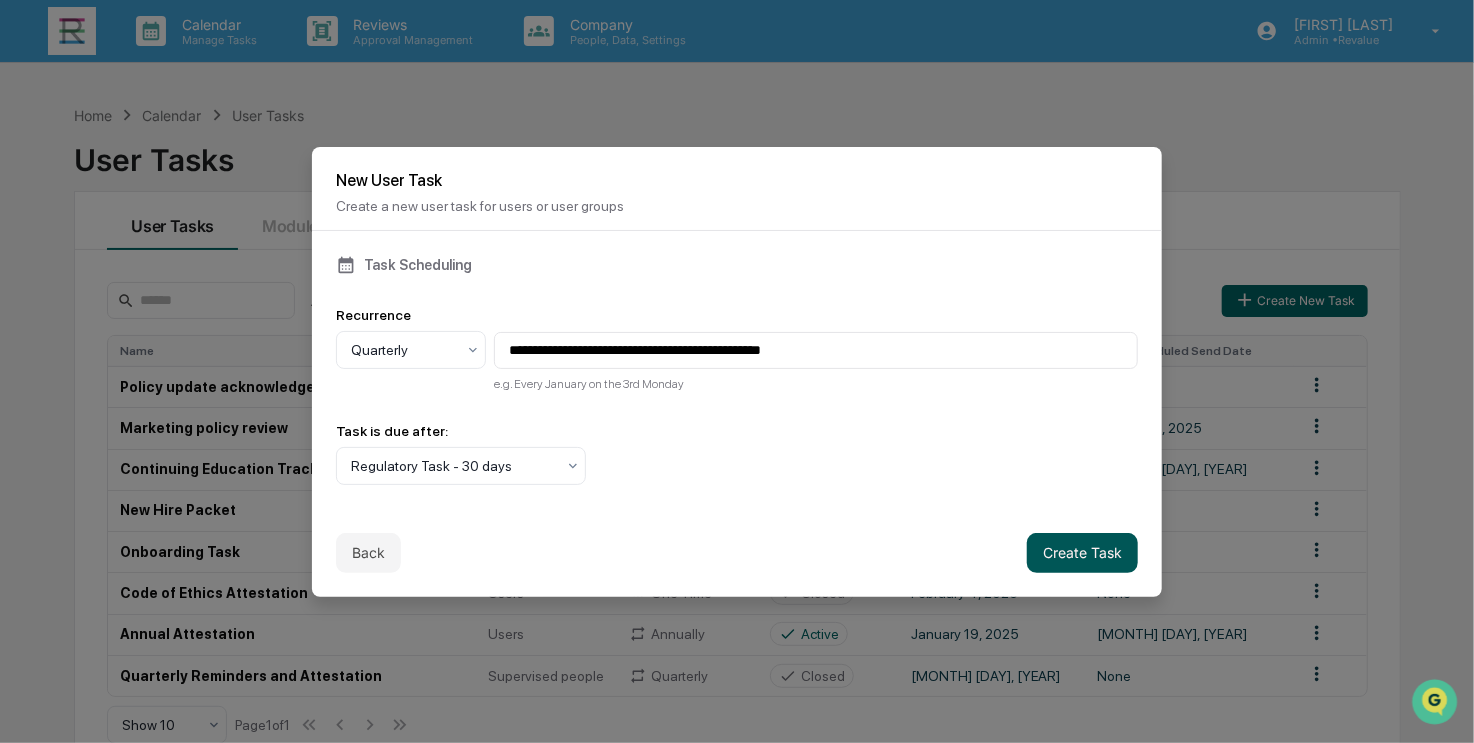 click on "Create Task" at bounding box center (1082, 553) 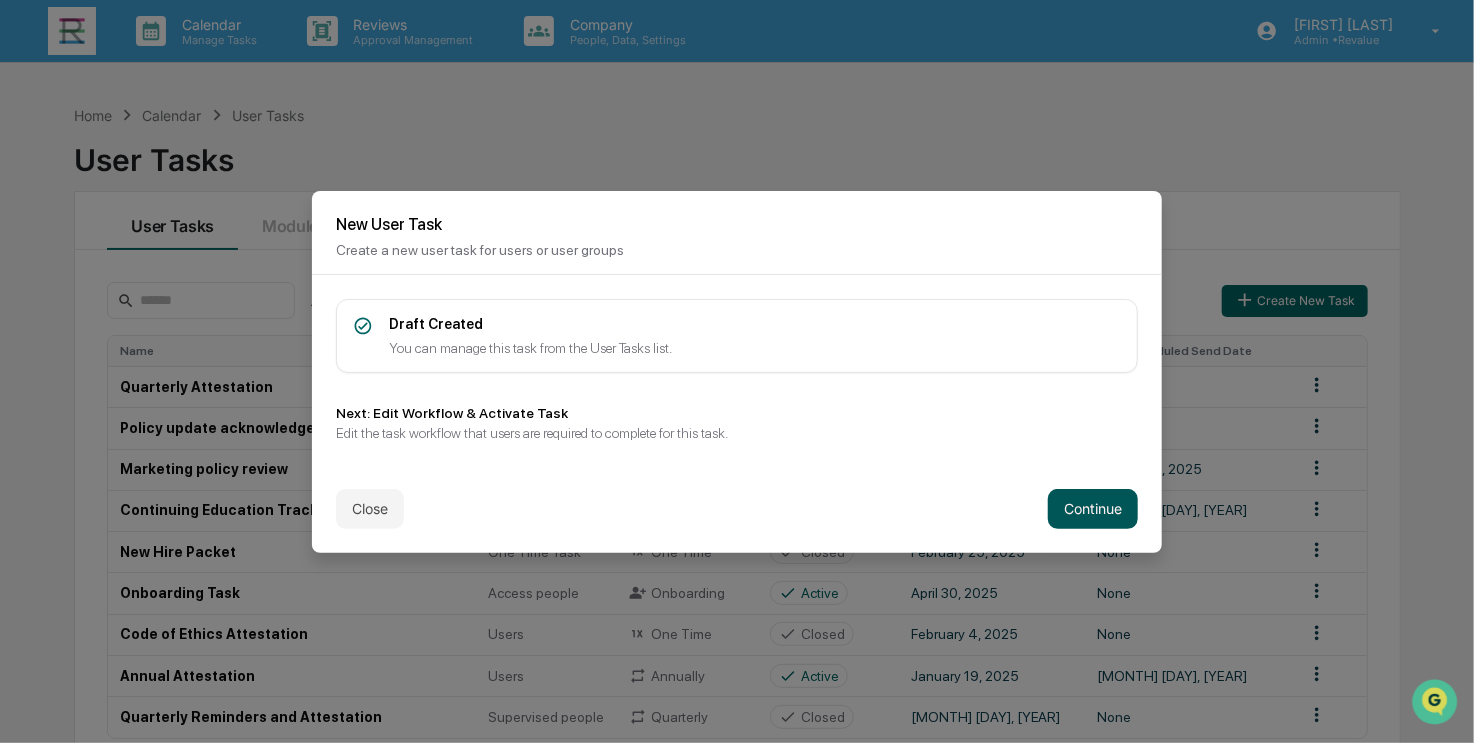 click on "Continue" at bounding box center (1093, 509) 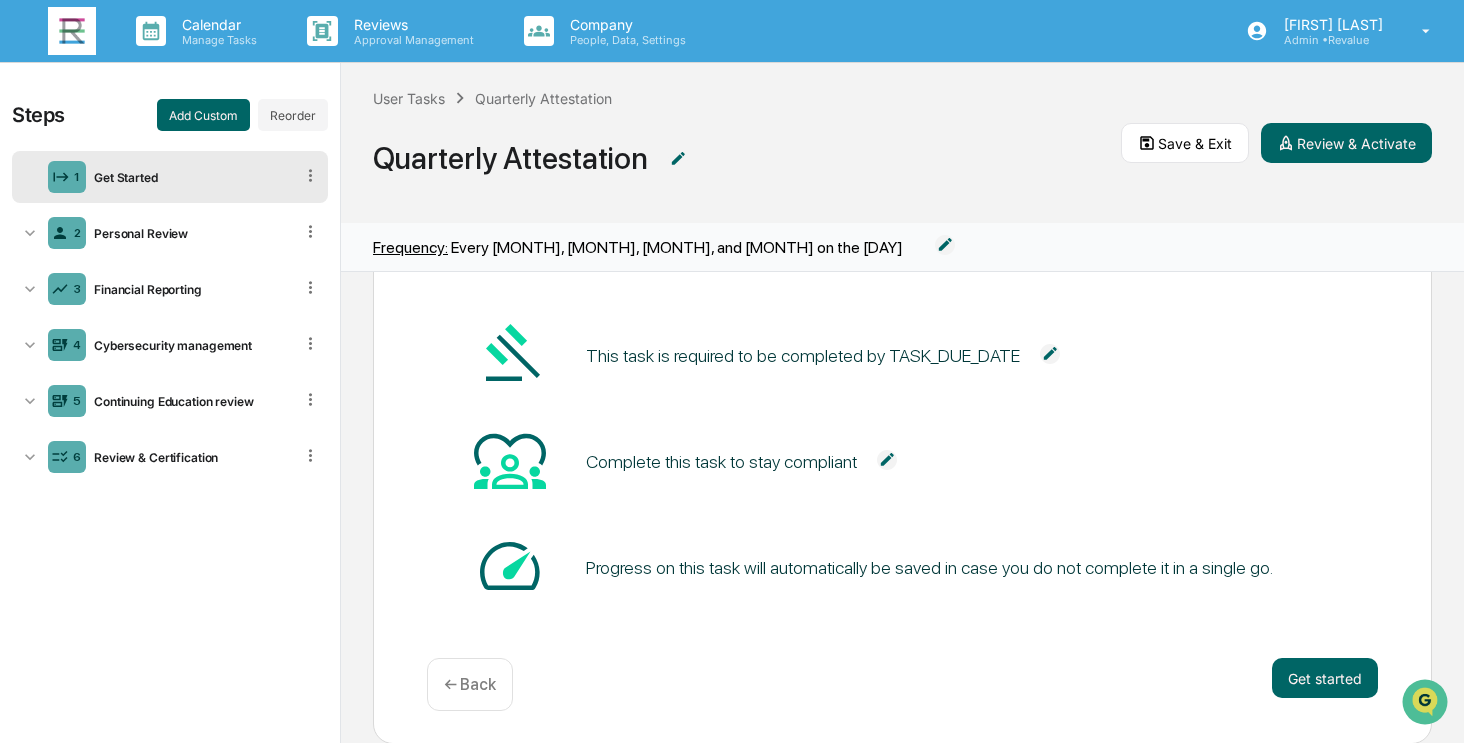 scroll, scrollTop: 156, scrollLeft: 0, axis: vertical 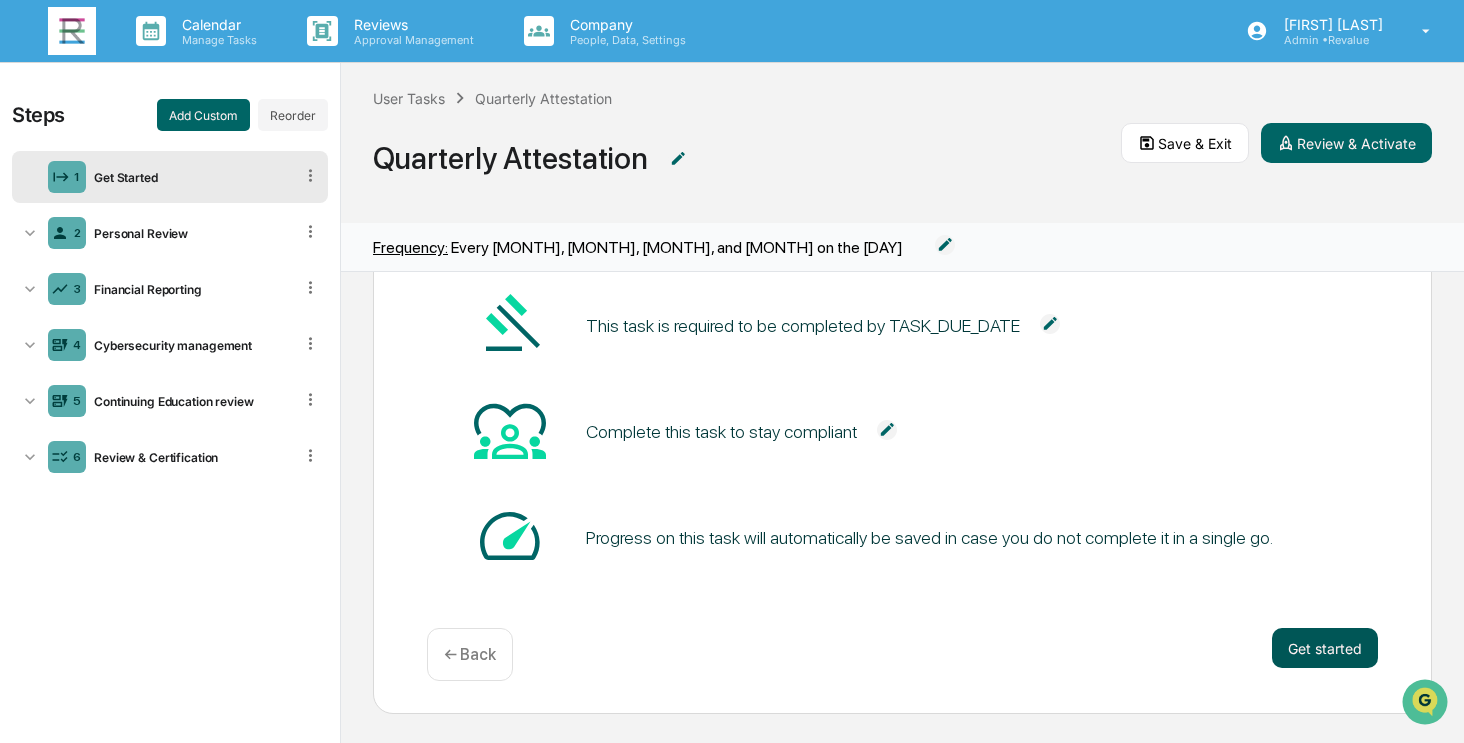 click on "Get started" at bounding box center [1325, 648] 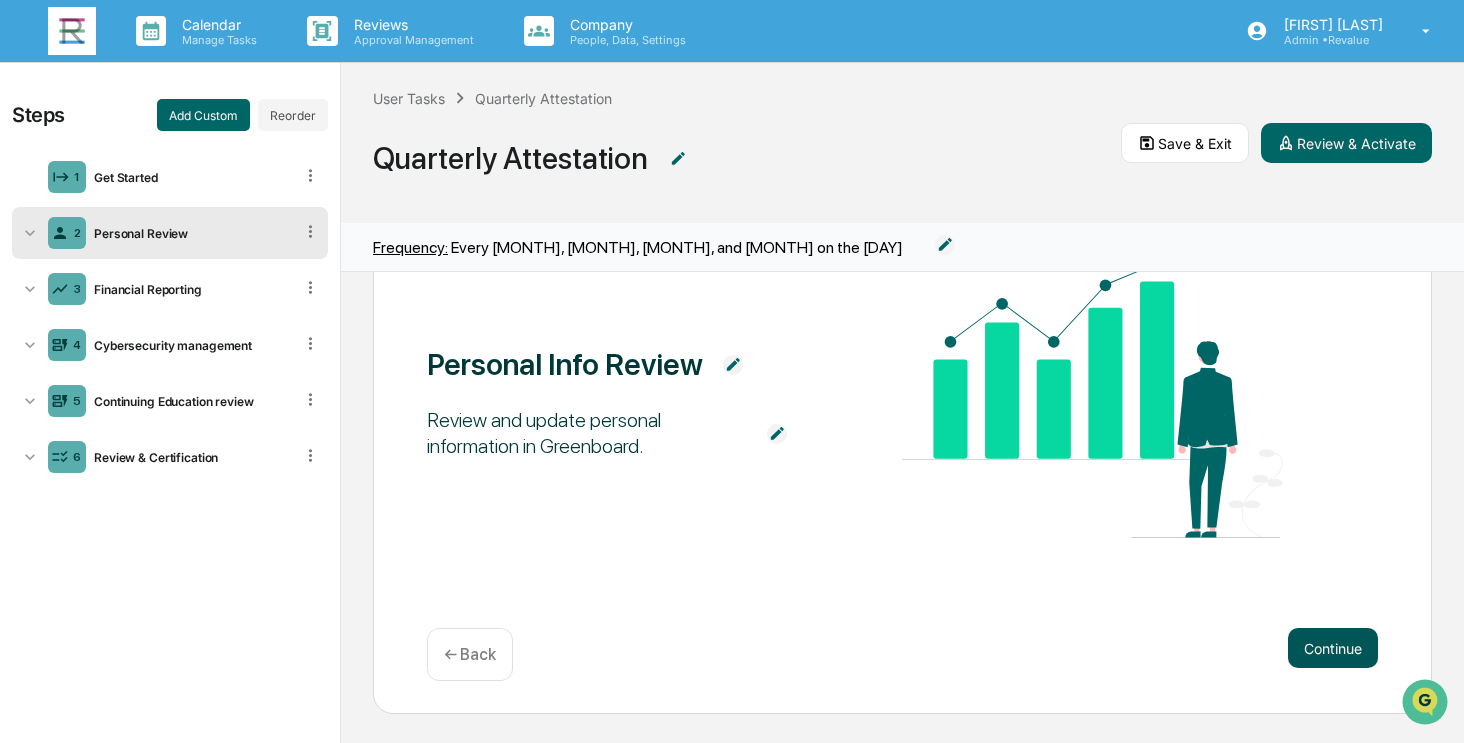 click on "Continue" at bounding box center (1333, 648) 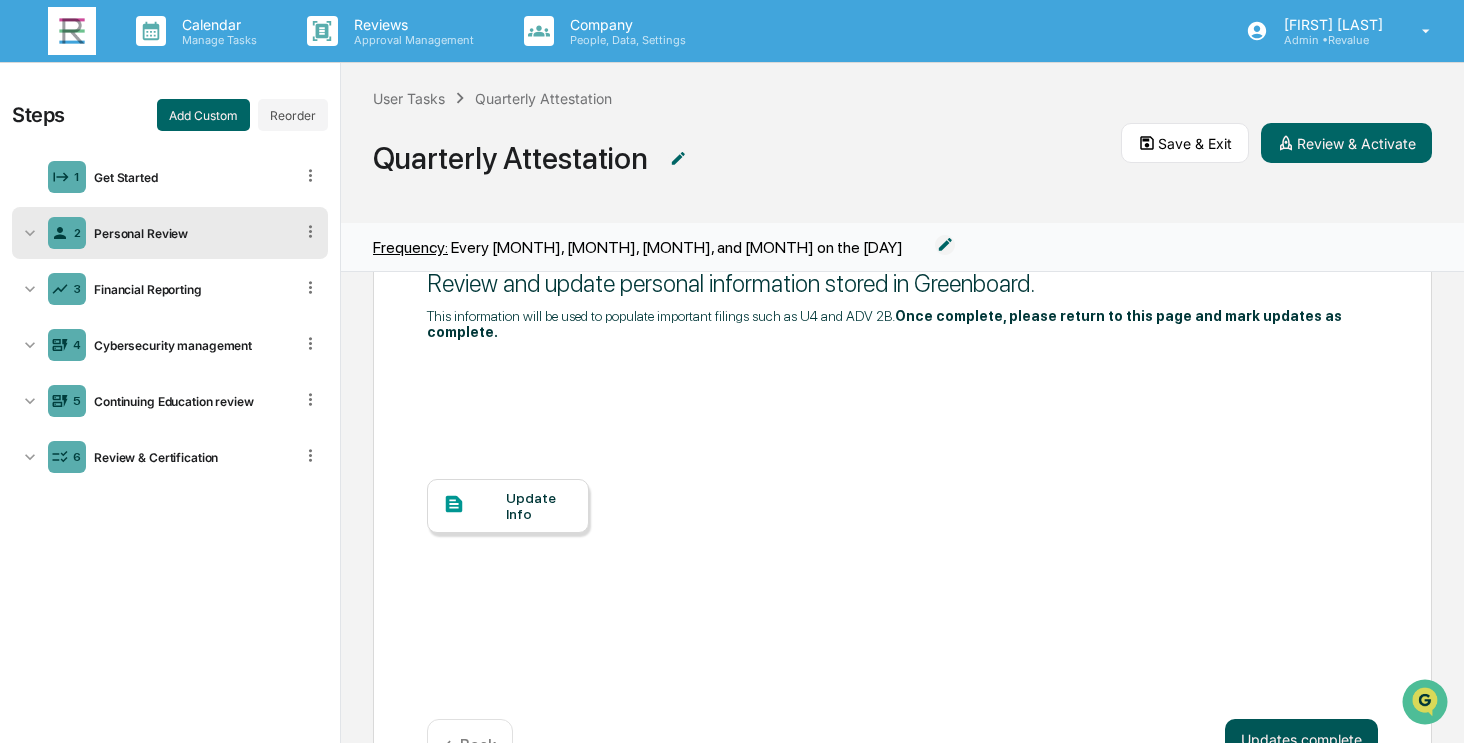 click on "Updates complete" at bounding box center [1301, 739] 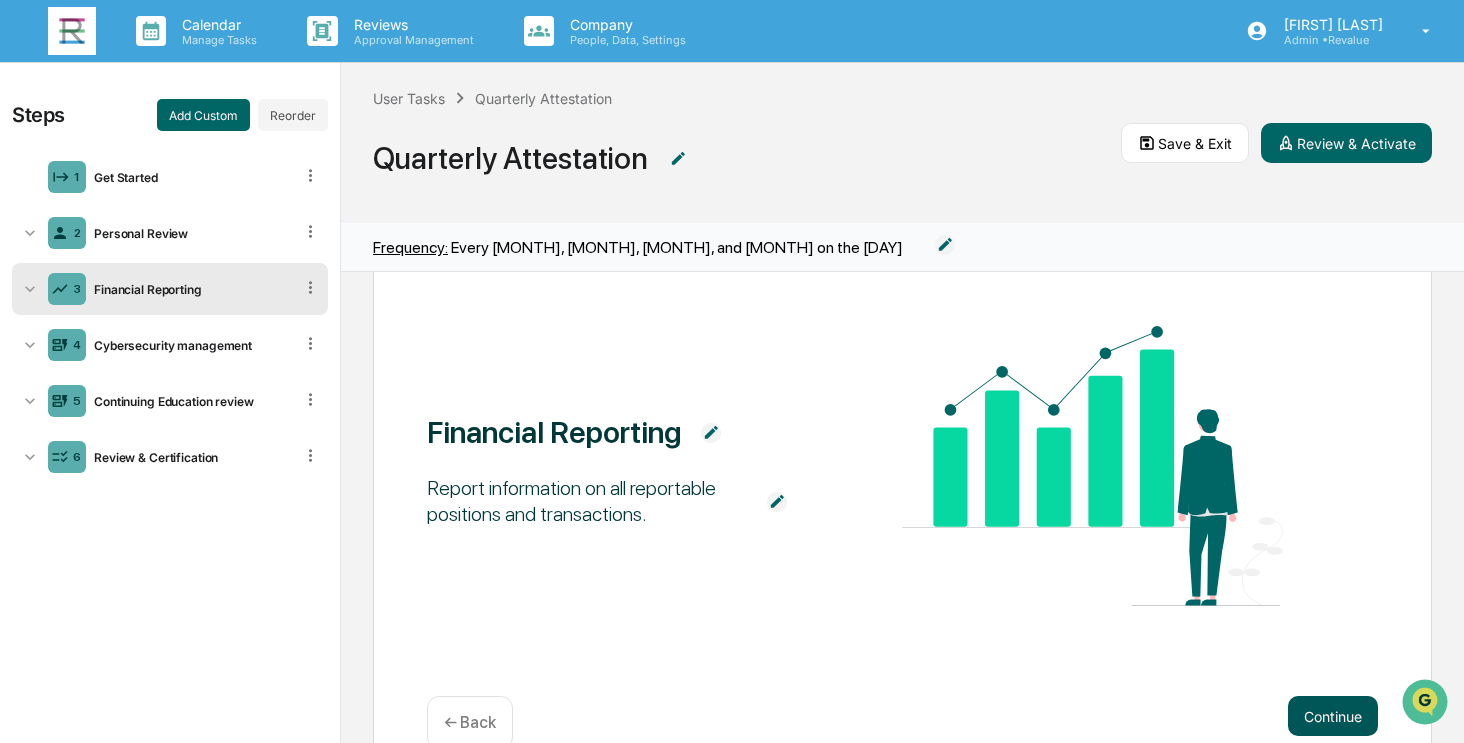 click on "Continue" at bounding box center [1333, 716] 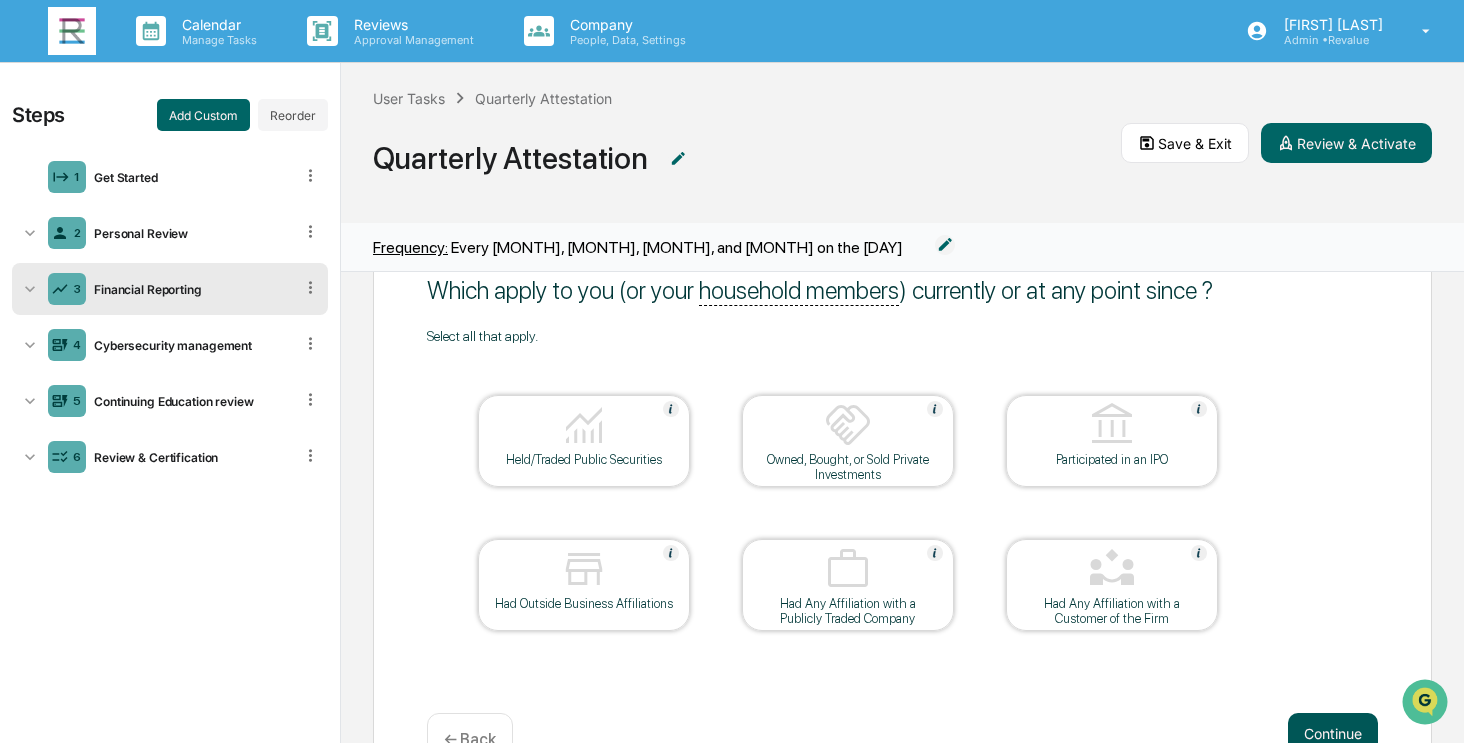 click on "Continue" at bounding box center (1333, 733) 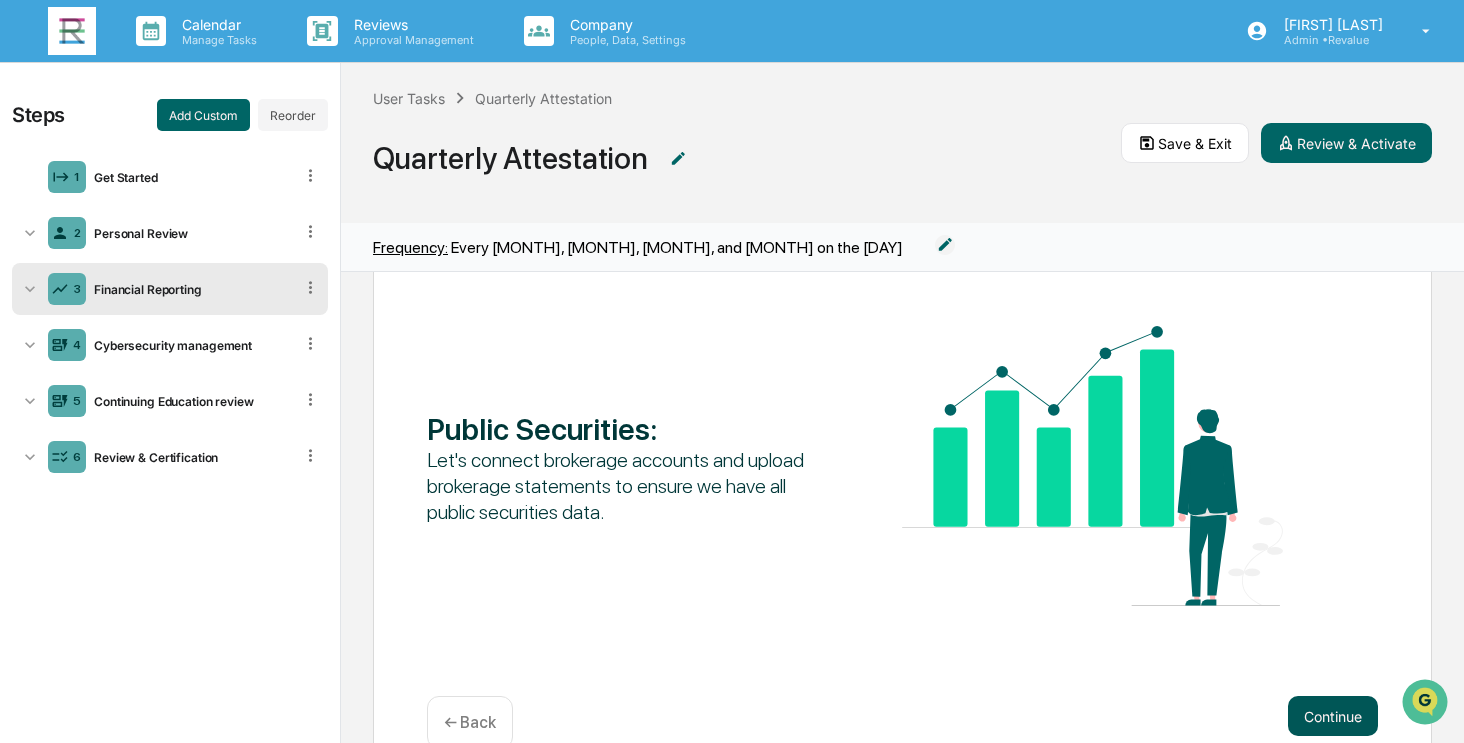 click on "Continue" at bounding box center (1333, 716) 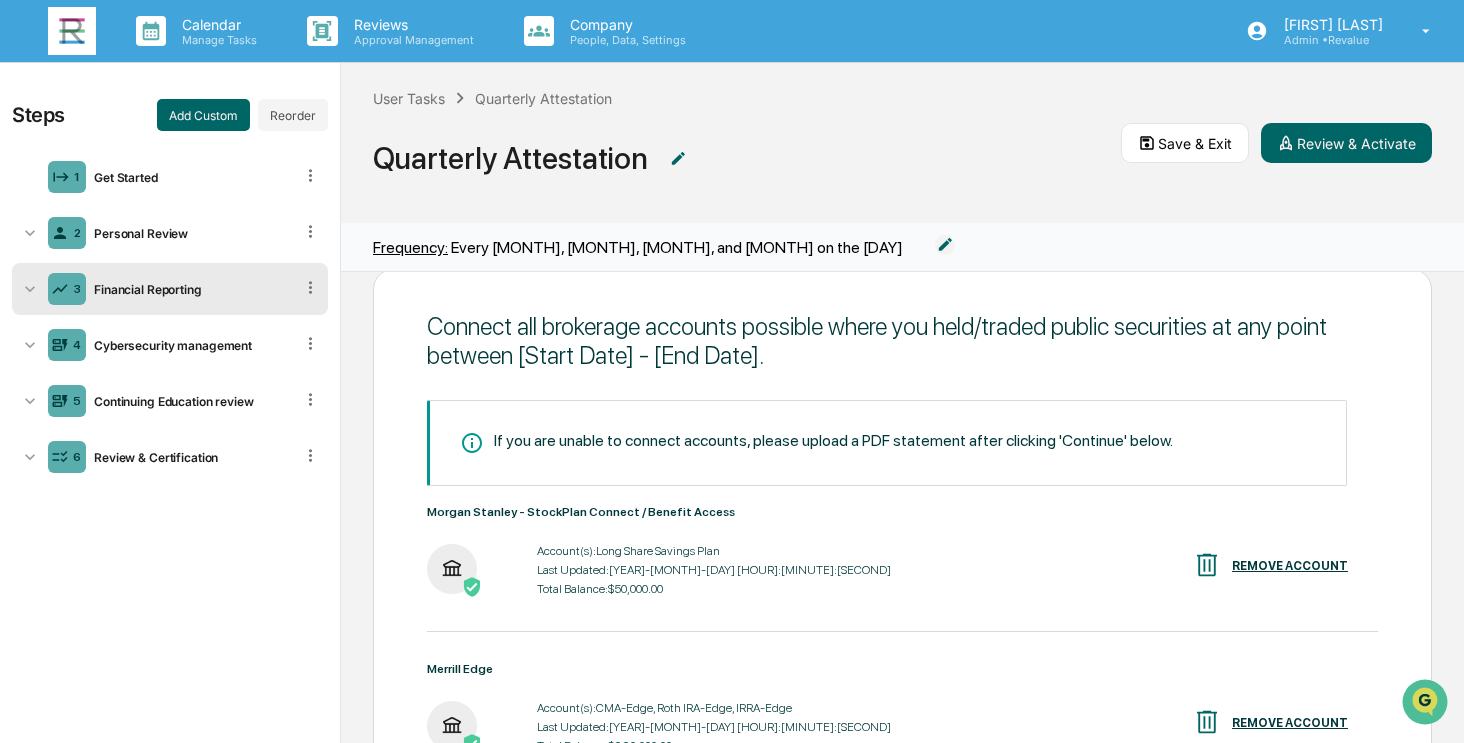 scroll, scrollTop: 0, scrollLeft: 0, axis: both 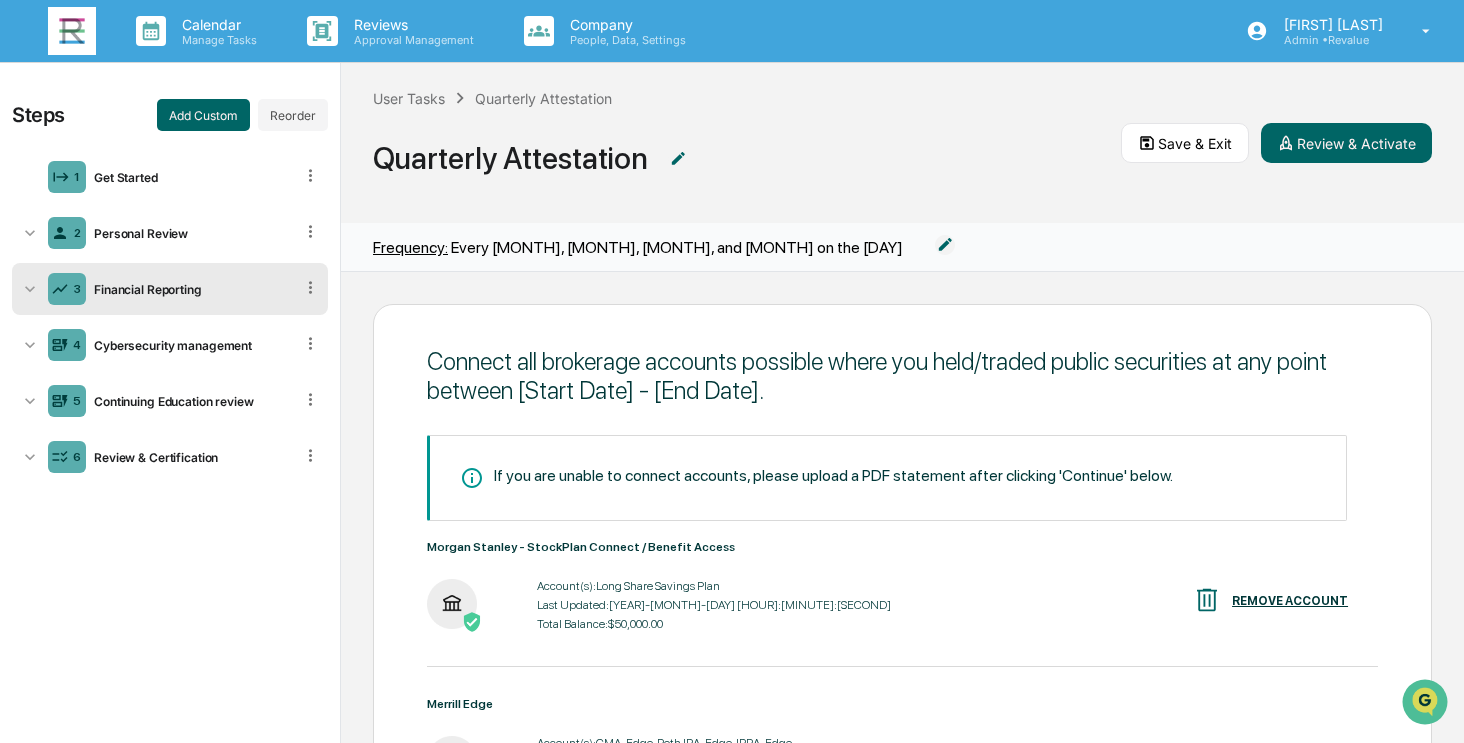 click on "REMOVE ACCOUNT" at bounding box center (1290, 601) 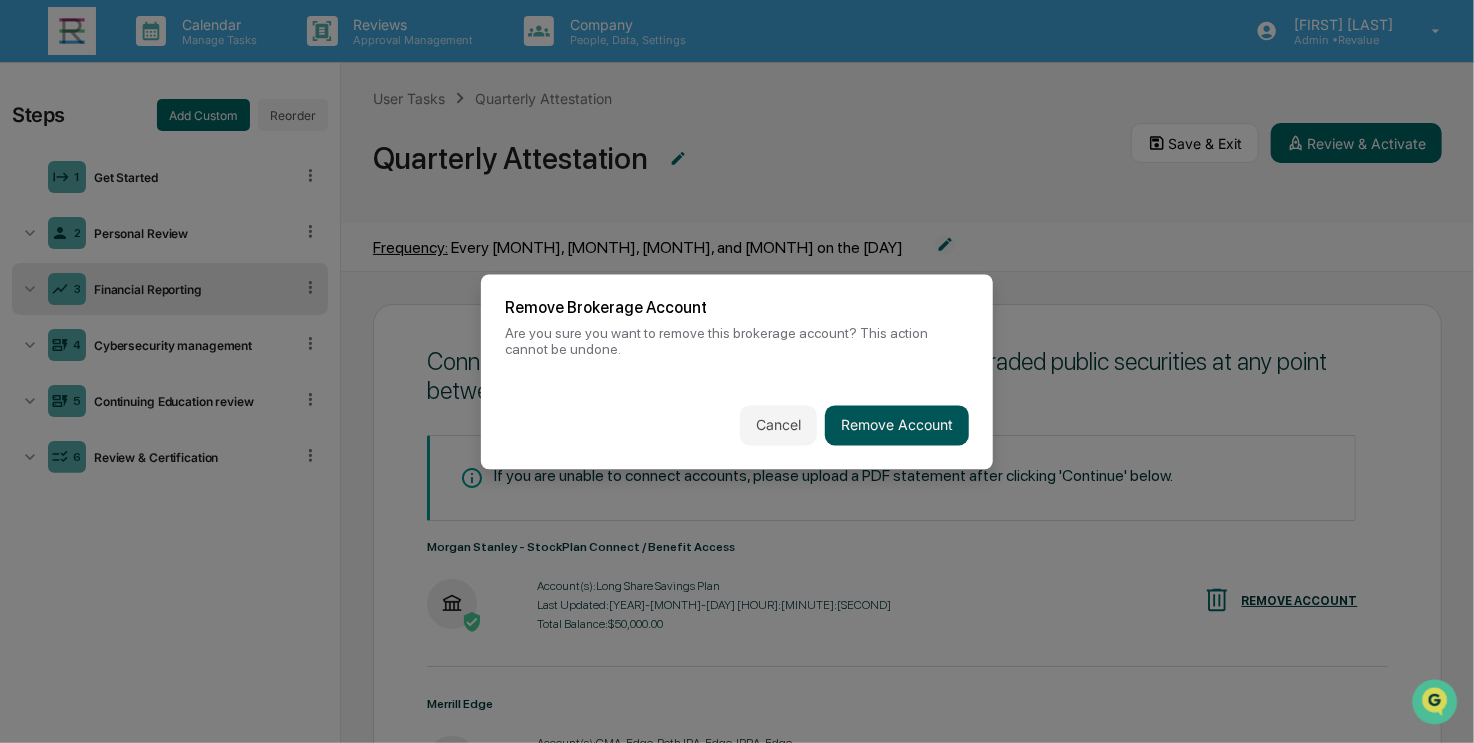 click on "Remove Account" at bounding box center (897, 425) 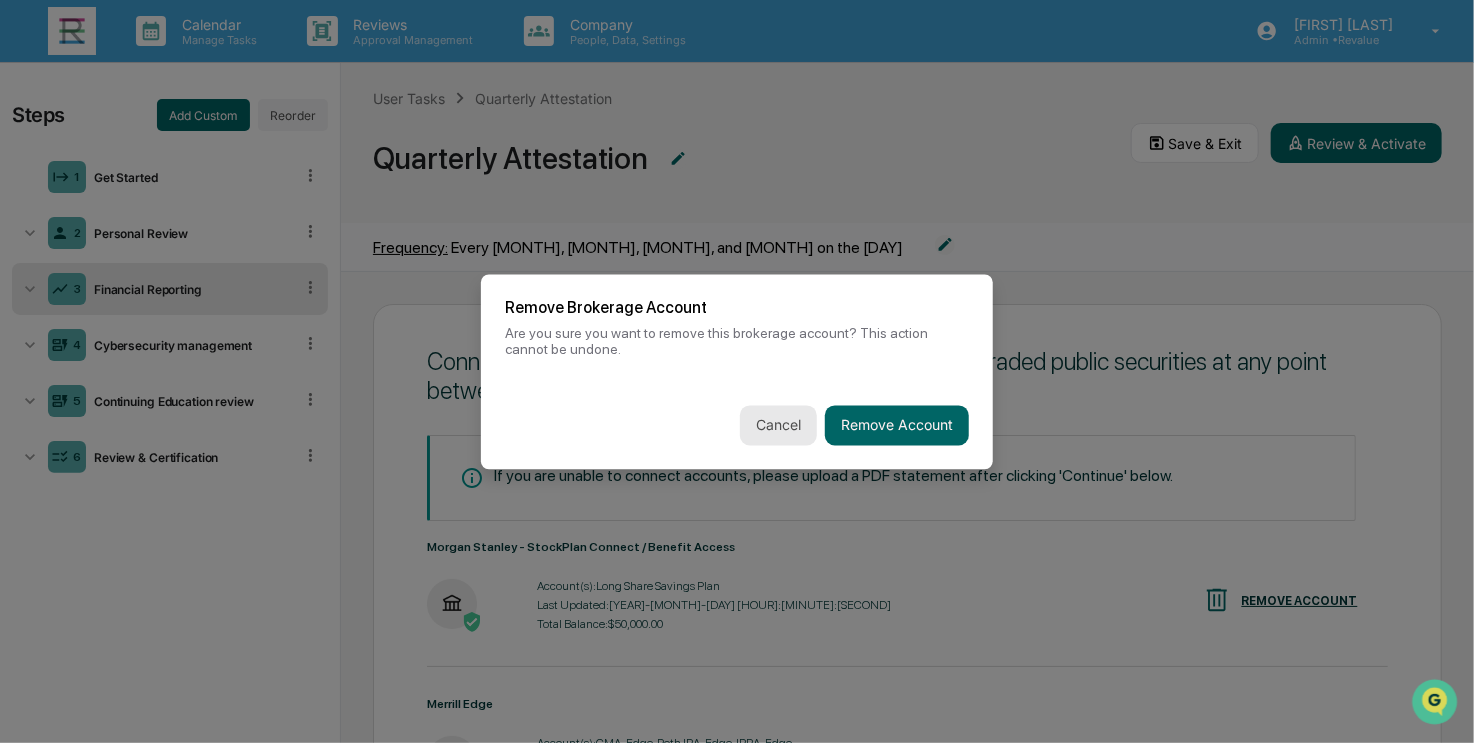 click on "Cancel" at bounding box center (778, 425) 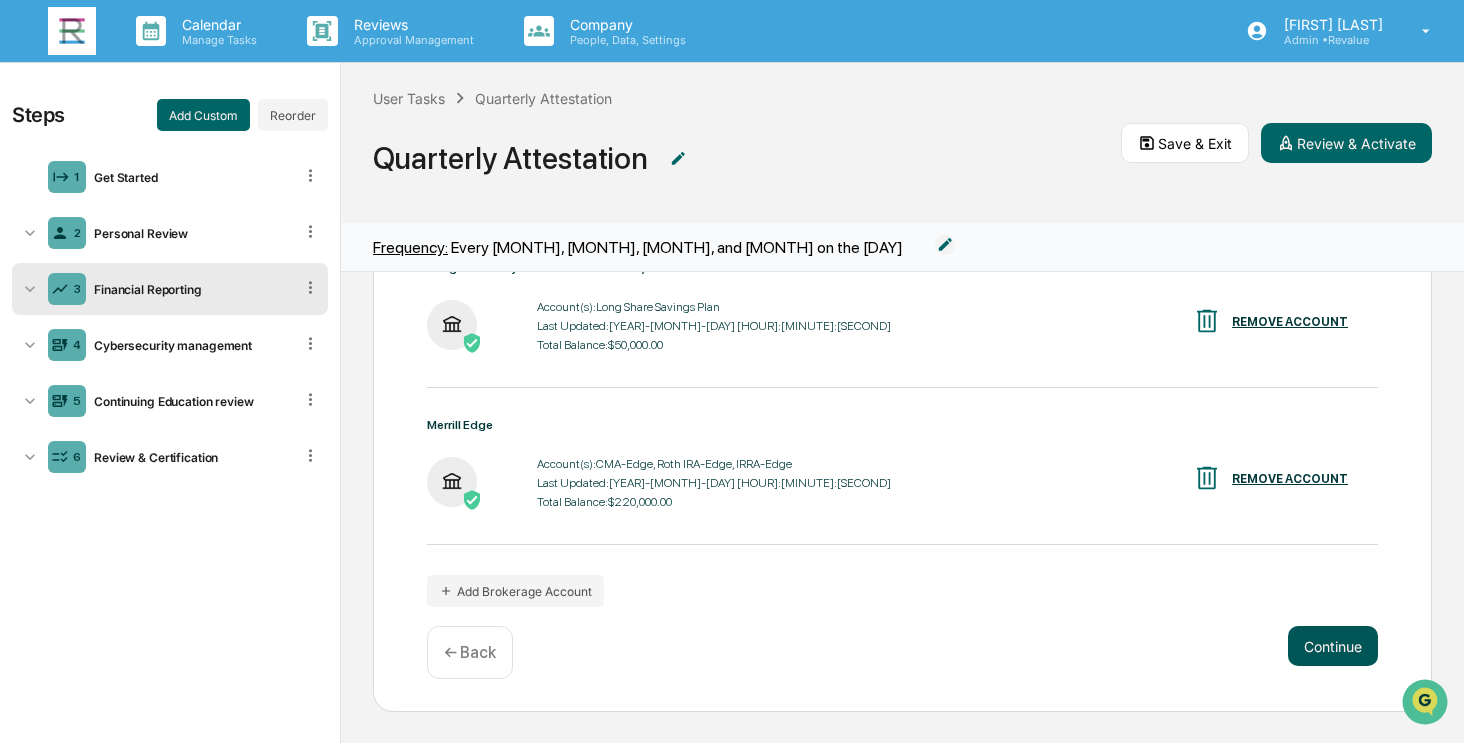 click on "Continue" at bounding box center [1333, 646] 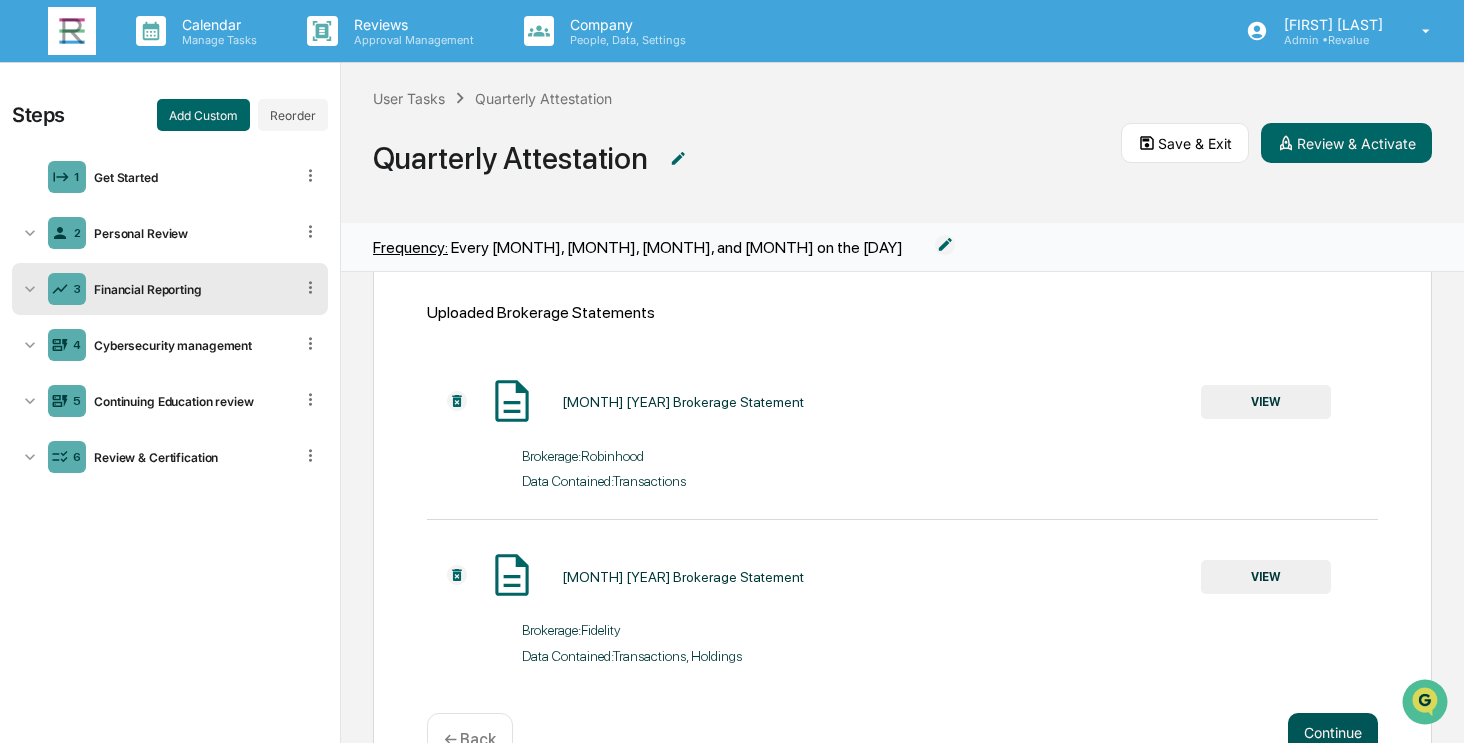 scroll, scrollTop: 280, scrollLeft: 0, axis: vertical 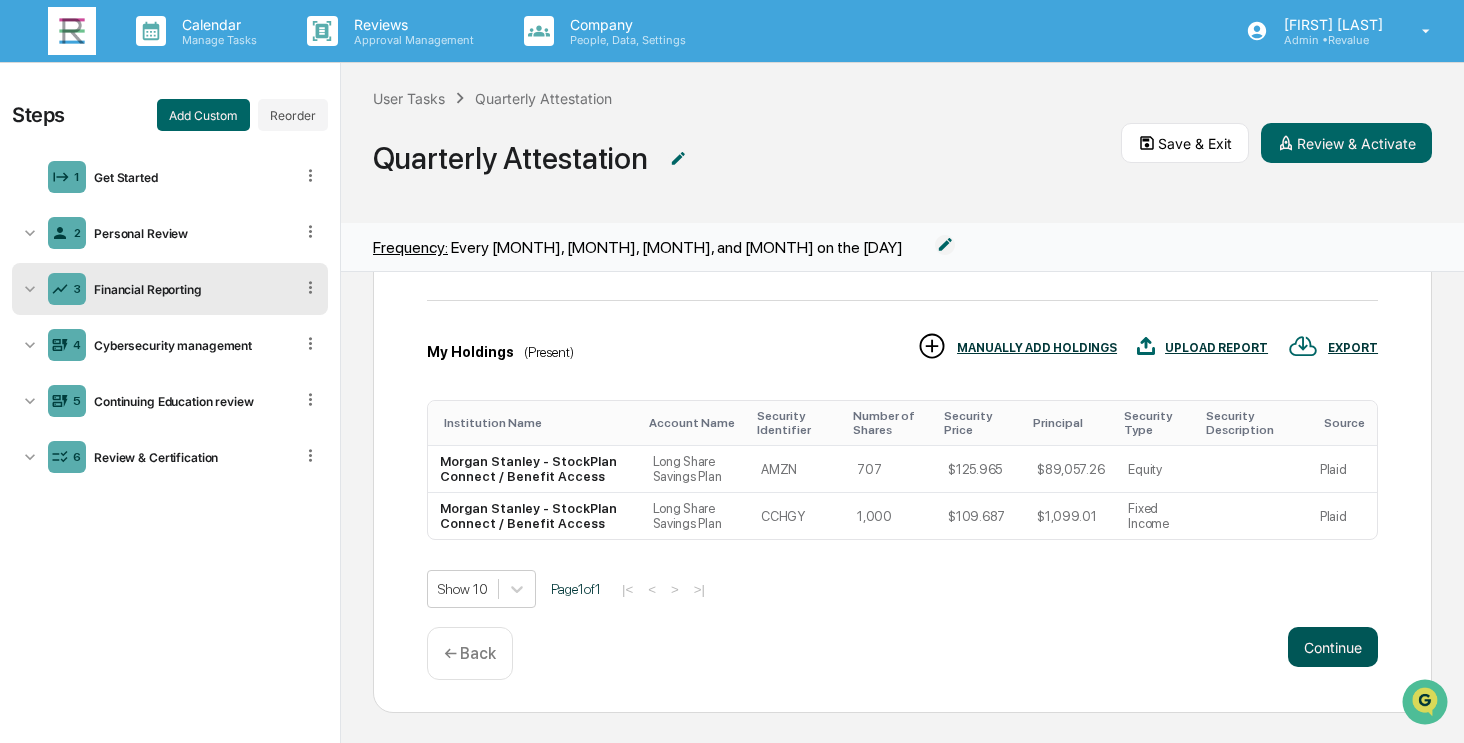 click on "Continue" at bounding box center [1333, 647] 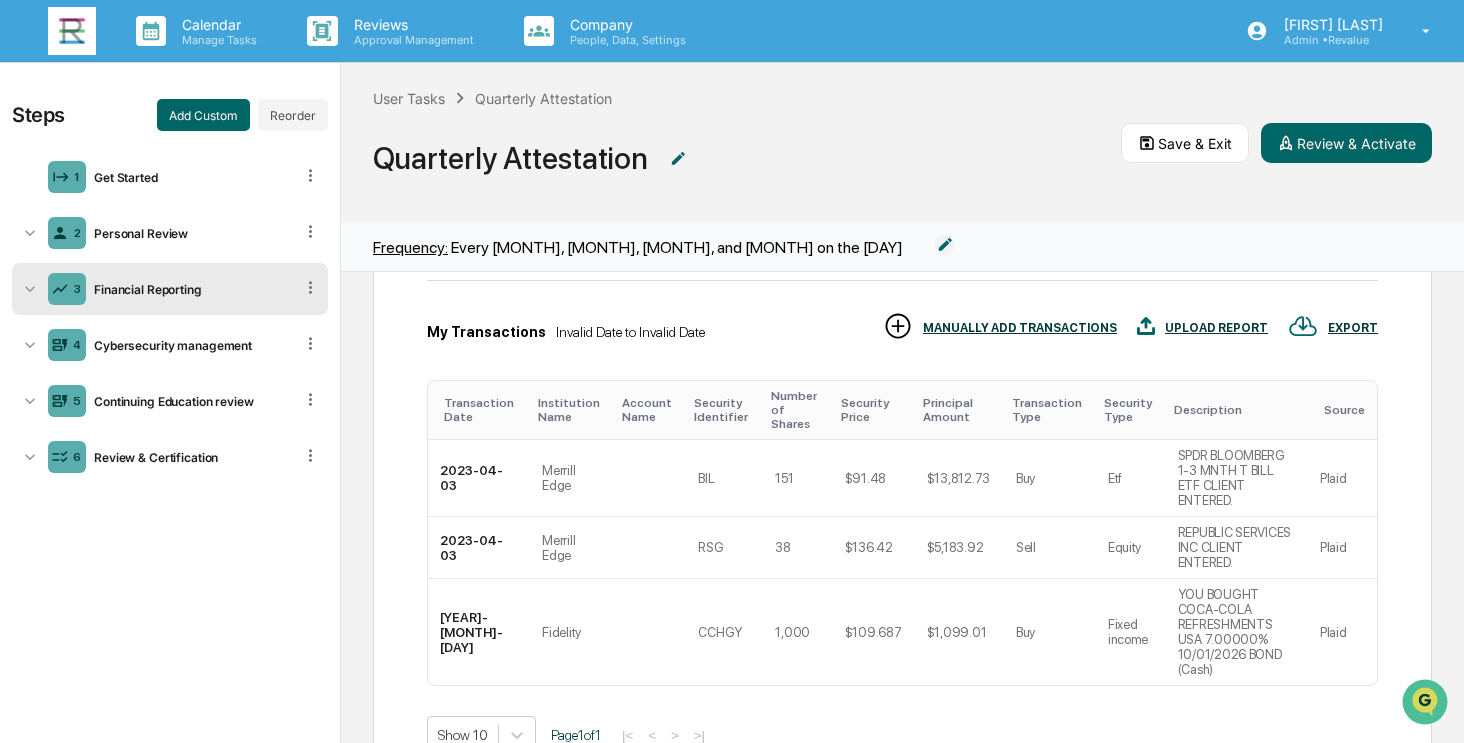 click on "Continue" at bounding box center [1333, 793] 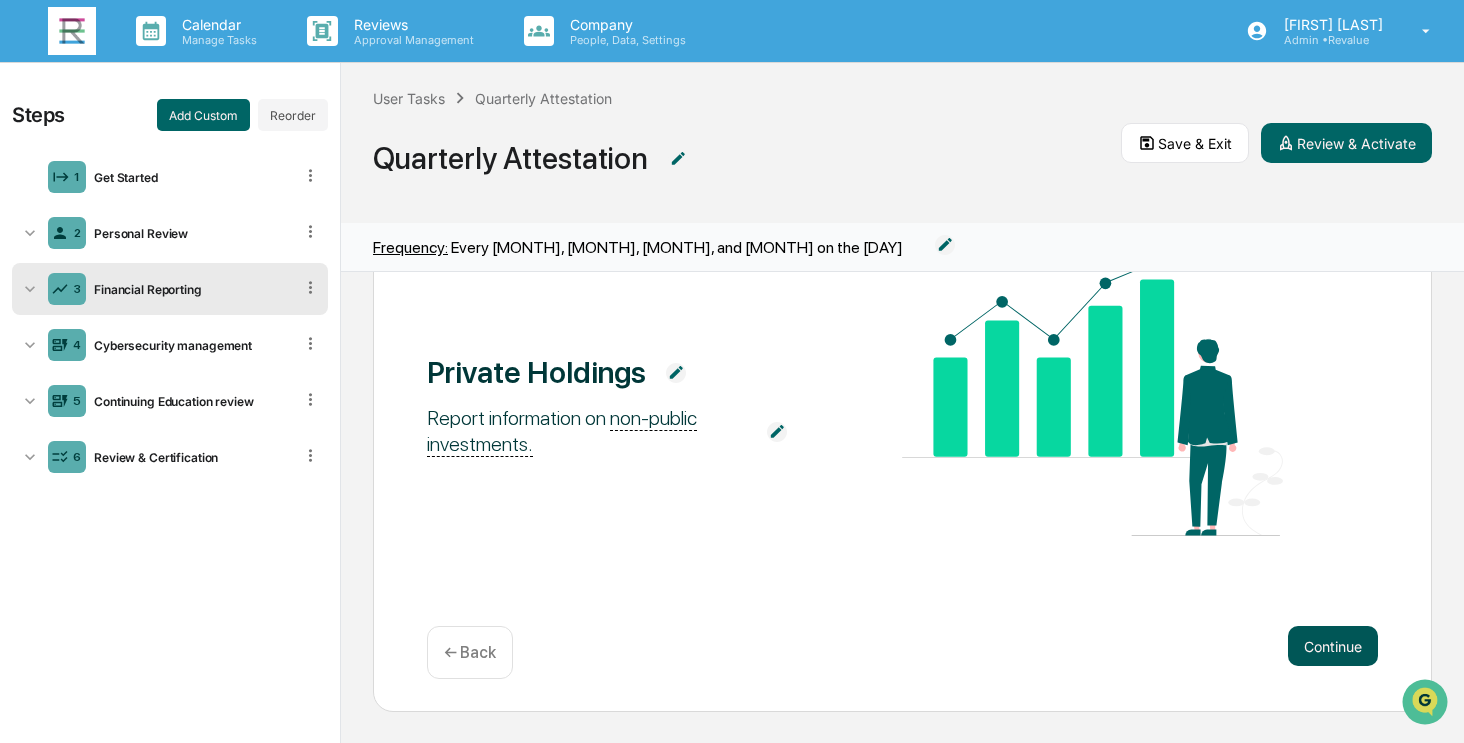 scroll, scrollTop: 156, scrollLeft: 0, axis: vertical 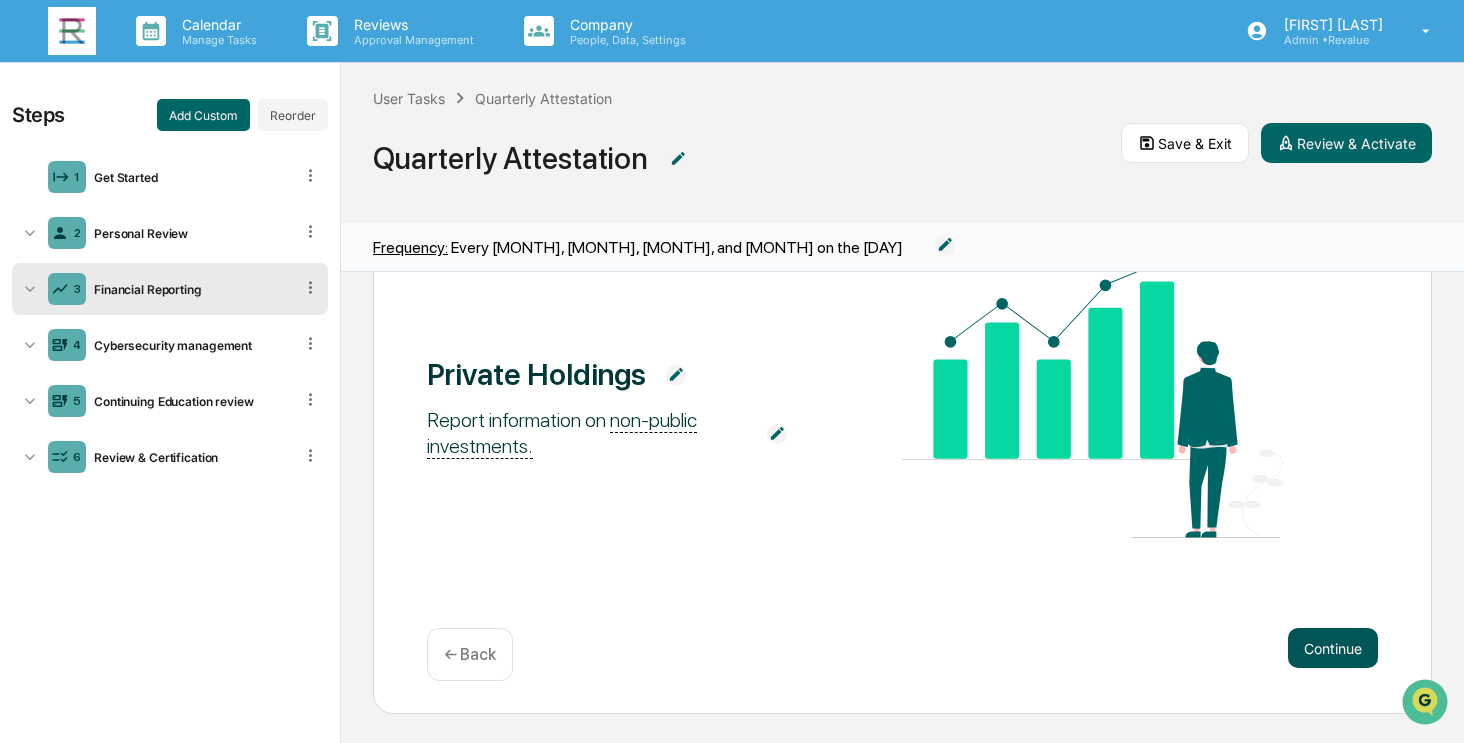 click on "Continue" at bounding box center [1333, 648] 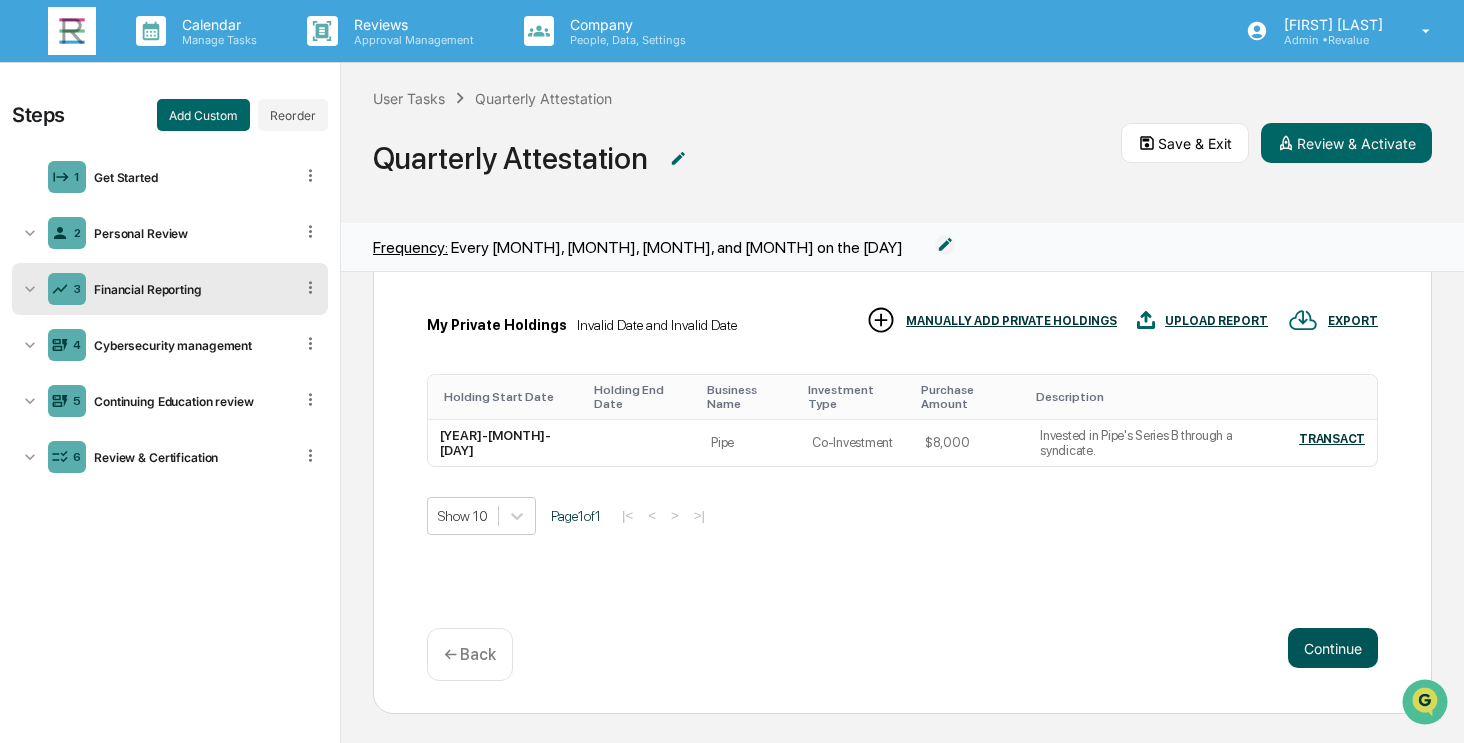click on "Continue" at bounding box center (1333, 648) 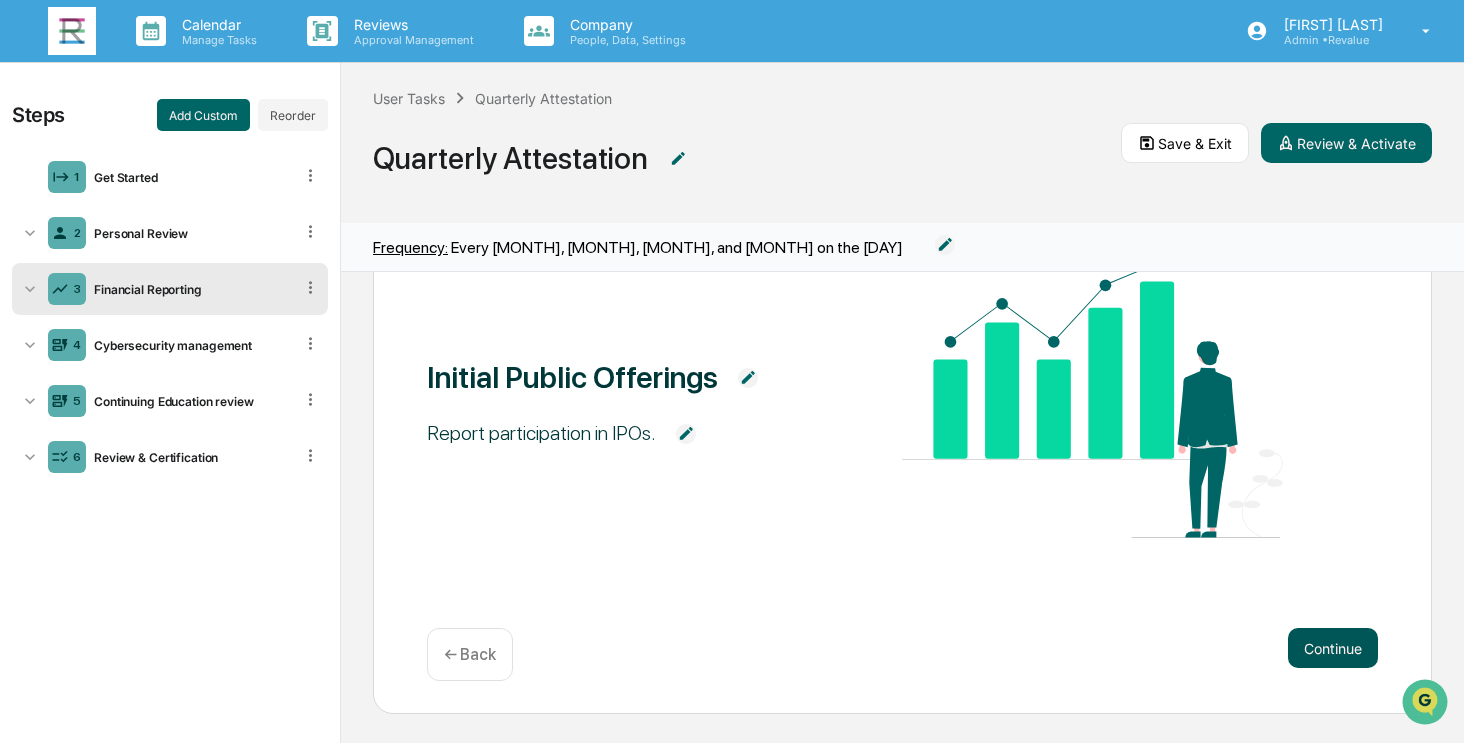 click on "Continue" at bounding box center (1333, 648) 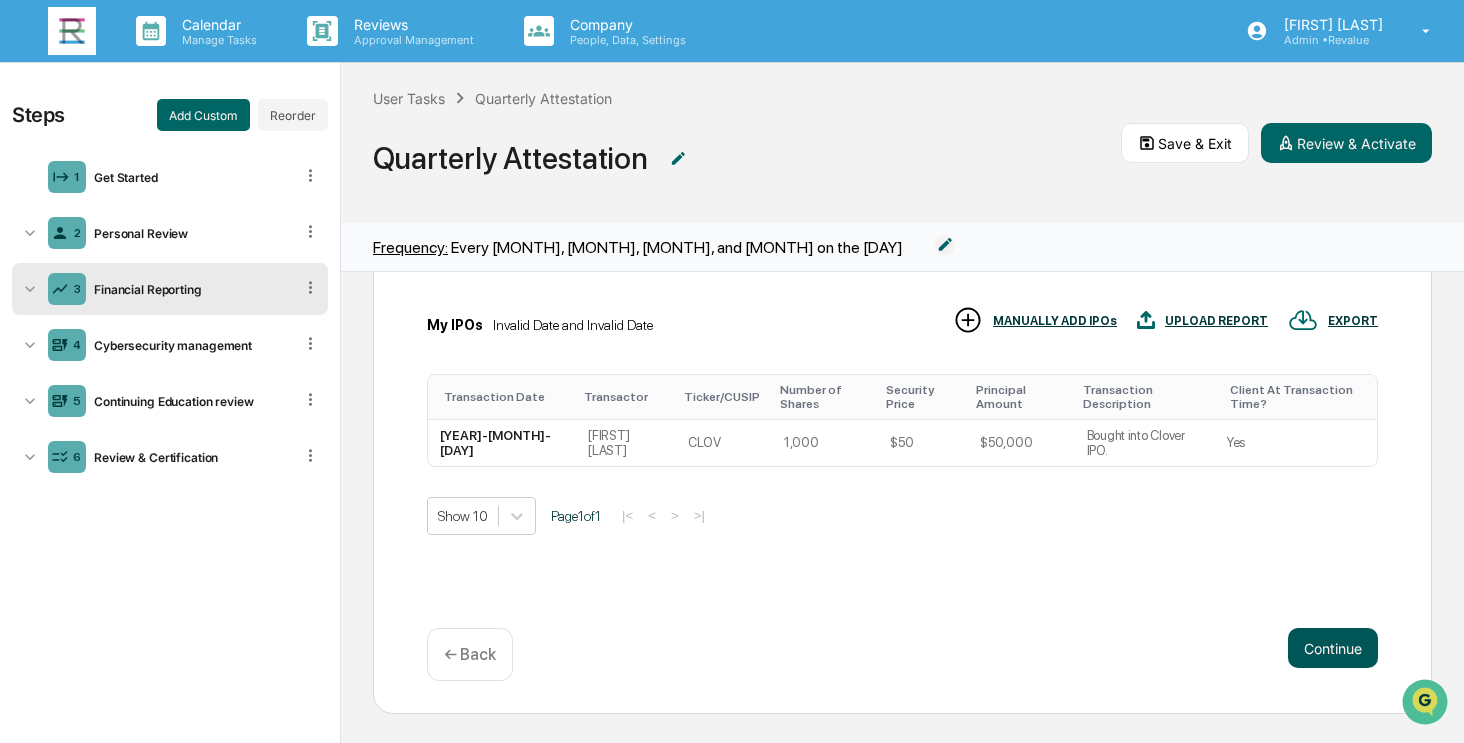 click on "Continue" at bounding box center [1333, 648] 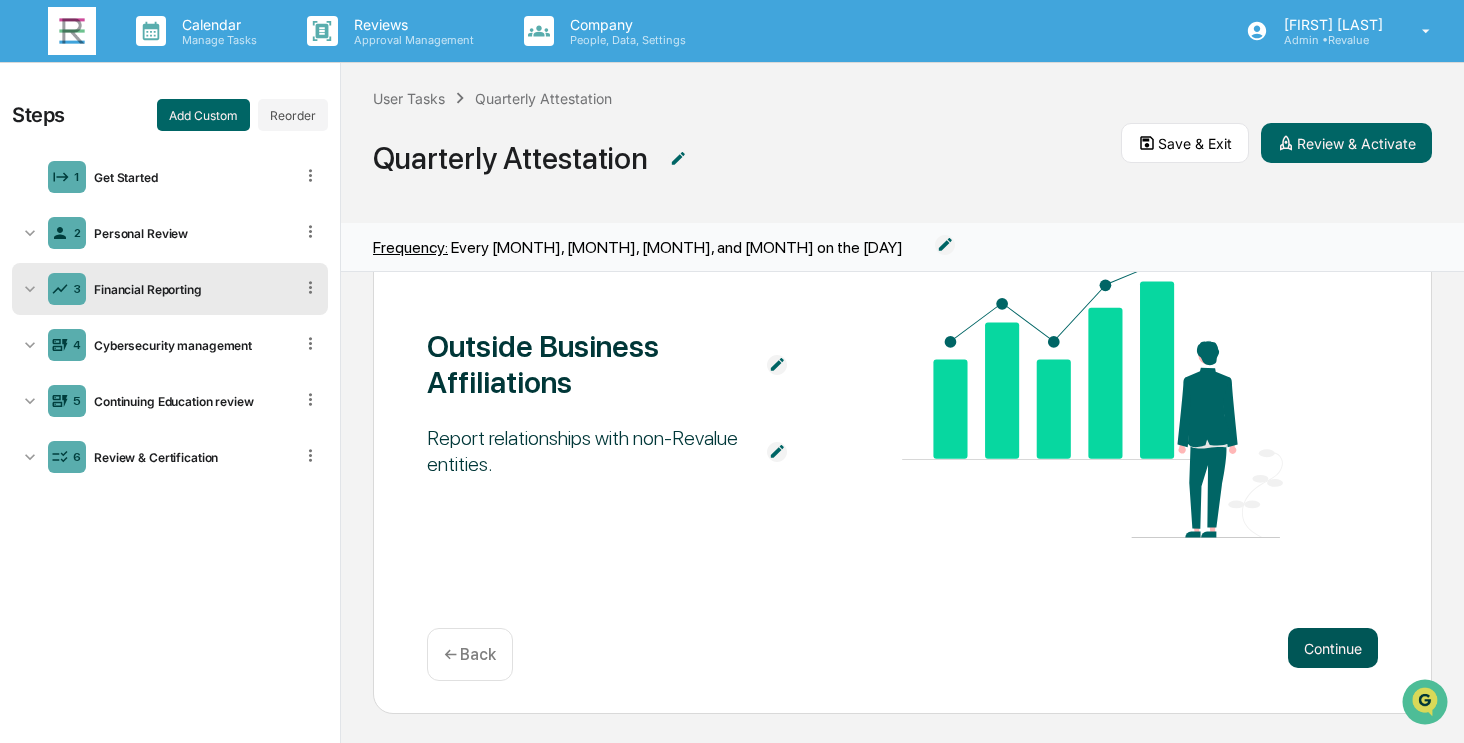 click on "Continue" at bounding box center (1333, 648) 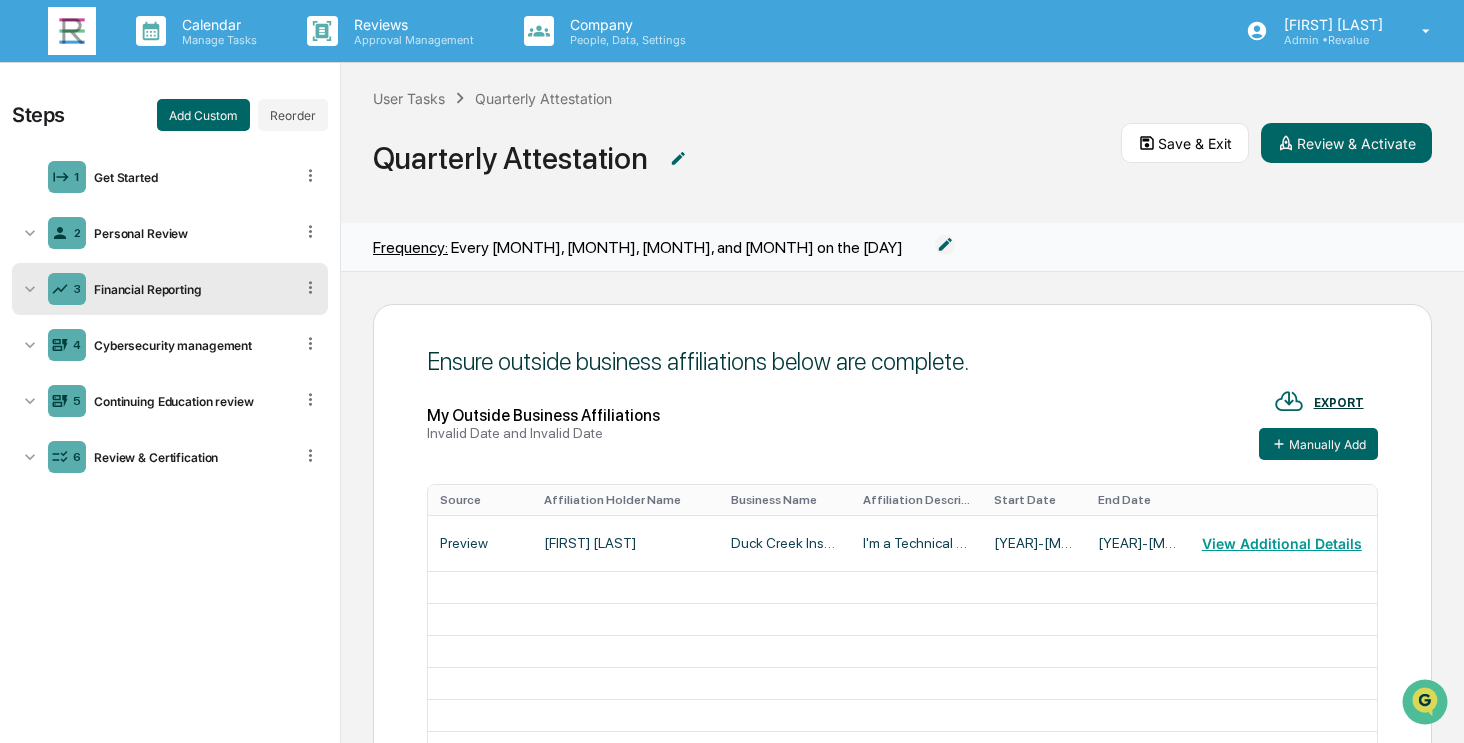 scroll, scrollTop: 0, scrollLeft: 0, axis: both 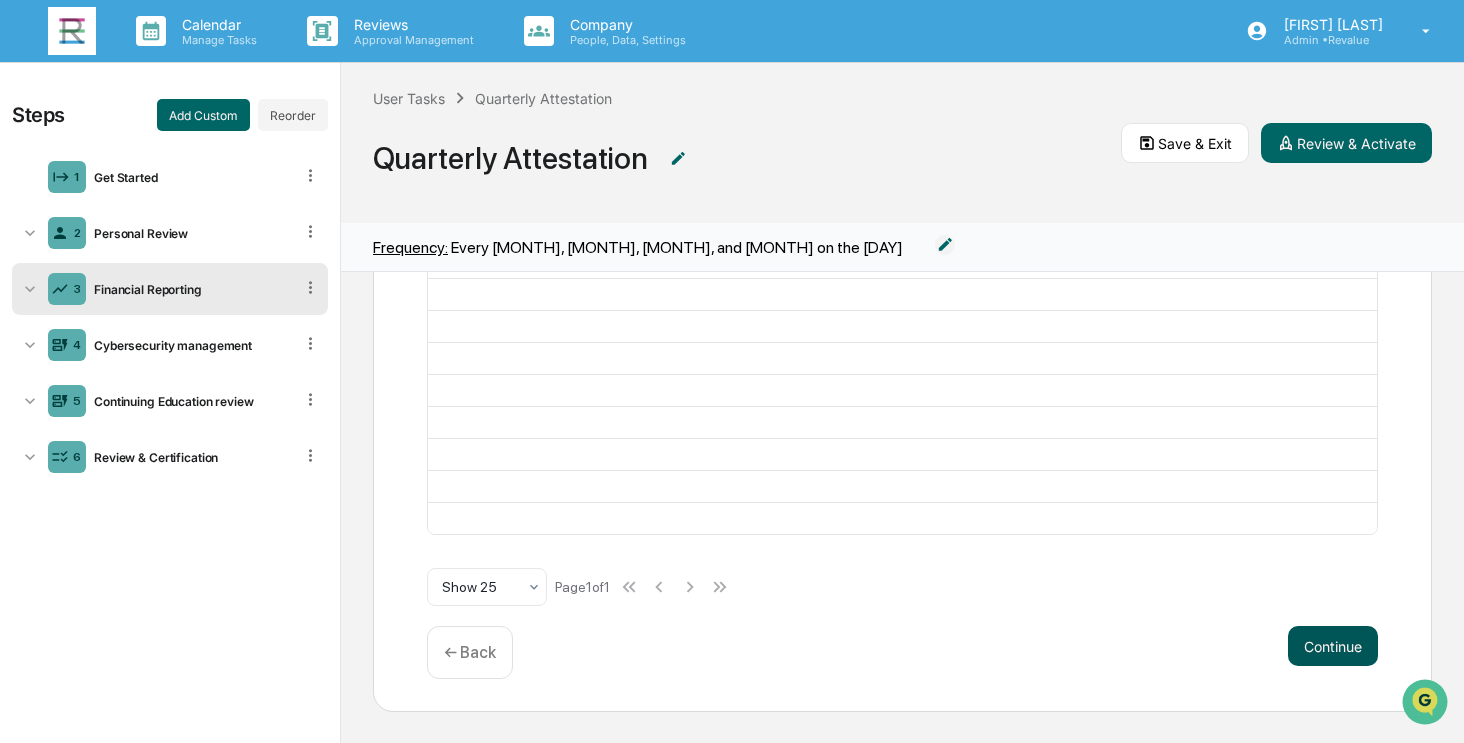 click on "Continue" at bounding box center [1333, 646] 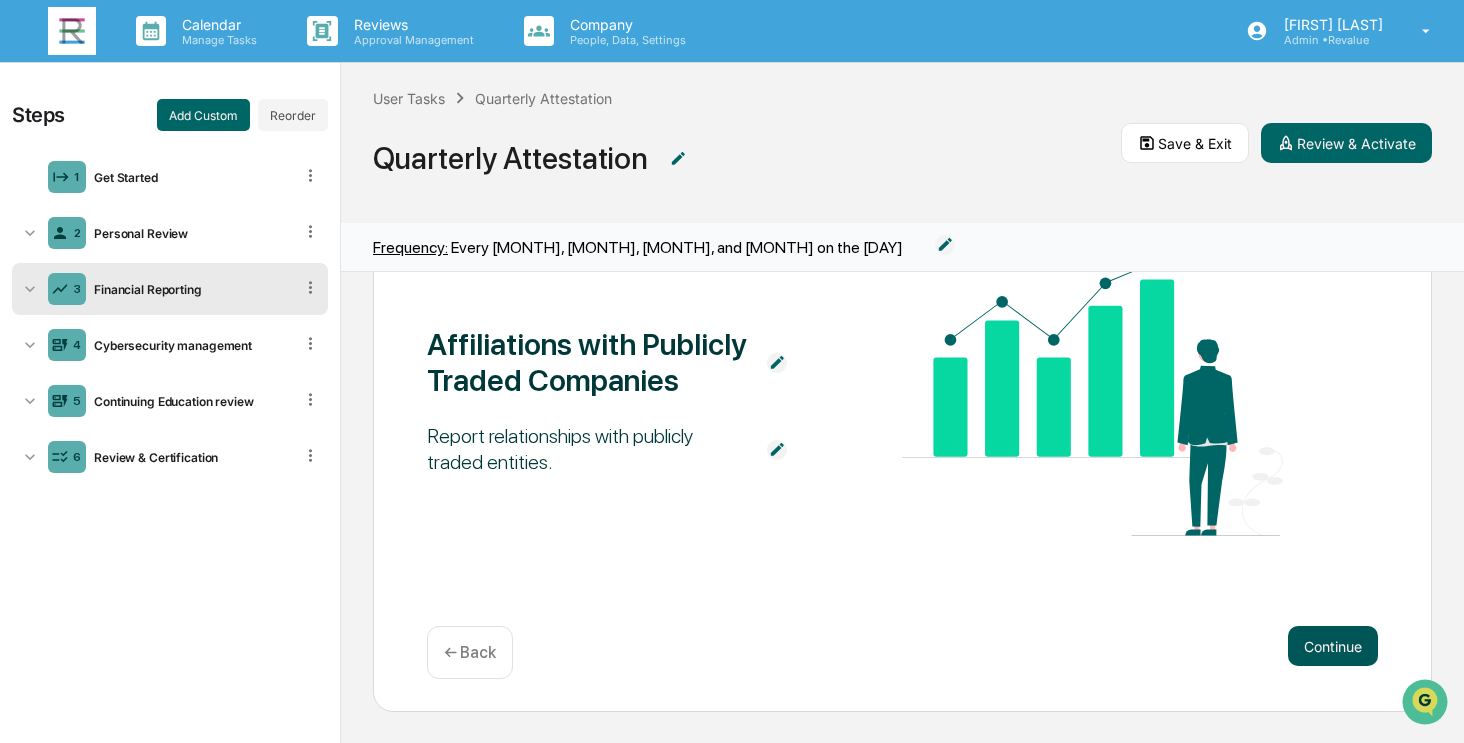 scroll, scrollTop: 156, scrollLeft: 0, axis: vertical 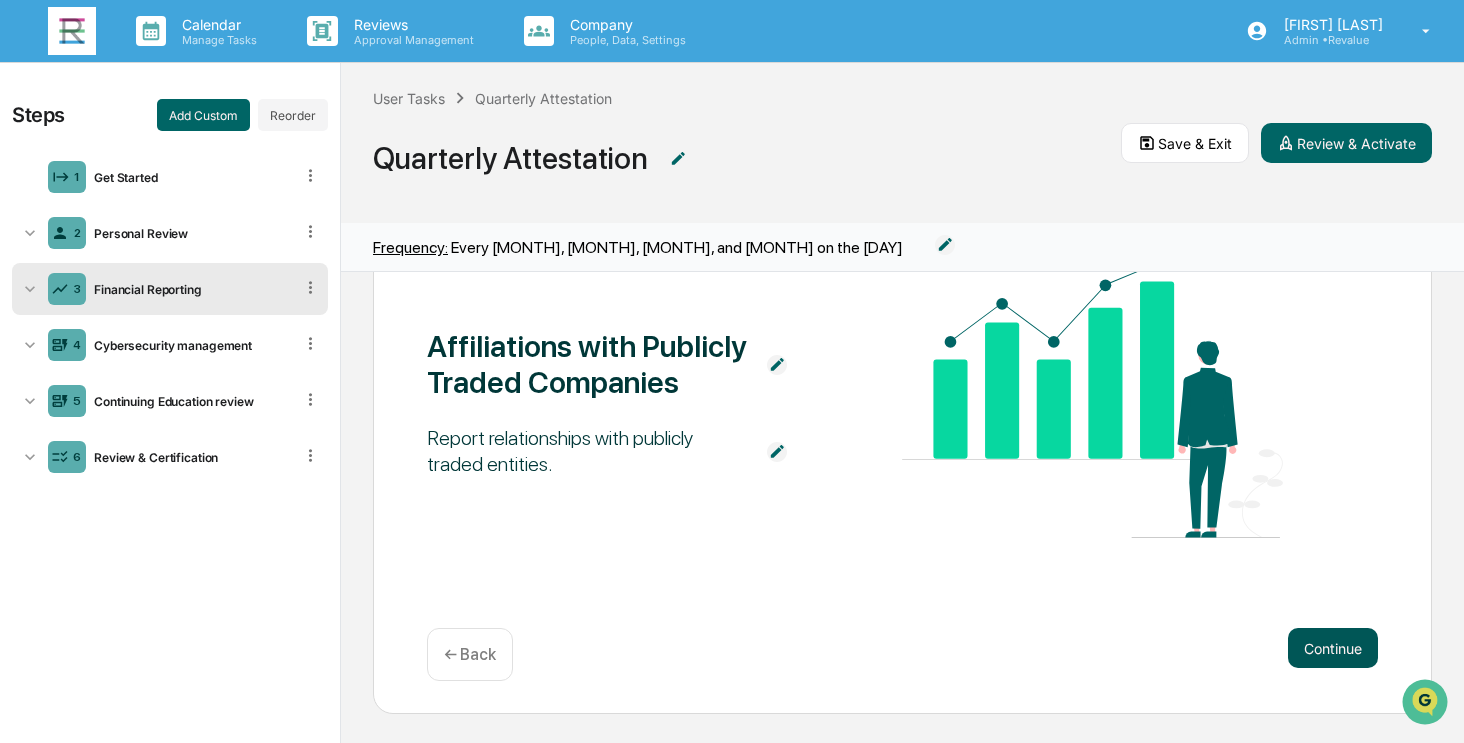 click on "Continue" at bounding box center [1333, 648] 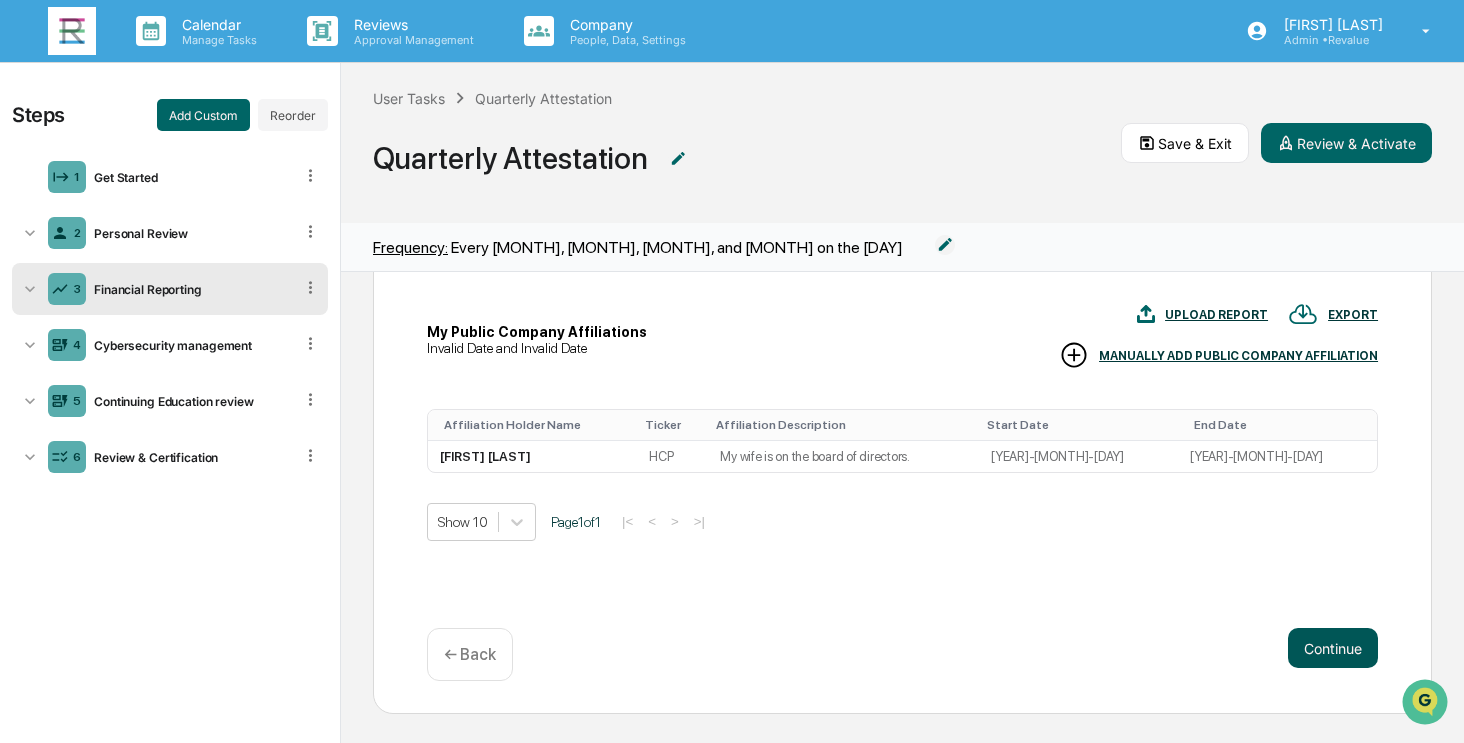 click on "Continue" at bounding box center (1333, 648) 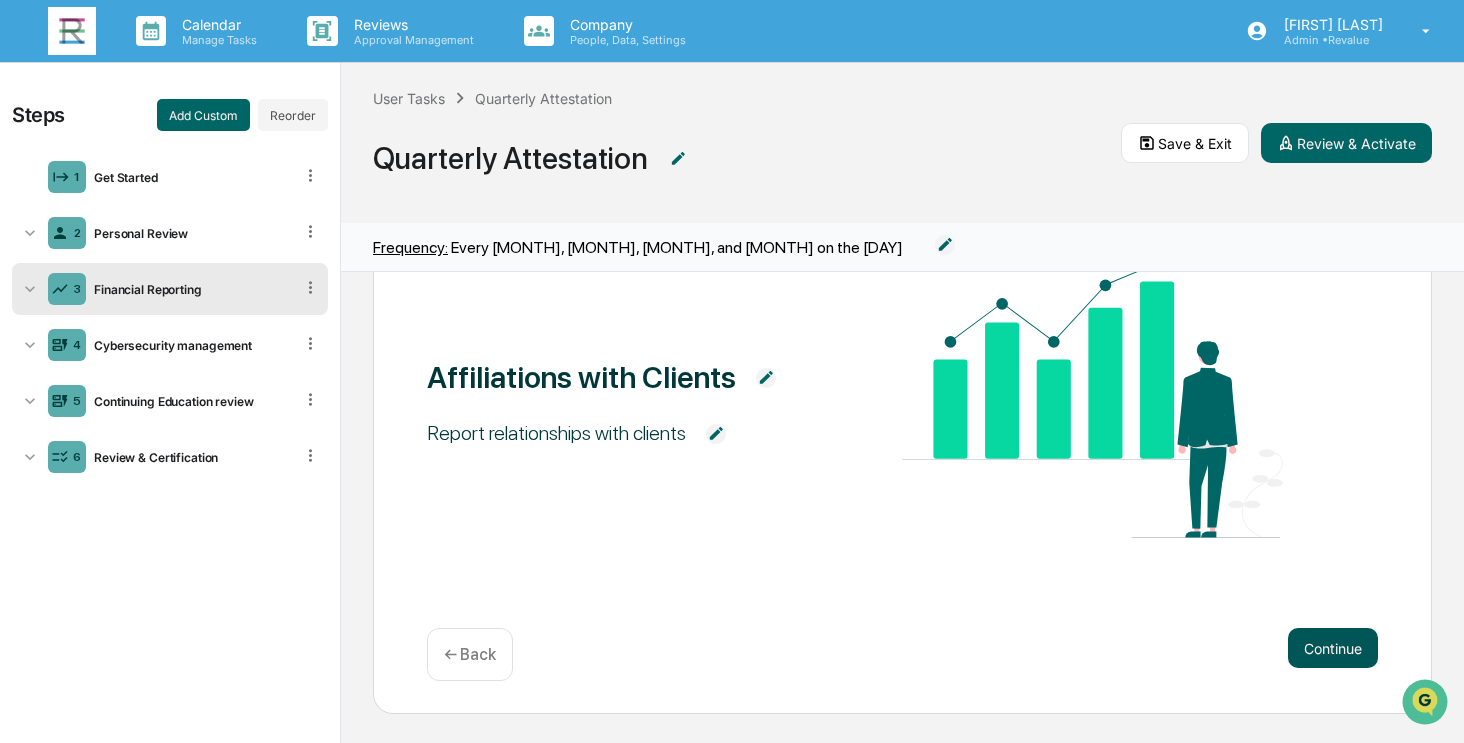 click on "Continue" at bounding box center [1333, 648] 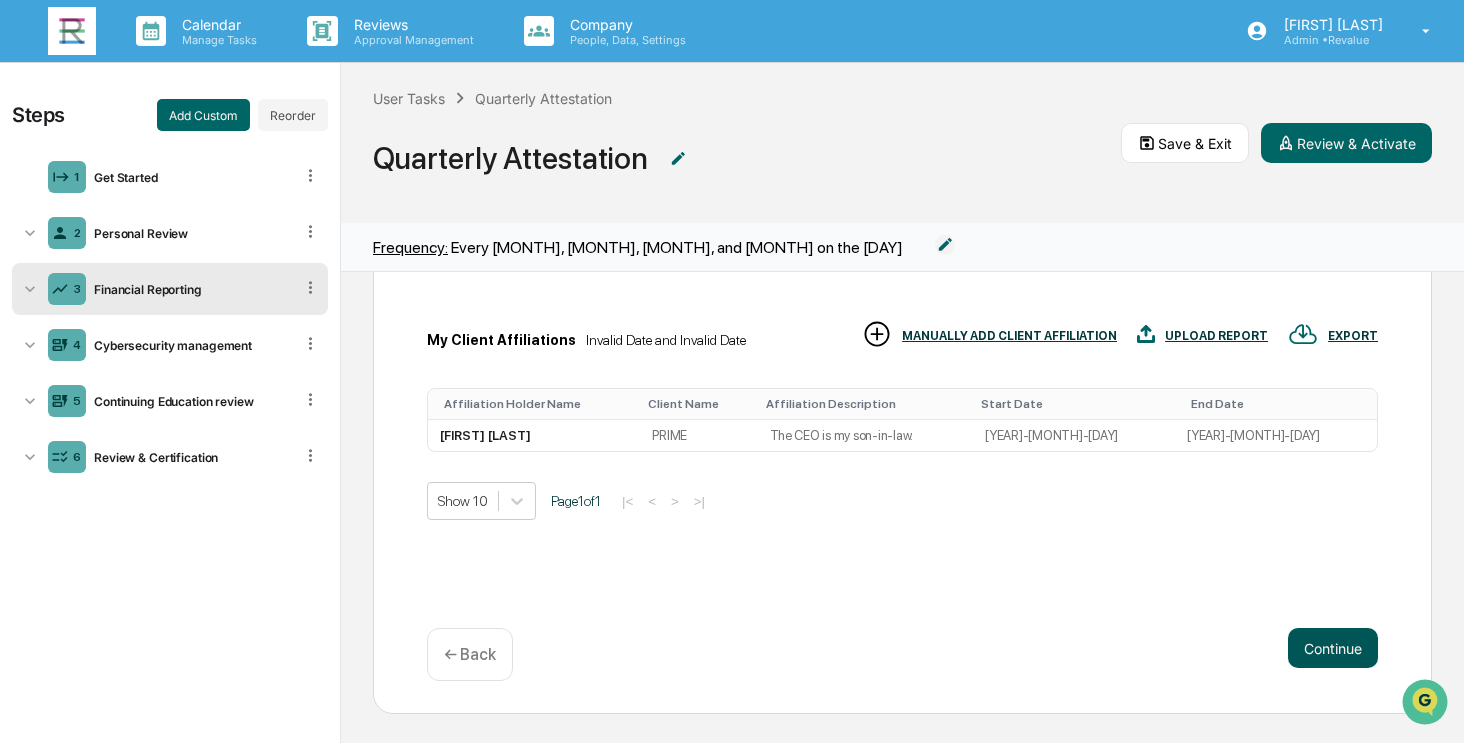 click on "Continue" at bounding box center [1333, 648] 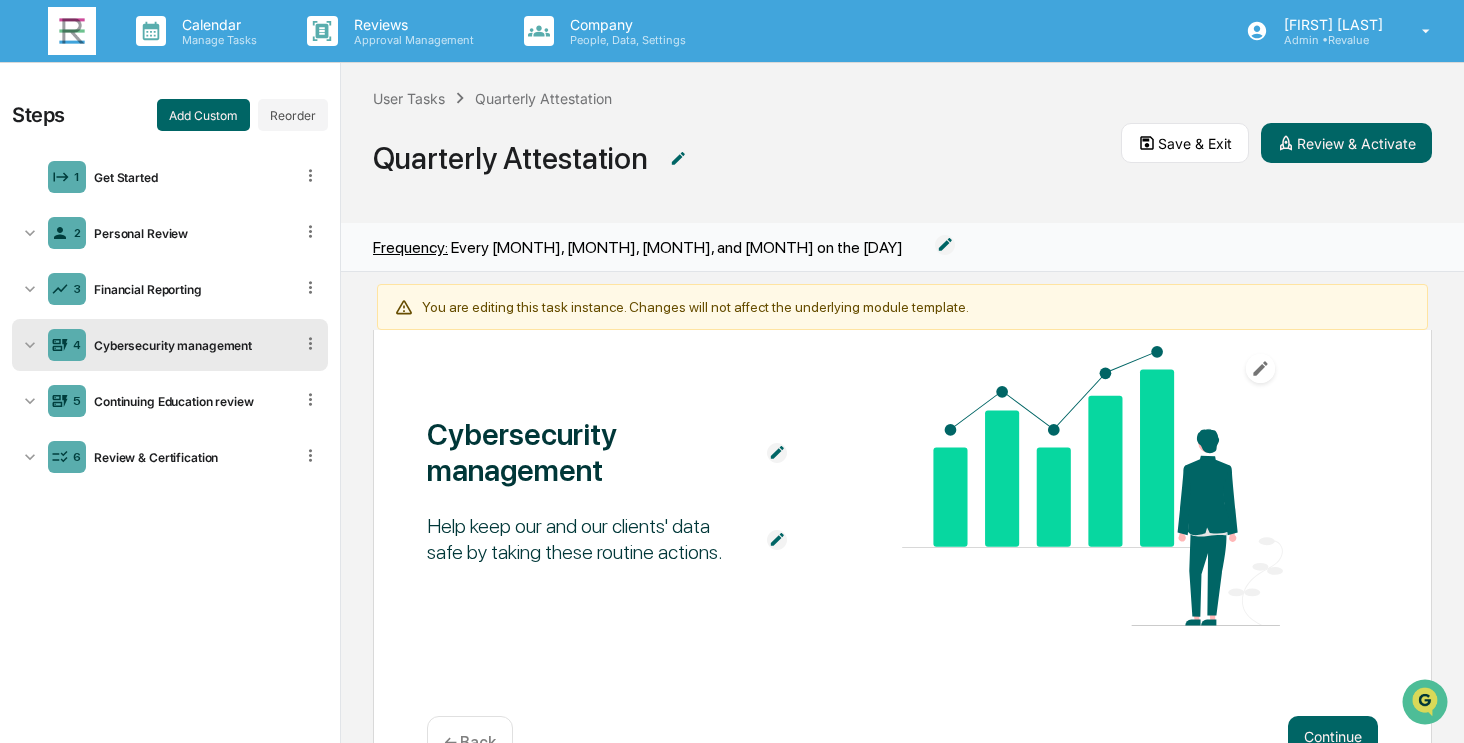 scroll, scrollTop: 214, scrollLeft: 0, axis: vertical 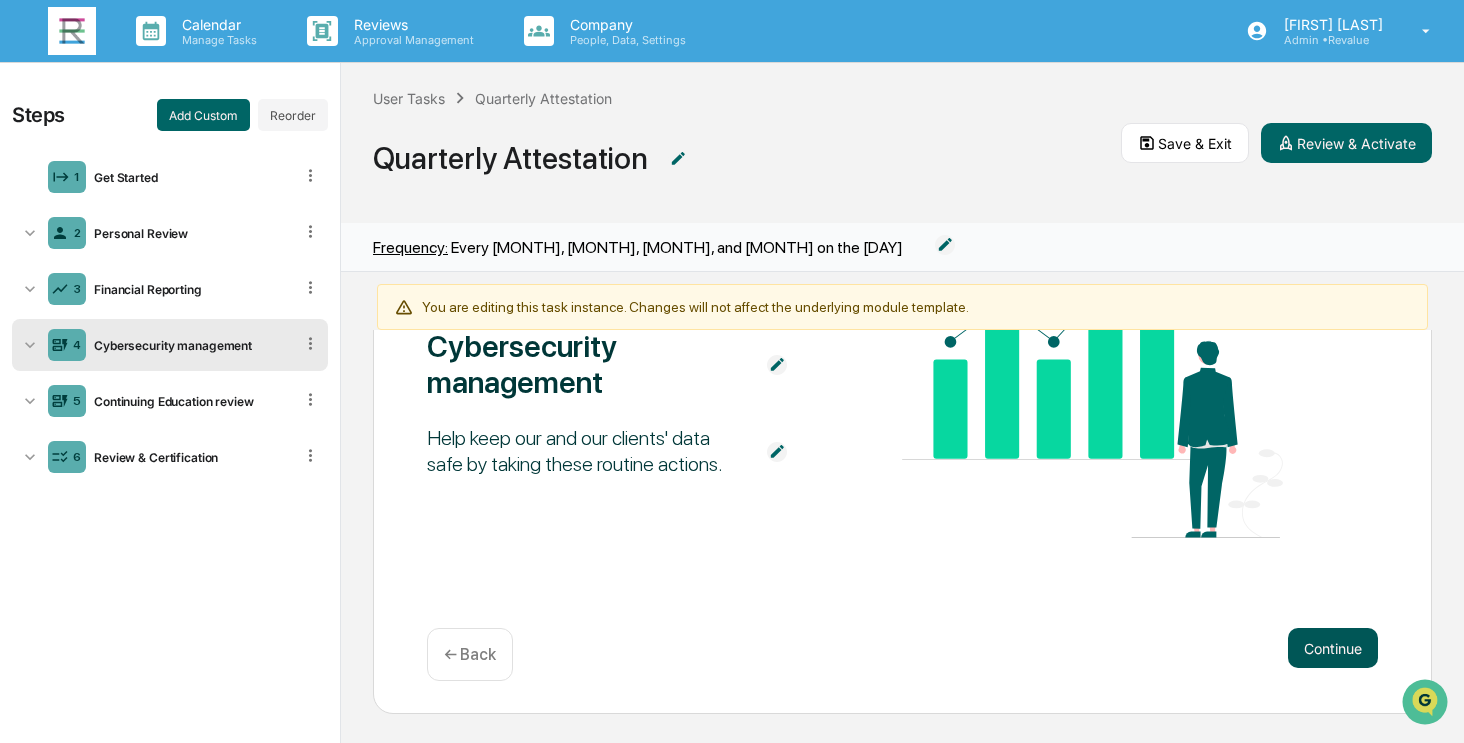 click on "Continue" at bounding box center [1333, 648] 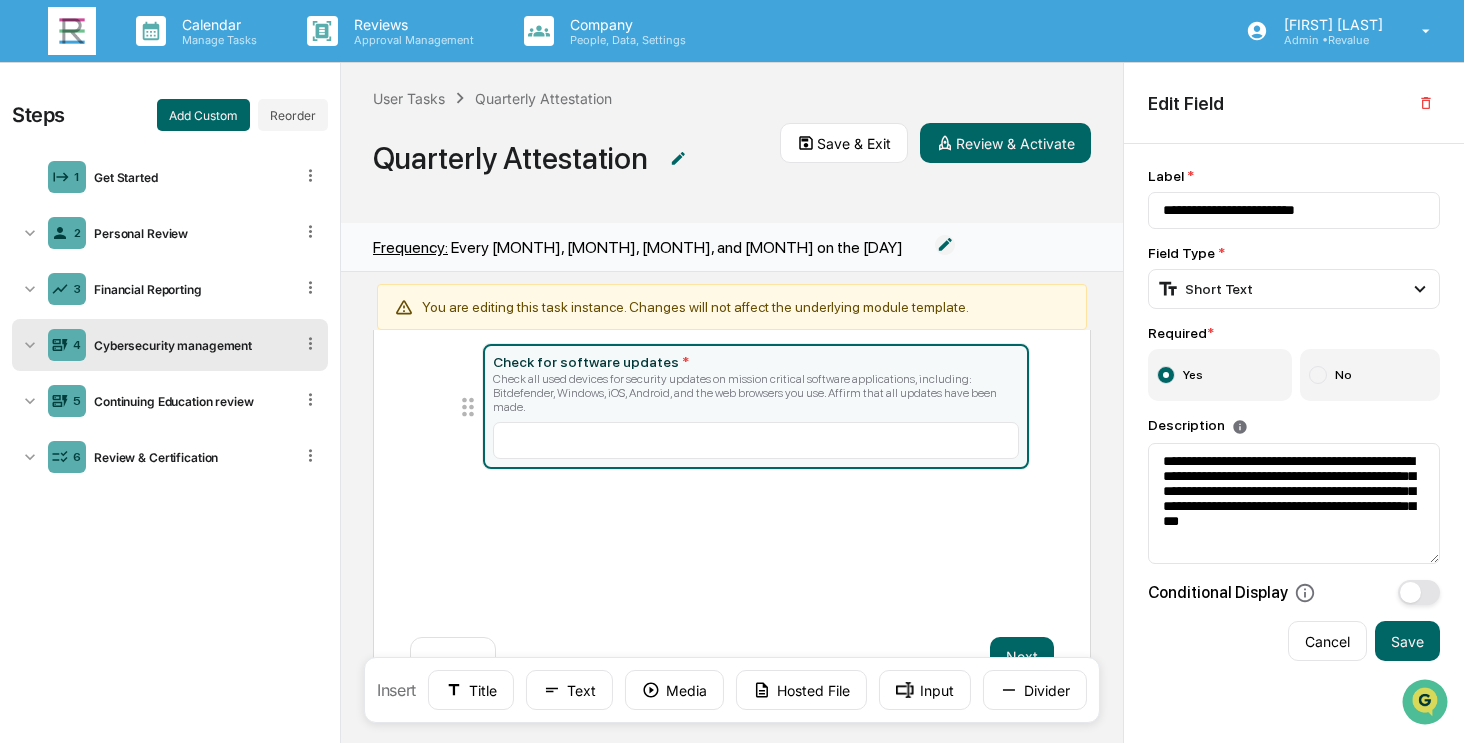 scroll, scrollTop: 193, scrollLeft: 0, axis: vertical 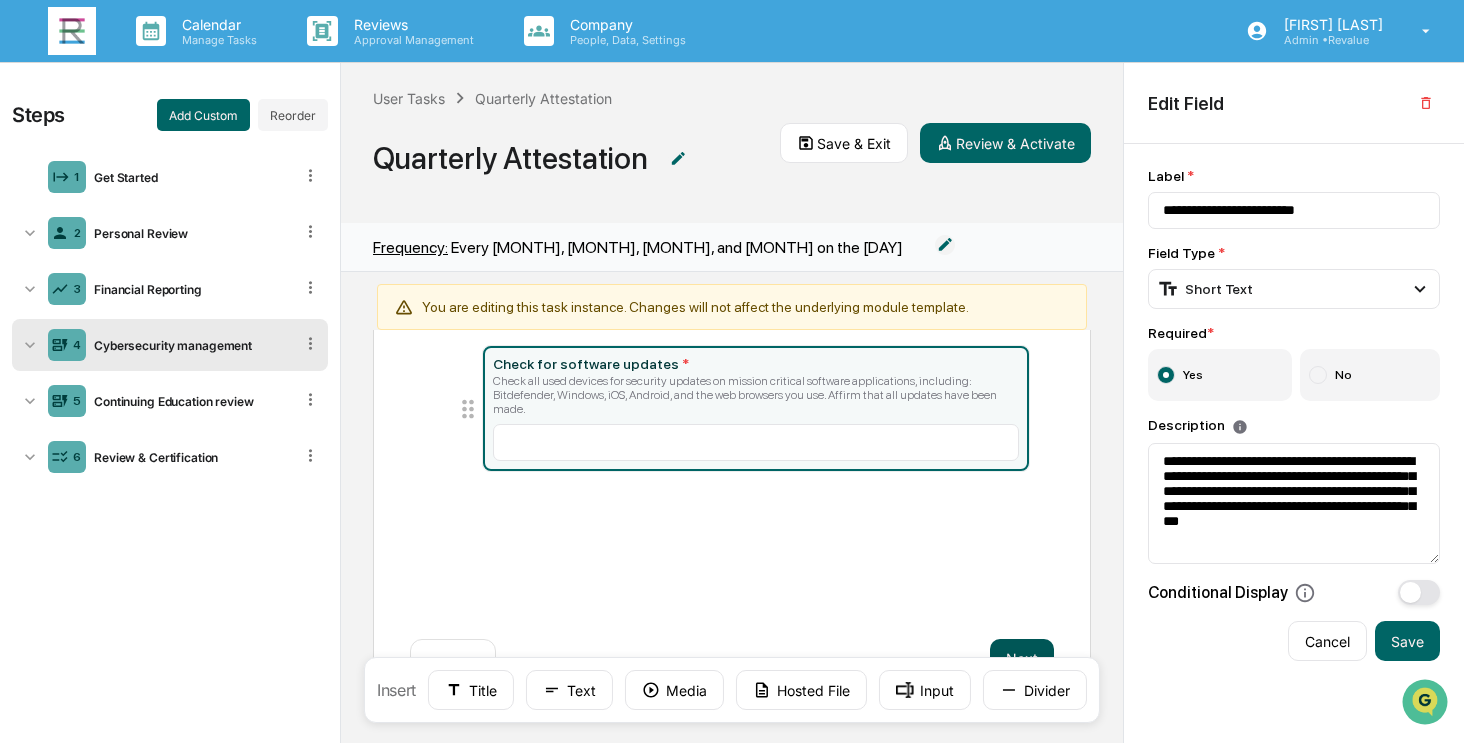 click on "Next" at bounding box center [1022, 659] 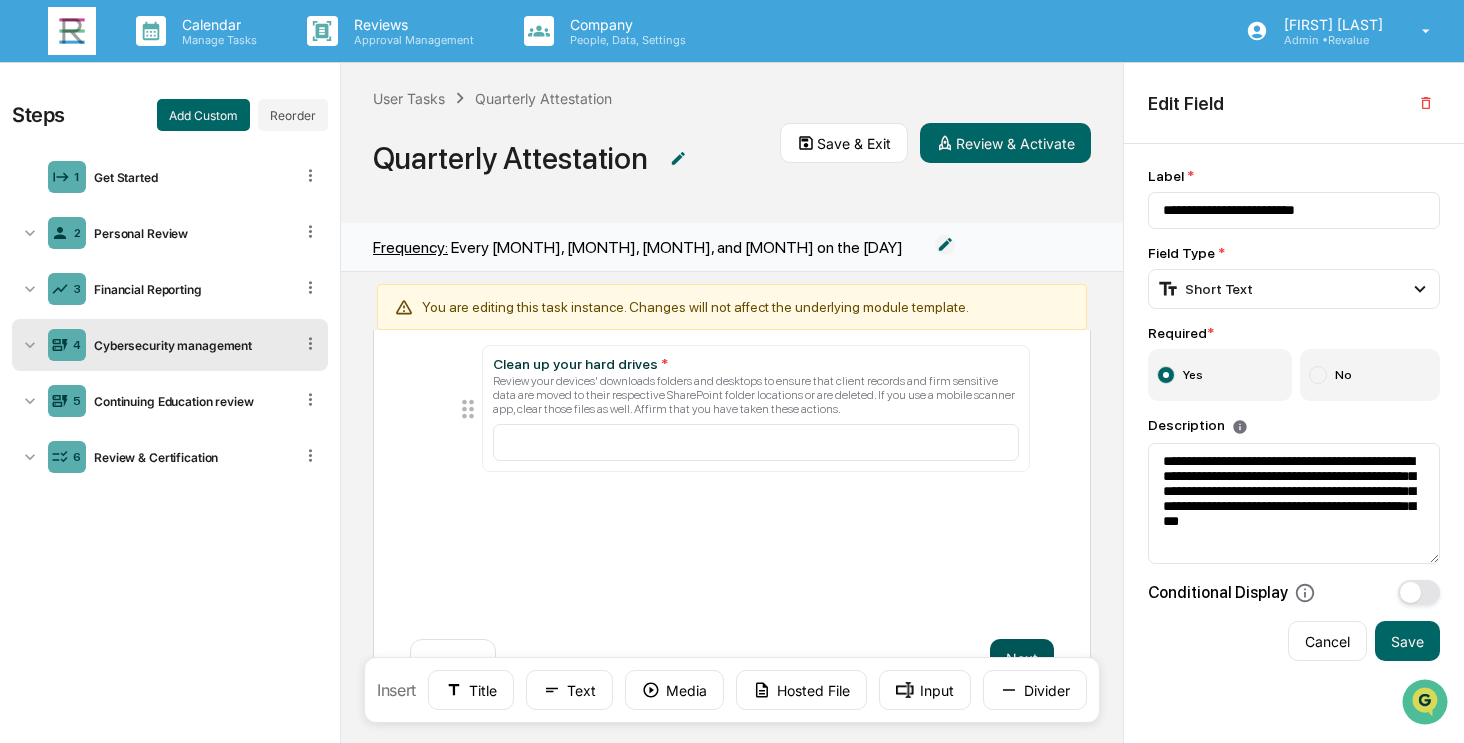 click on "Next" at bounding box center [1022, 659] 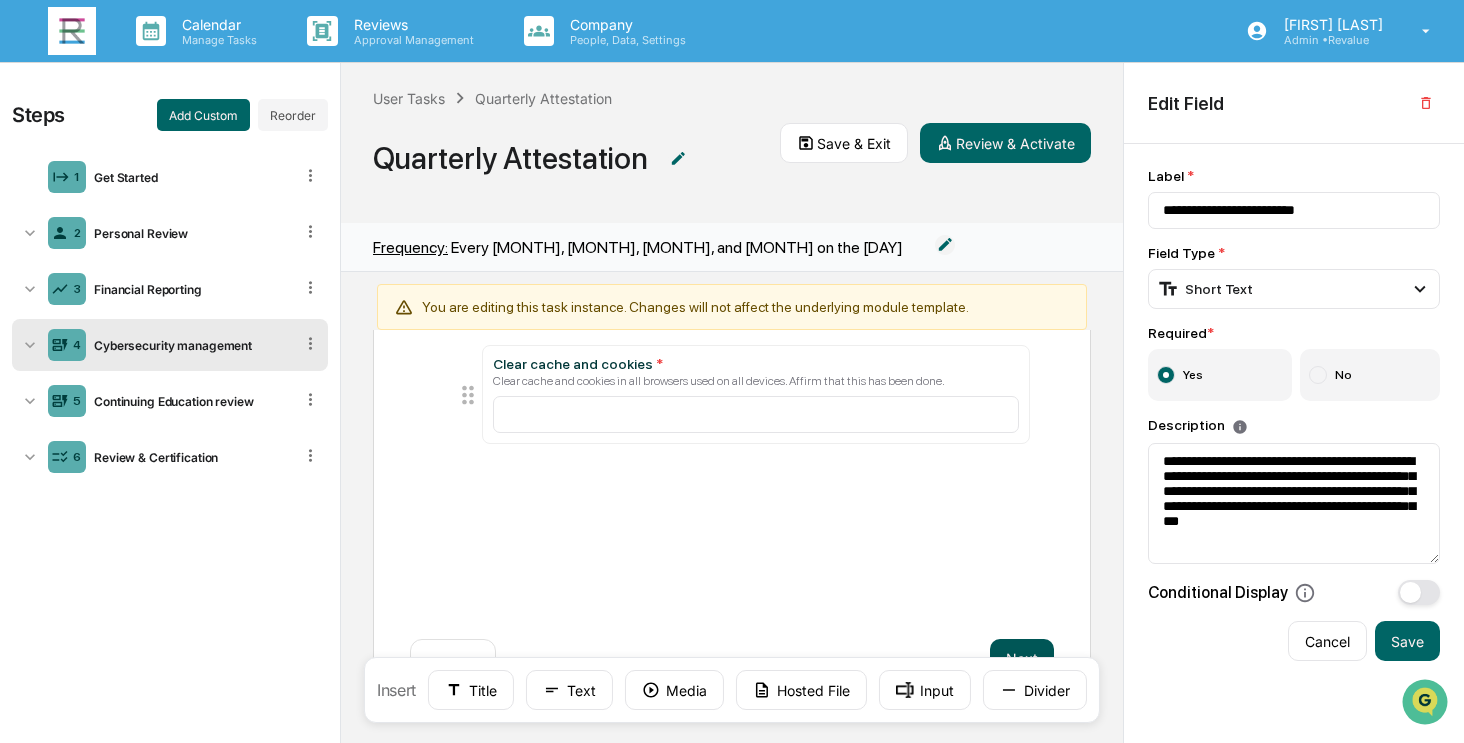 click on "Next" at bounding box center [1022, 659] 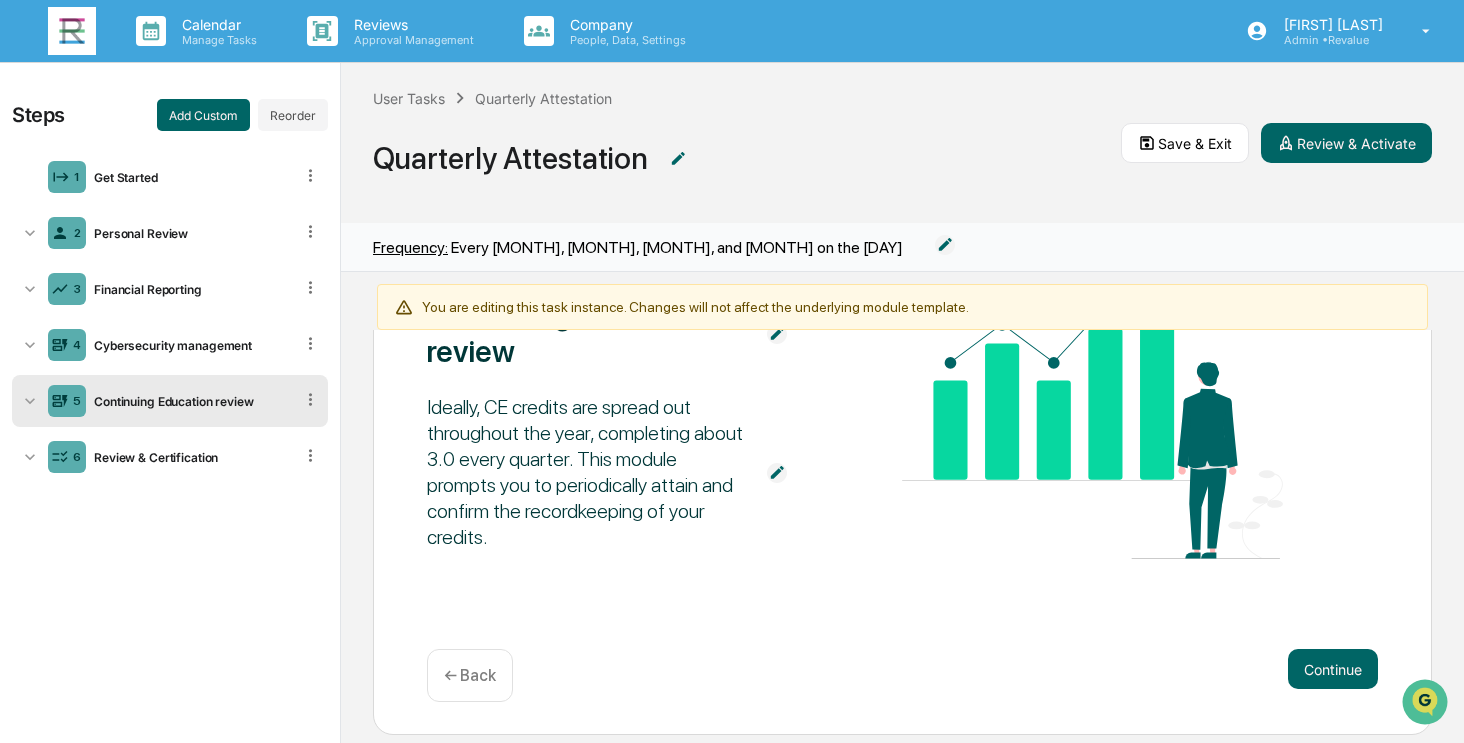 scroll, scrollTop: 174, scrollLeft: 0, axis: vertical 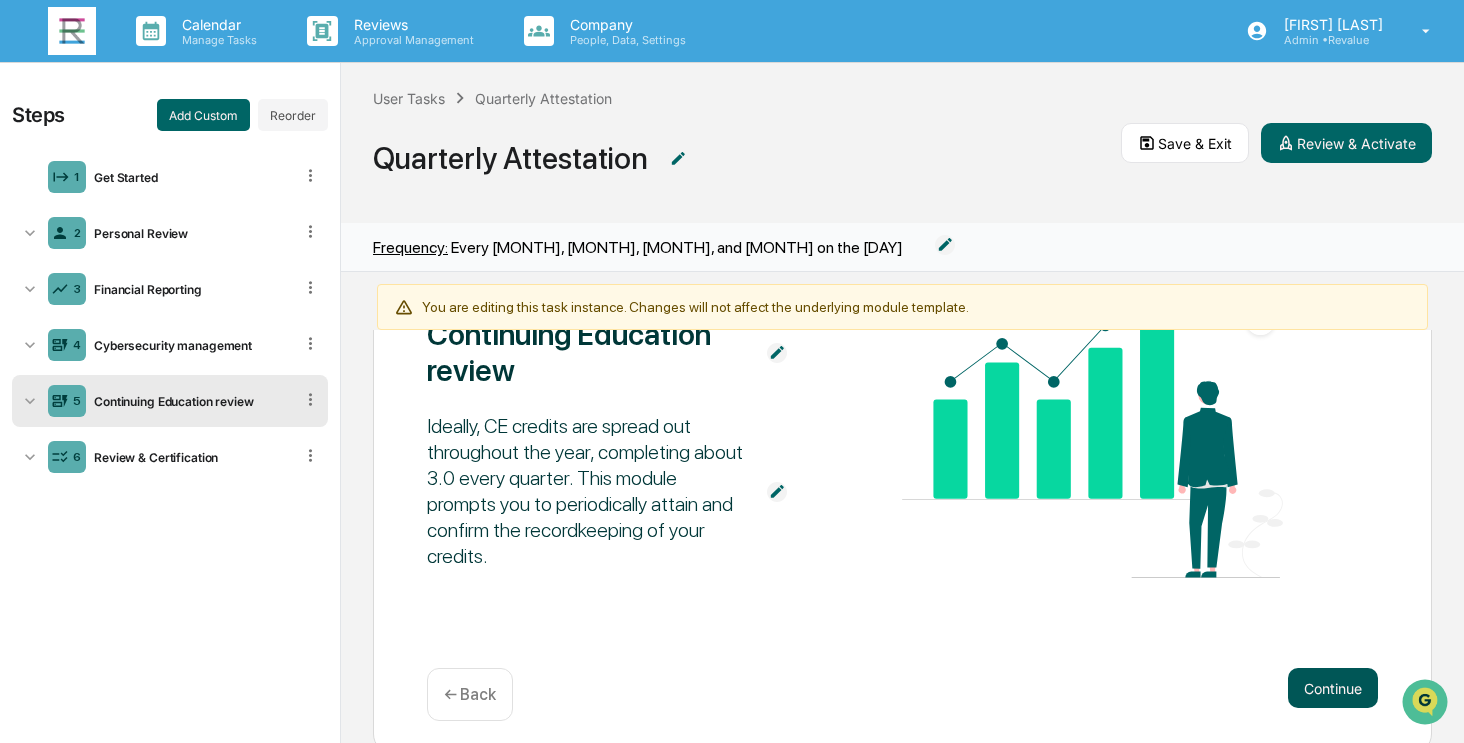 click on "Continue" at bounding box center [1333, 688] 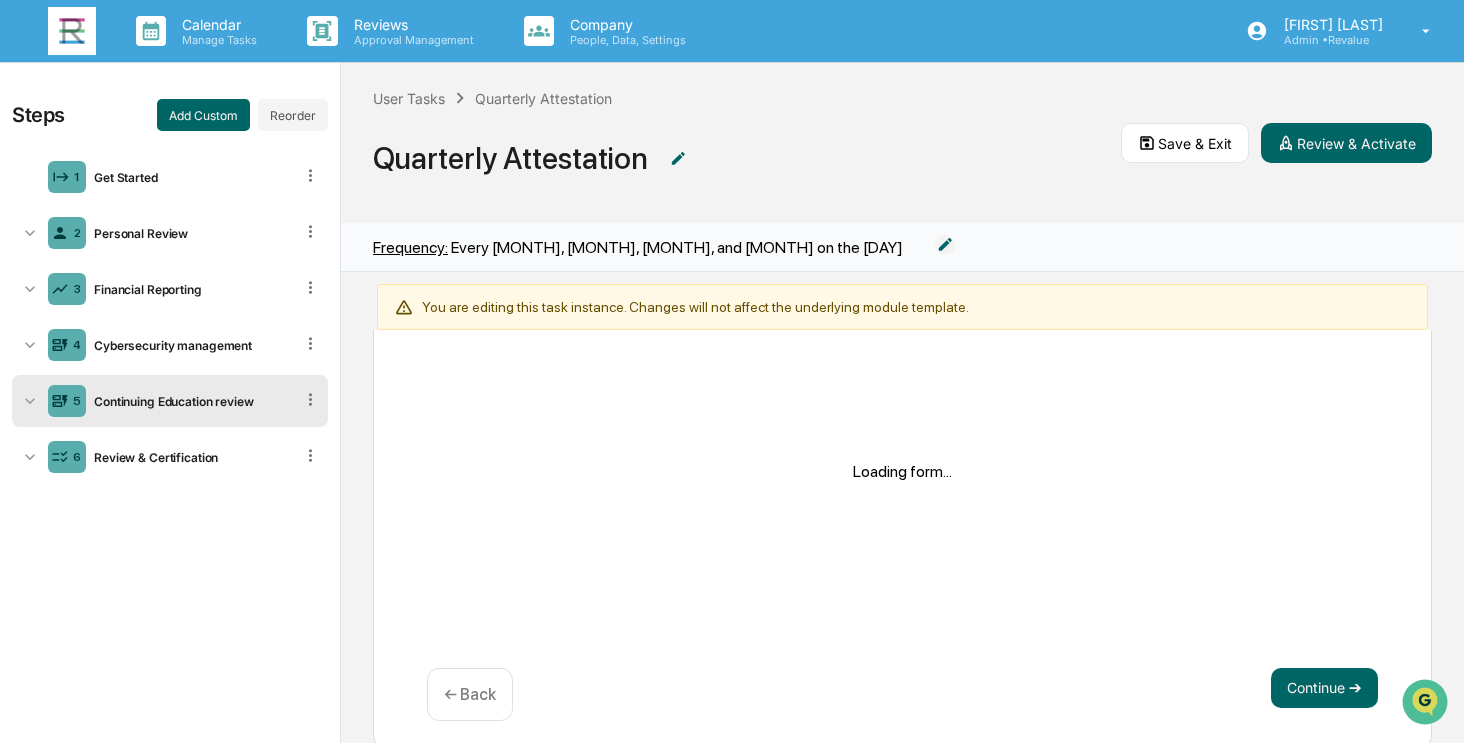 scroll, scrollTop: 141, scrollLeft: 0, axis: vertical 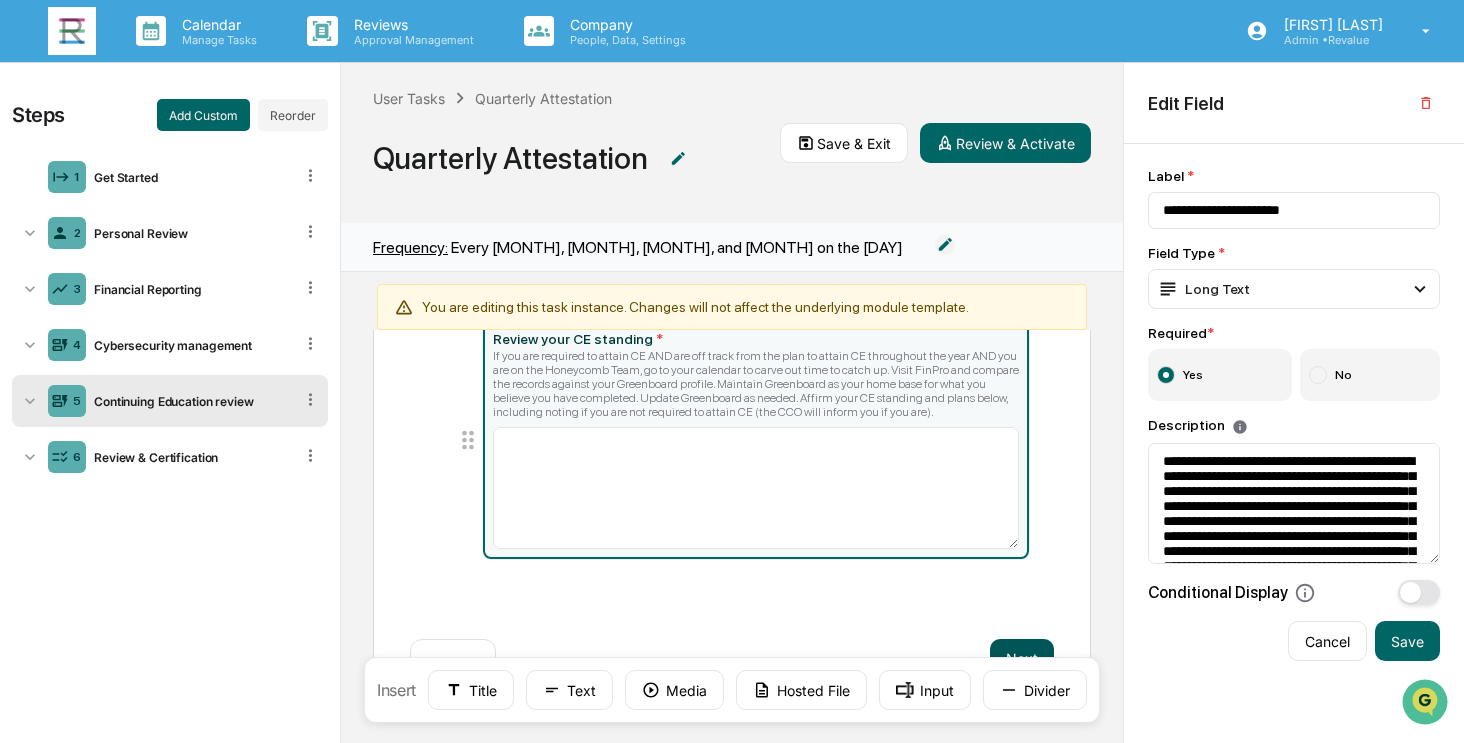 click on "Next" at bounding box center (1022, 659) 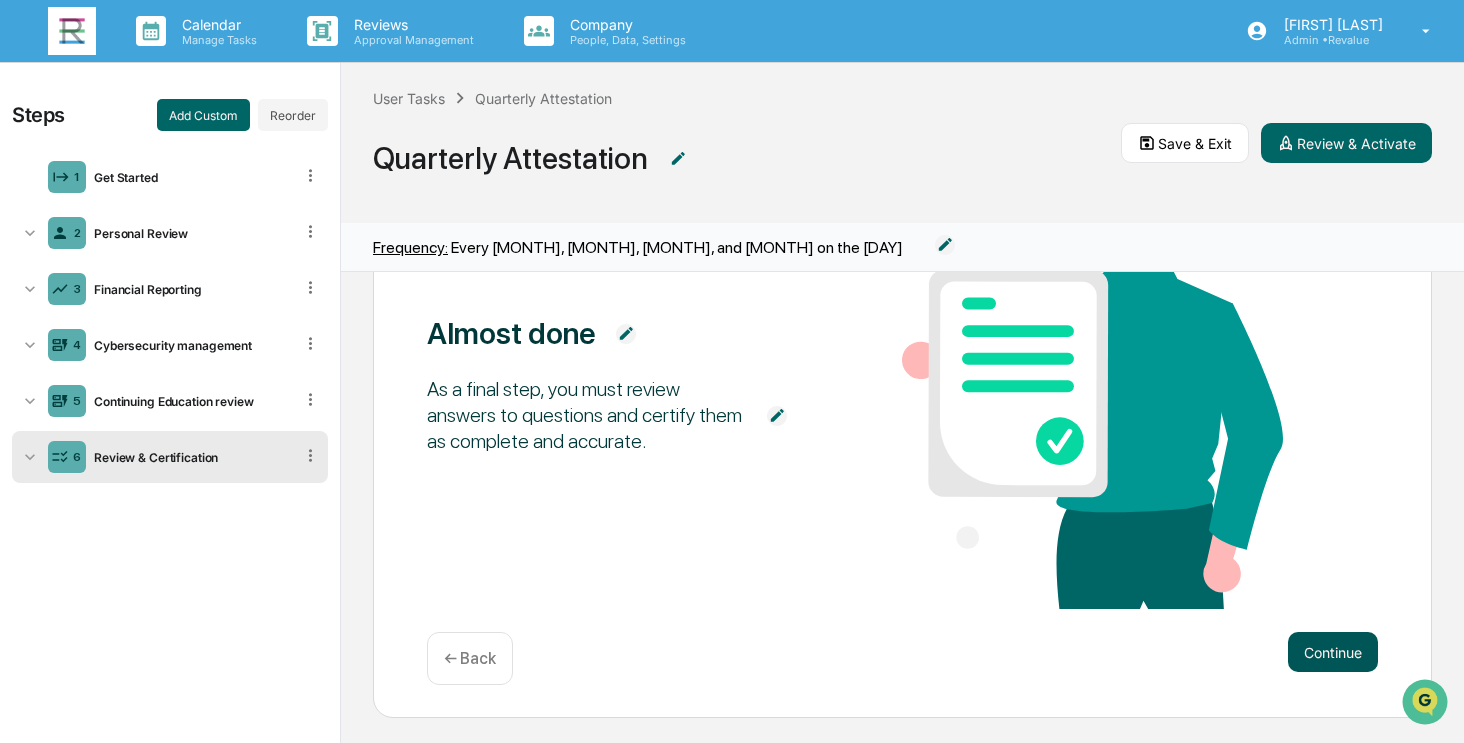 click on "Continue" at bounding box center [1333, 652] 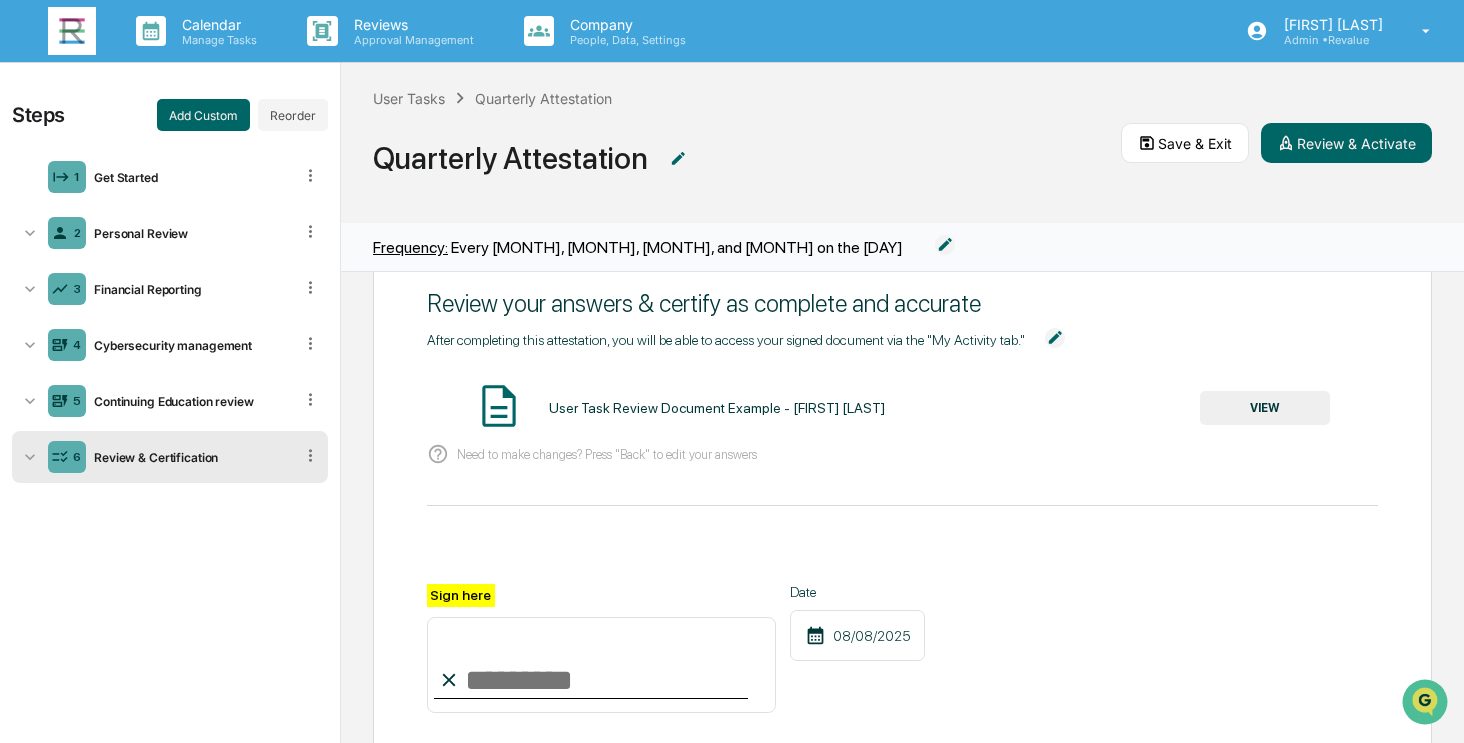 scroll, scrollTop: 0, scrollLeft: 0, axis: both 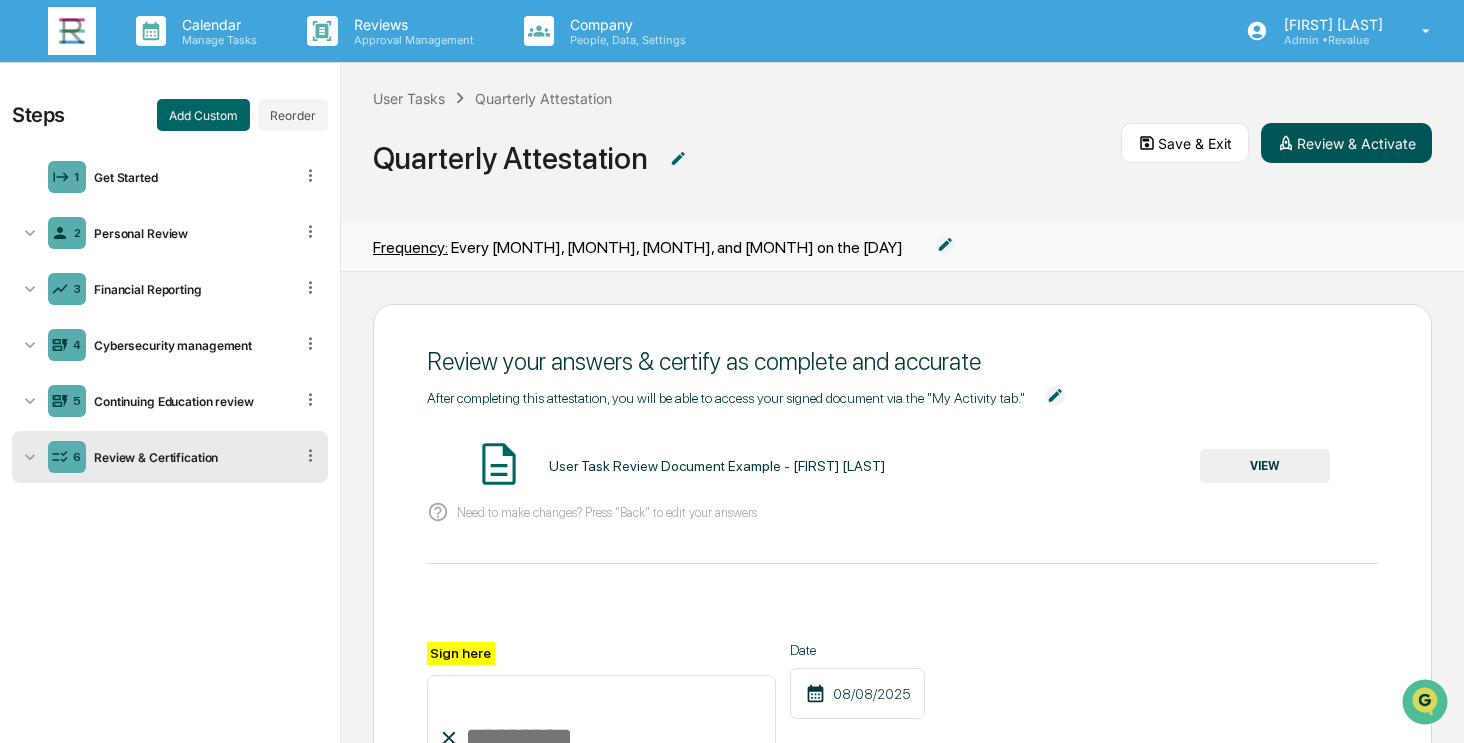click on "Review & Activate" at bounding box center (1346, 143) 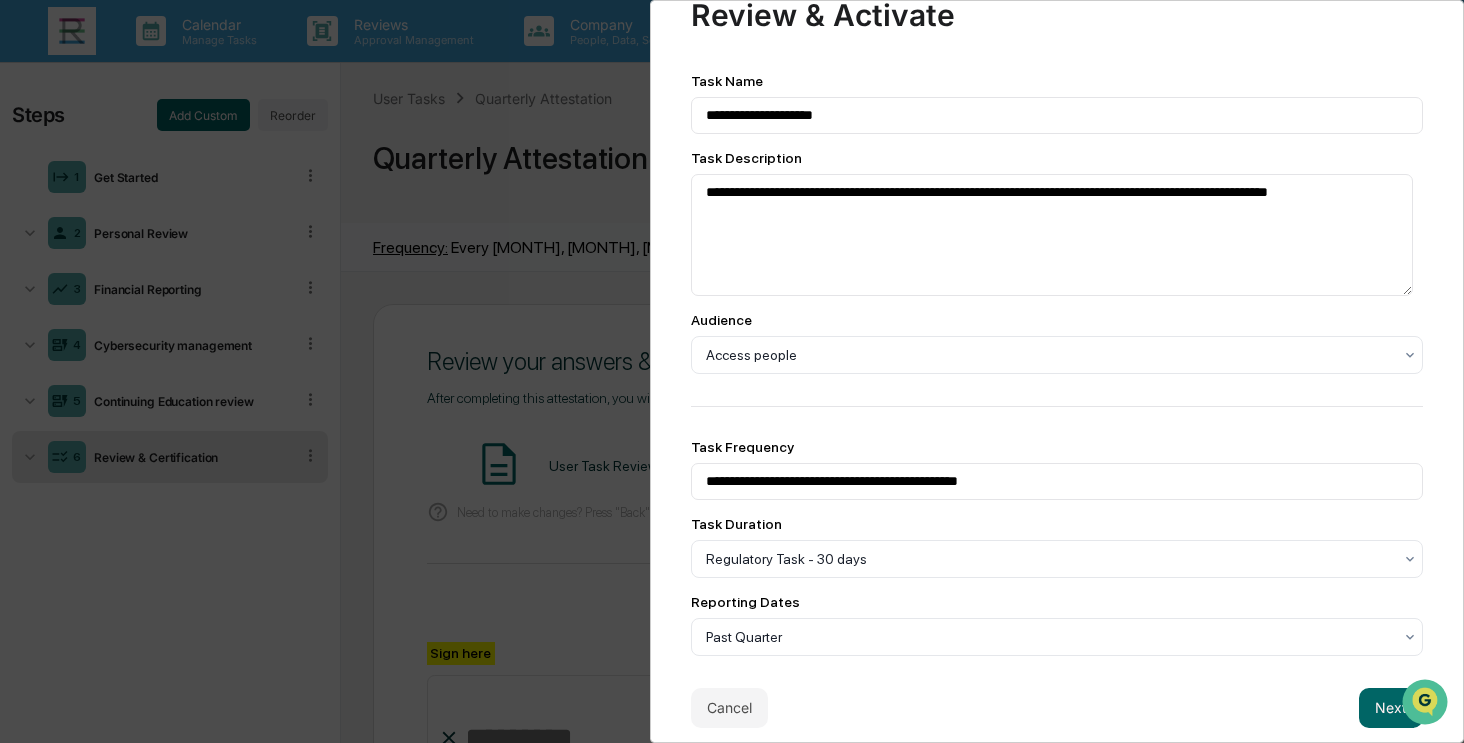scroll, scrollTop: 95, scrollLeft: 0, axis: vertical 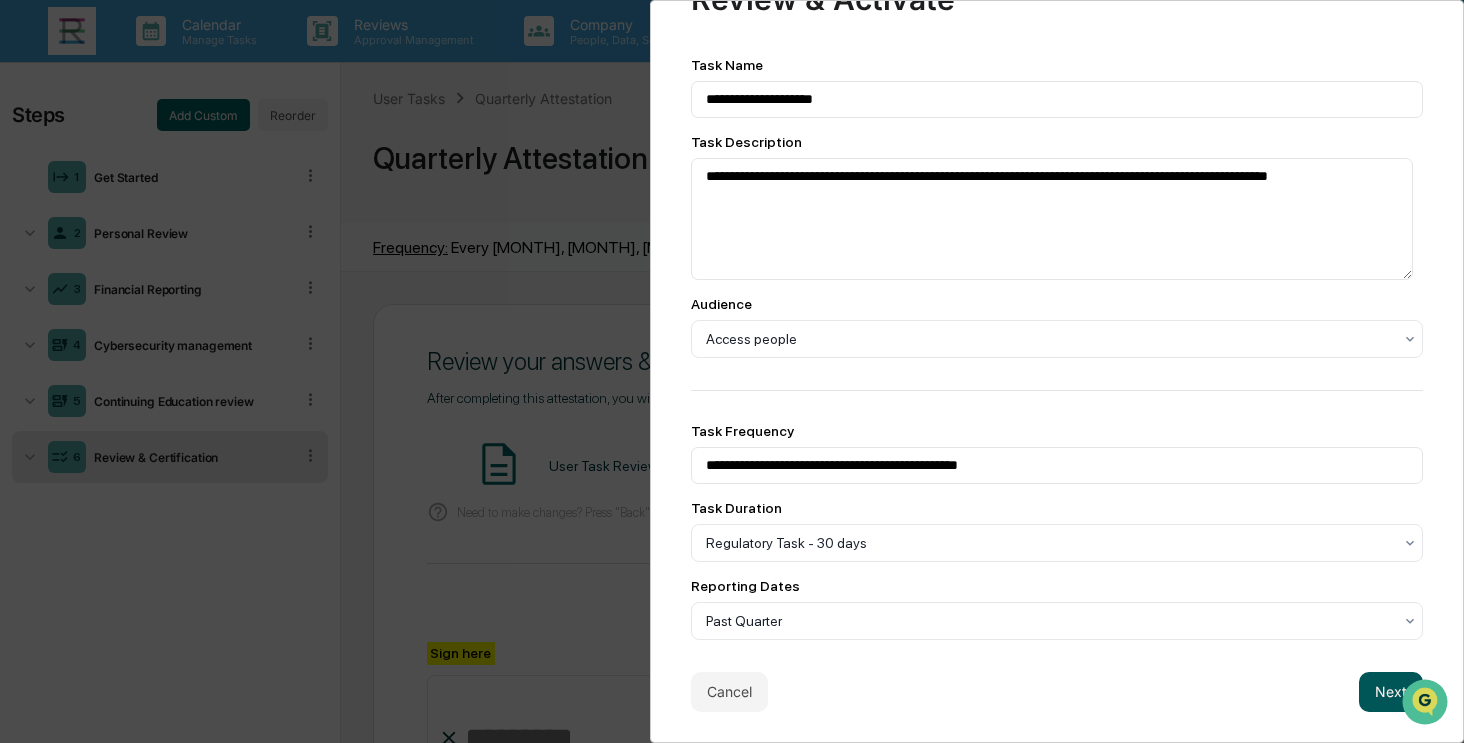 click on "Next" at bounding box center [1391, 692] 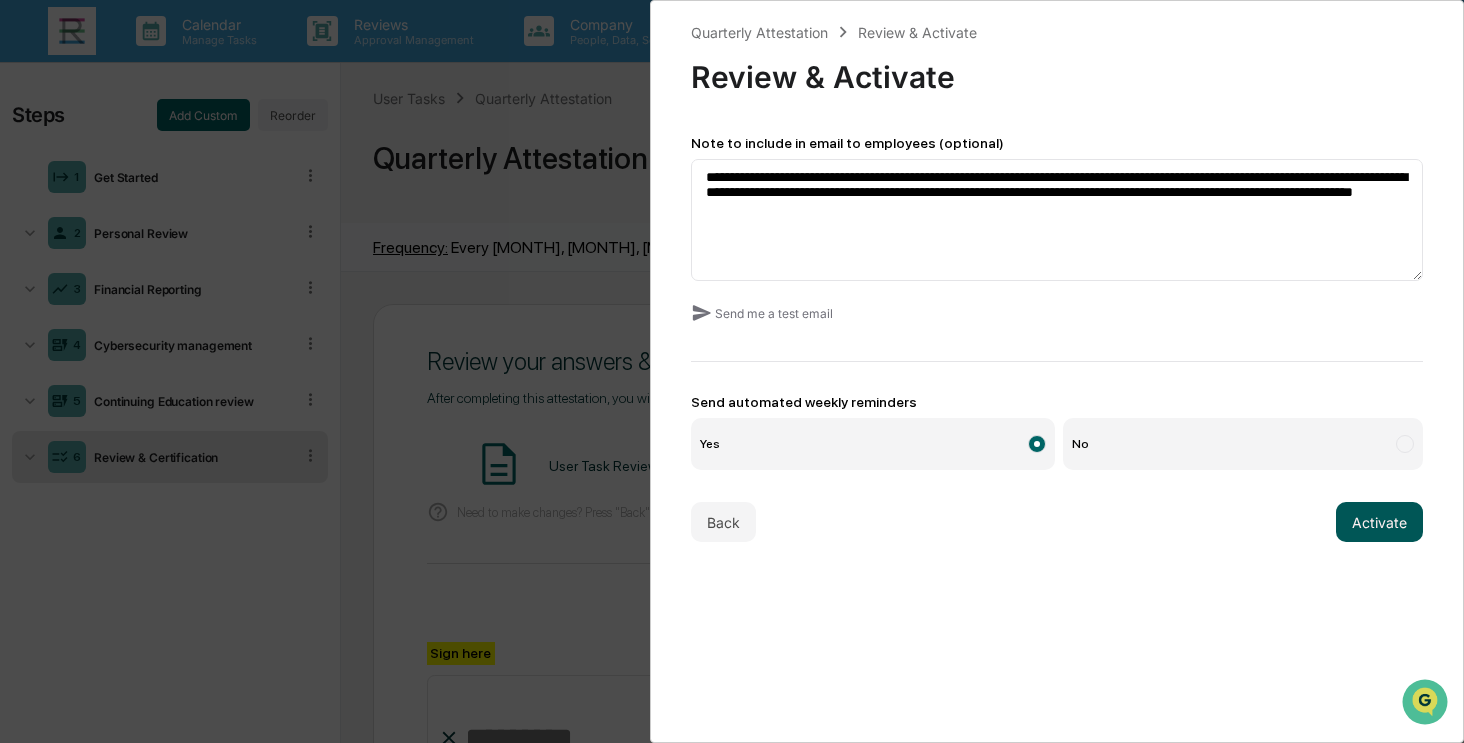 scroll, scrollTop: 0, scrollLeft: 0, axis: both 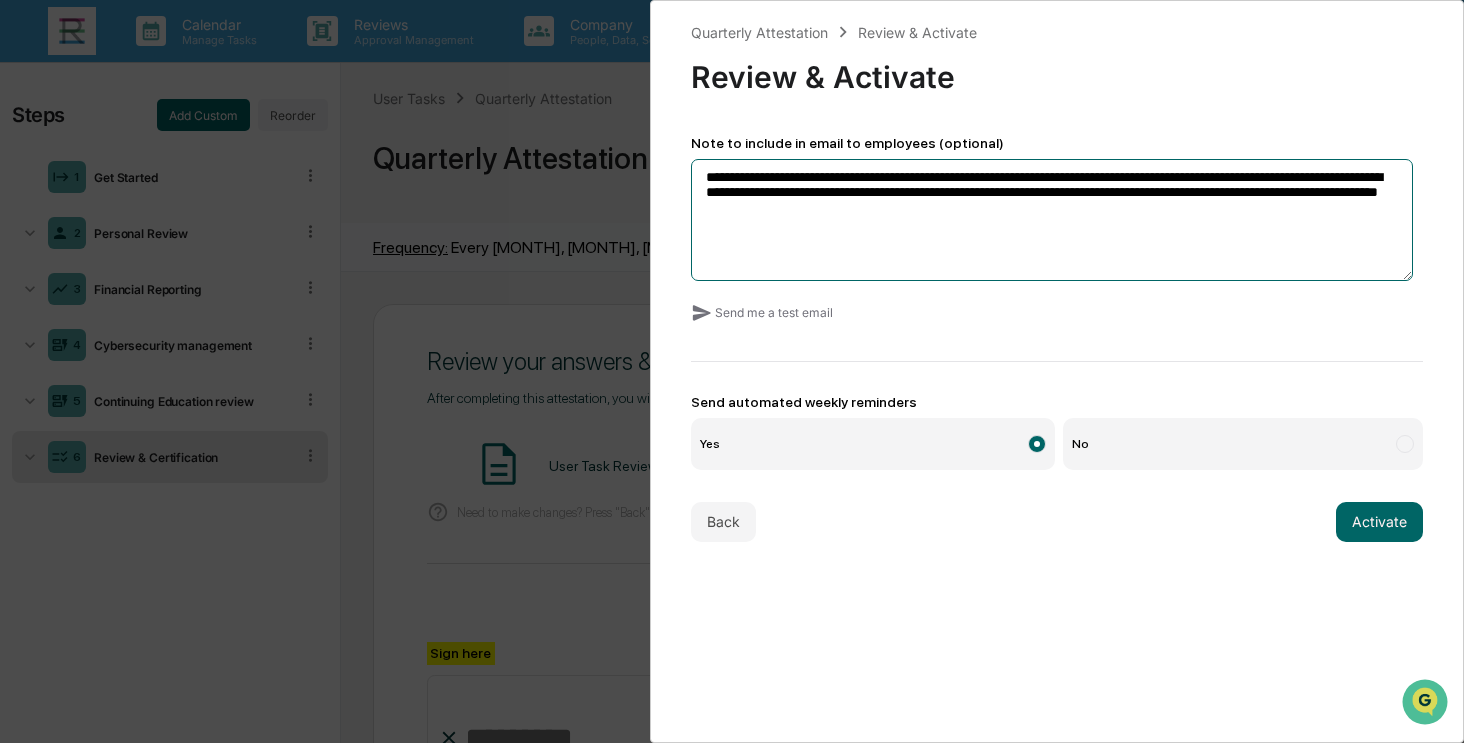 click on "**********" at bounding box center (1052, 220) 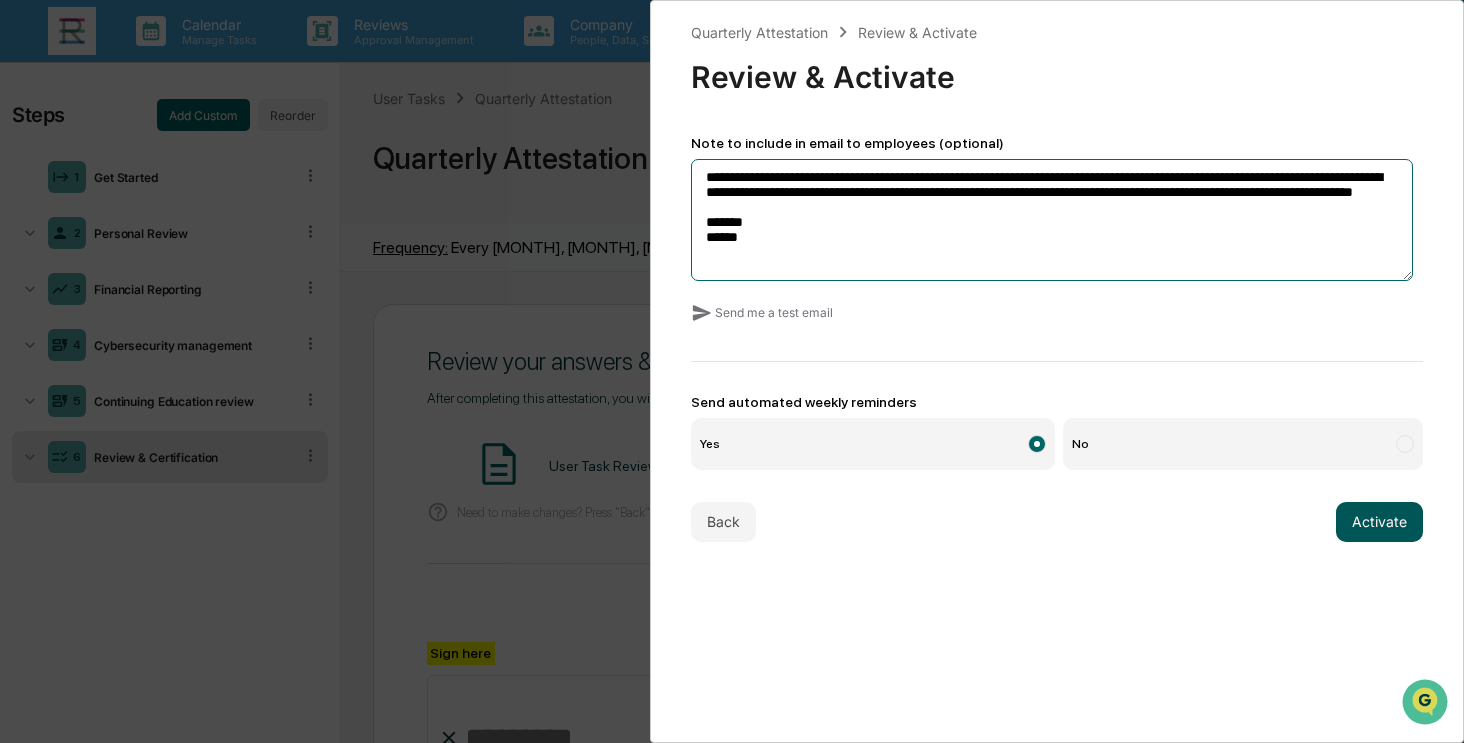 type on "**********" 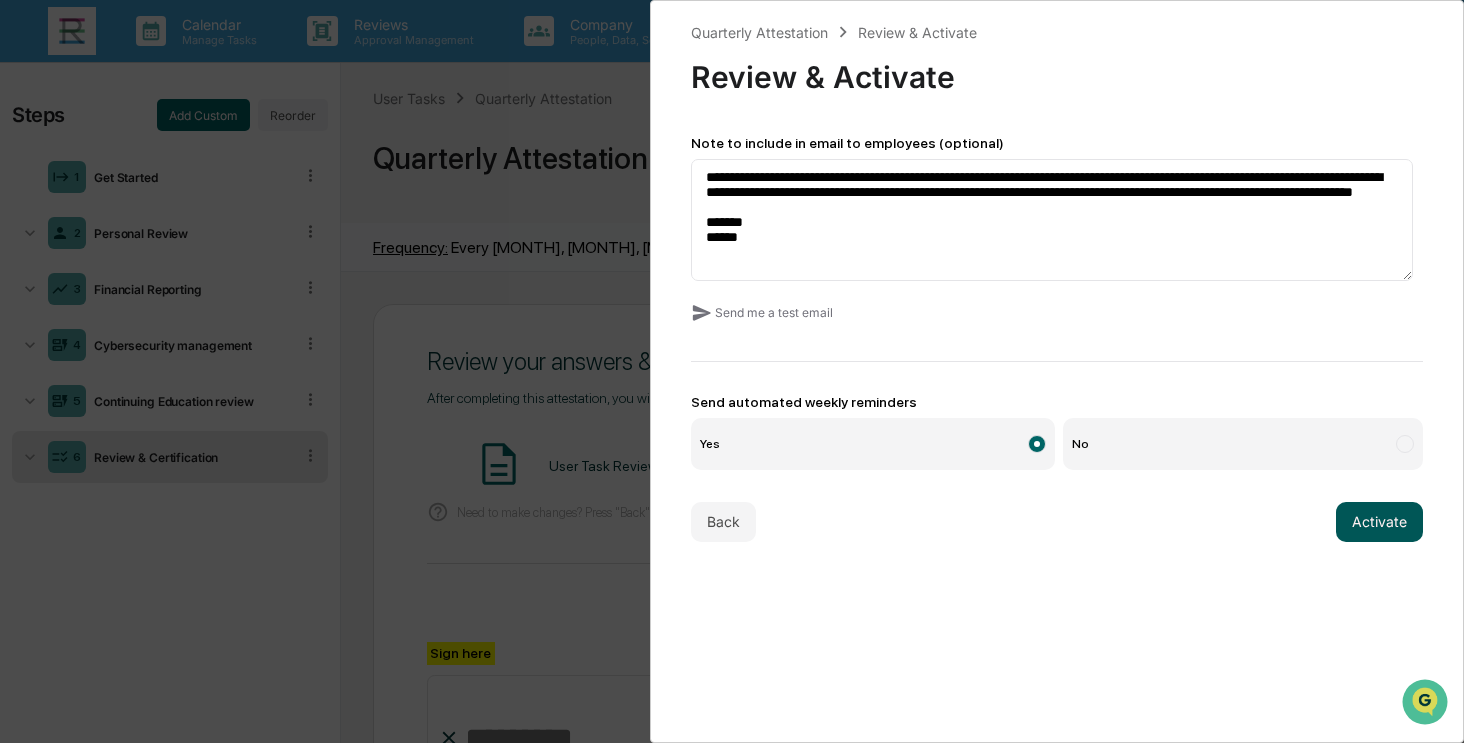 click on "Activate" at bounding box center [1379, 522] 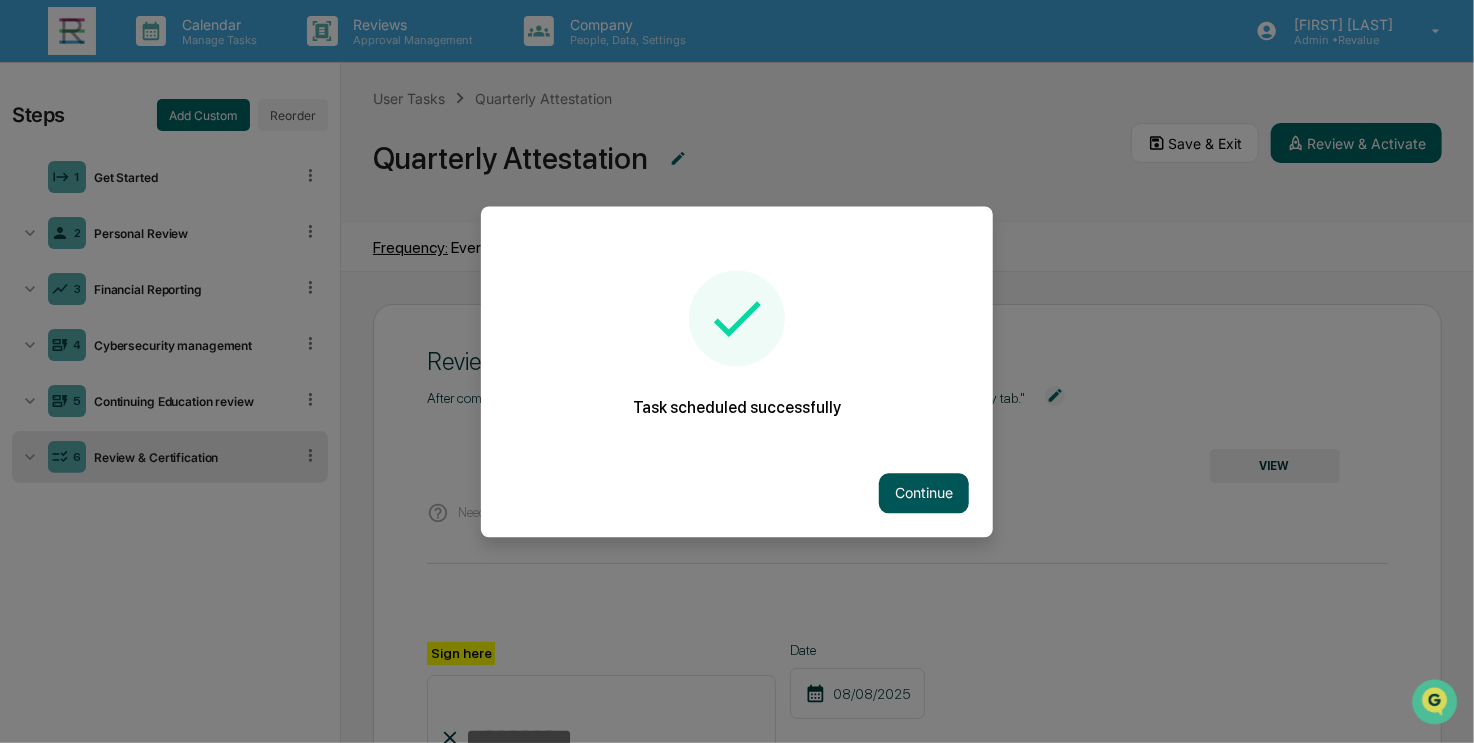click on "Continue" at bounding box center (924, 493) 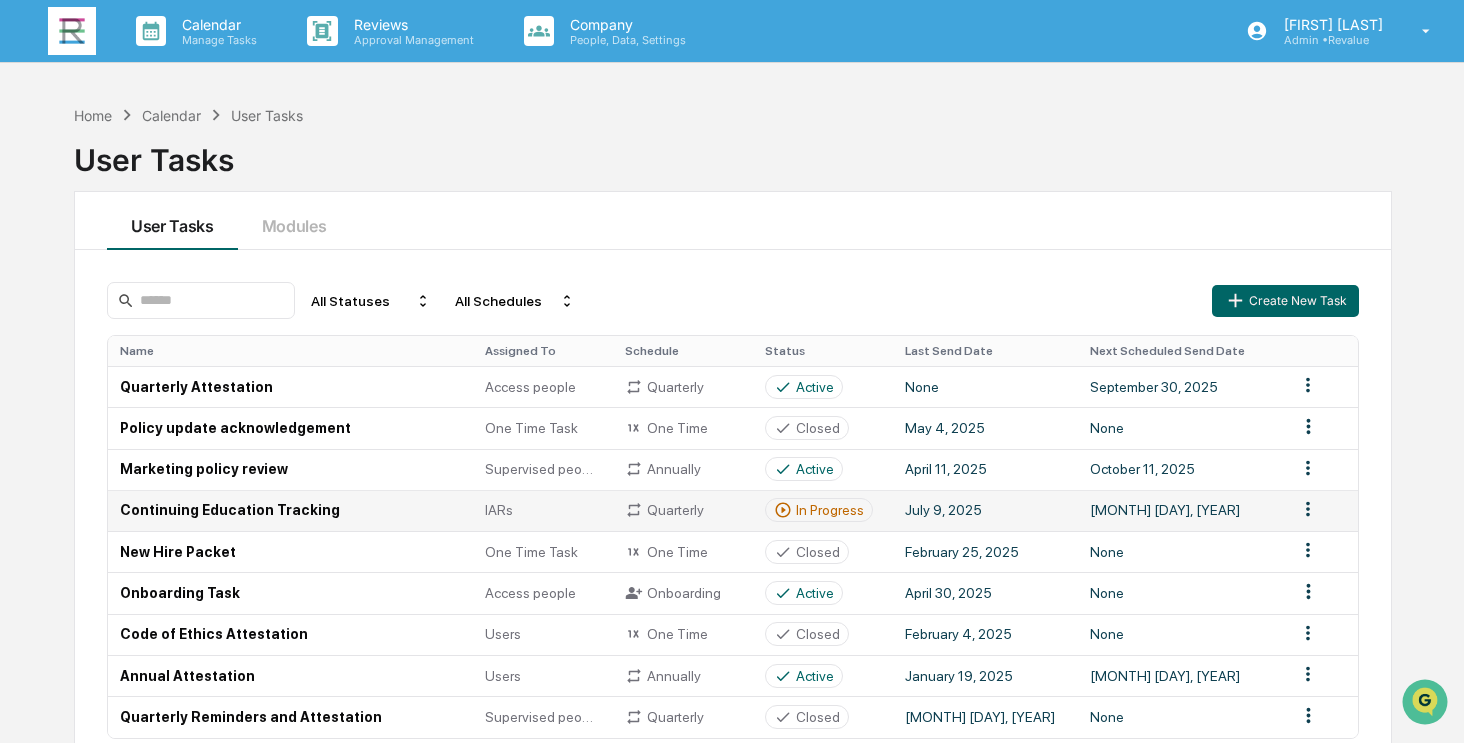 click on "Continuing Education Tracking" at bounding box center (290, 510) 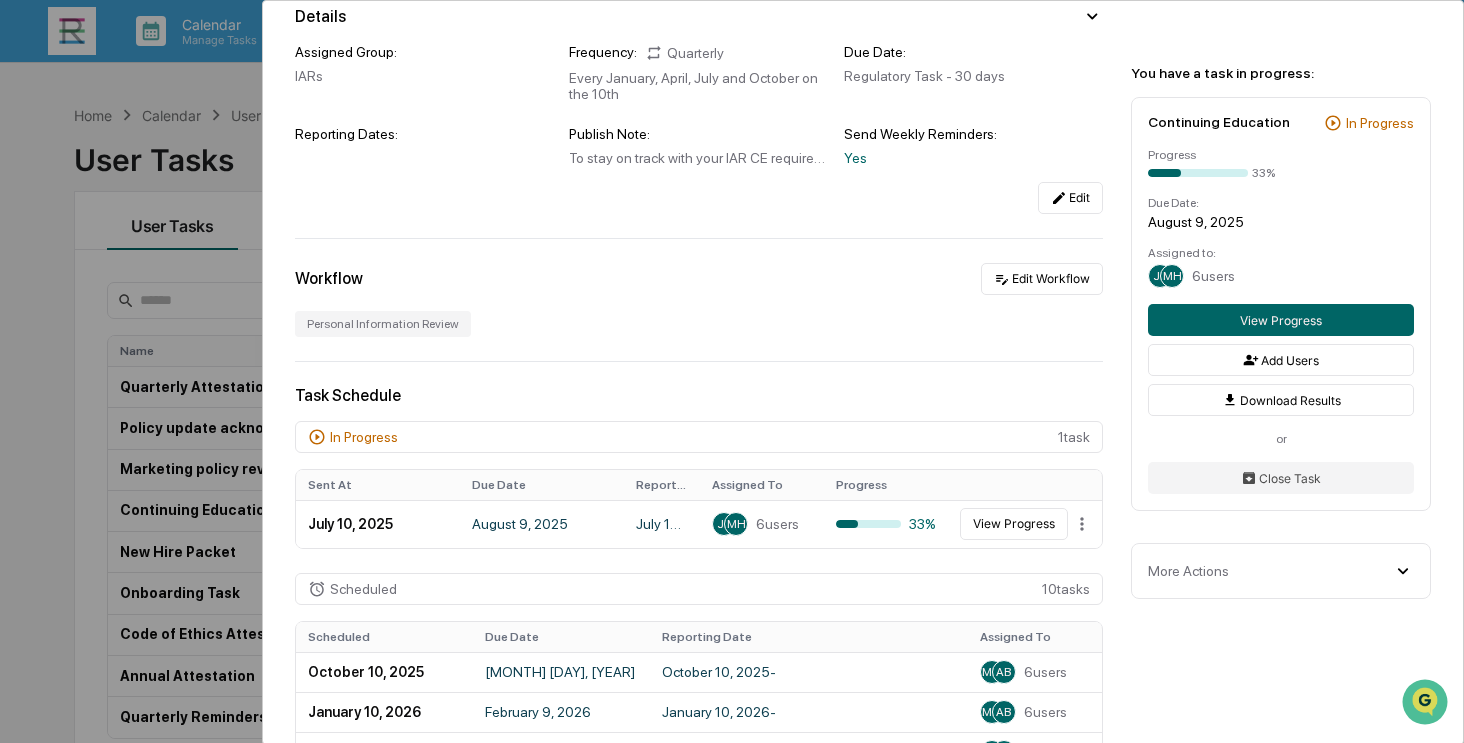 scroll, scrollTop: 400, scrollLeft: 0, axis: vertical 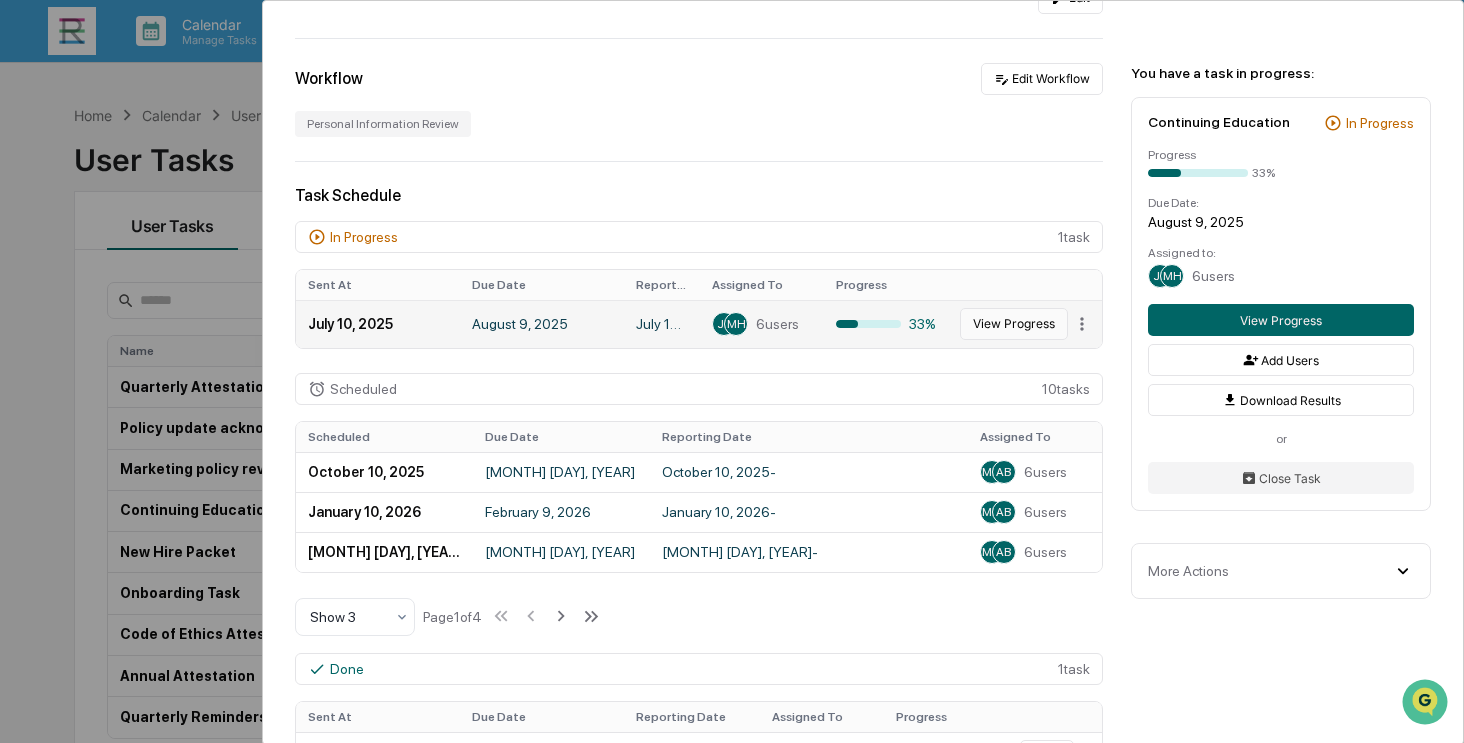 click on "View Progress" at bounding box center [1014, 324] 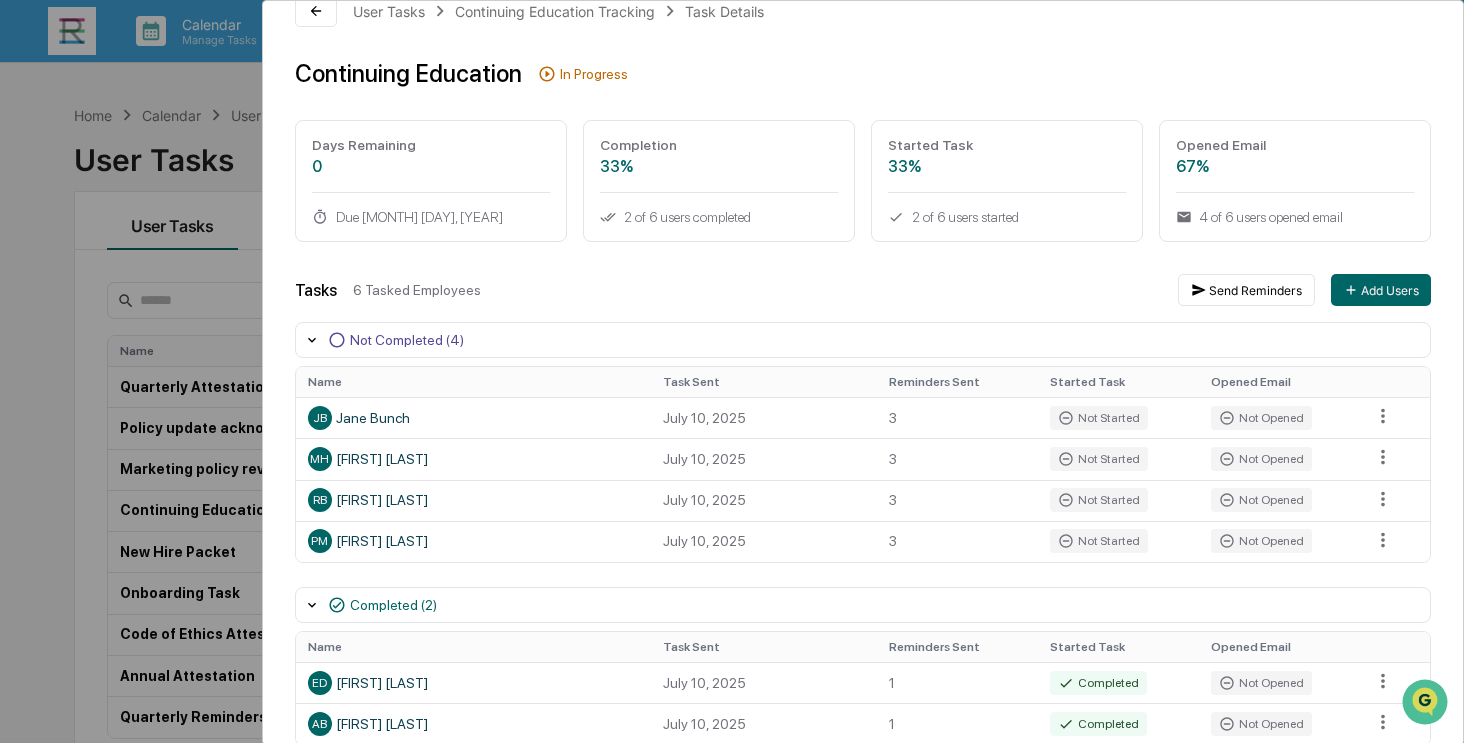 scroll, scrollTop: 0, scrollLeft: 0, axis: both 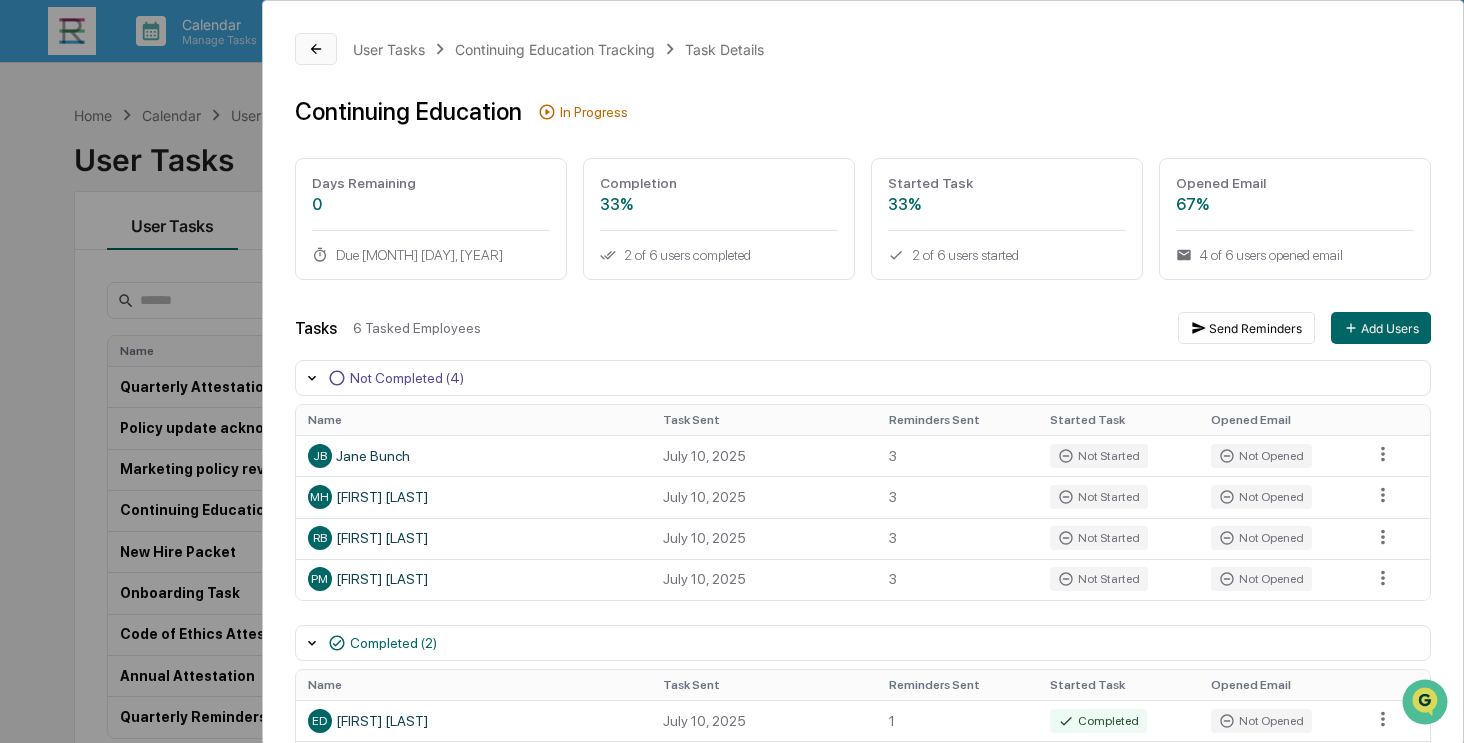 click 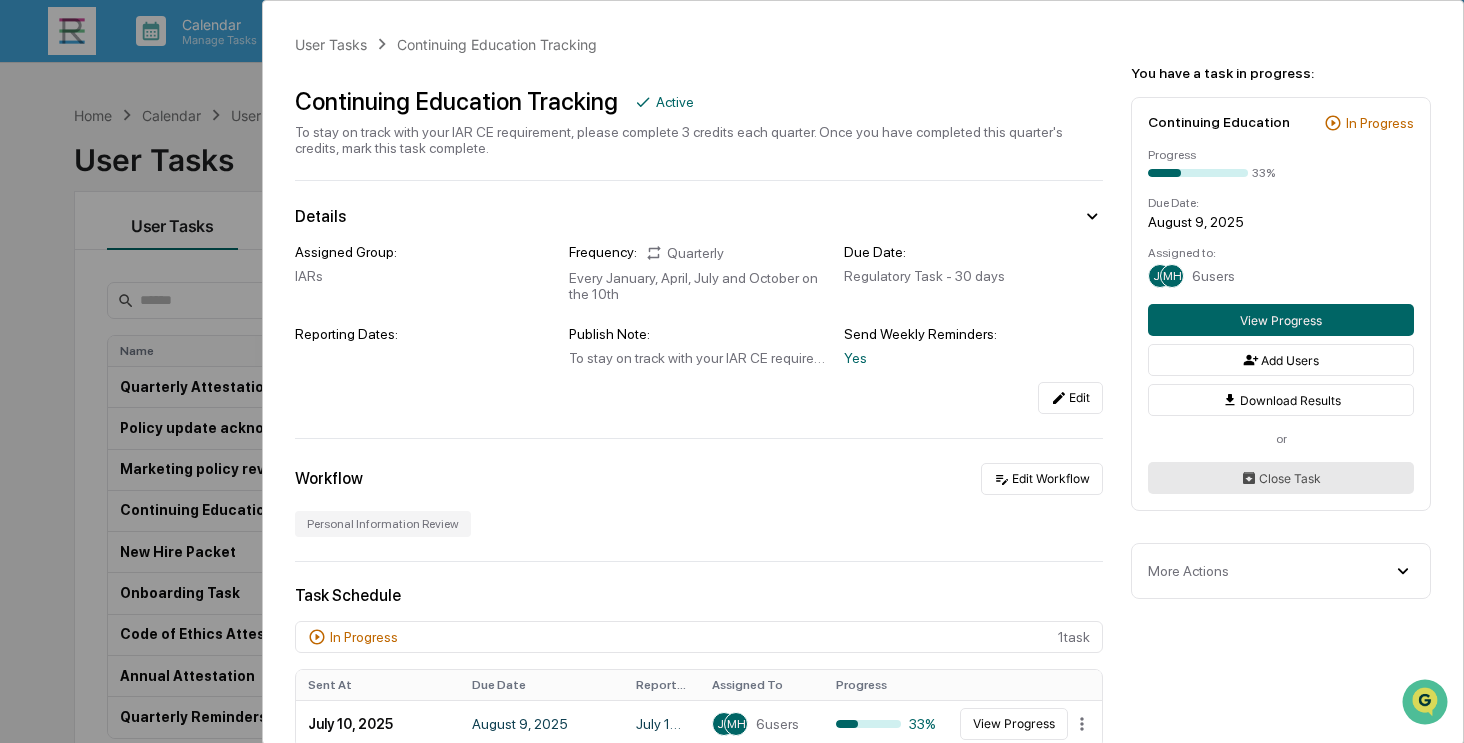 click on "Close Task" at bounding box center [1281, 478] 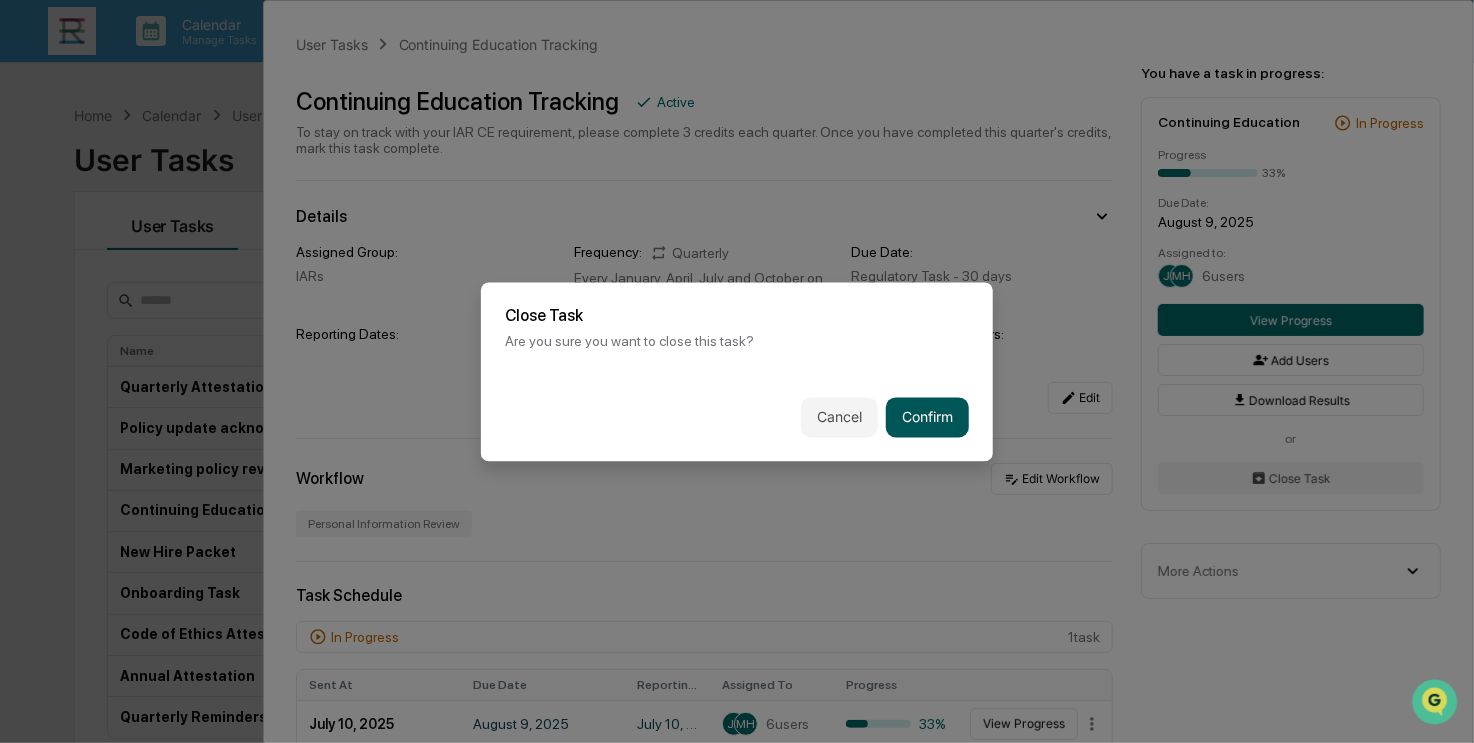 click on "Confirm" at bounding box center (927, 417) 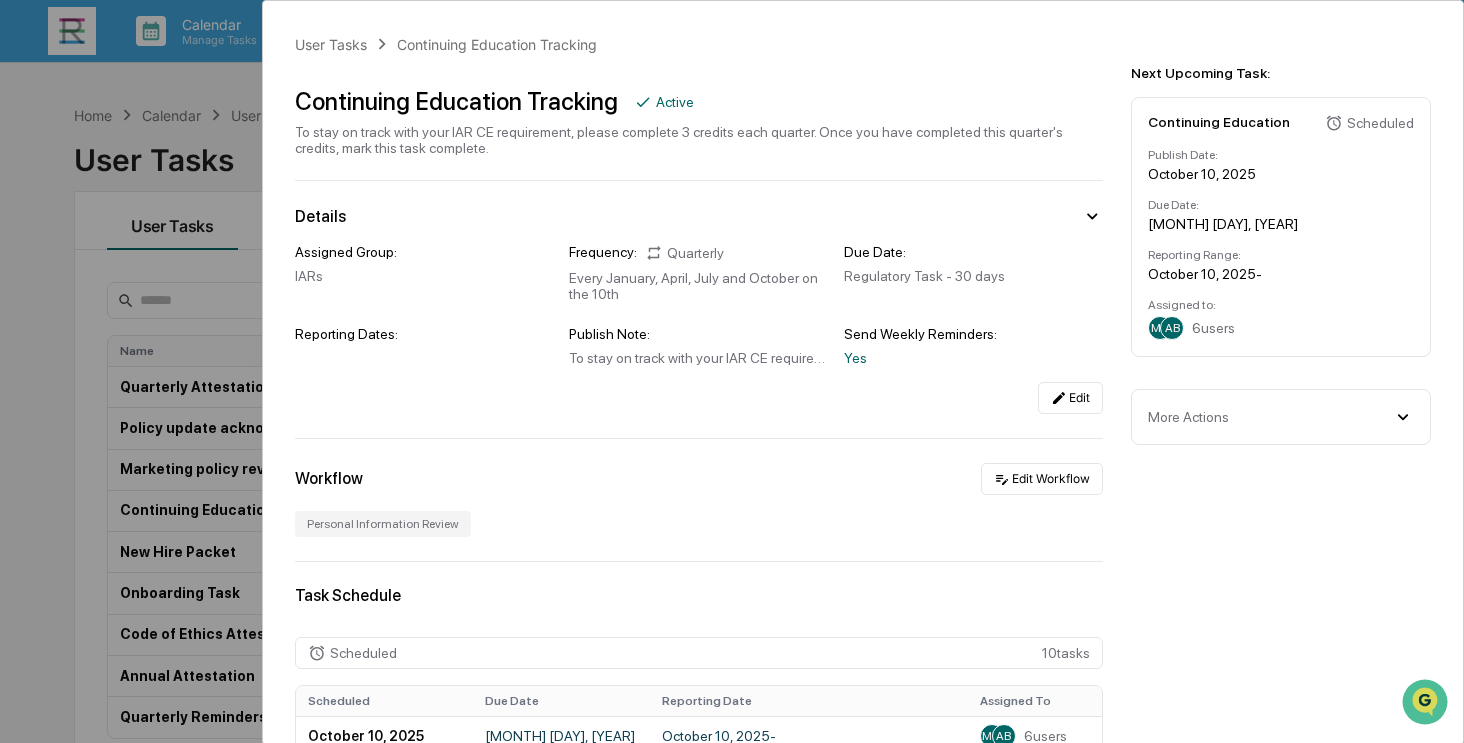 click on "User Tasks Continuing Education Tracking Continuing Education Tracking Active To stay on track with your IAR CE requirement, please complete 3 credits each quarter. Once you have completed this quarter's credits, mark this task complete. Details Assigned Group:  IARs Frequency:    Quarterly Every January, April, July and October on the 10th Due Date:  Regulatory Task - 30 days Reporting Dates:  Publish Note:  To stay on track with your IAR CE requirement, please complete 3 credits each quarter. Once you have completed this quarter's credits, mark this task complete. Send Weekly Reminders:  Yes Edit Workflow Edit Workflow Personal Information Review Task Schedule Scheduled   10  task s Scheduled Due Date Reporting Date Assigned To October 10, 2025 November 9, 2025 October 10, 2025  -   MH AB 6  users January 10, 2026 February 9, 2026 January 10, 2026  -   MH AB 6  users April 10, 2026 May 10, 2026 April 10, 2026  -   MH AB 6  users Show 3 Page  1  of  4 Done   2  task s Sent At Due Date Reporting Date Progress" at bounding box center (732, 371) 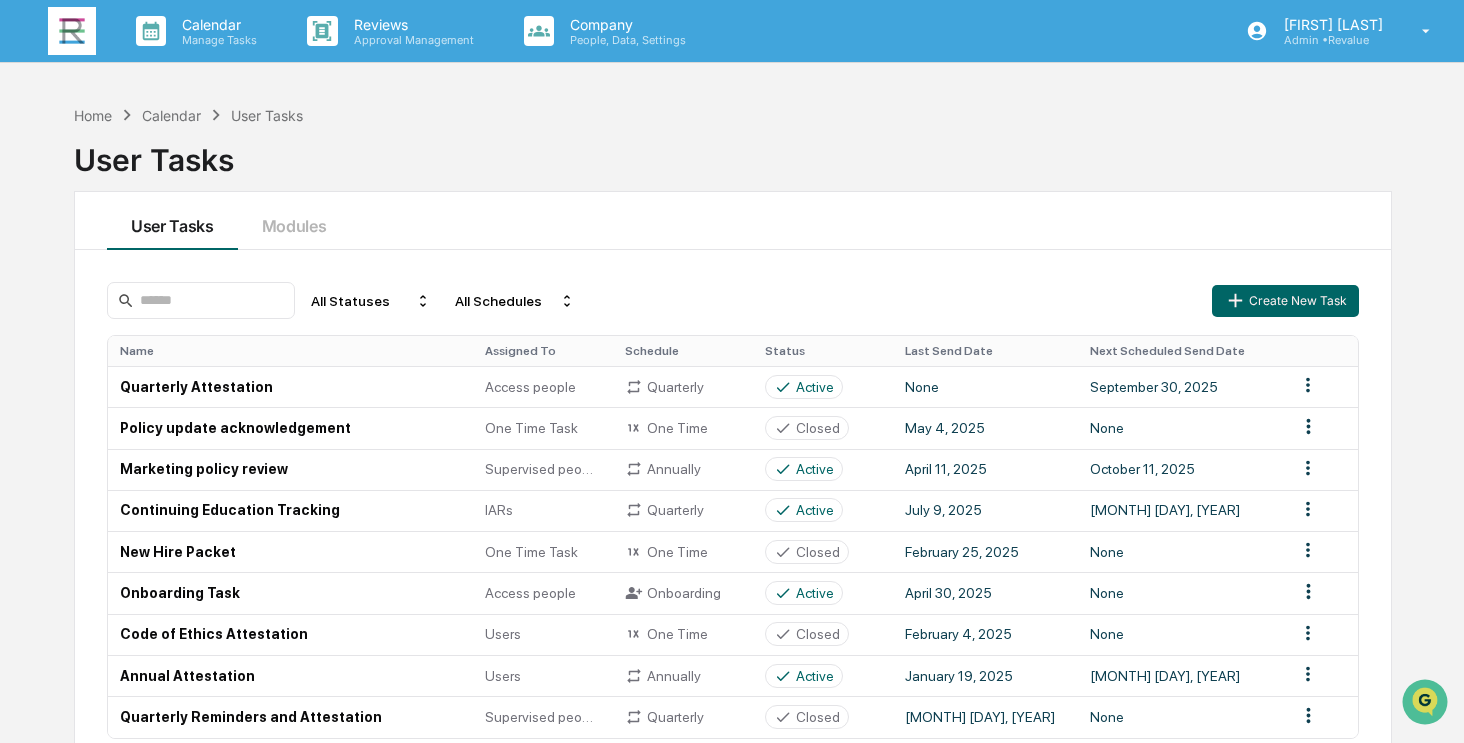 click at bounding box center [72, 31] 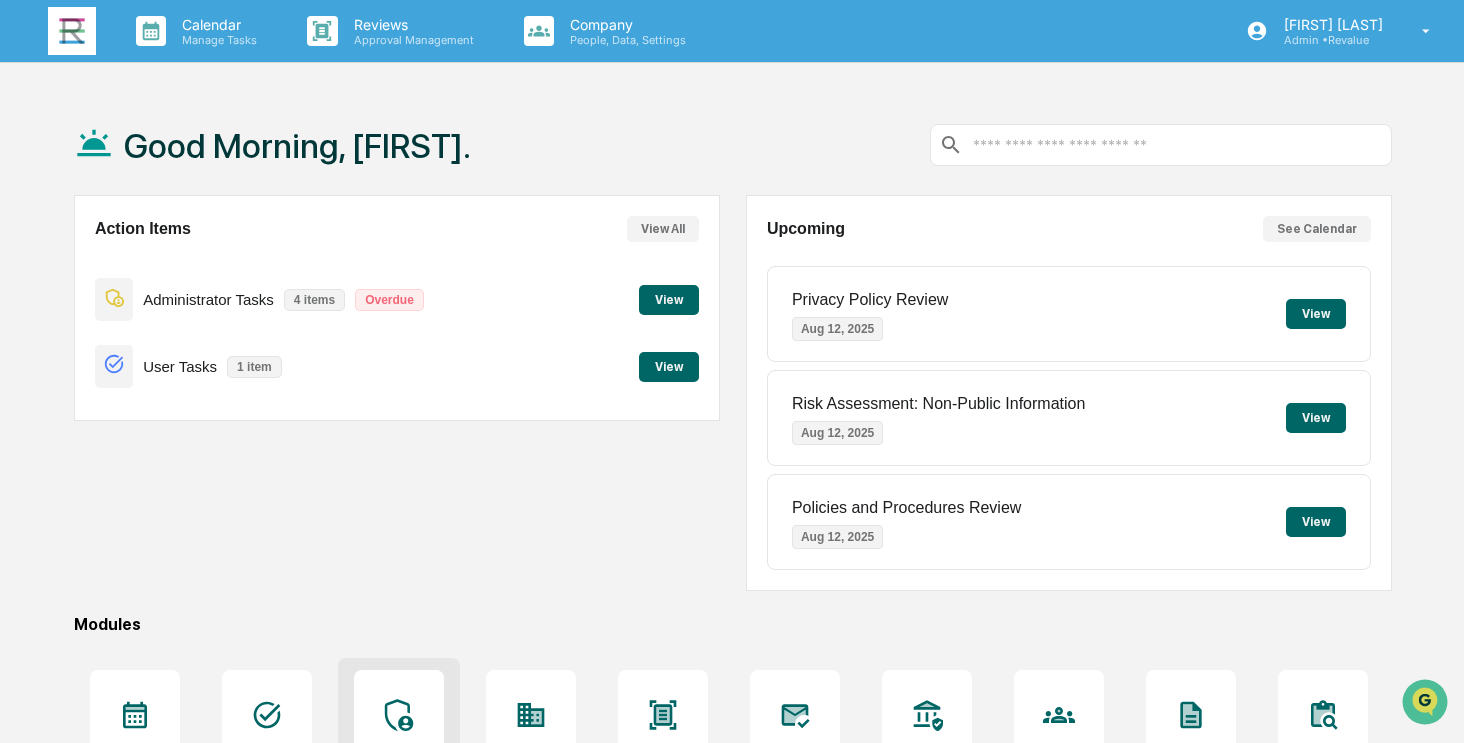 click 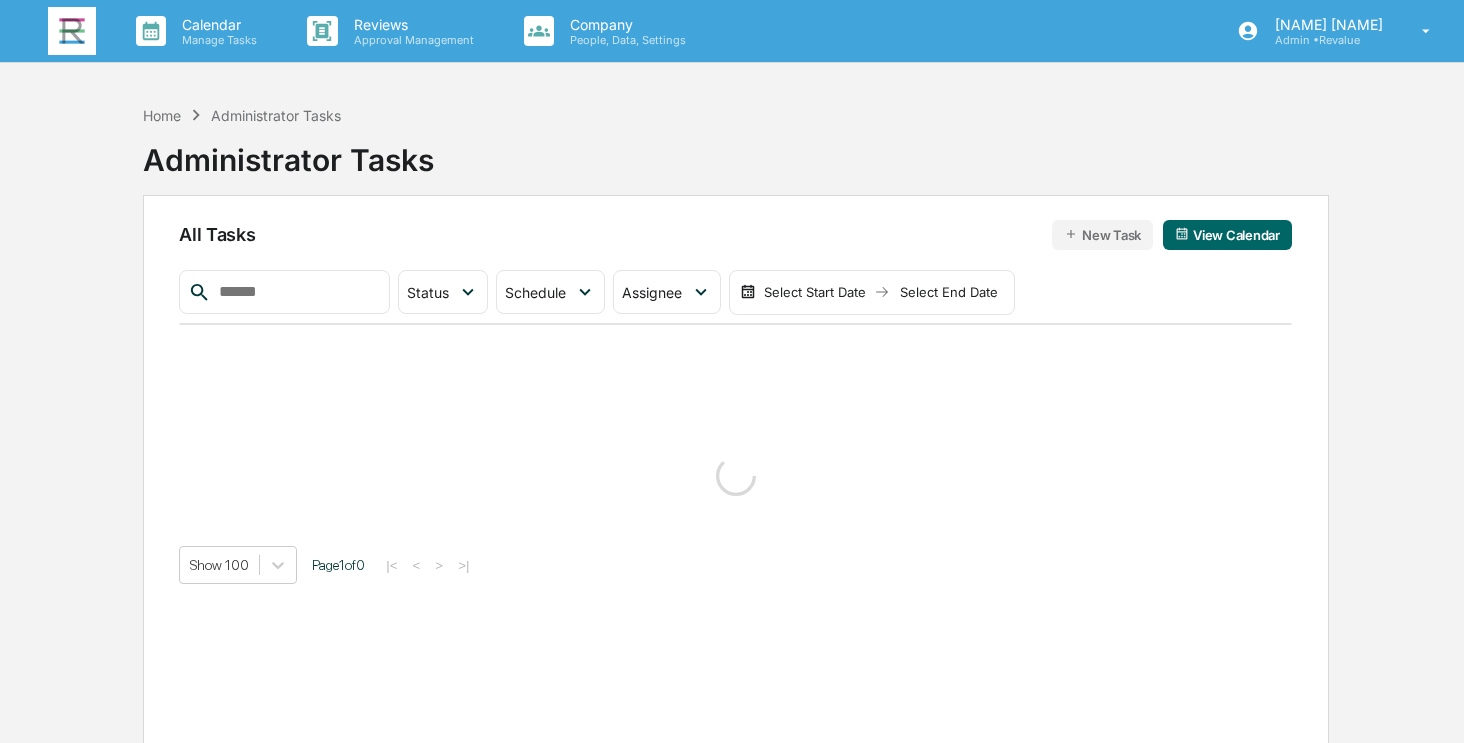 scroll, scrollTop: 0, scrollLeft: 0, axis: both 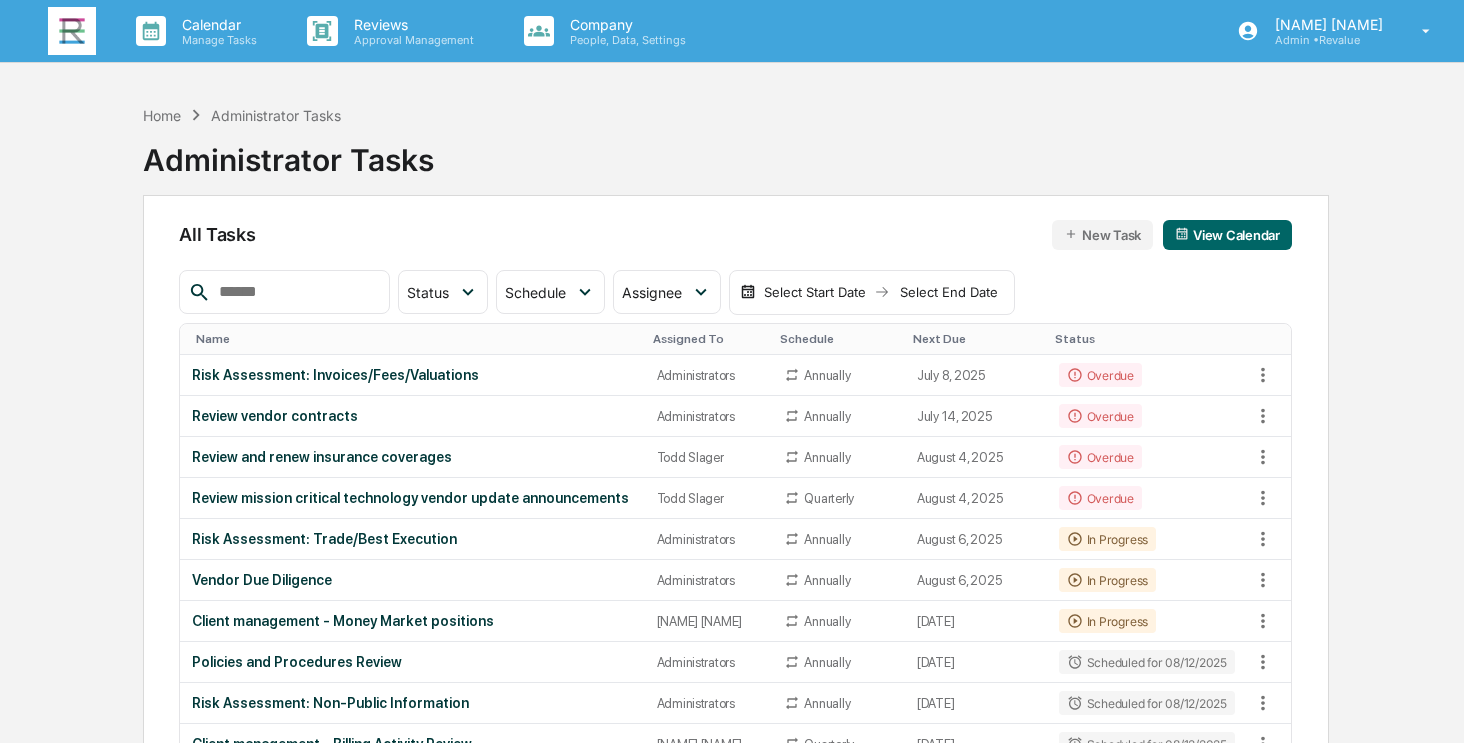 click at bounding box center [296, 292] 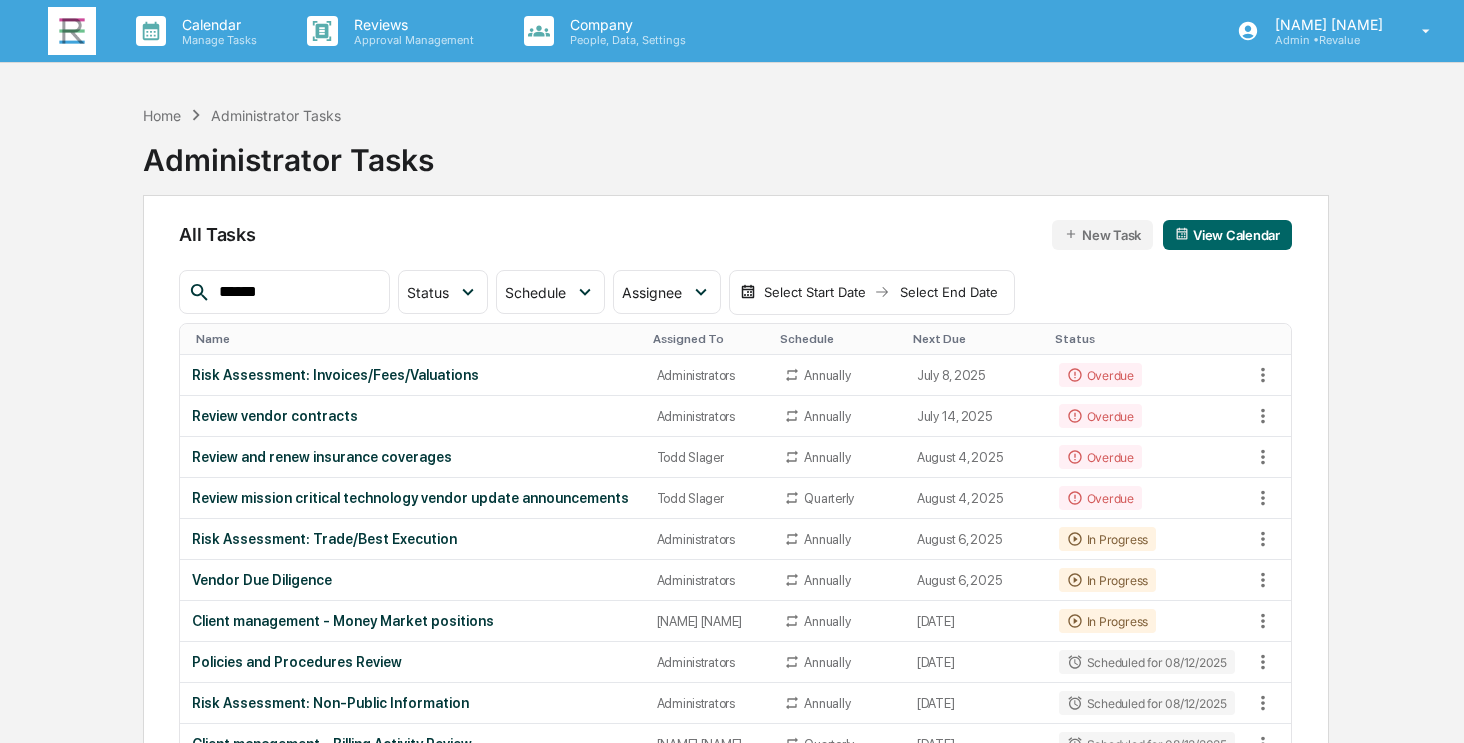 scroll, scrollTop: 0, scrollLeft: 0, axis: both 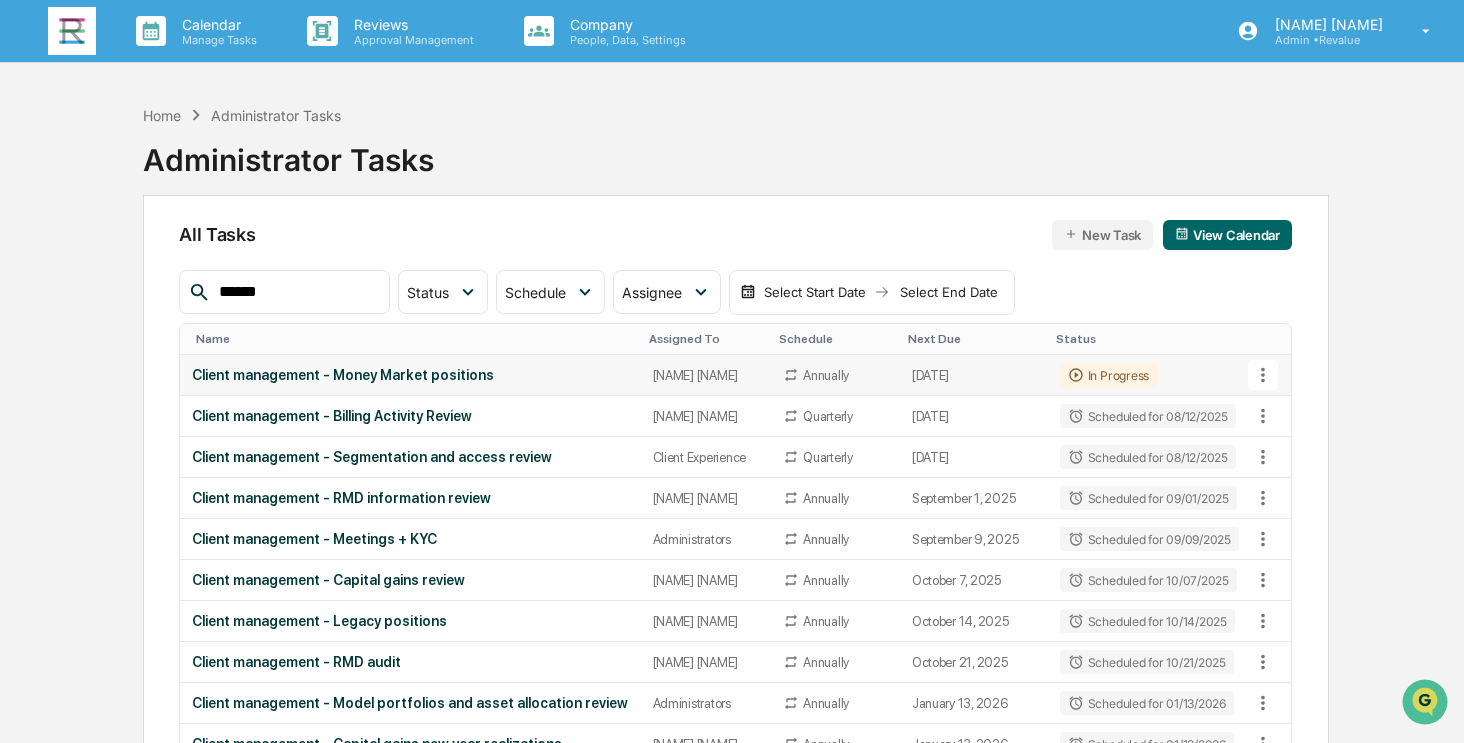 click 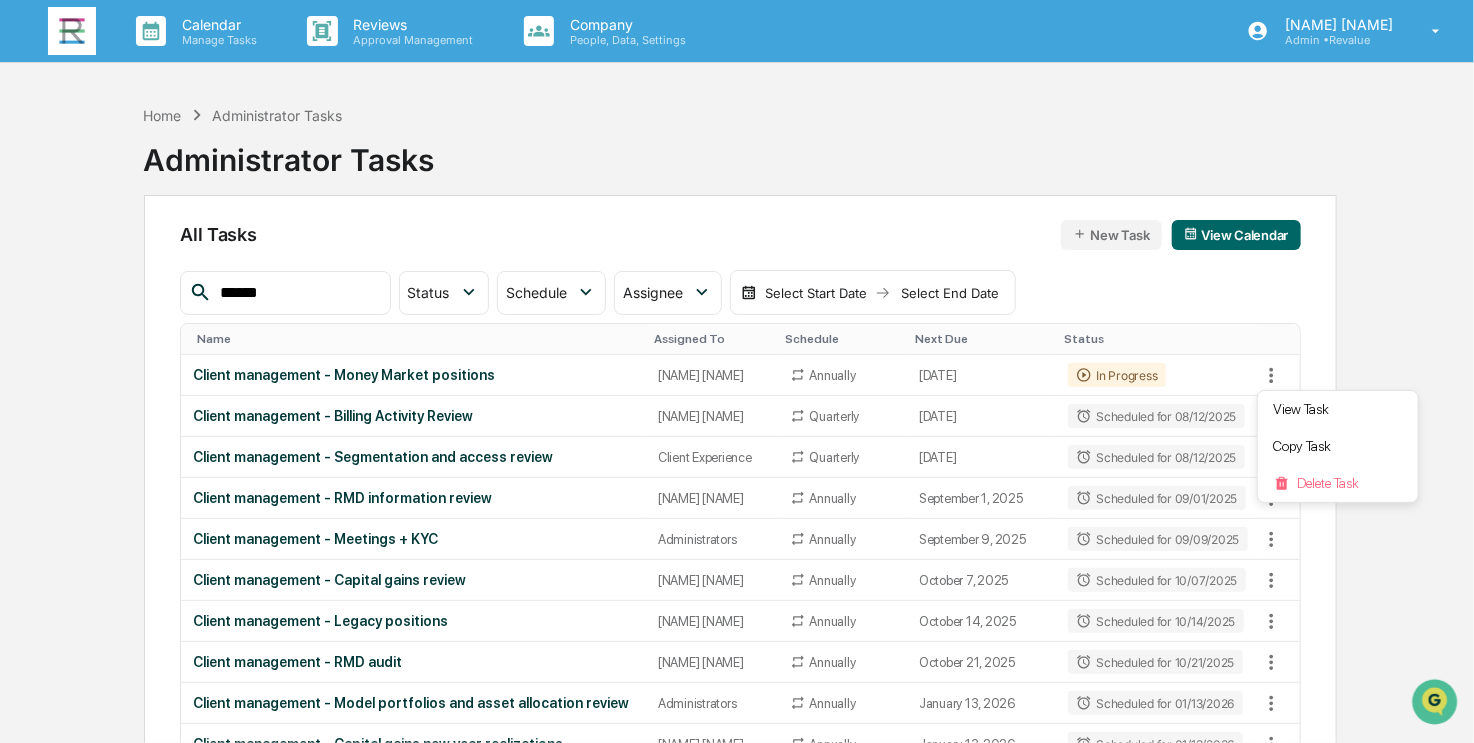 click at bounding box center [737, 371] 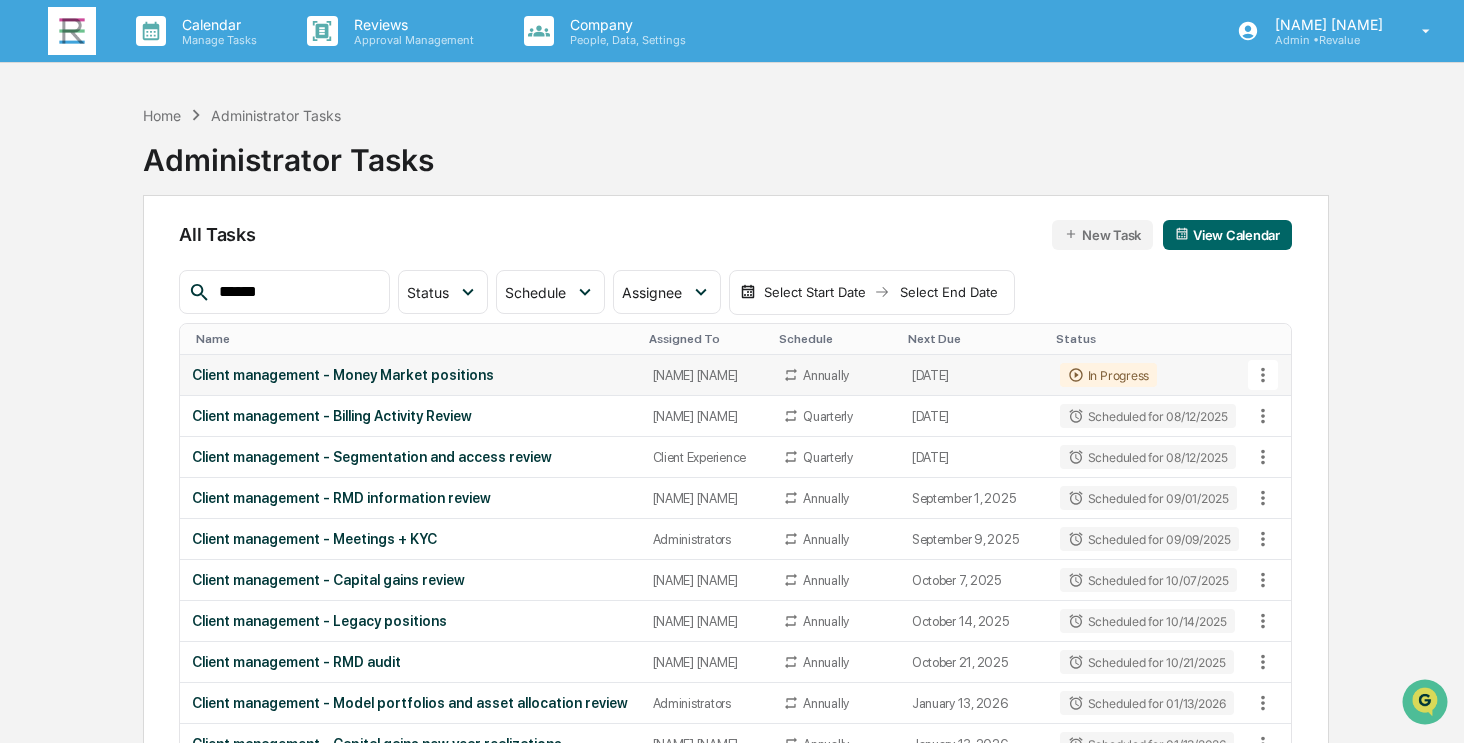 click on "Client management - Money Market positions" at bounding box center [410, 375] 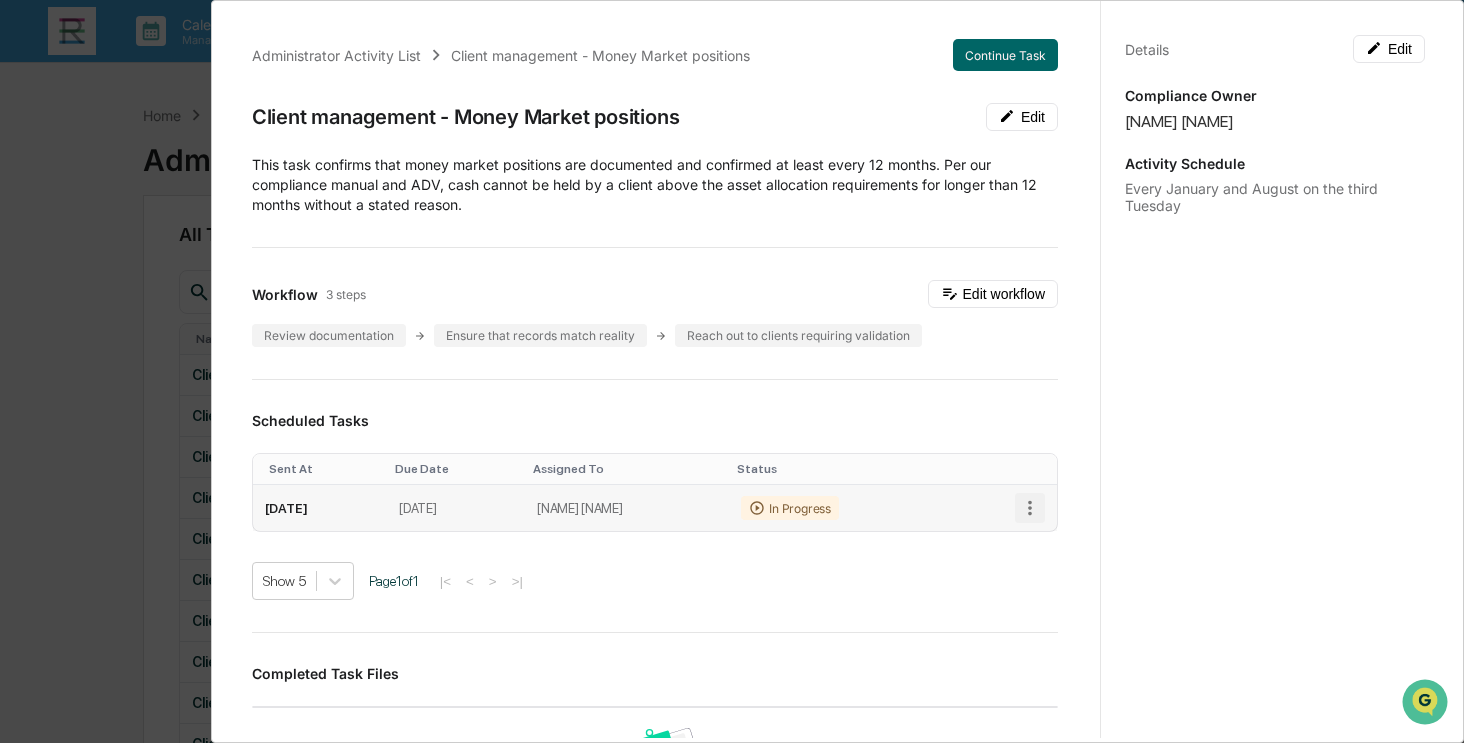 click 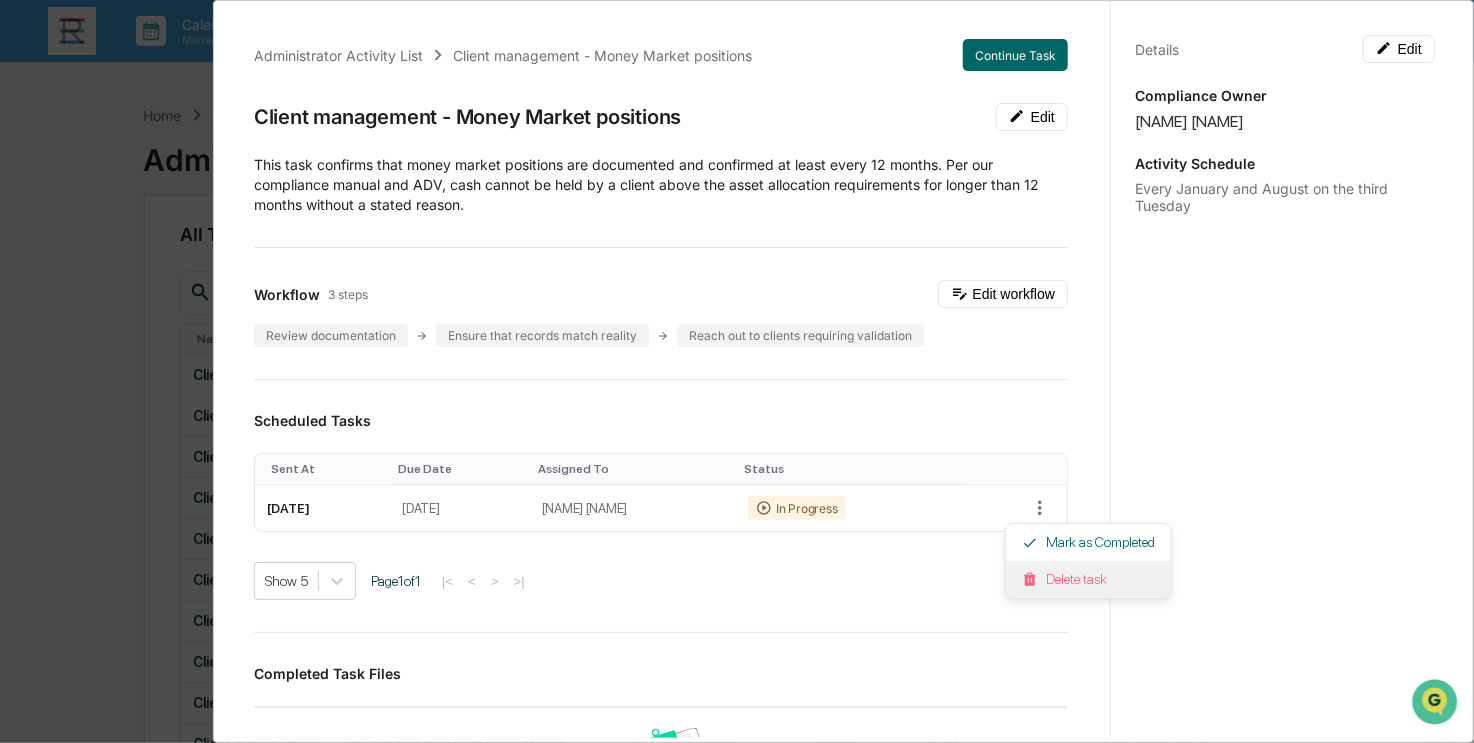 click on "Delete task" at bounding box center [1088, 579] 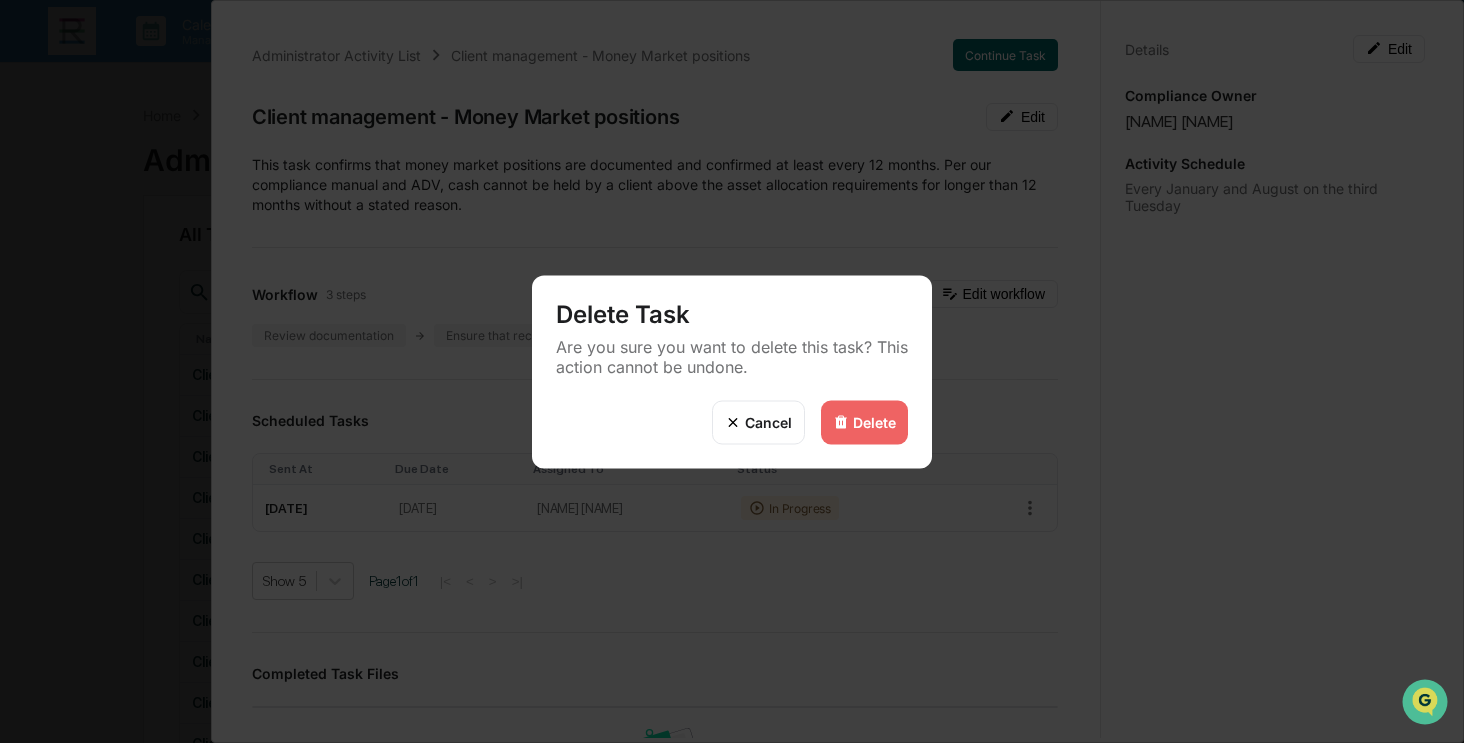 click on "Cancel" at bounding box center (768, 422) 